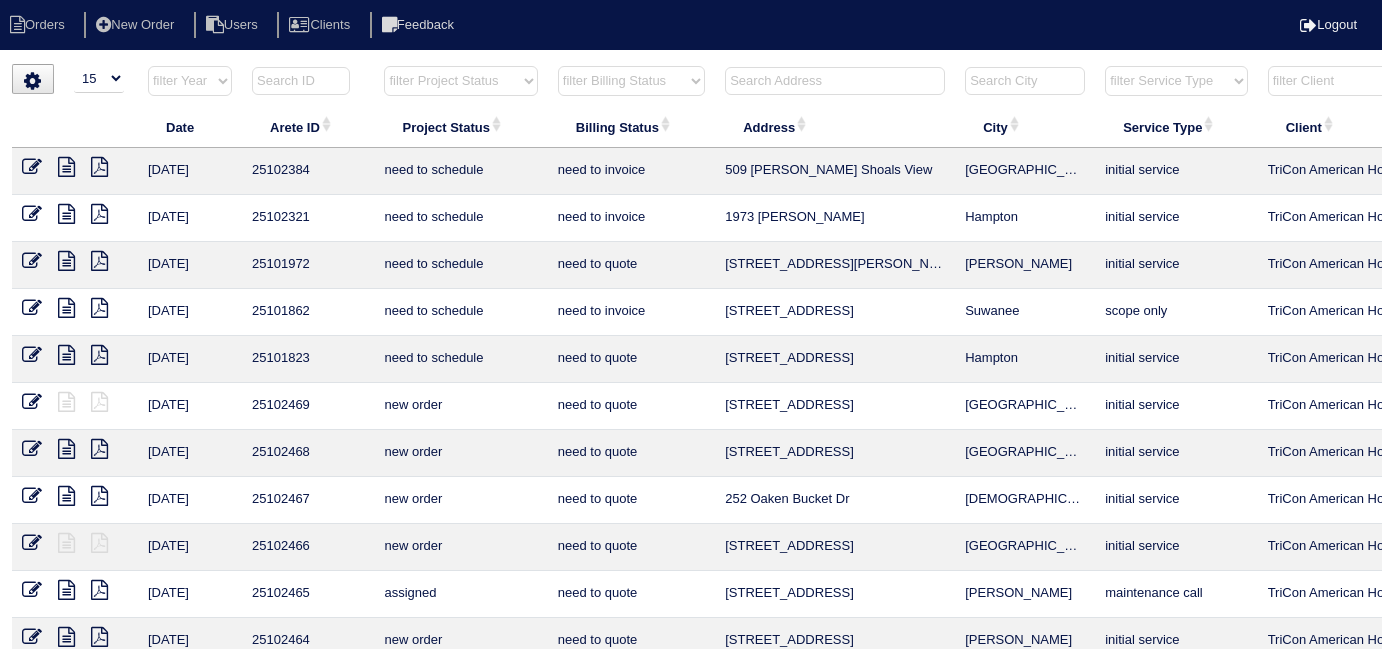 select on "15" 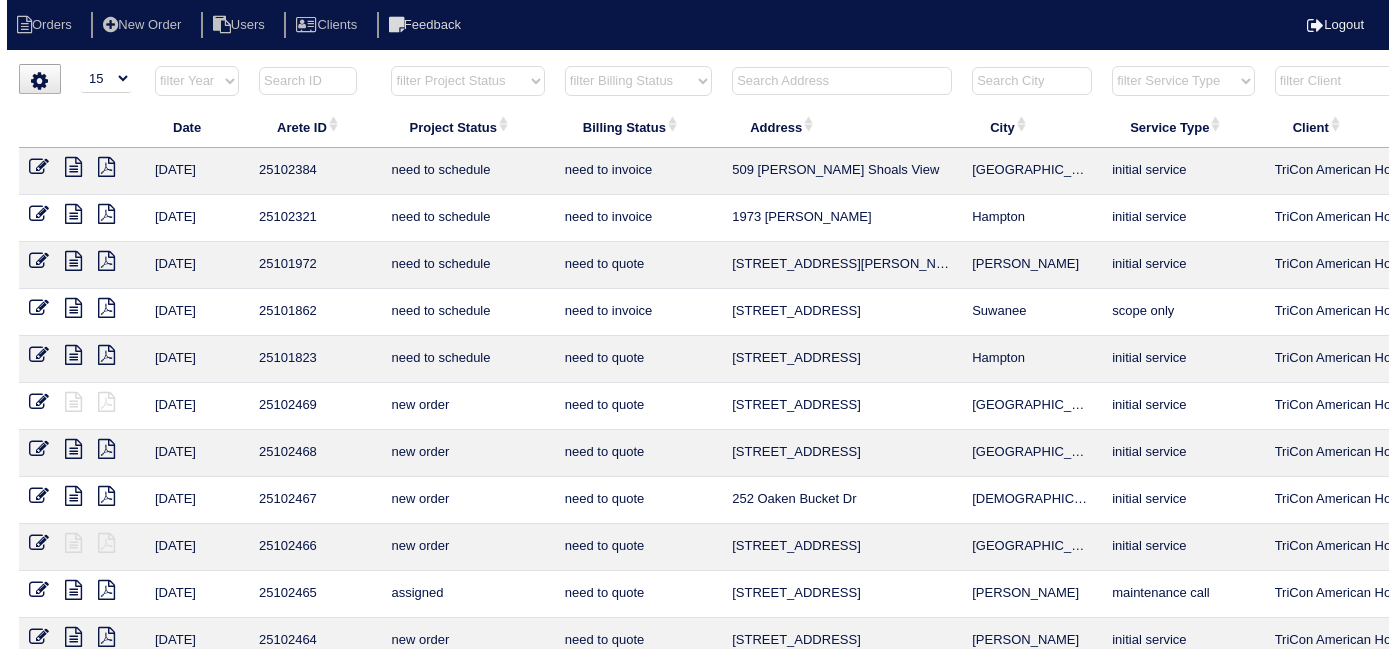 scroll, scrollTop: 0, scrollLeft: 0, axis: both 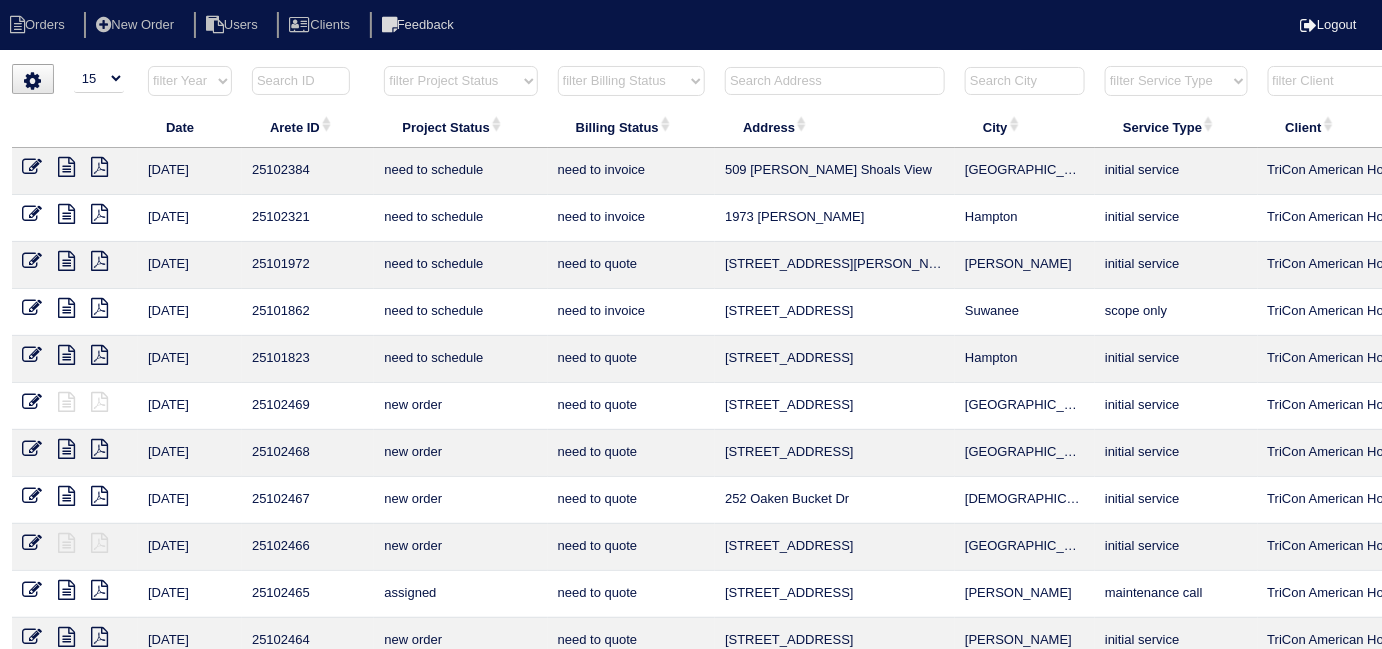 click at bounding box center [835, 81] 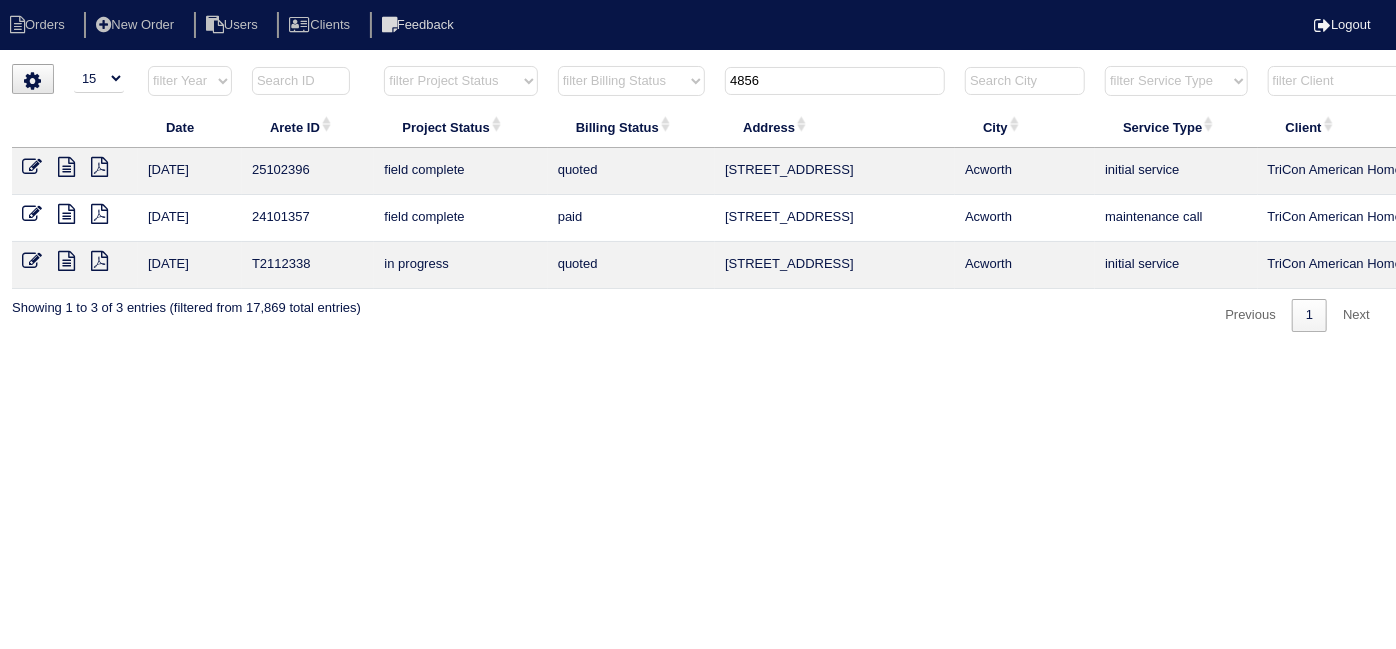 type on "4856" 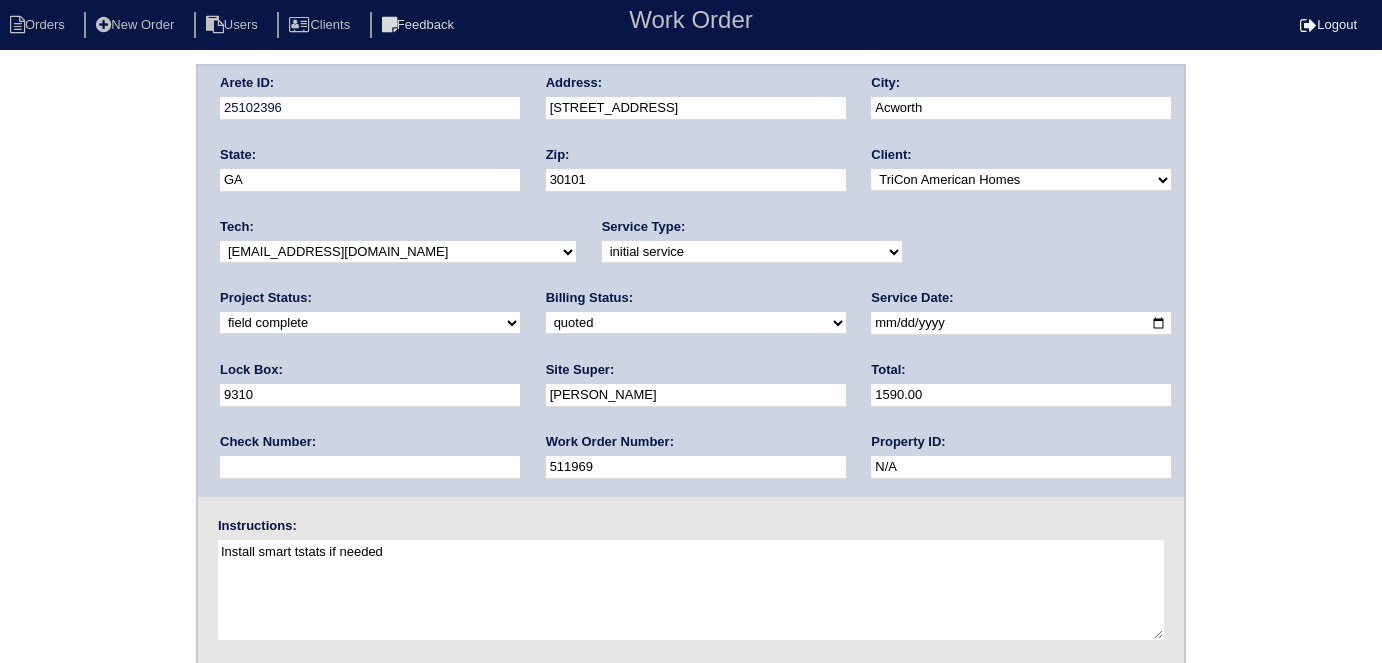 scroll, scrollTop: 0, scrollLeft: 0, axis: both 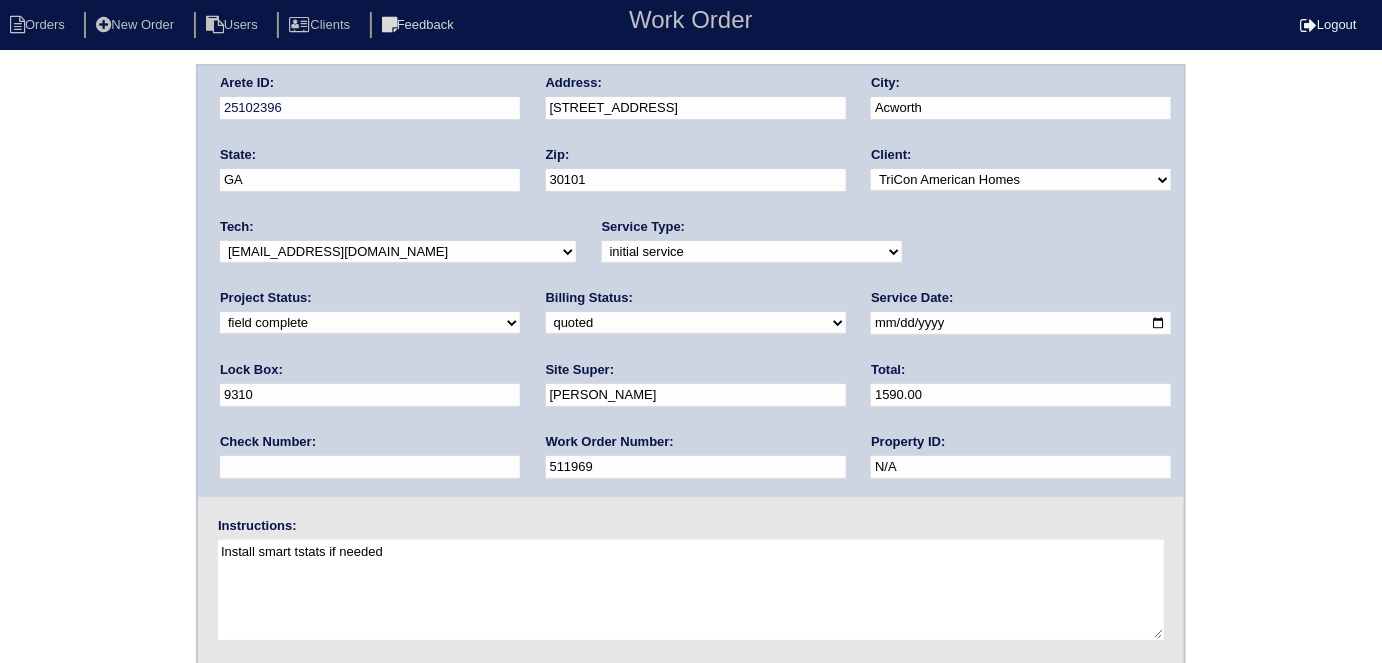 click on "need to quote
quoted
need to invoice
invoiced
paid
warranty
purchase order needed
unknown
in quickbooks" at bounding box center (696, 323) 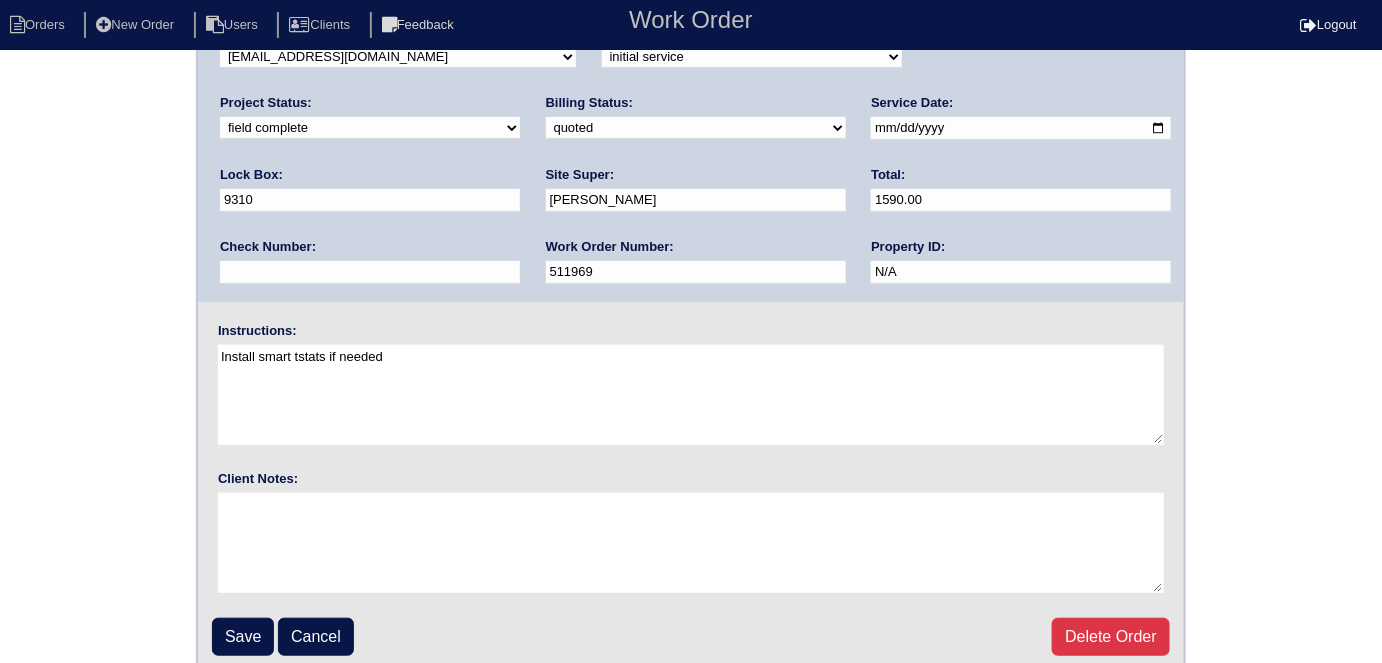 scroll, scrollTop: 205, scrollLeft: 0, axis: vertical 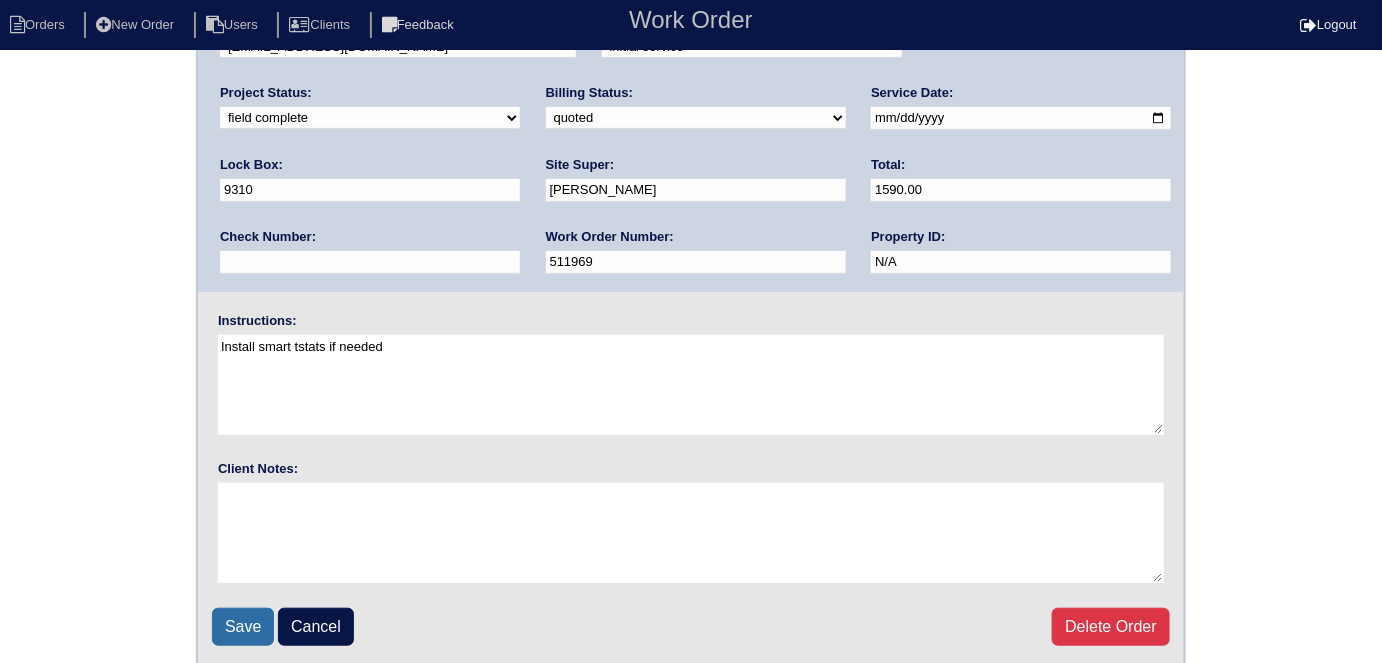 click on "Save" at bounding box center (243, 627) 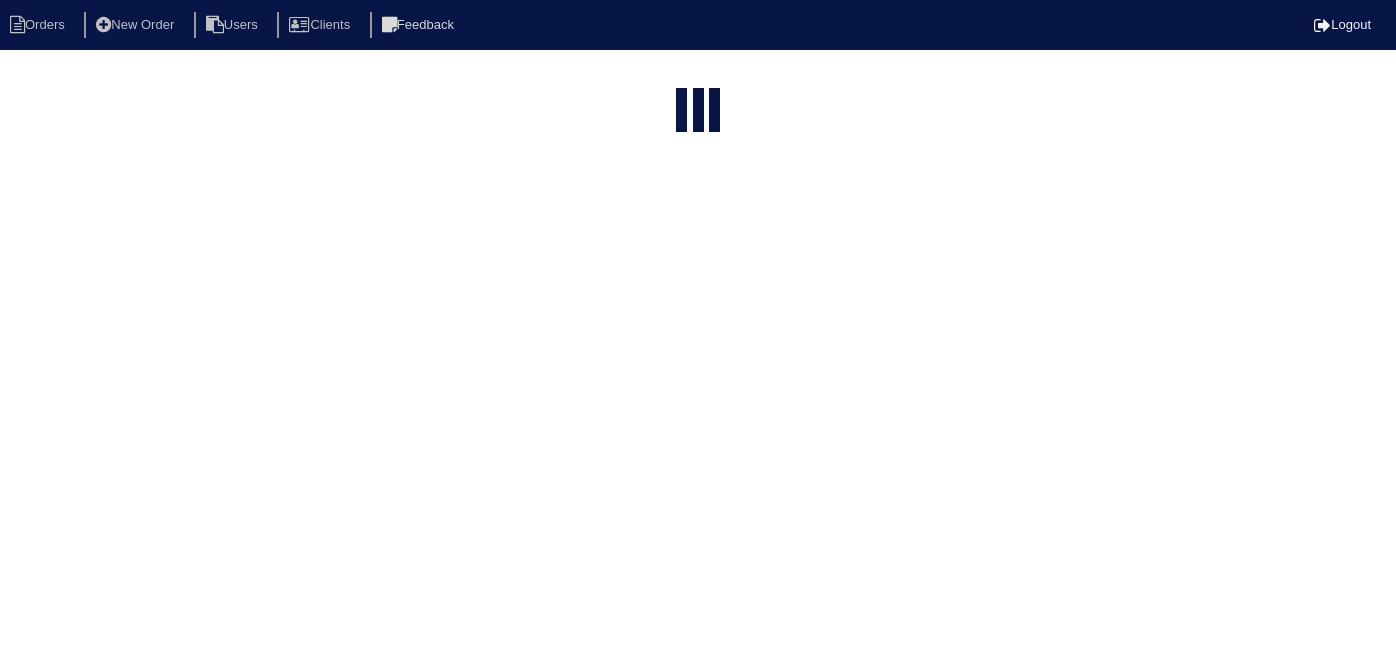 select on "15" 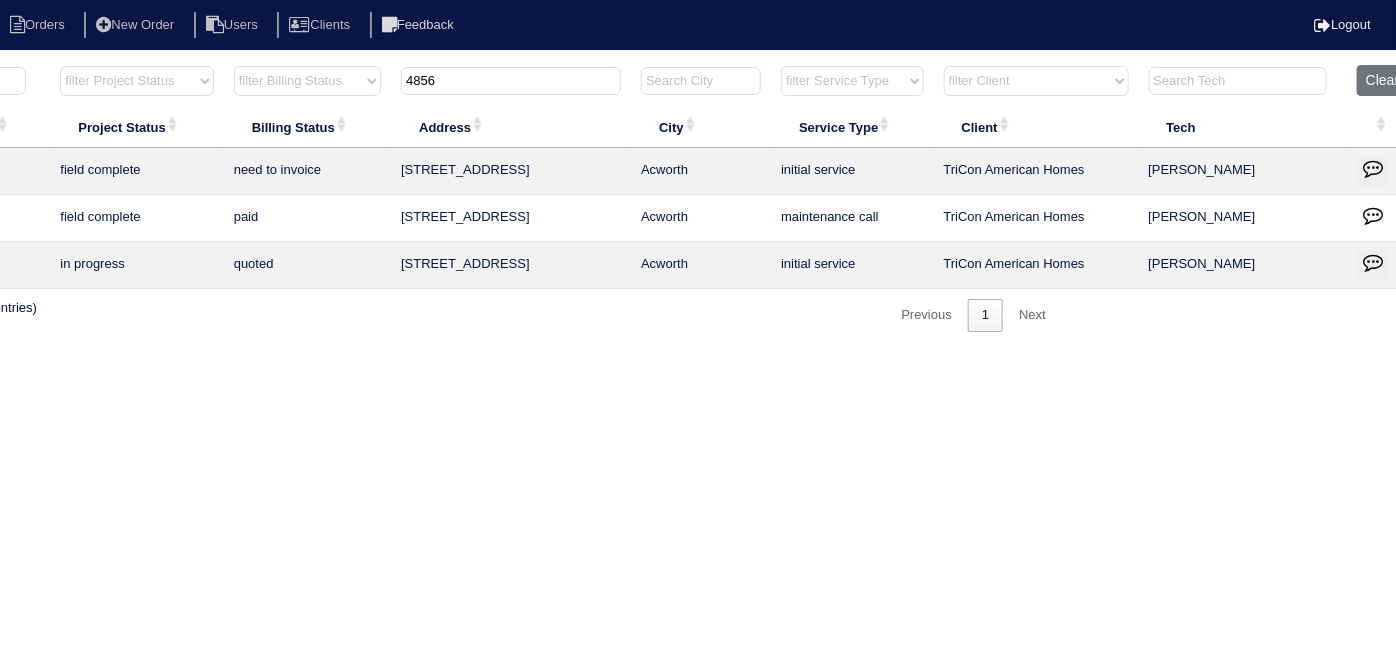 scroll, scrollTop: 0, scrollLeft: 348, axis: horizontal 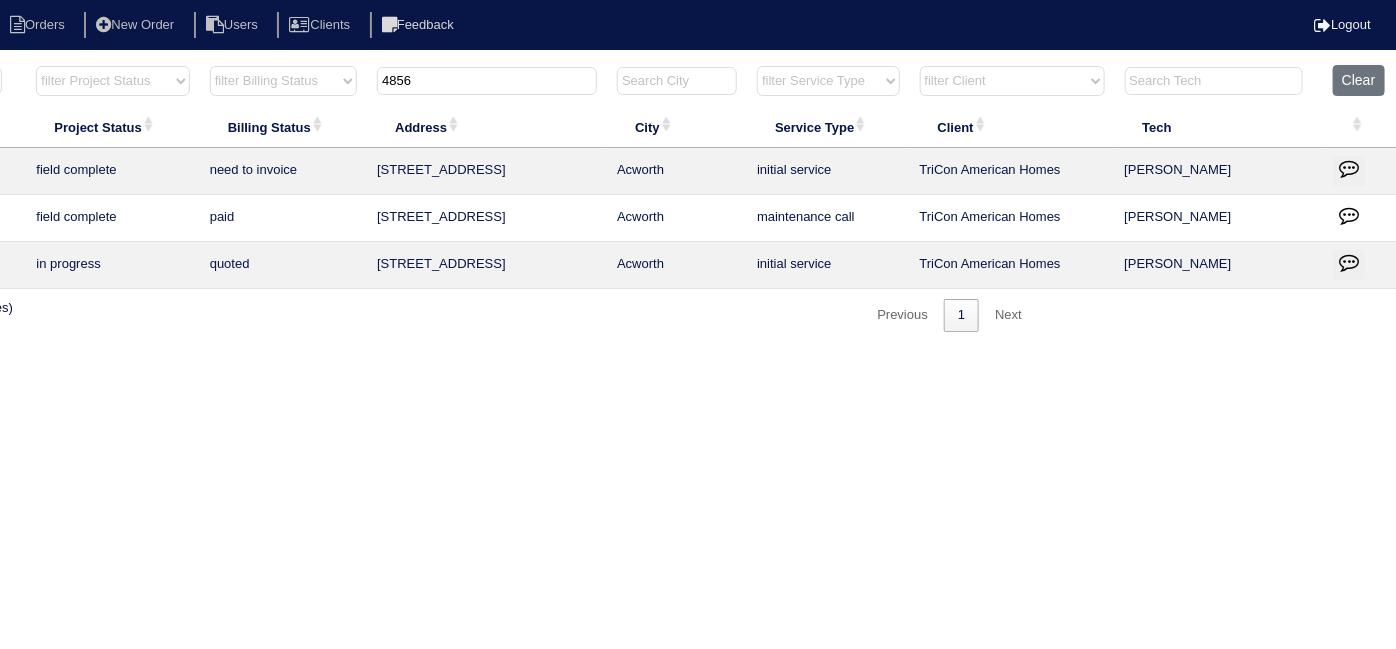 click at bounding box center (1349, 171) 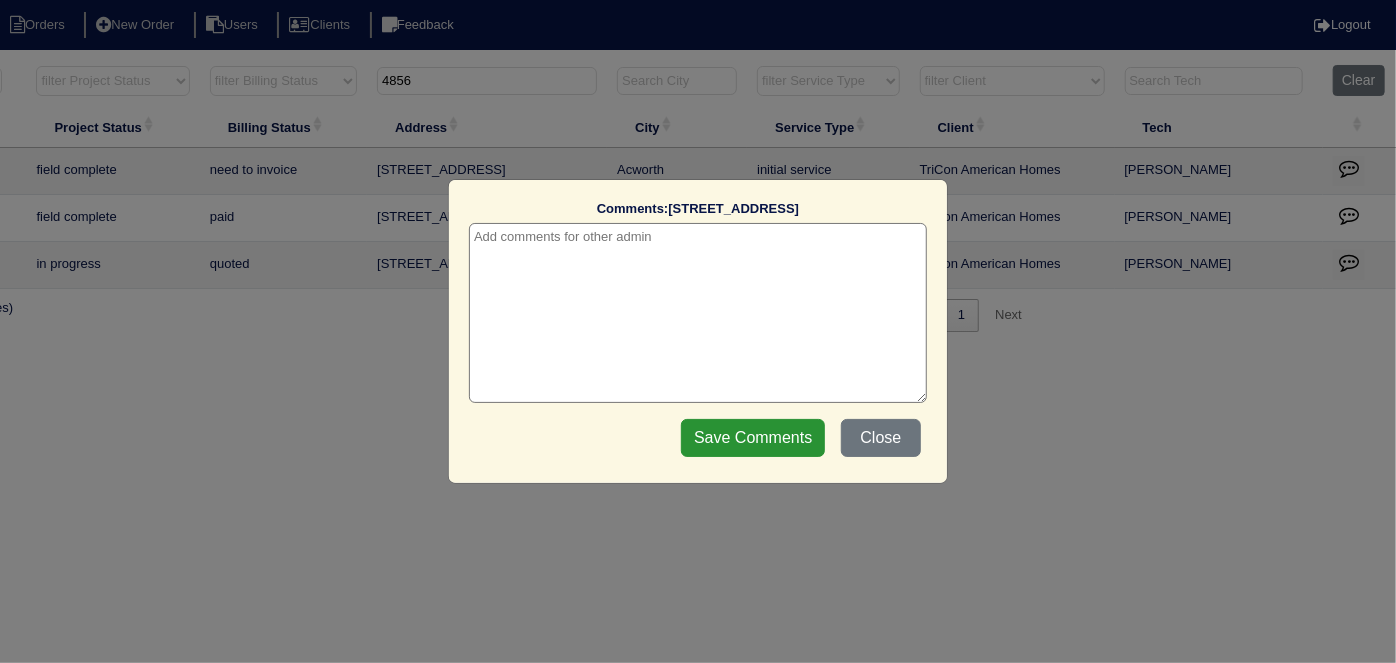 click at bounding box center [698, 313] 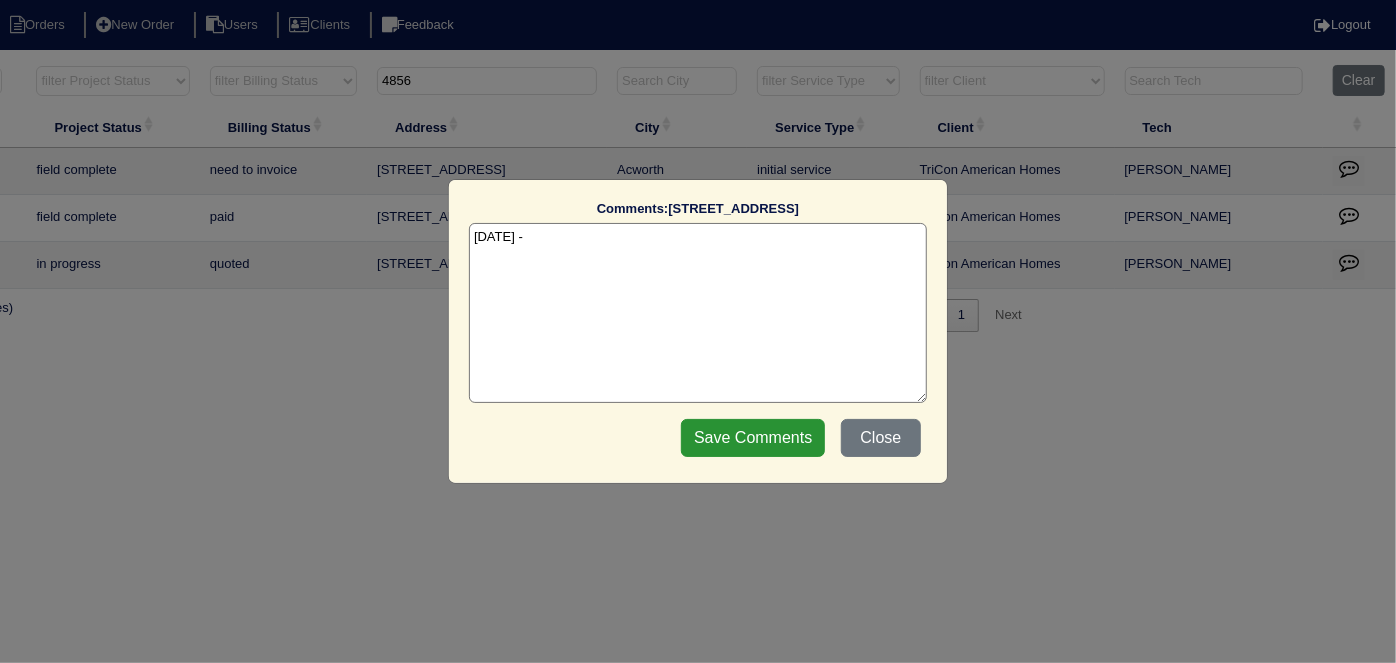 paste on "Duct cleaning" 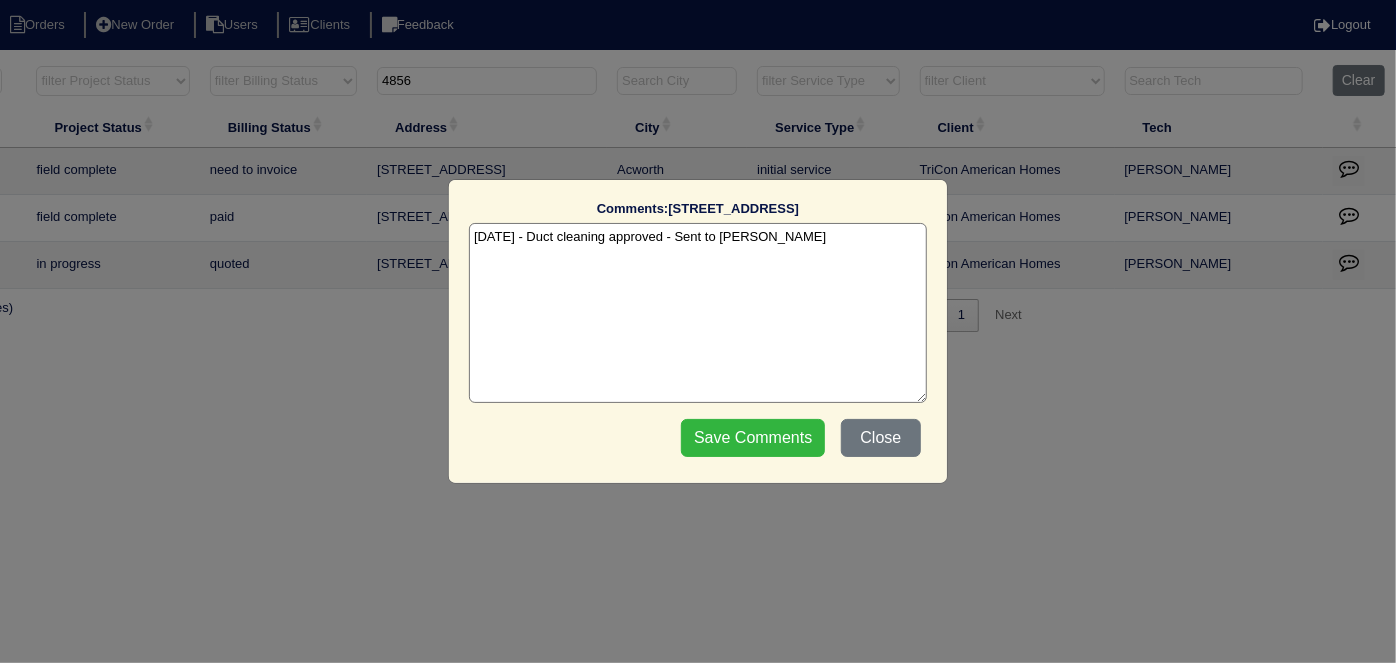 type on "7/10/25 - Duct cleaning approved - Sent to Dan - KE" 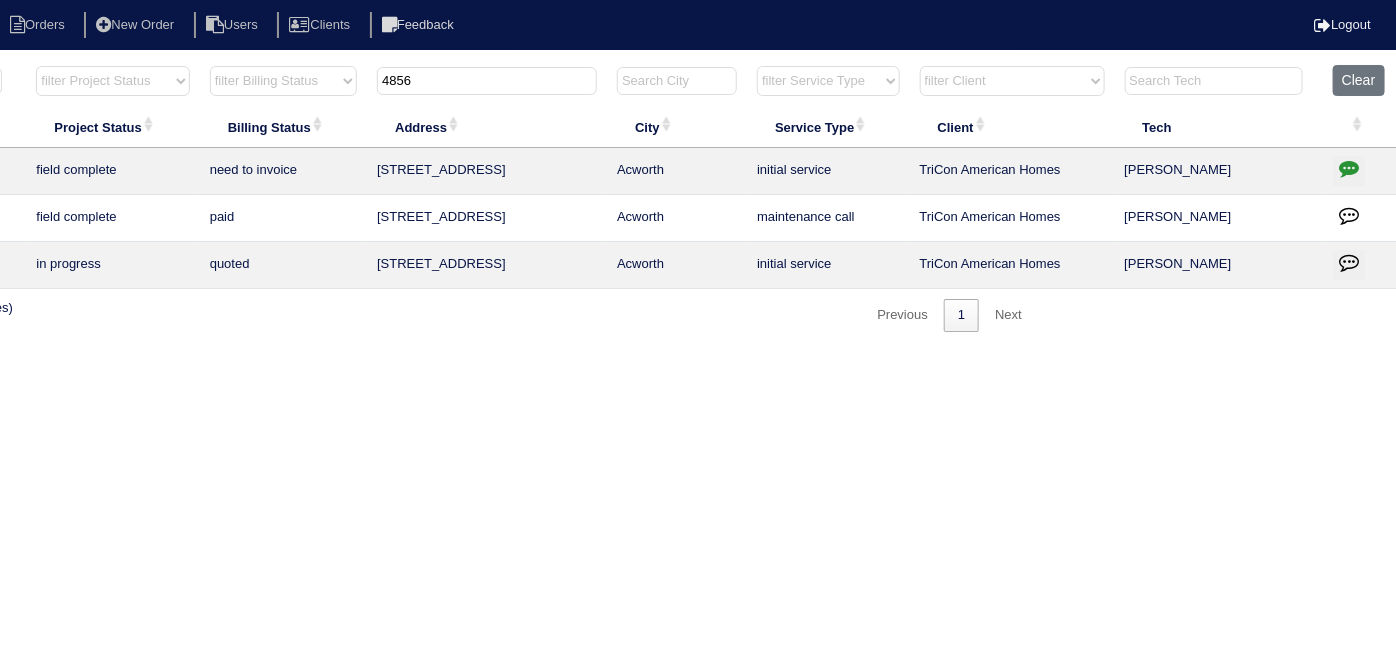 drag, startPoint x: 425, startPoint y: 93, endPoint x: 271, endPoint y: 56, distance: 158.38245 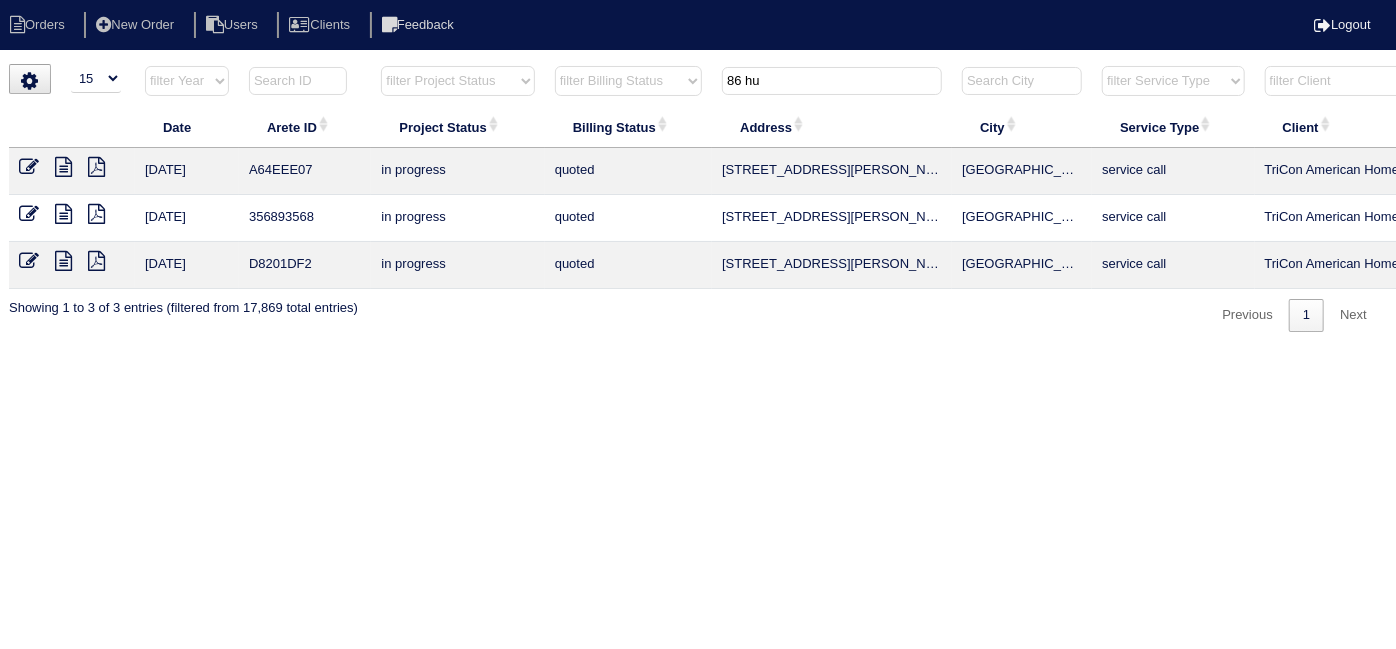 scroll, scrollTop: 0, scrollLeft: 0, axis: both 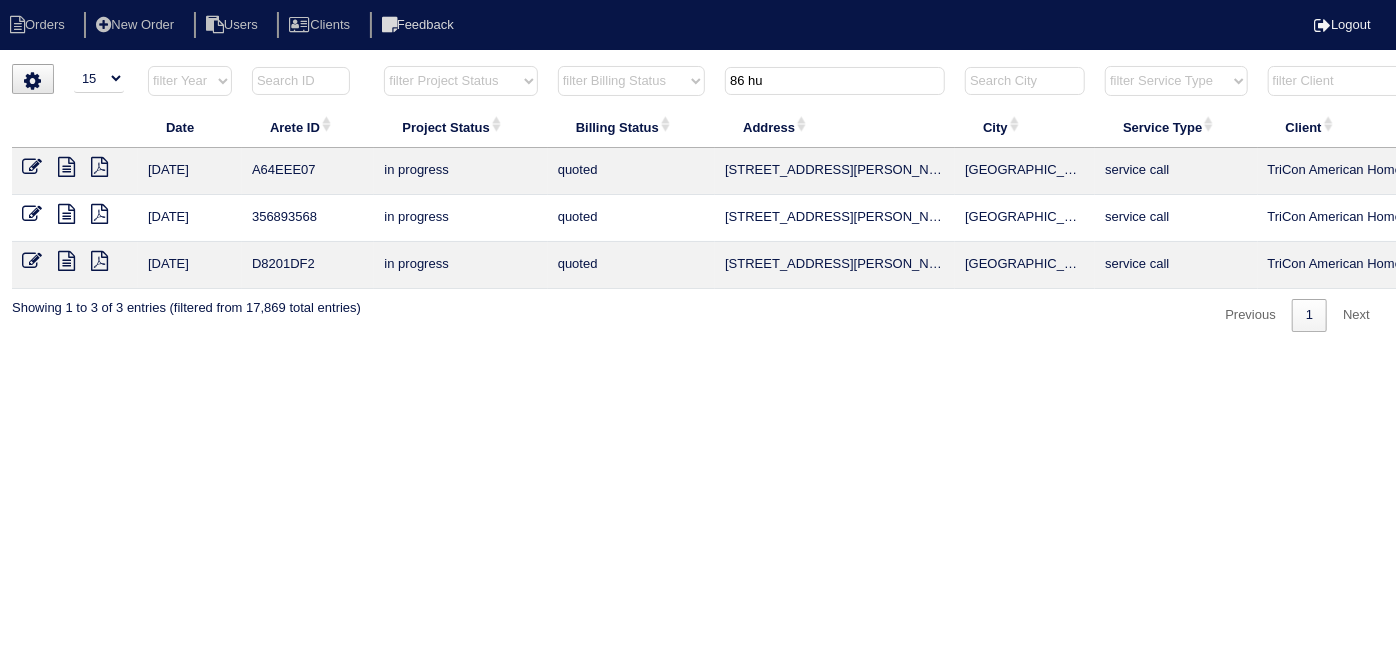type on "86 hu" 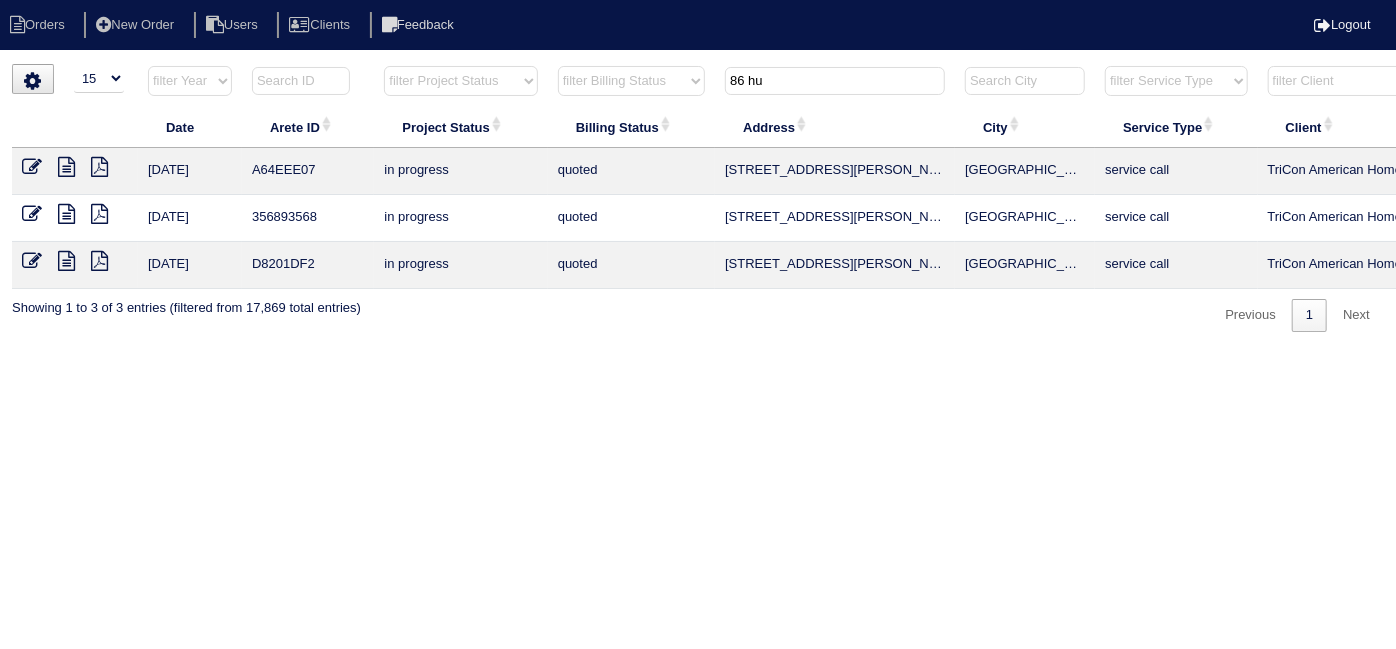 click at bounding box center (66, 167) 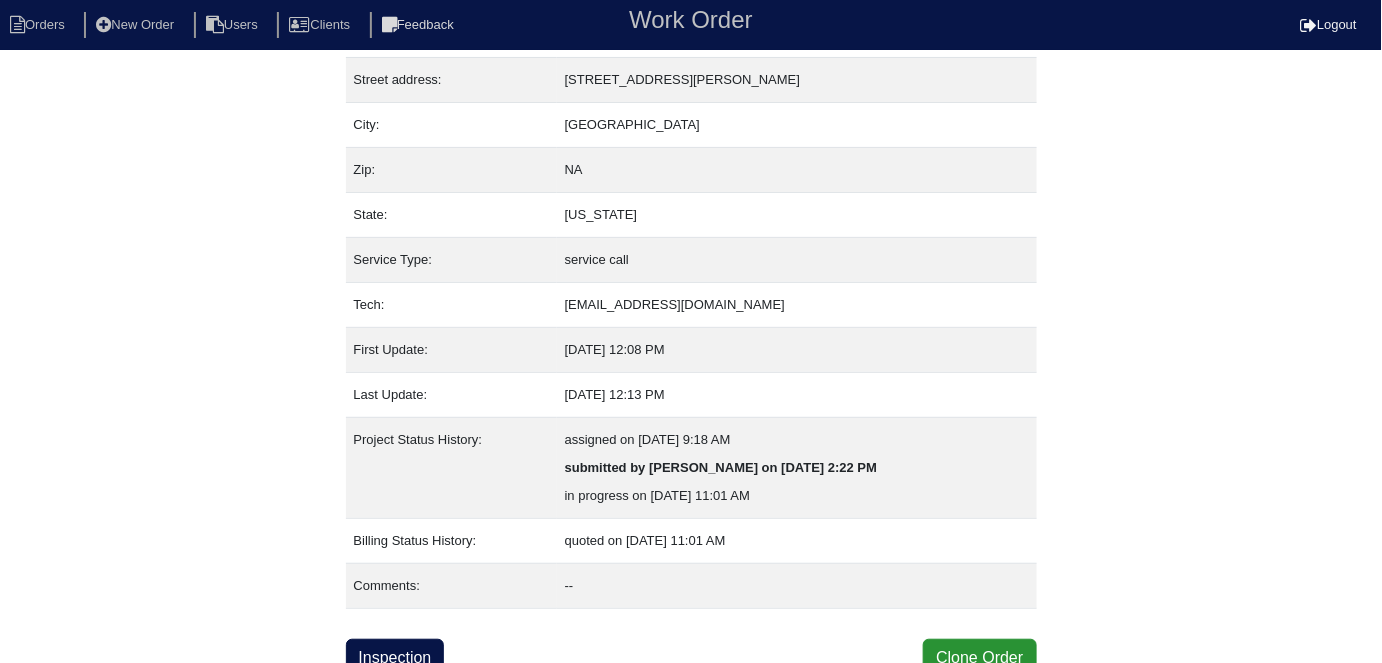 scroll, scrollTop: 105, scrollLeft: 0, axis: vertical 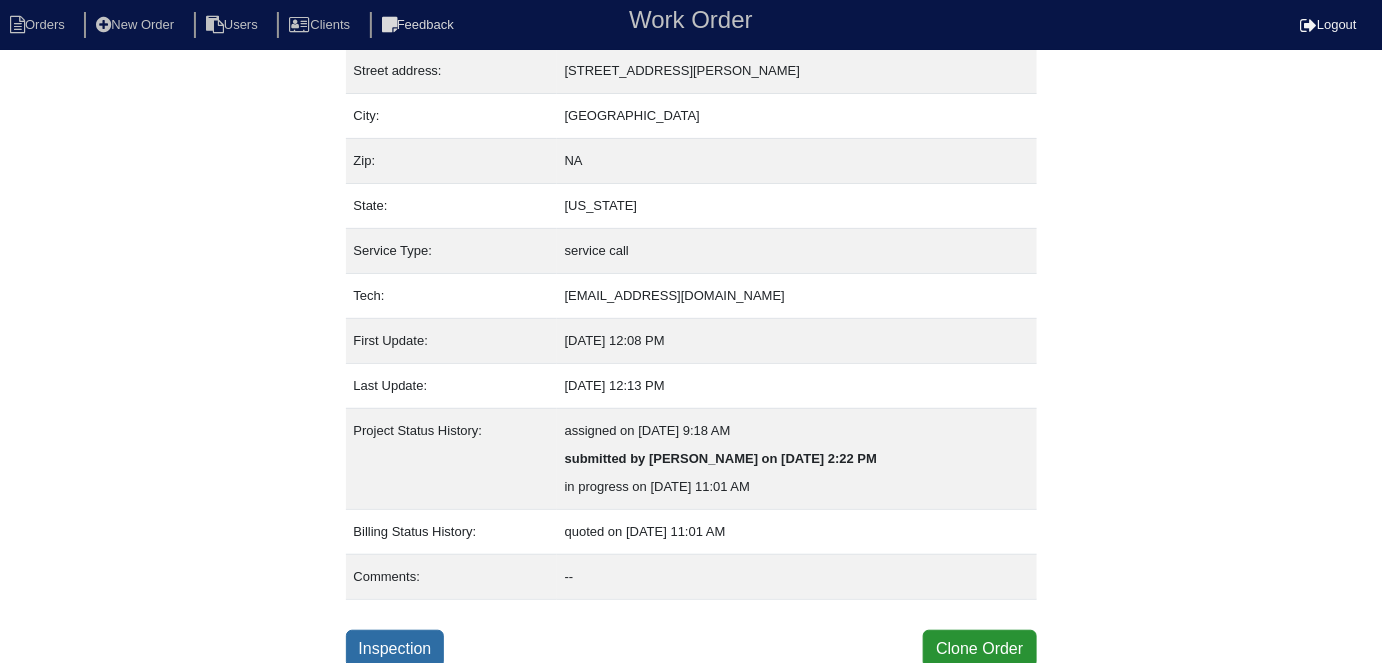 click on "Inspection" at bounding box center (395, 649) 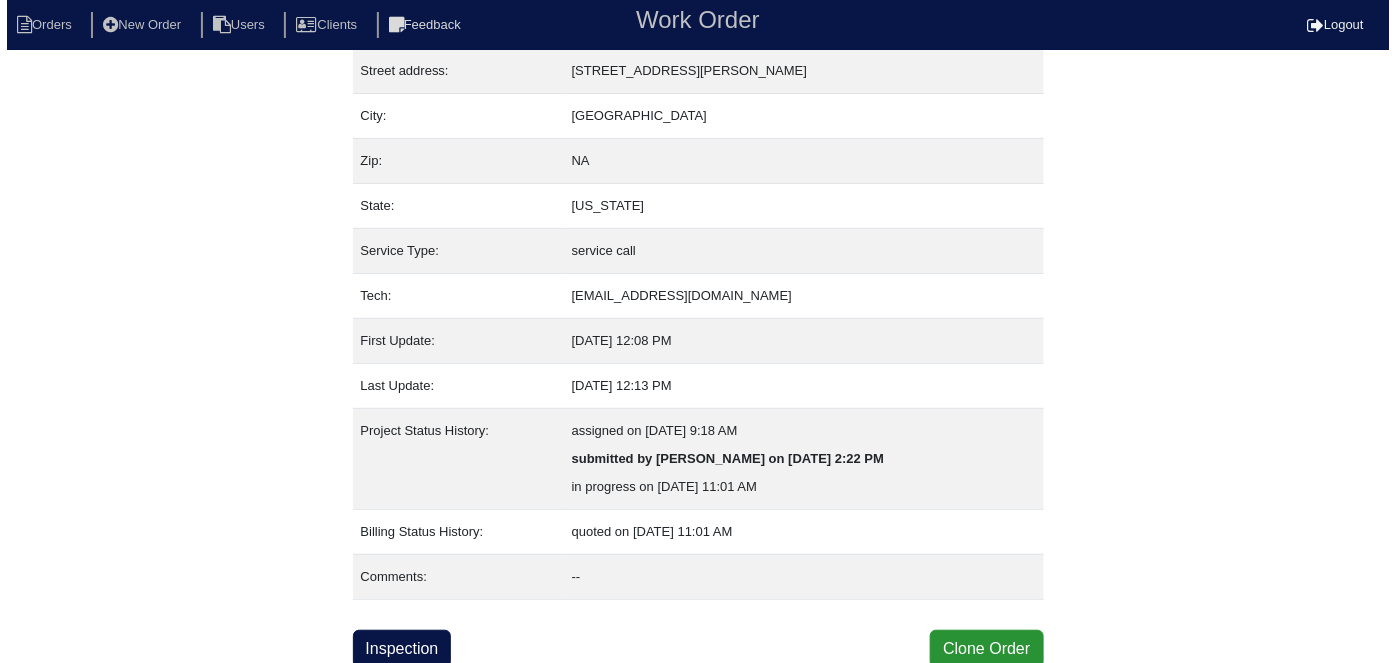 scroll, scrollTop: 0, scrollLeft: 0, axis: both 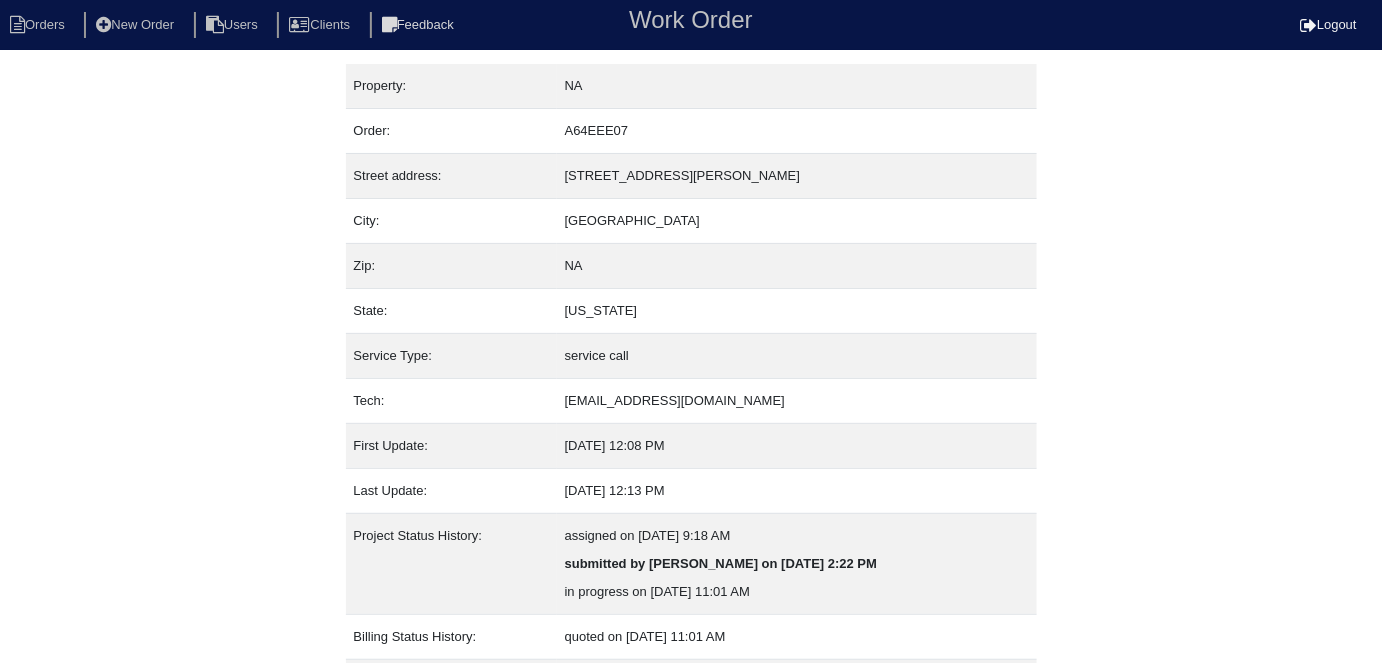 select on "0" 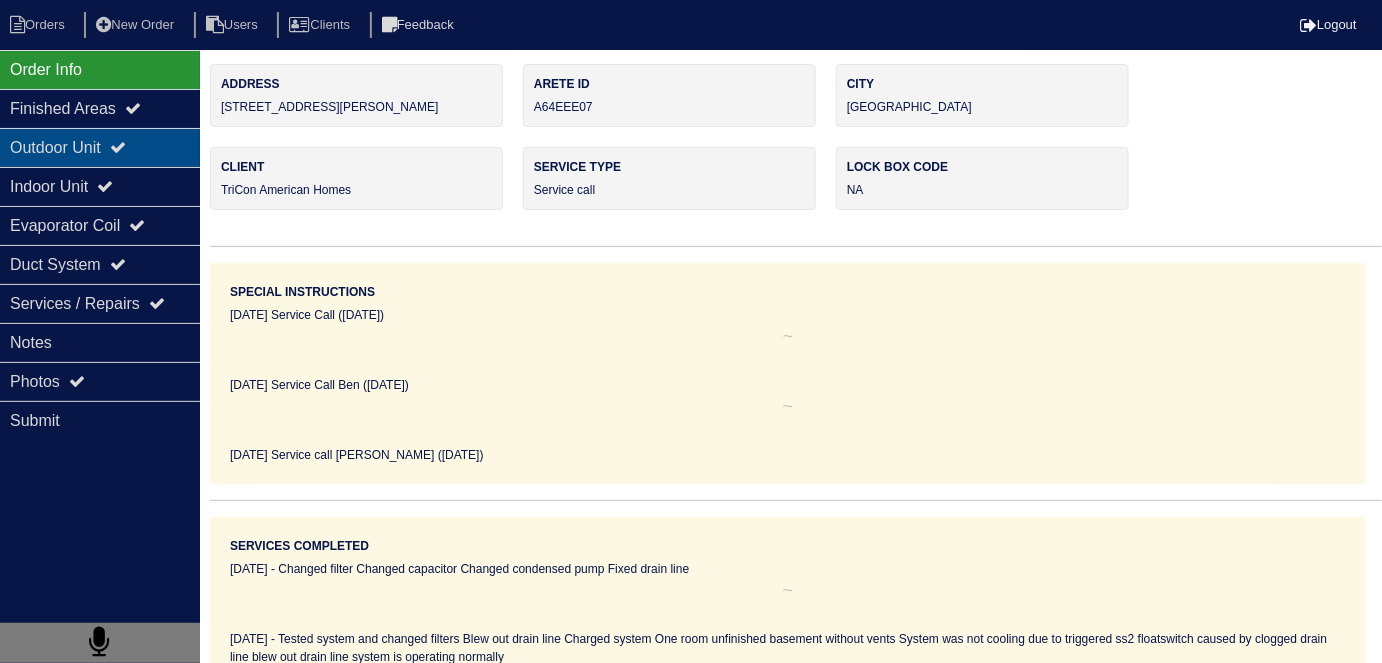 click at bounding box center (118, 147) 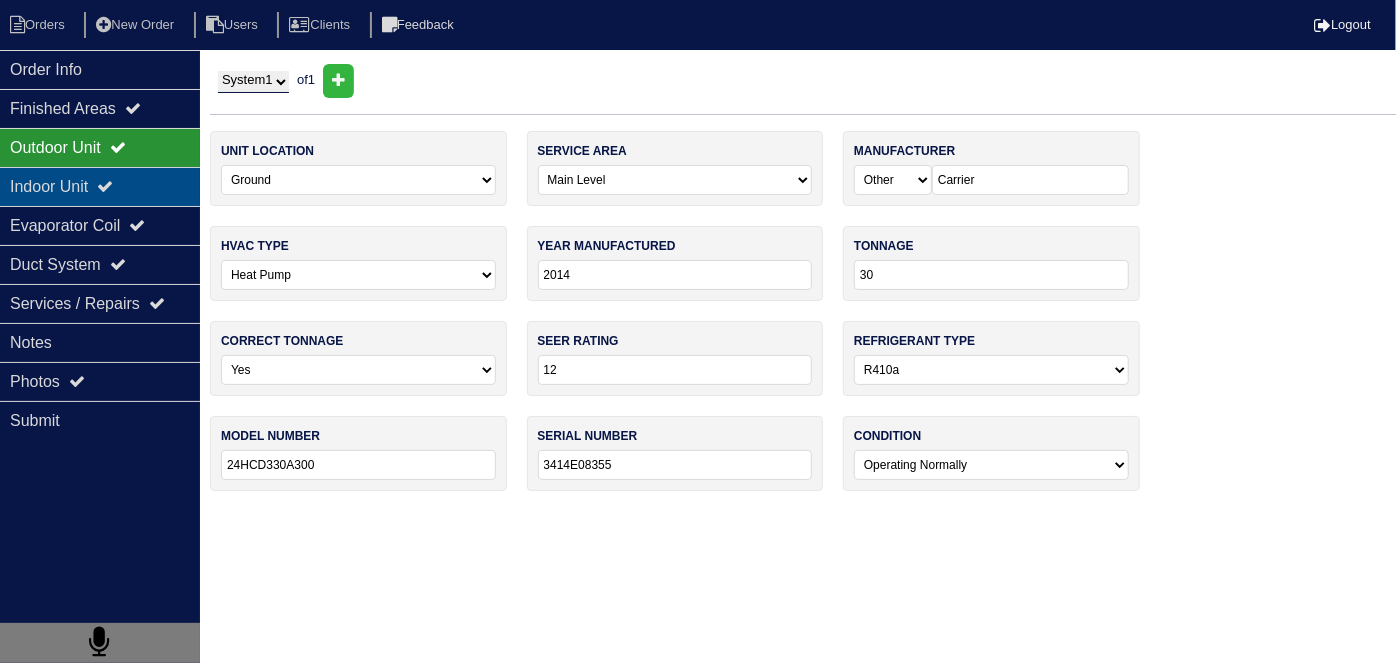 click at bounding box center [105, 186] 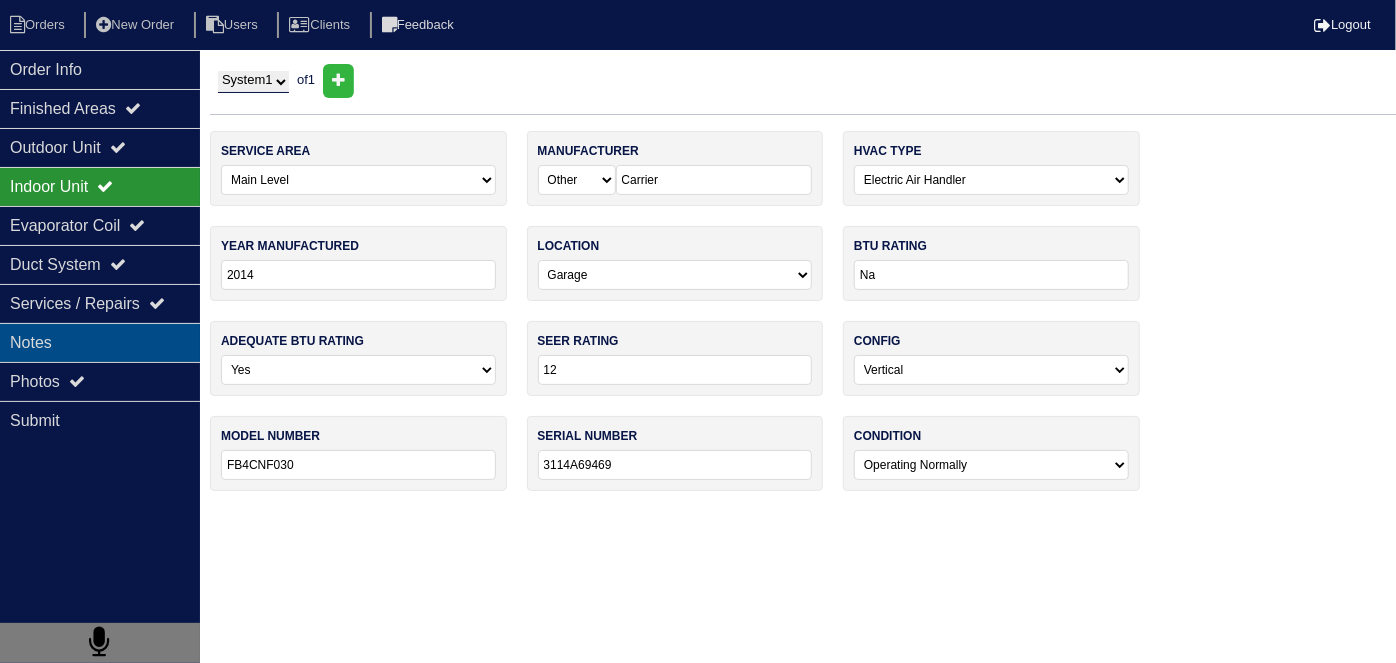 click on "Notes" at bounding box center [100, 342] 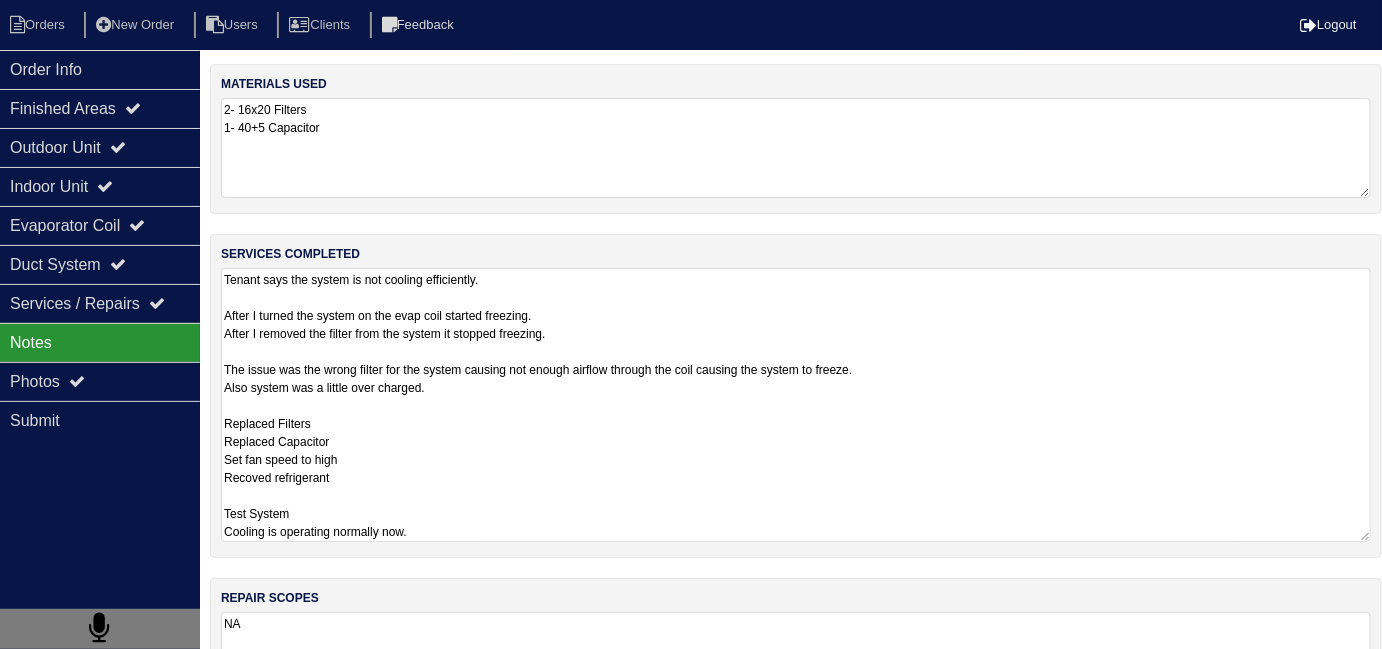 click on "Tenant says the system is not cooling efficiently.
After I turned the system on the evap coil started freezing.
After I removed the filter from the system it stopped freezing.
The issue was the wrong filter for the system causing not enough airflow through the coil causing the system to freeze.
Also system was a little over charged.
Replaced Filters
Replaced Capacitor
Set fan speed to high
Recoved refrigerant
Test System
Cooling is operating normally now." at bounding box center [796, 405] 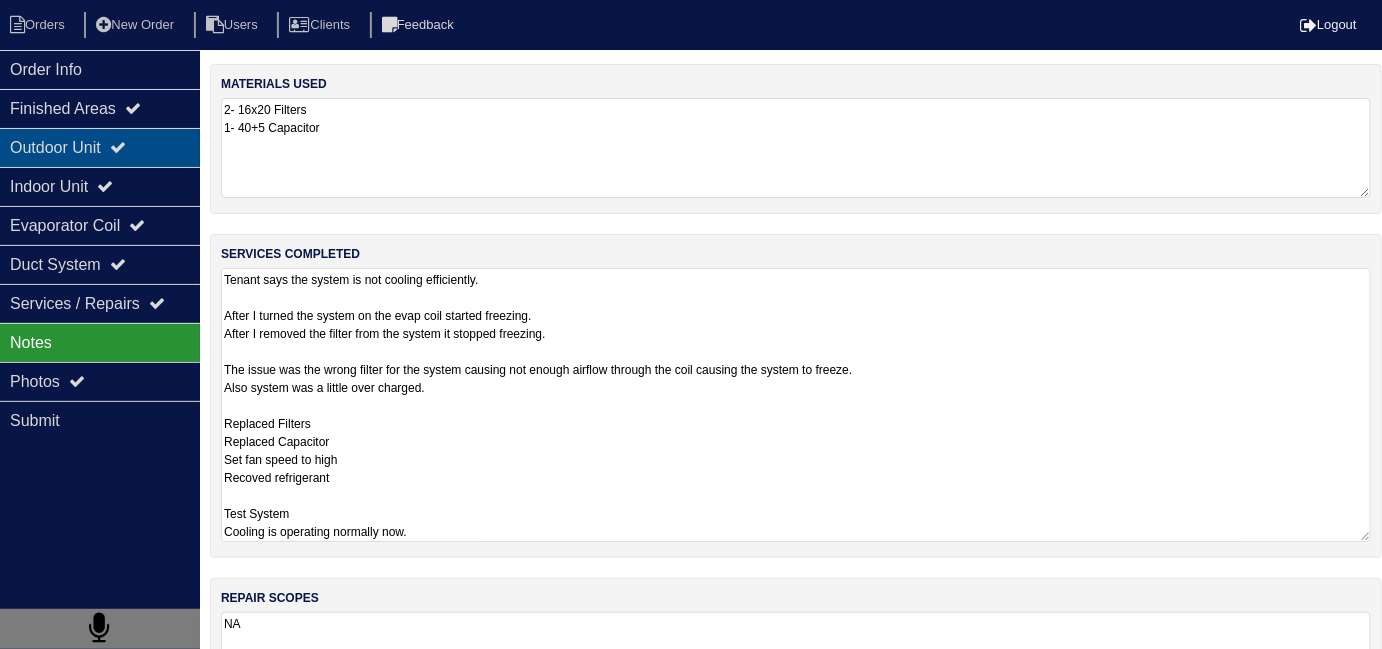 click on "Outdoor Unit" at bounding box center [100, 147] 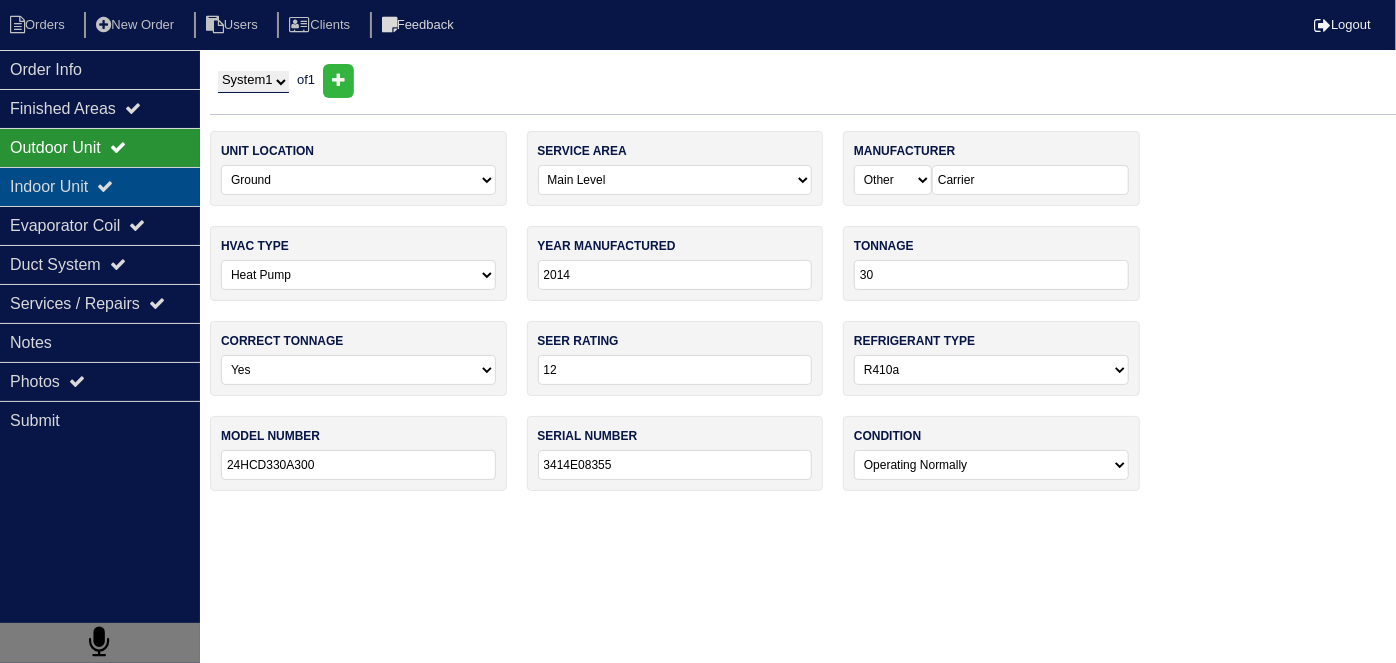 click on "Indoor Unit" at bounding box center (100, 186) 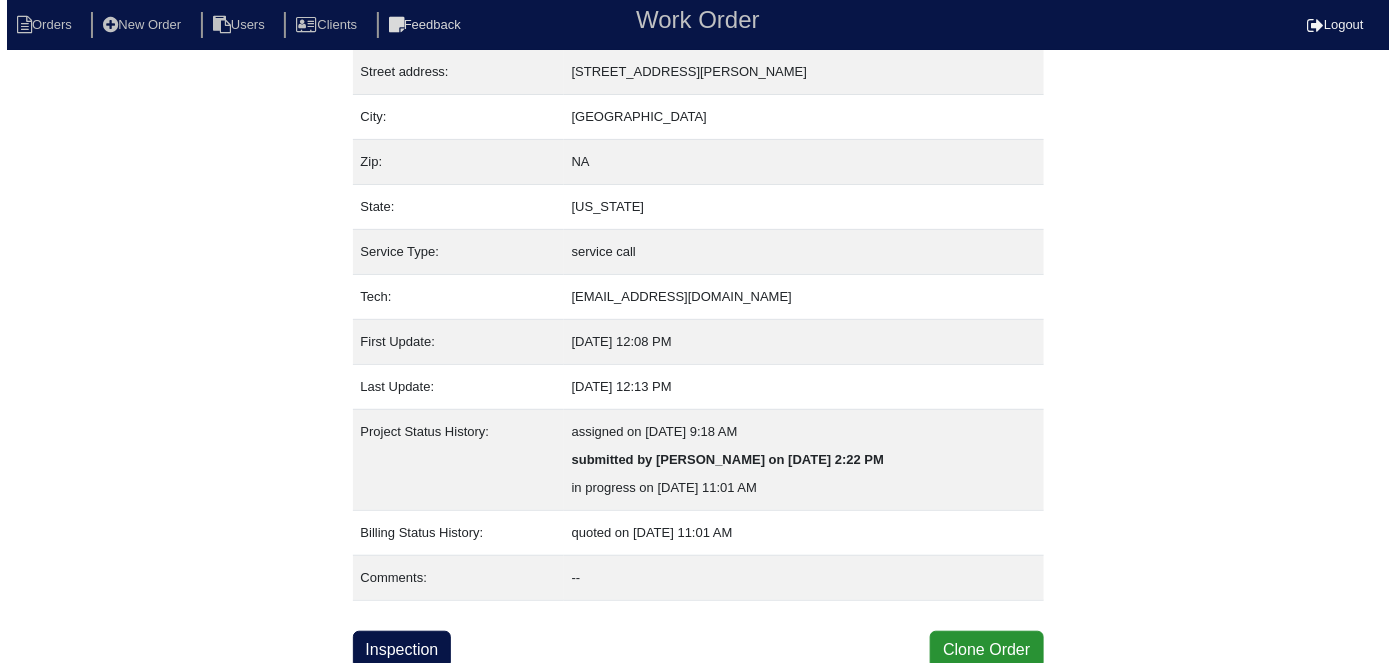 scroll, scrollTop: 105, scrollLeft: 0, axis: vertical 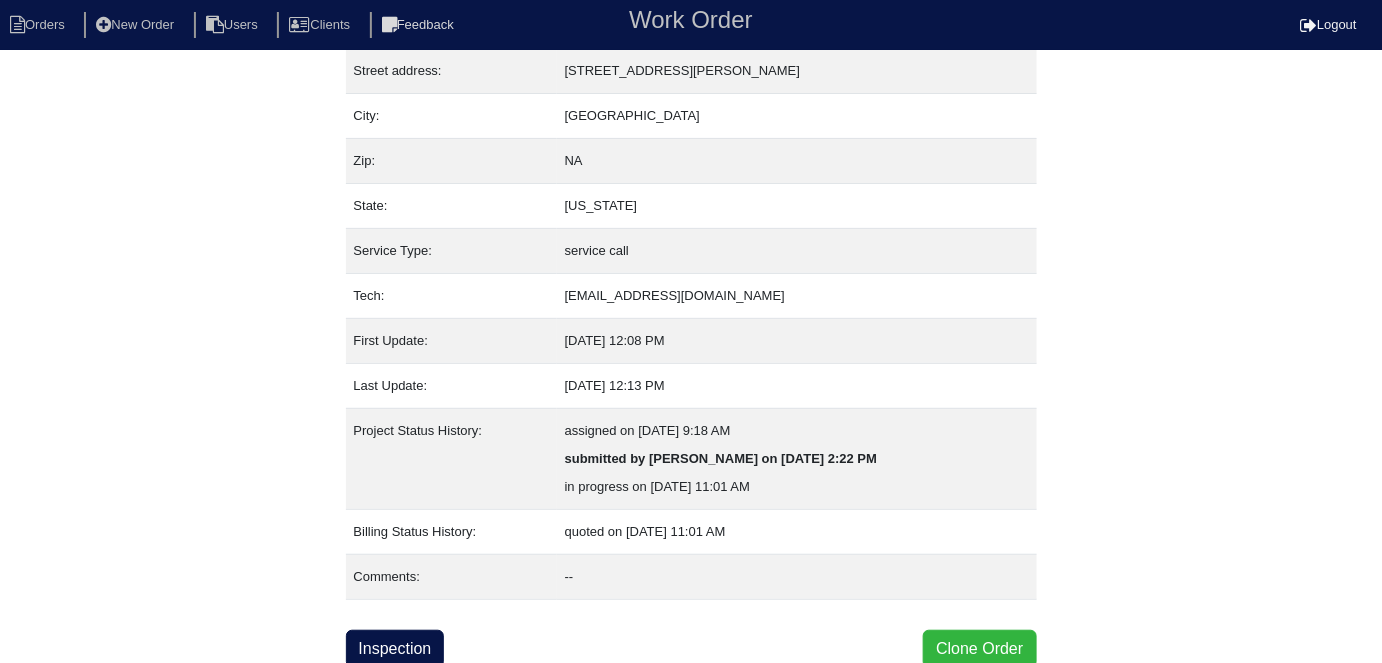 click on "Clone Order" at bounding box center [979, 649] 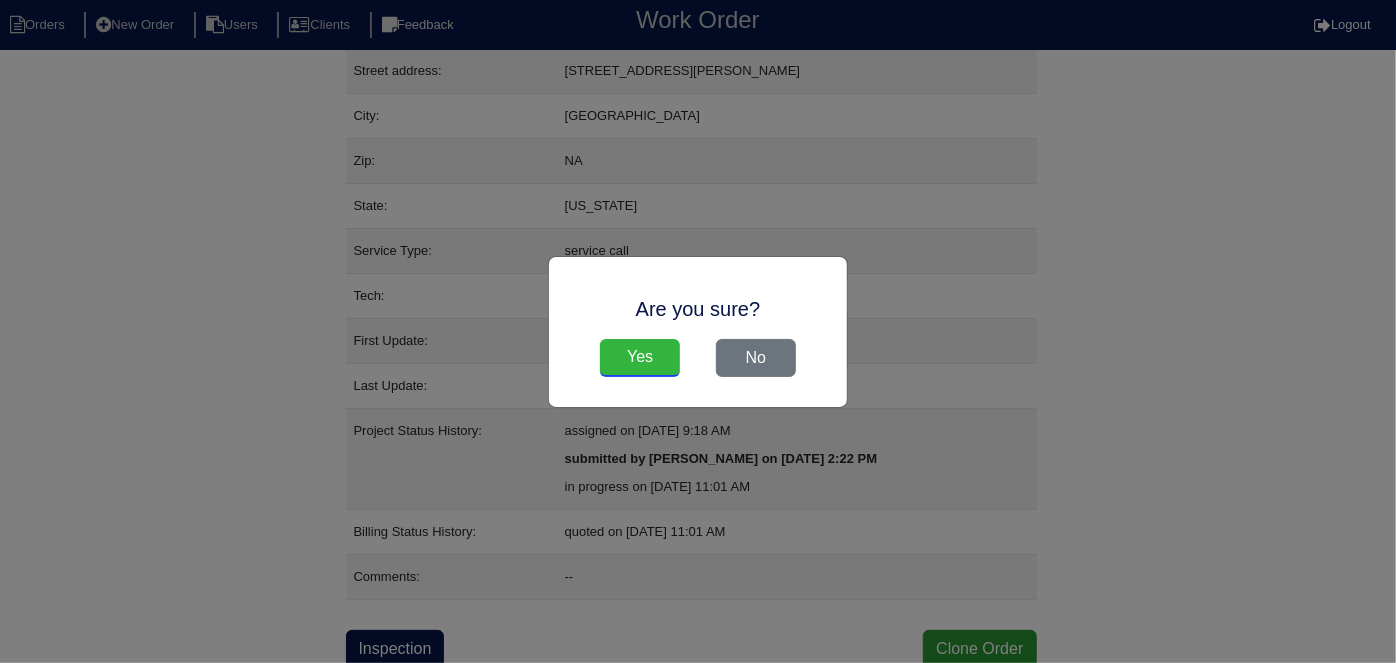 click on "Yes" at bounding box center (640, 358) 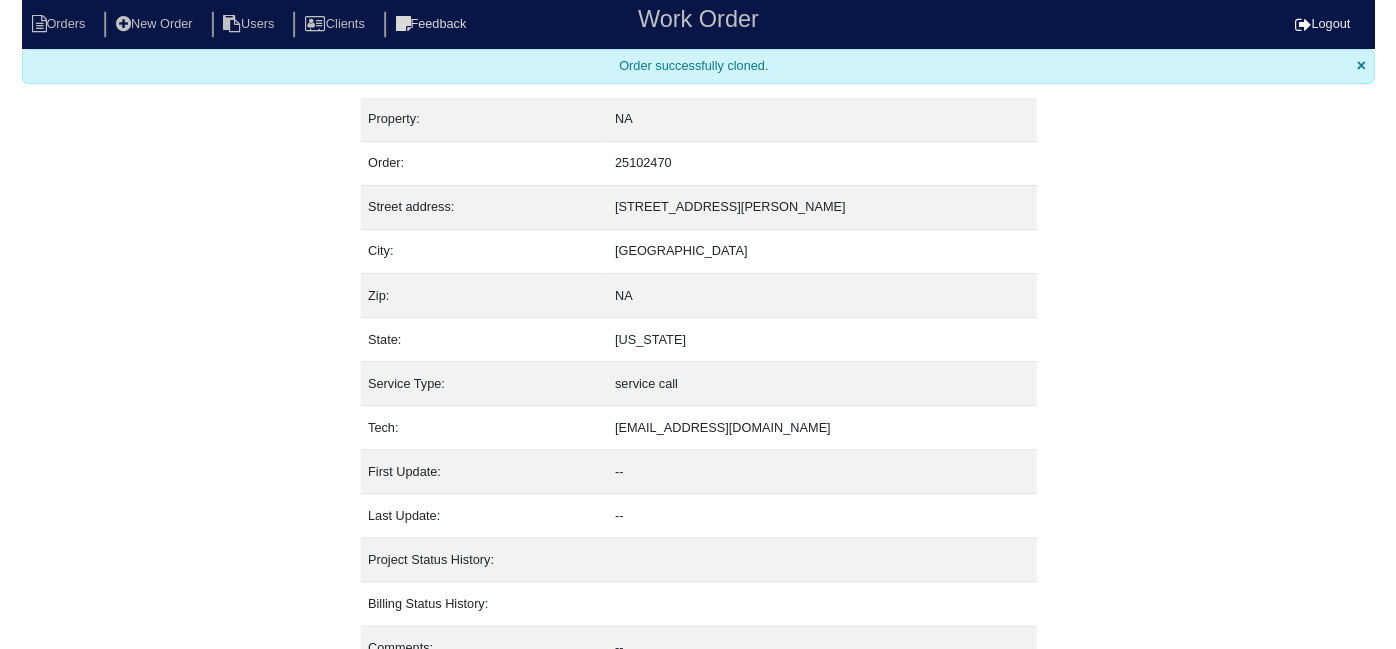 scroll, scrollTop: 0, scrollLeft: 0, axis: both 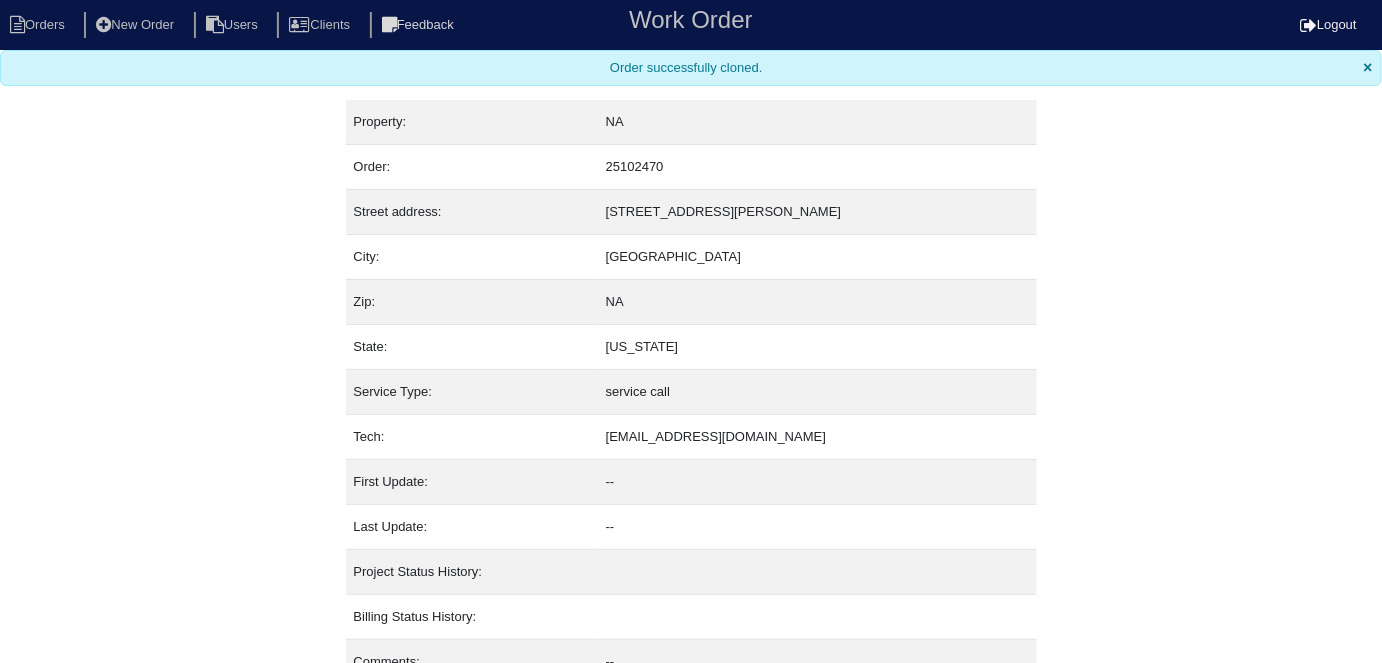 click on "Orders
New Order
Users
Clients
Feedback
Work Order
Logout" at bounding box center (691, 25) 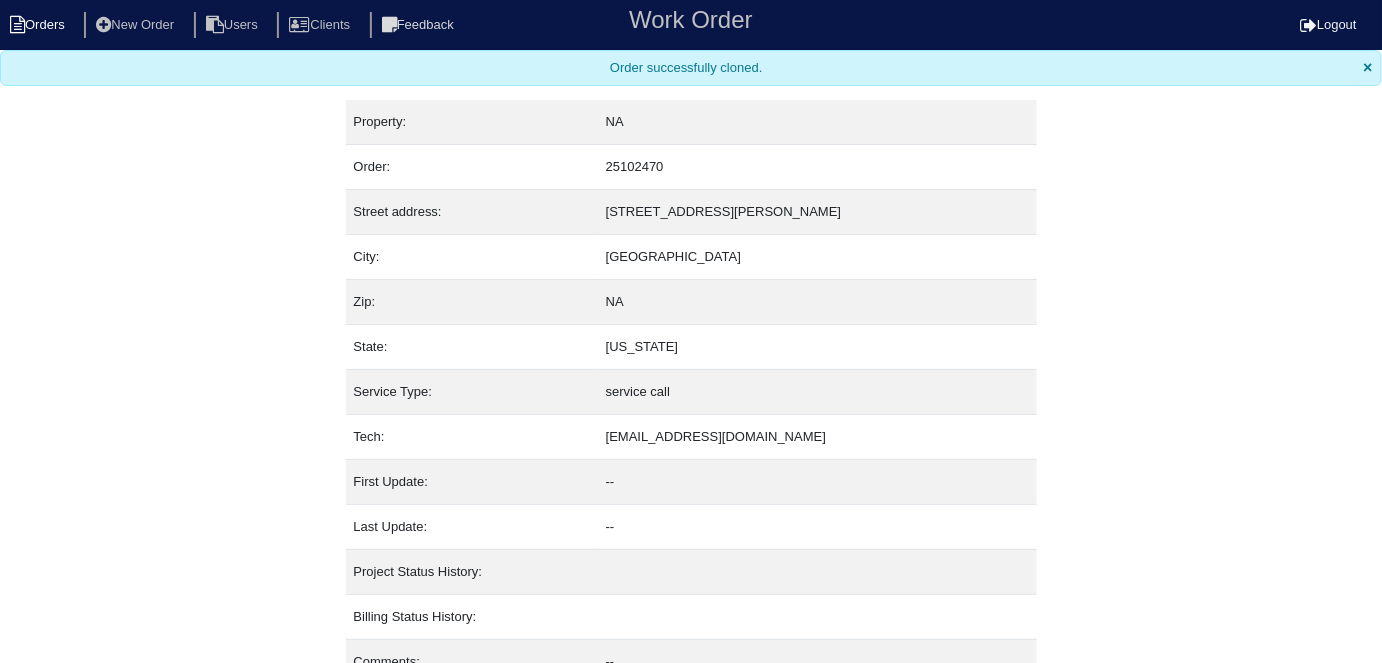 click on "Orders" at bounding box center (40, 25) 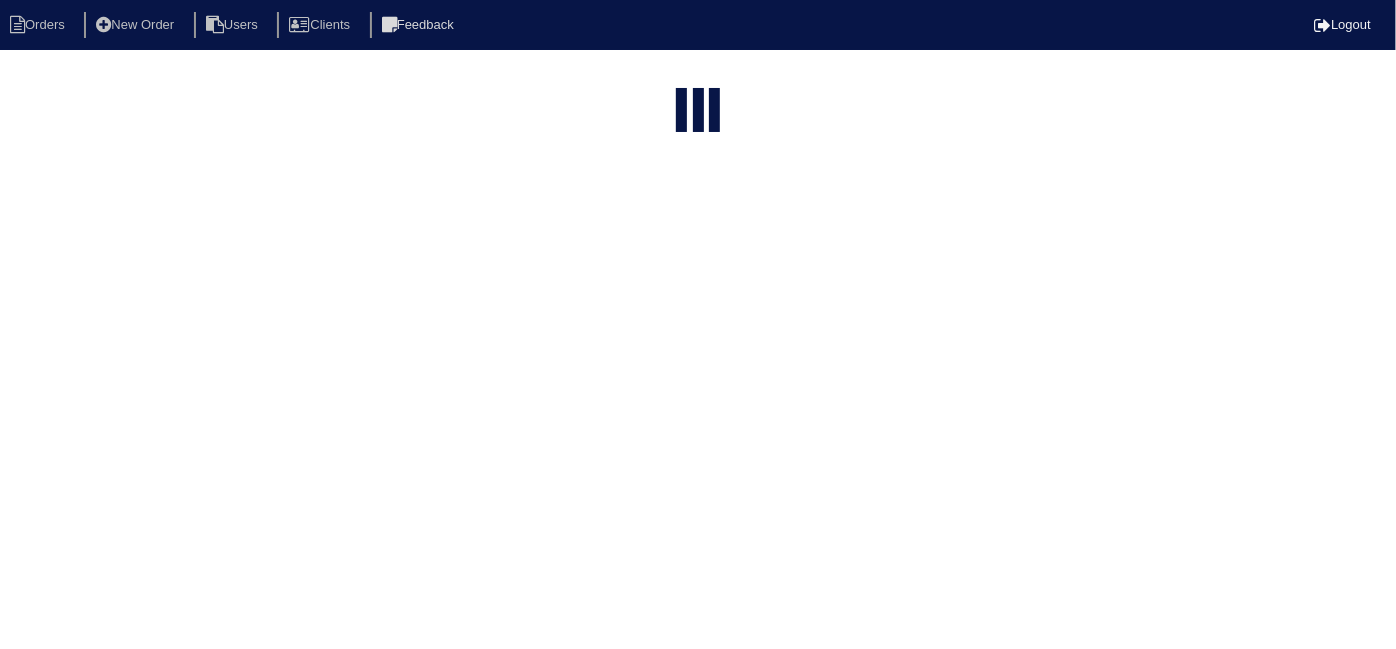 select on "15" 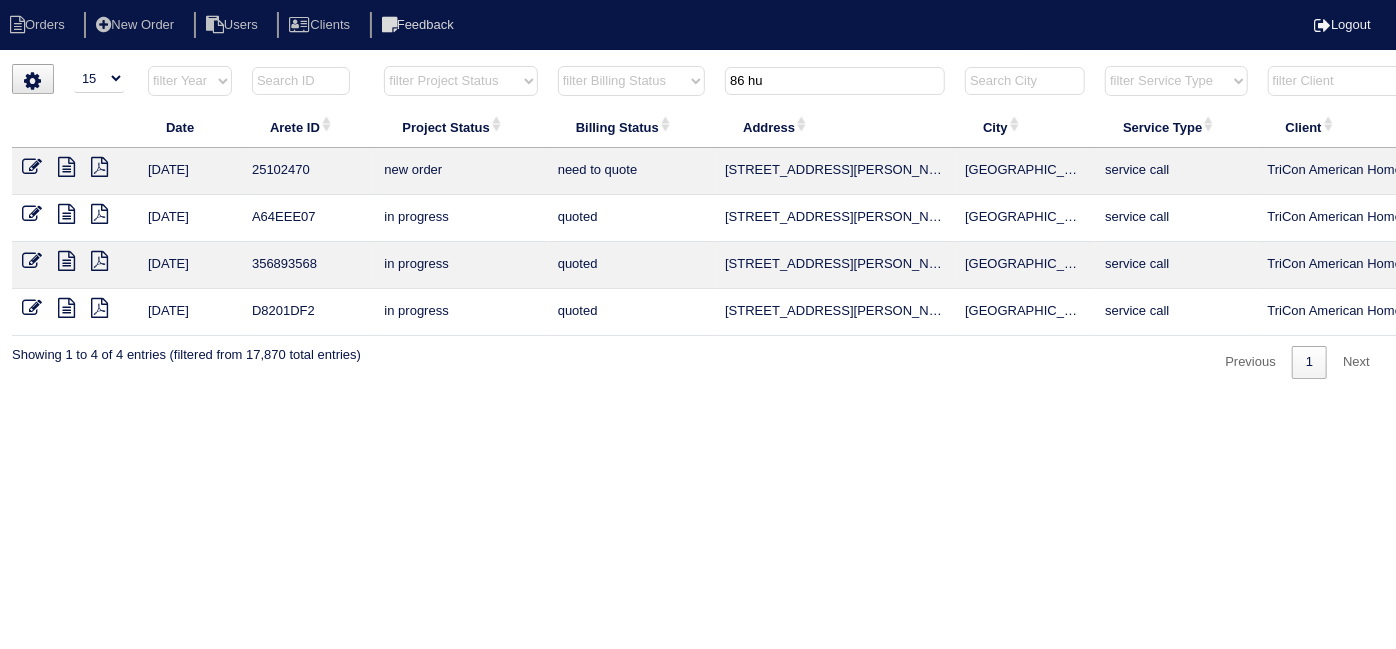 click at bounding box center (32, 167) 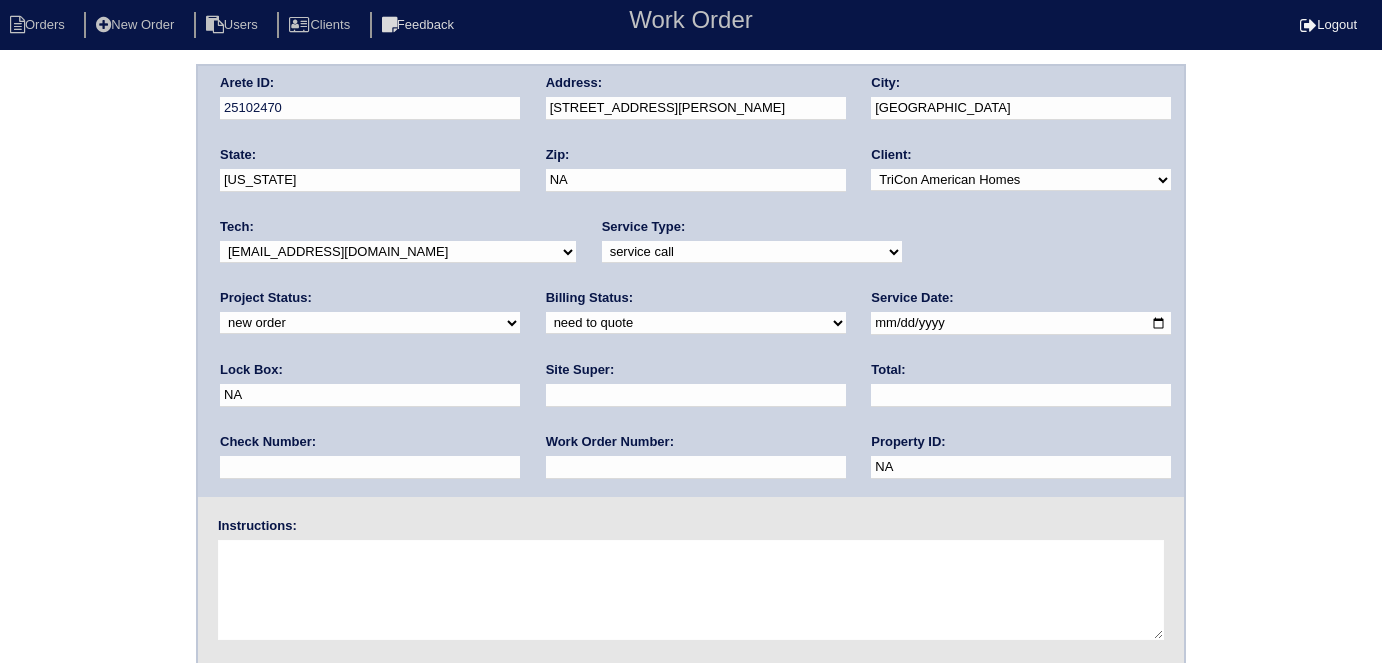 scroll, scrollTop: 0, scrollLeft: 0, axis: both 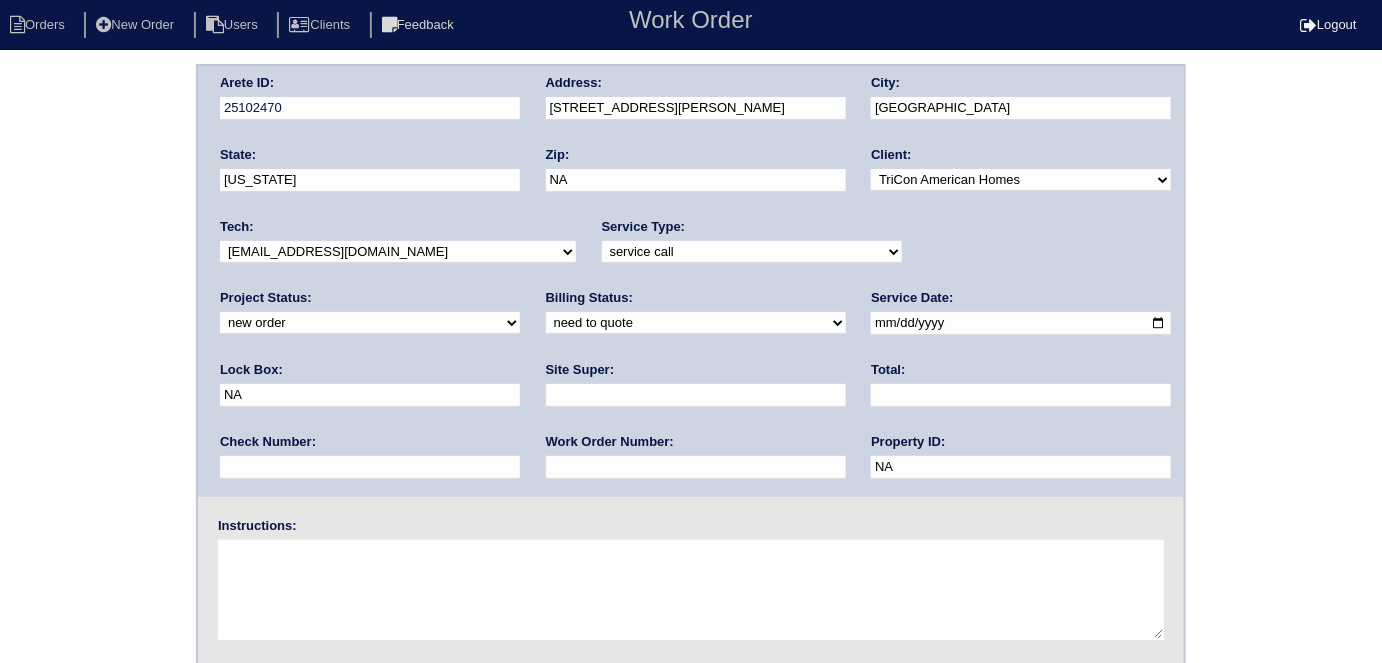 click on "-select-
initial service
basic service
maintenance call
replacement scope
service call
scope only" at bounding box center (752, 252) 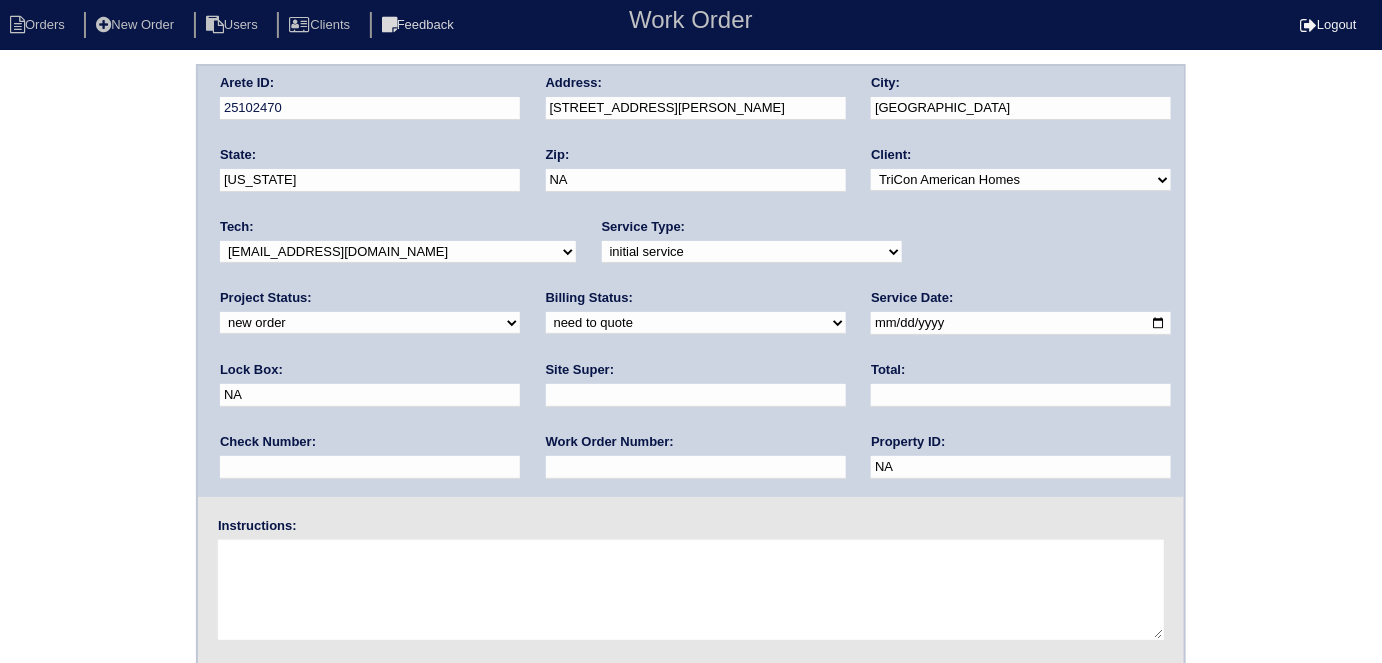 click on "-select-
initial service
basic service
maintenance call
replacement scope
service call
scope only" at bounding box center (752, 252) 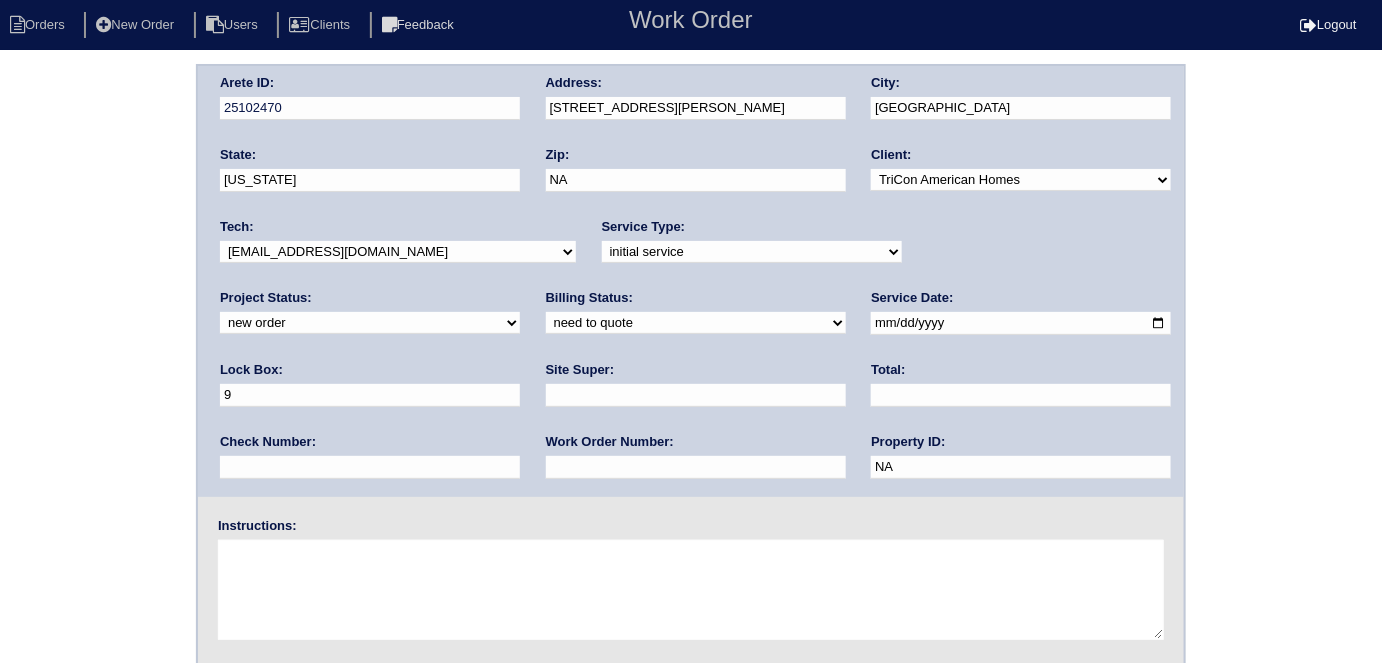 type on "9470" 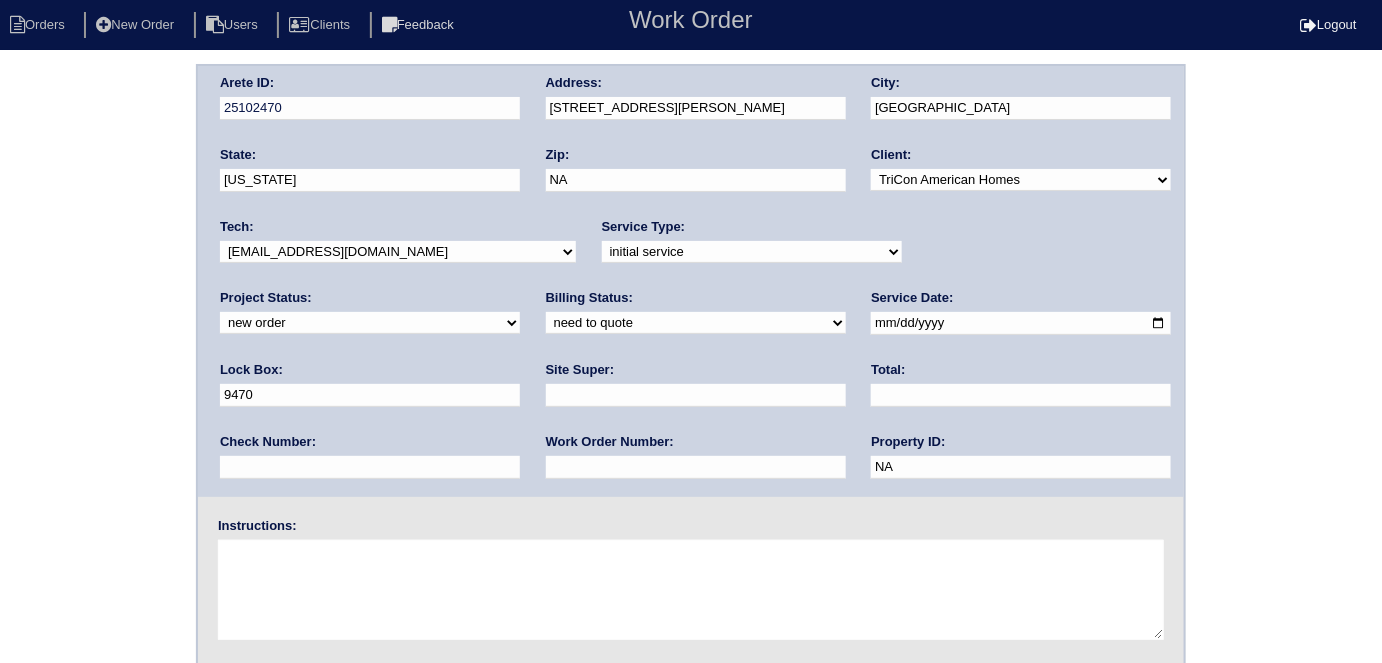 click at bounding box center [696, 395] 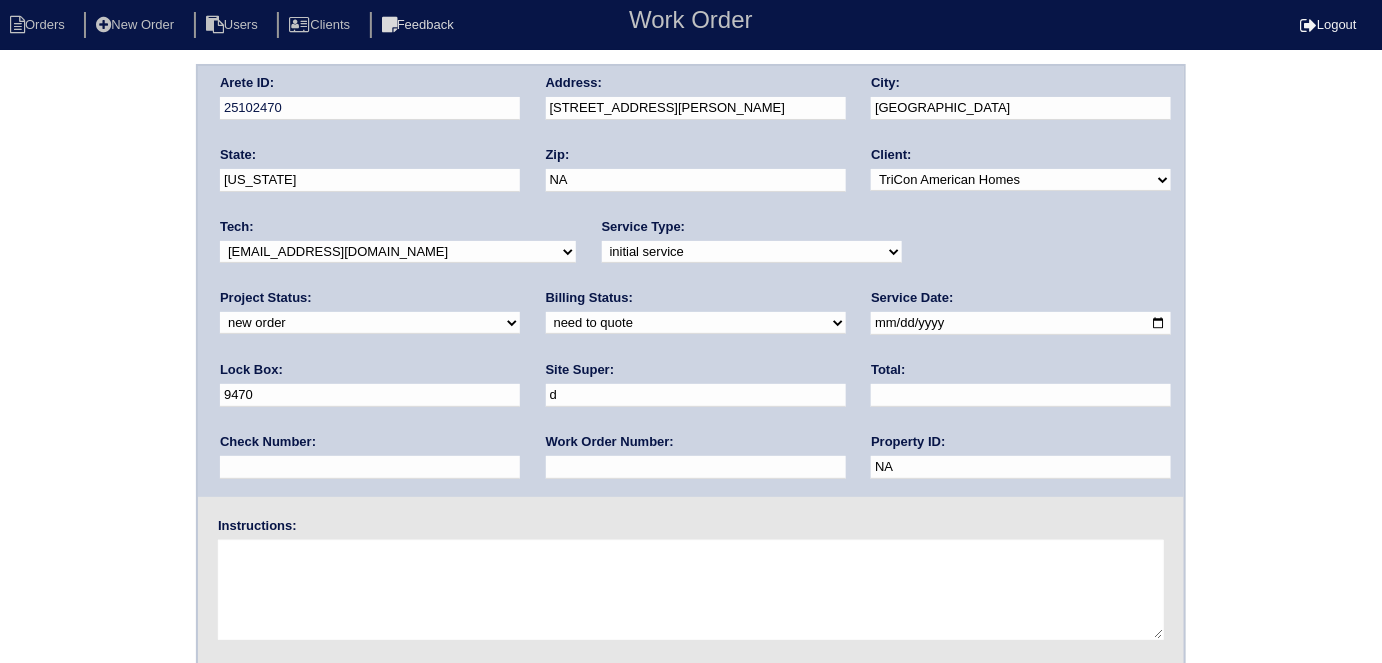 type on "Darryl Glover" 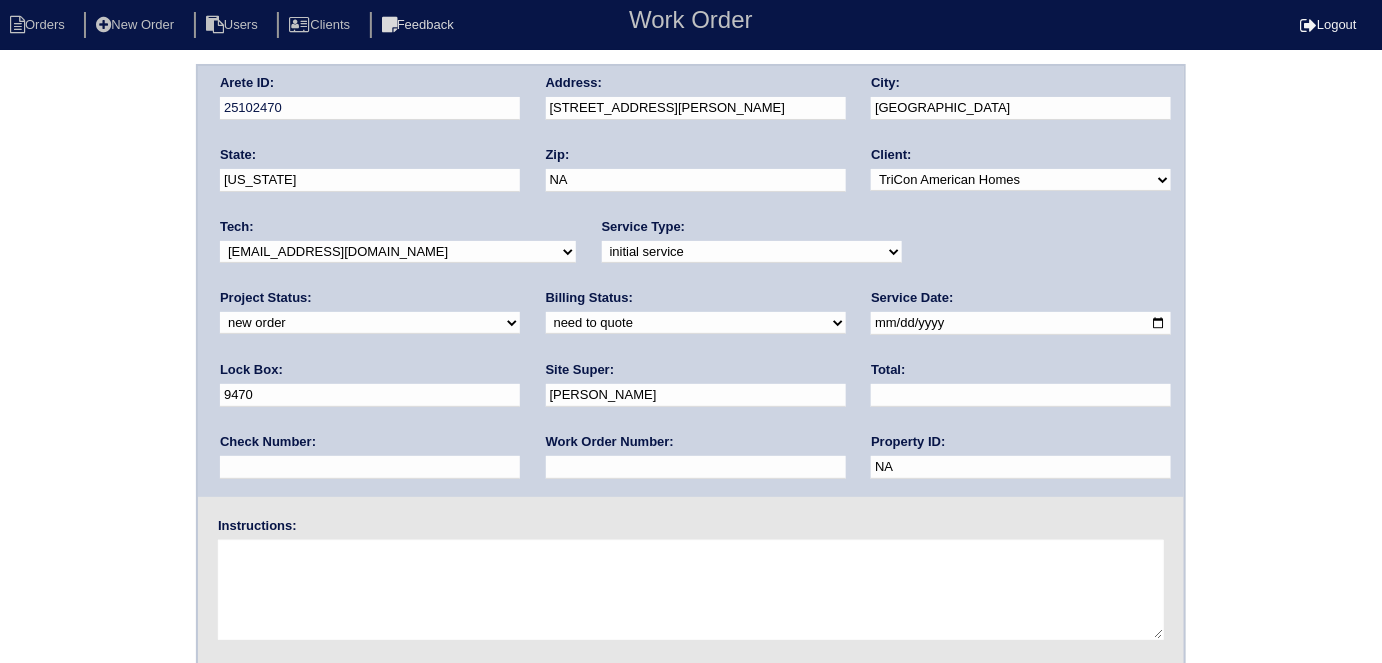 click at bounding box center [696, 467] 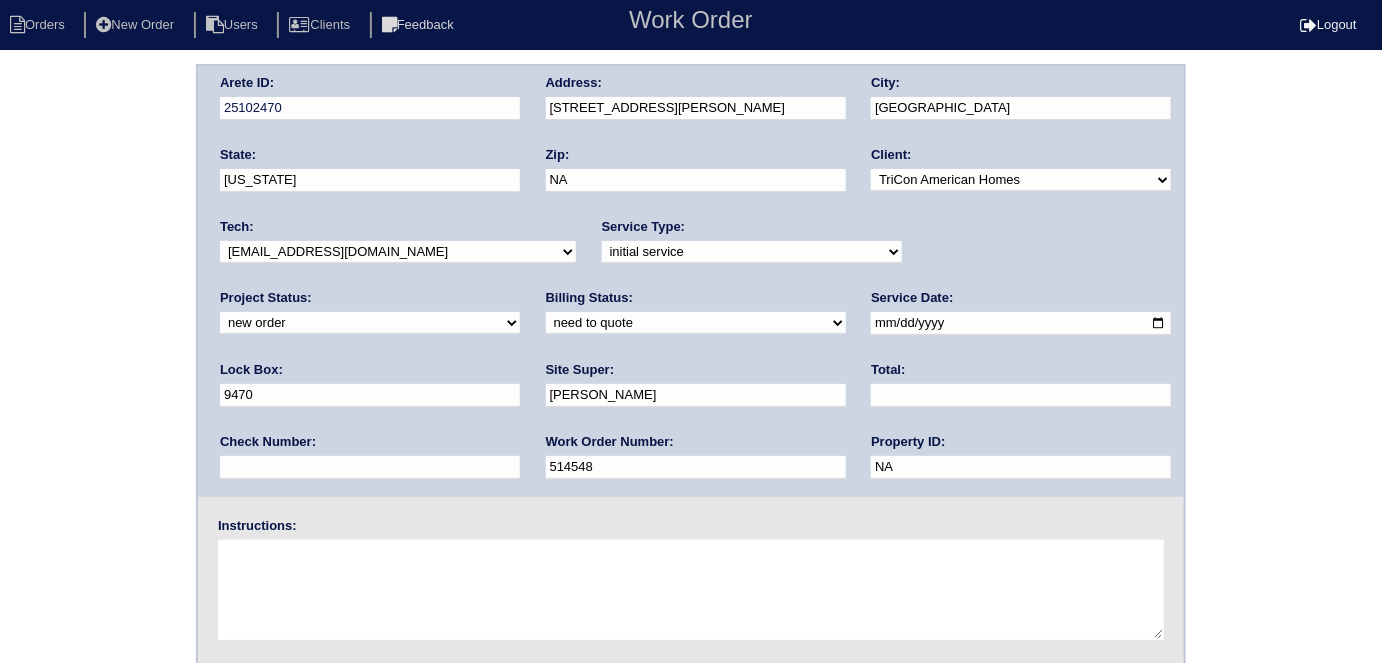 type on "514548" 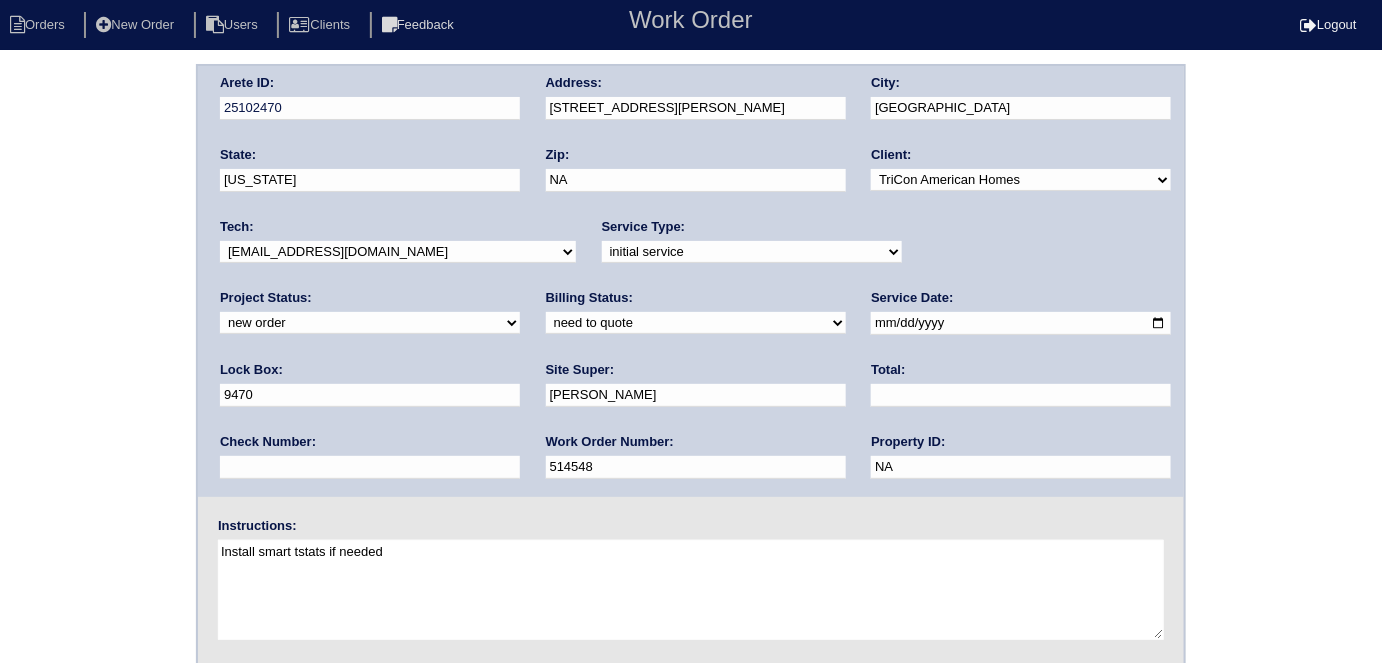 type on "Install smart tstats if needed" 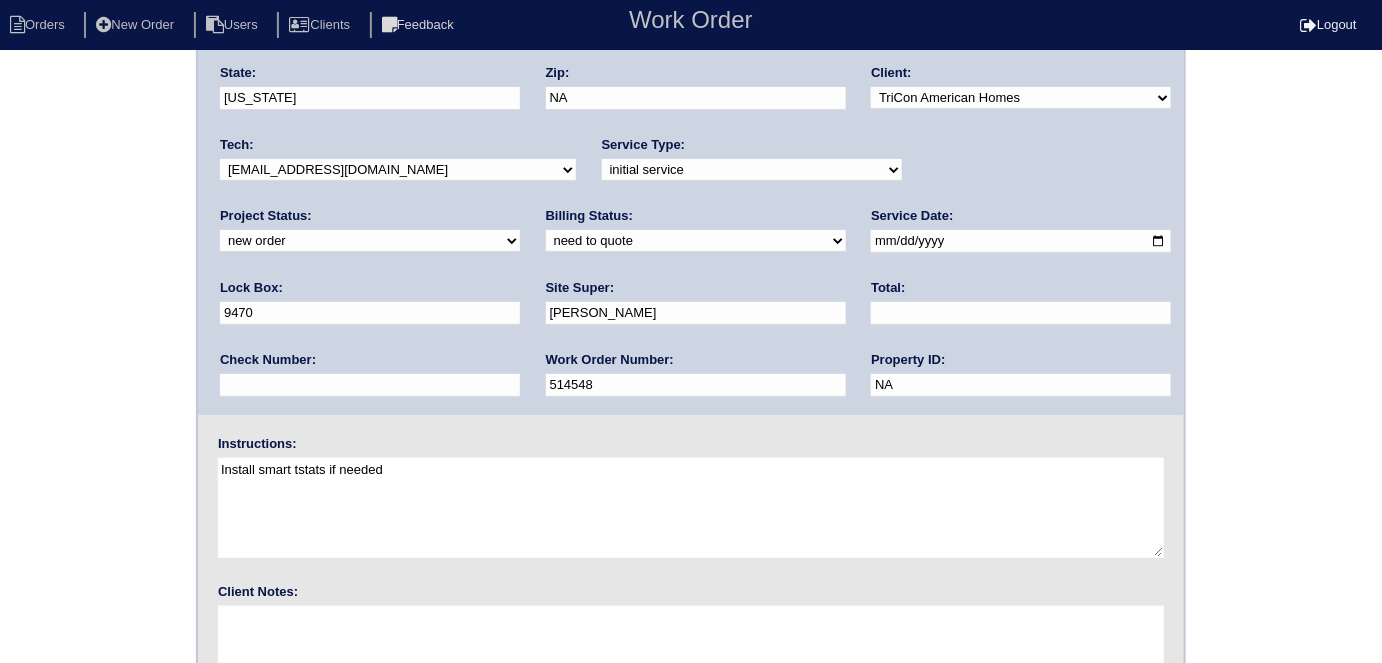 scroll, scrollTop: 205, scrollLeft: 0, axis: vertical 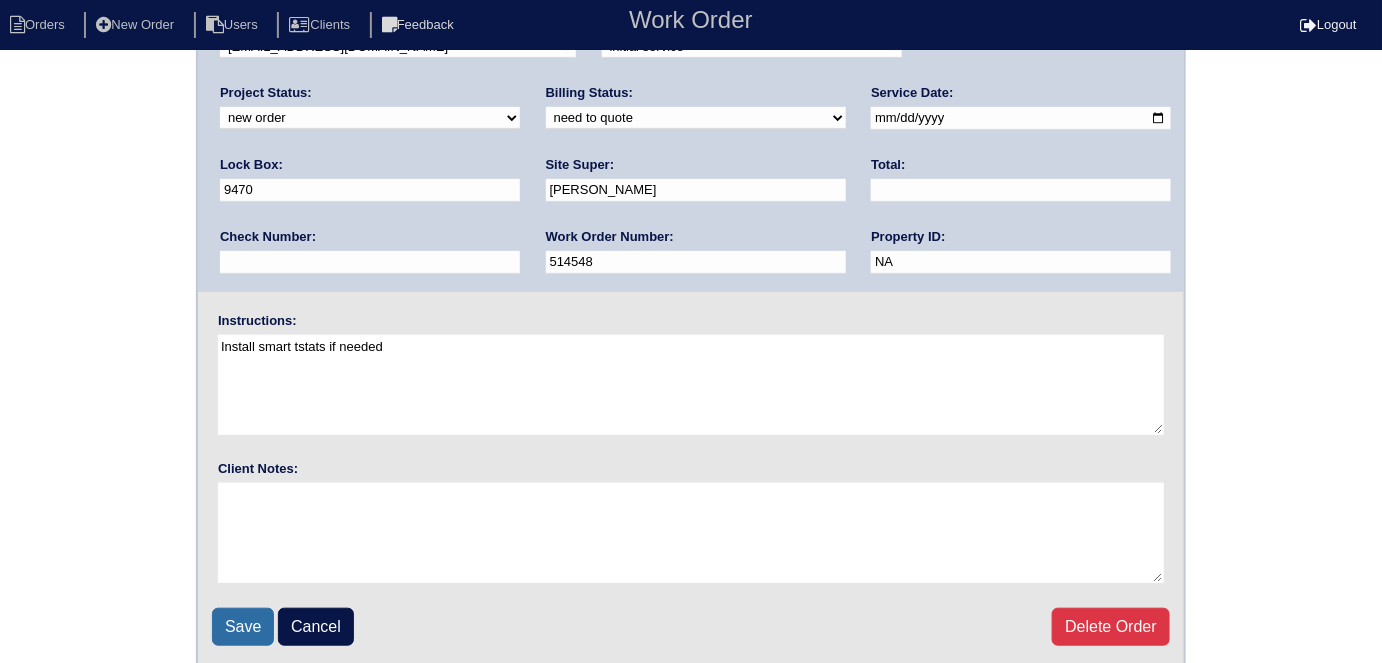 click on "Save" at bounding box center (243, 627) 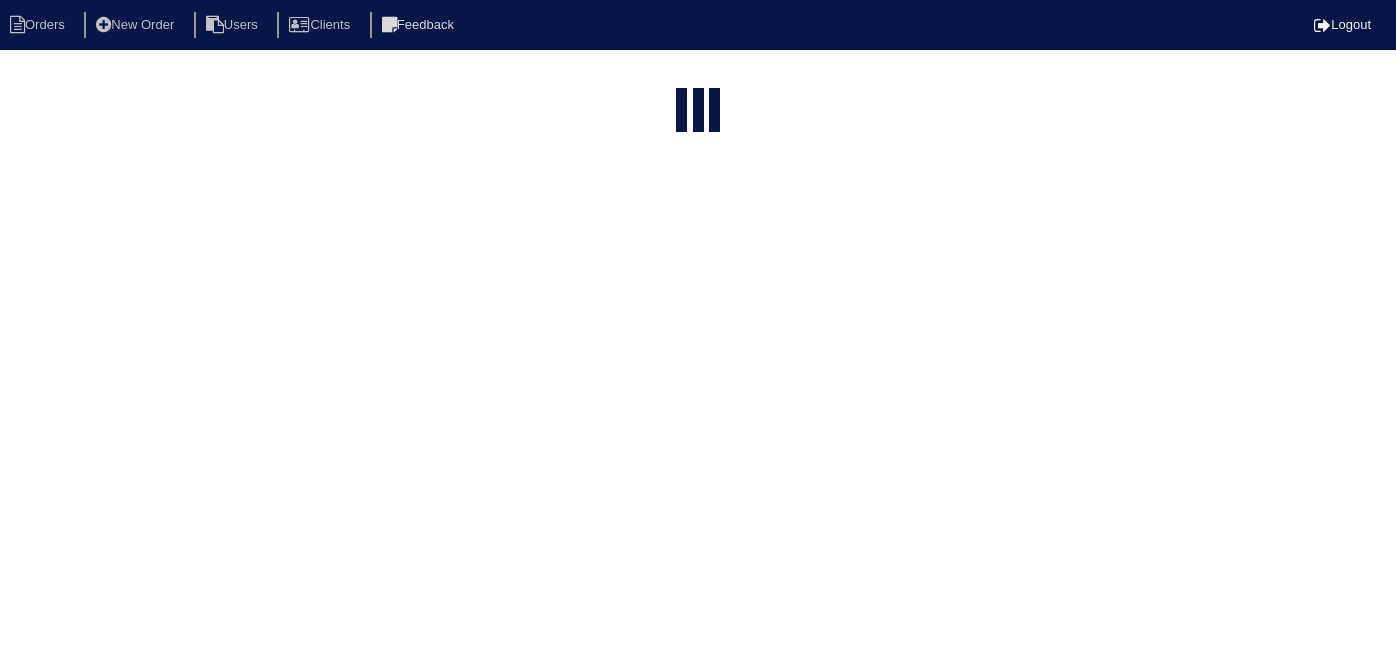 select on "15" 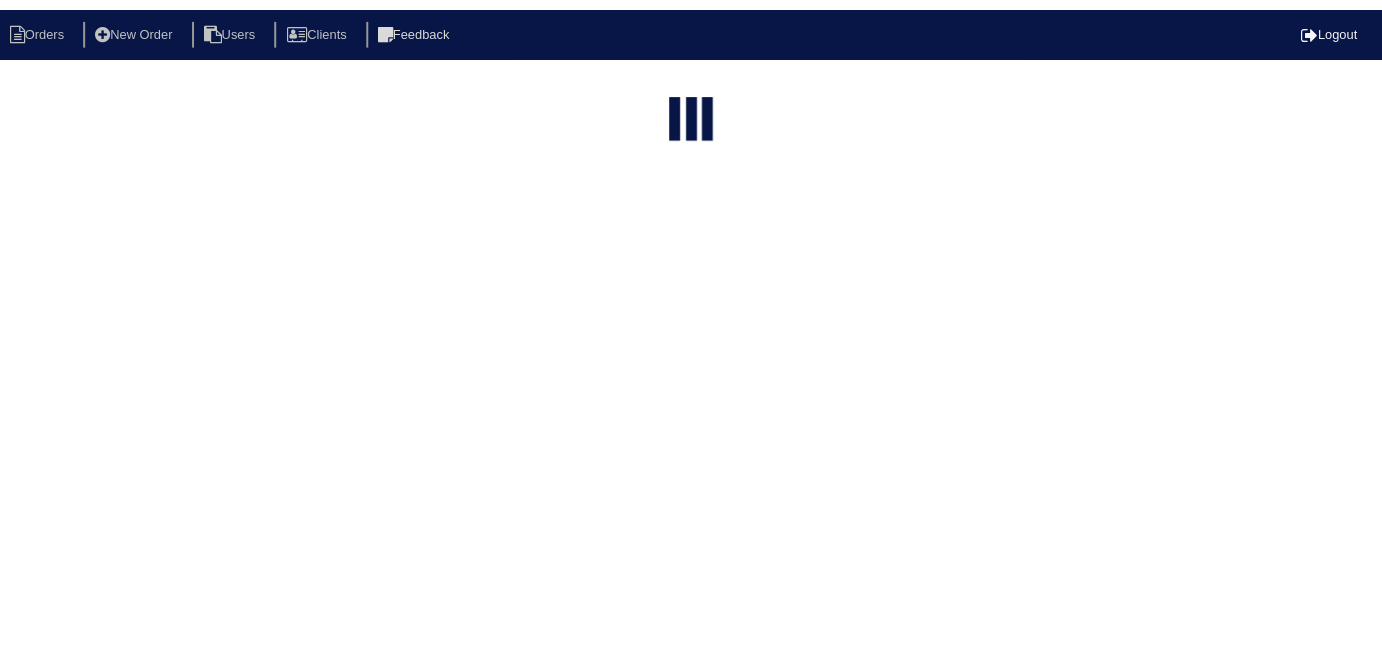 scroll, scrollTop: 0, scrollLeft: 0, axis: both 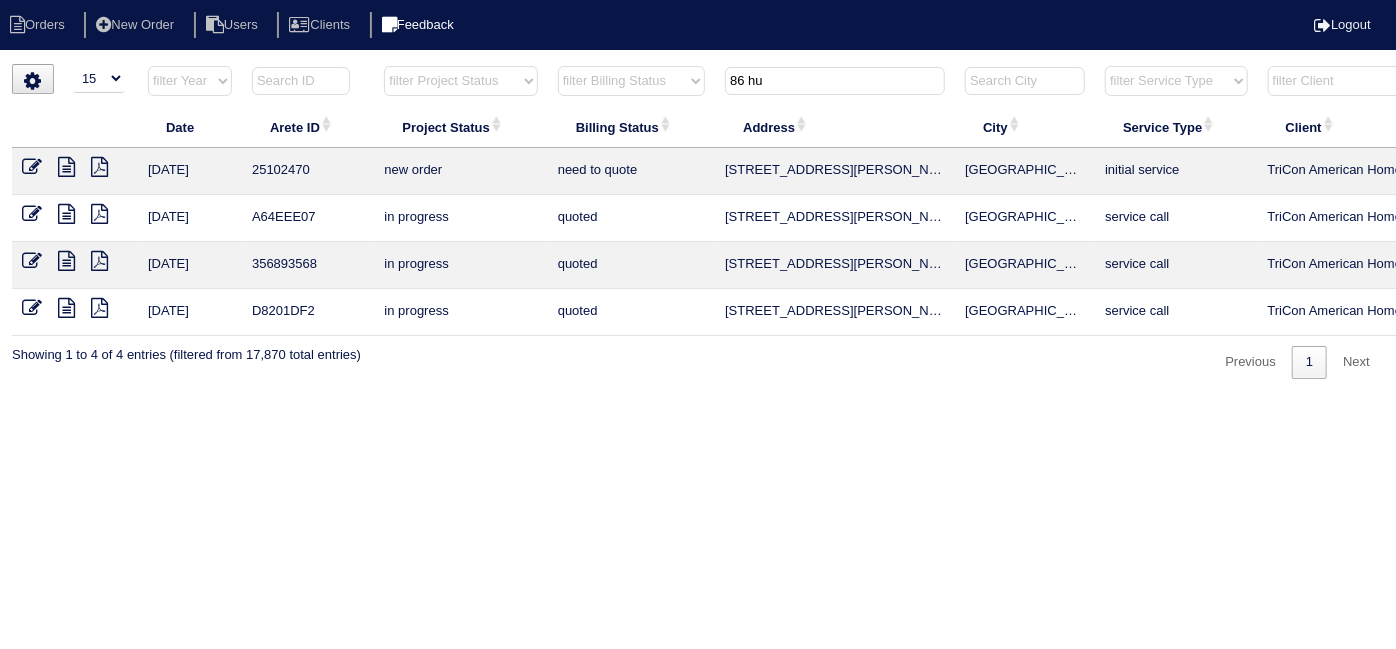drag, startPoint x: 784, startPoint y: 73, endPoint x: 501, endPoint y: 27, distance: 286.71414 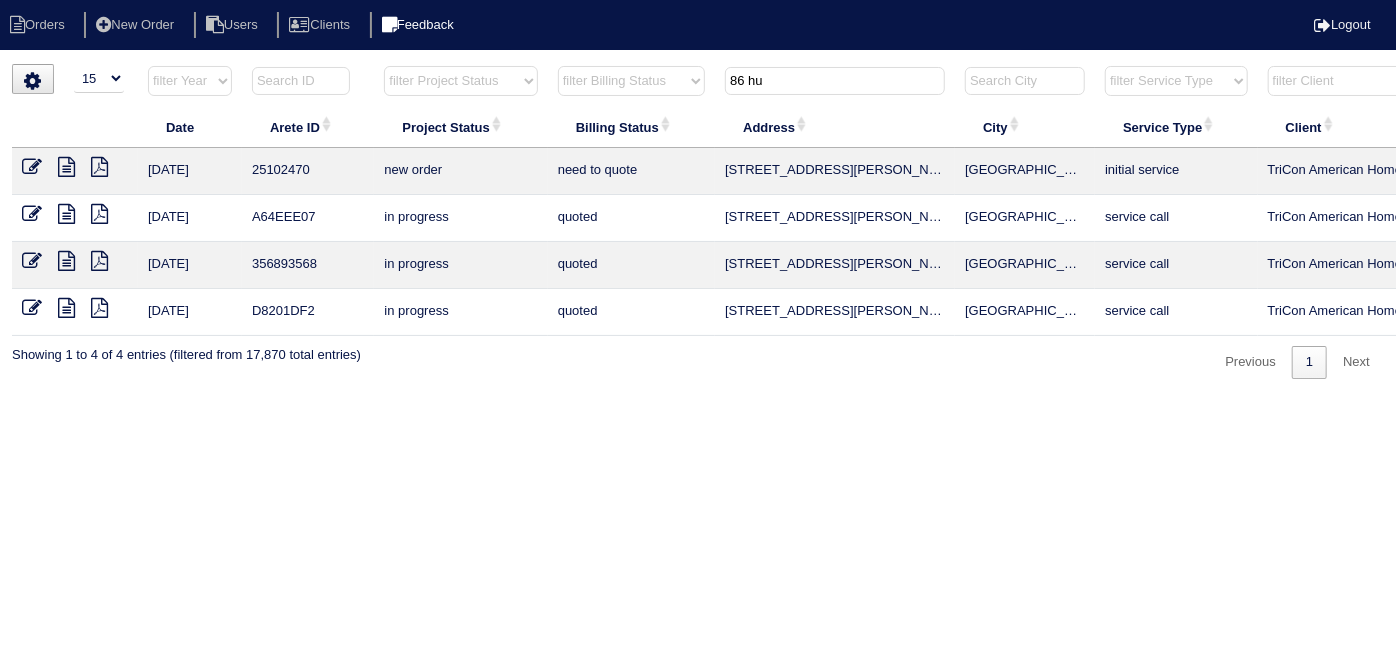 click on "Orders
New Order
Users
Clients
Feedback
Logout
Orders
New Order
Users
Clients
Message is blank.  Please add text or cancel.
Send Feedback
Cancel" at bounding box center [698, 221] 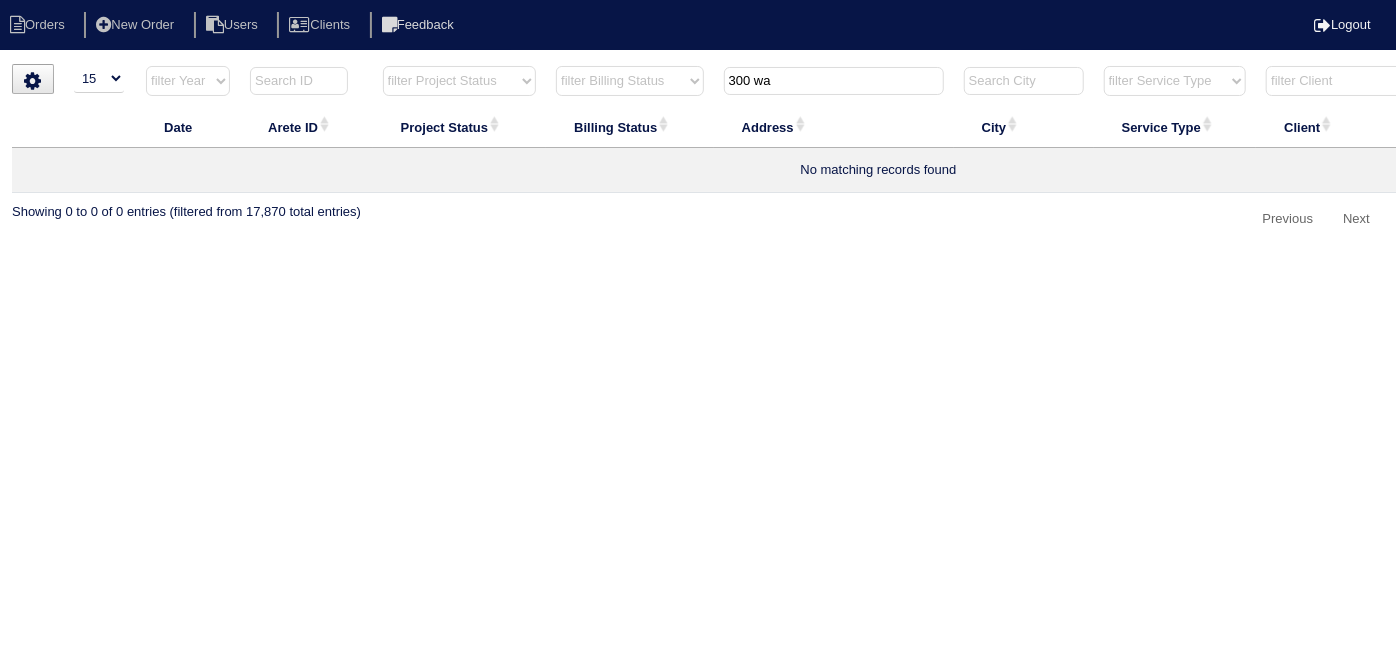type on "300 wa" 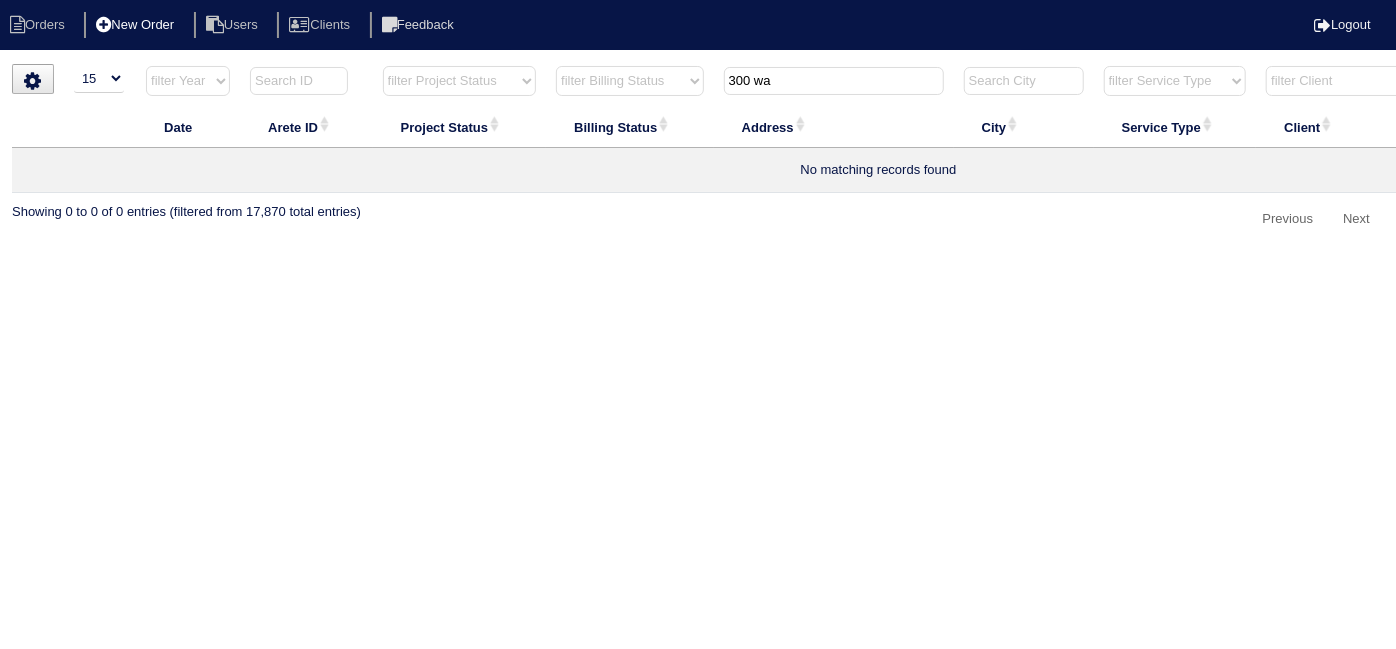 click on "New Order" at bounding box center [137, 25] 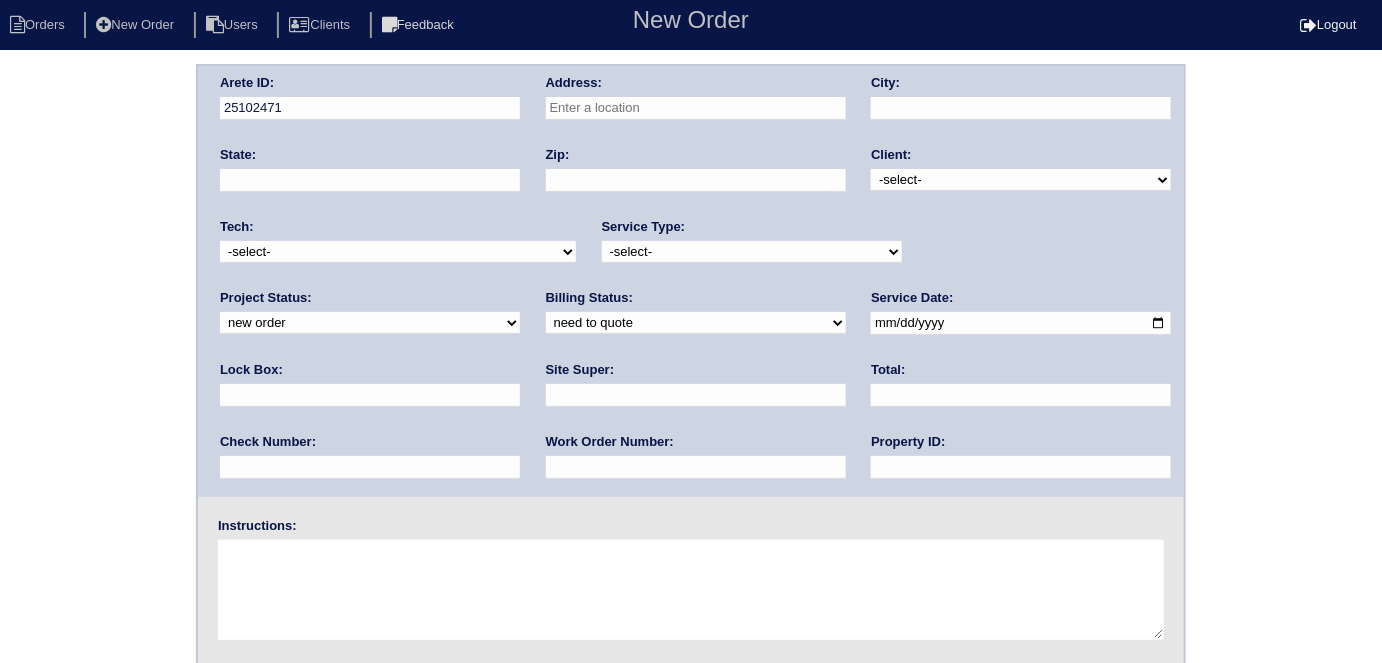 click at bounding box center (696, 108) 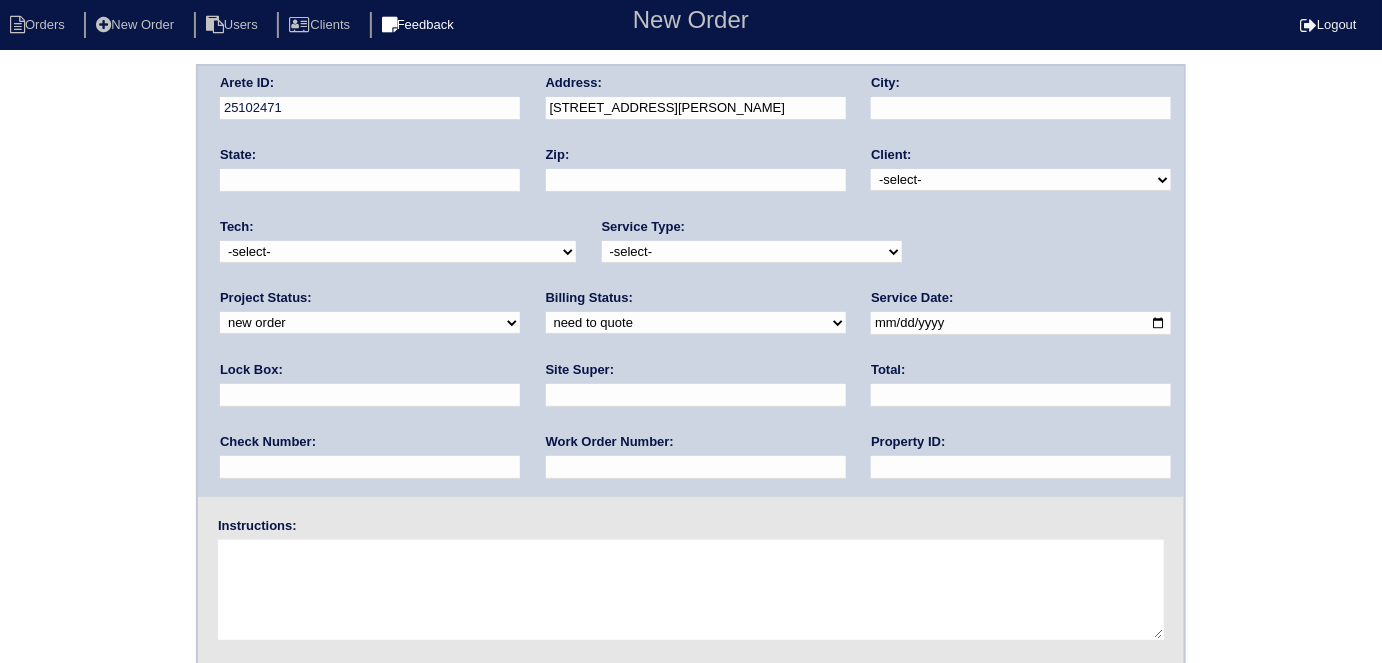 type on "300 Waltrip Ct" 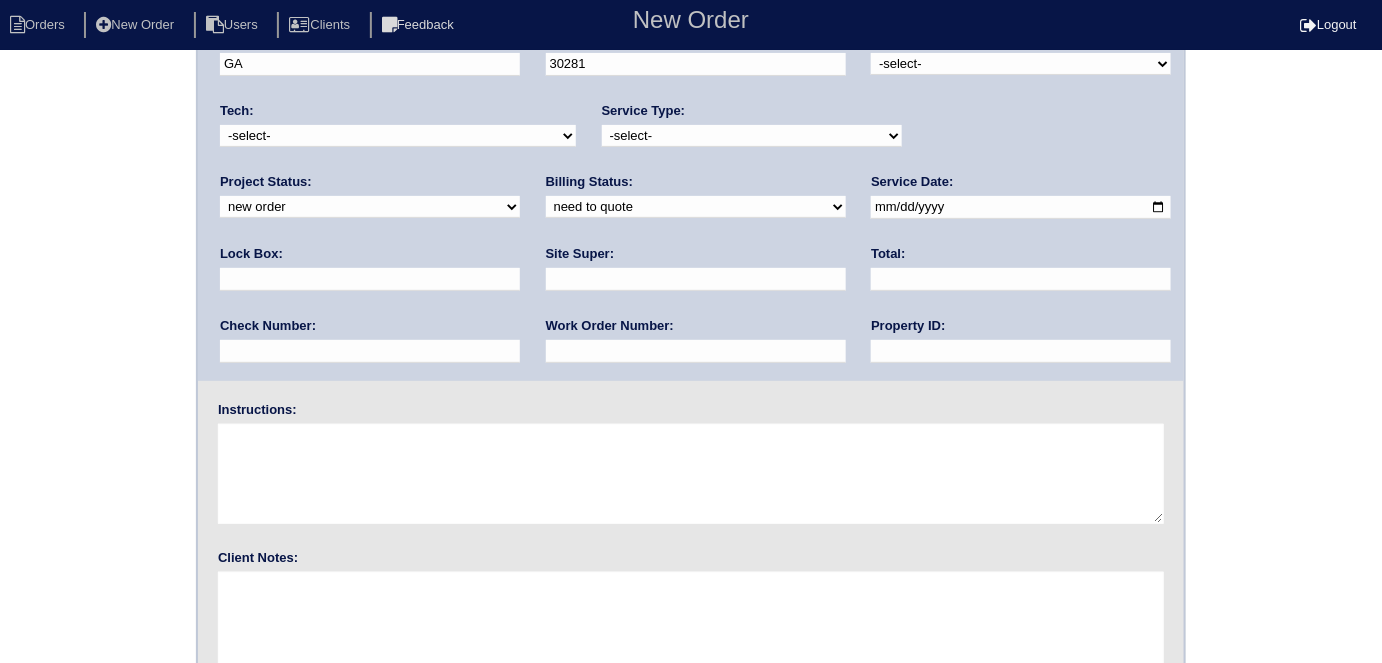 scroll, scrollTop: 205, scrollLeft: 0, axis: vertical 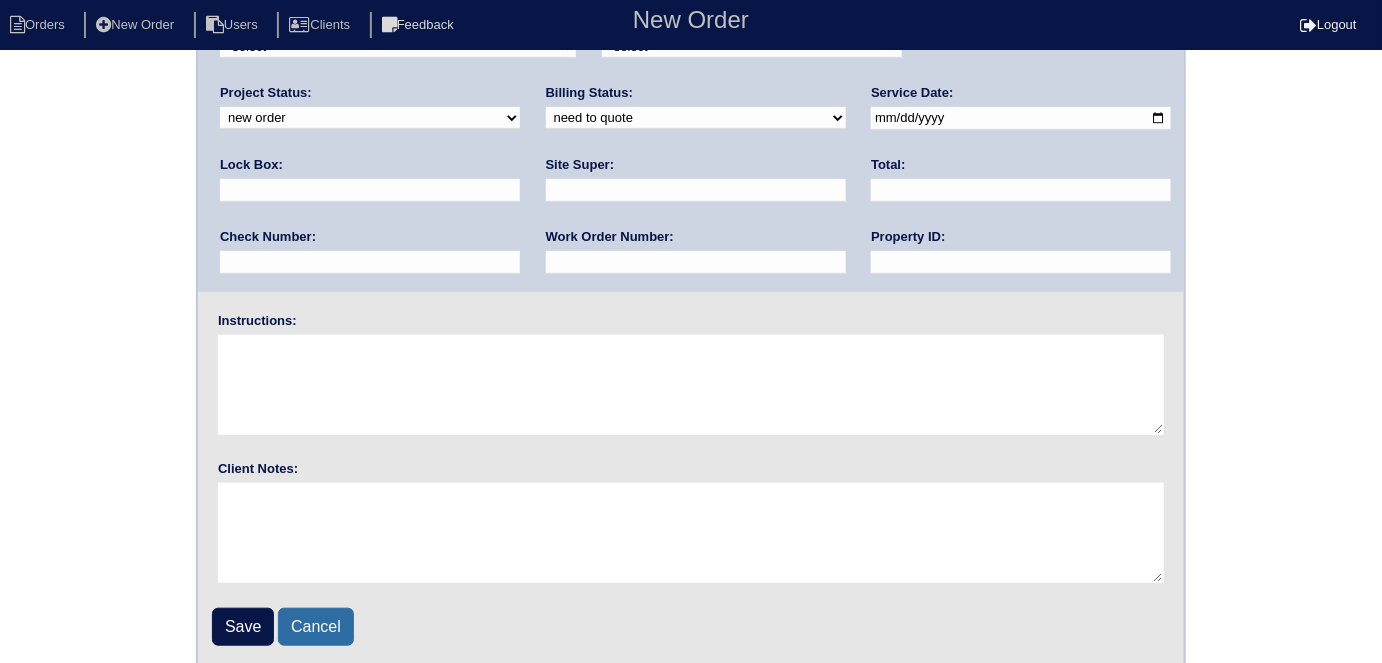click on "Cancel" at bounding box center [316, 627] 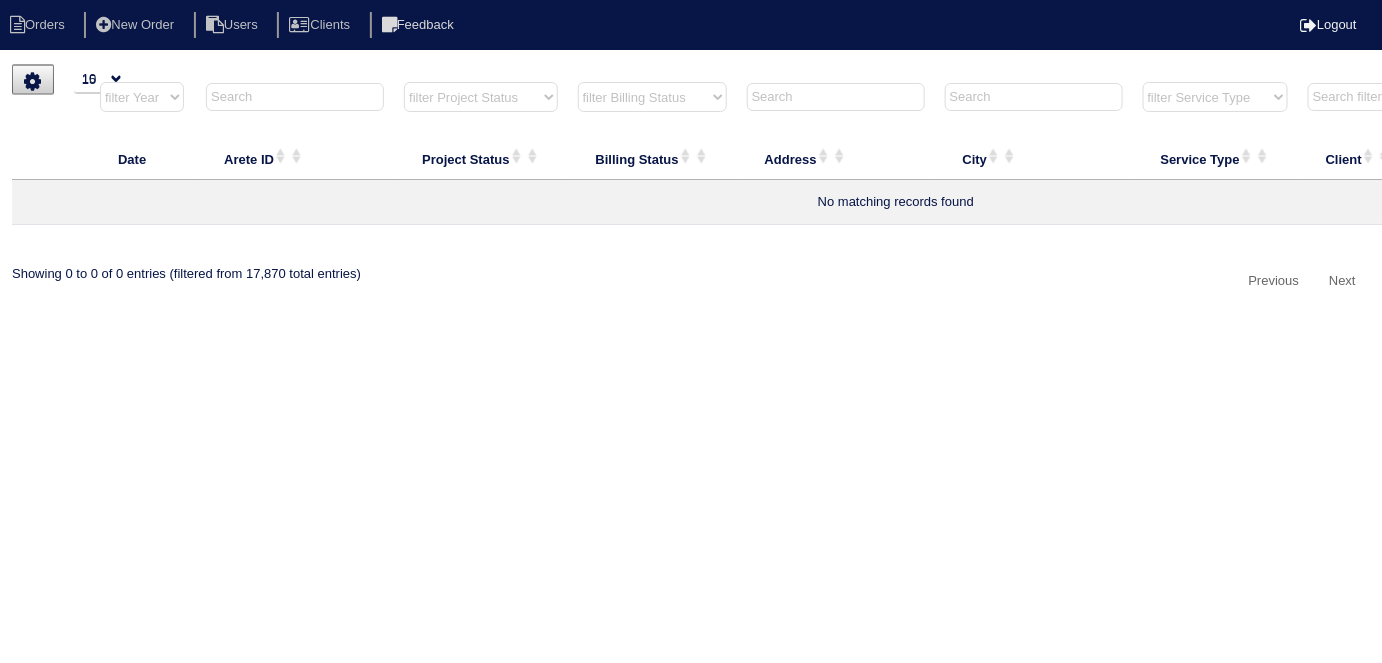 scroll, scrollTop: 0, scrollLeft: 0, axis: both 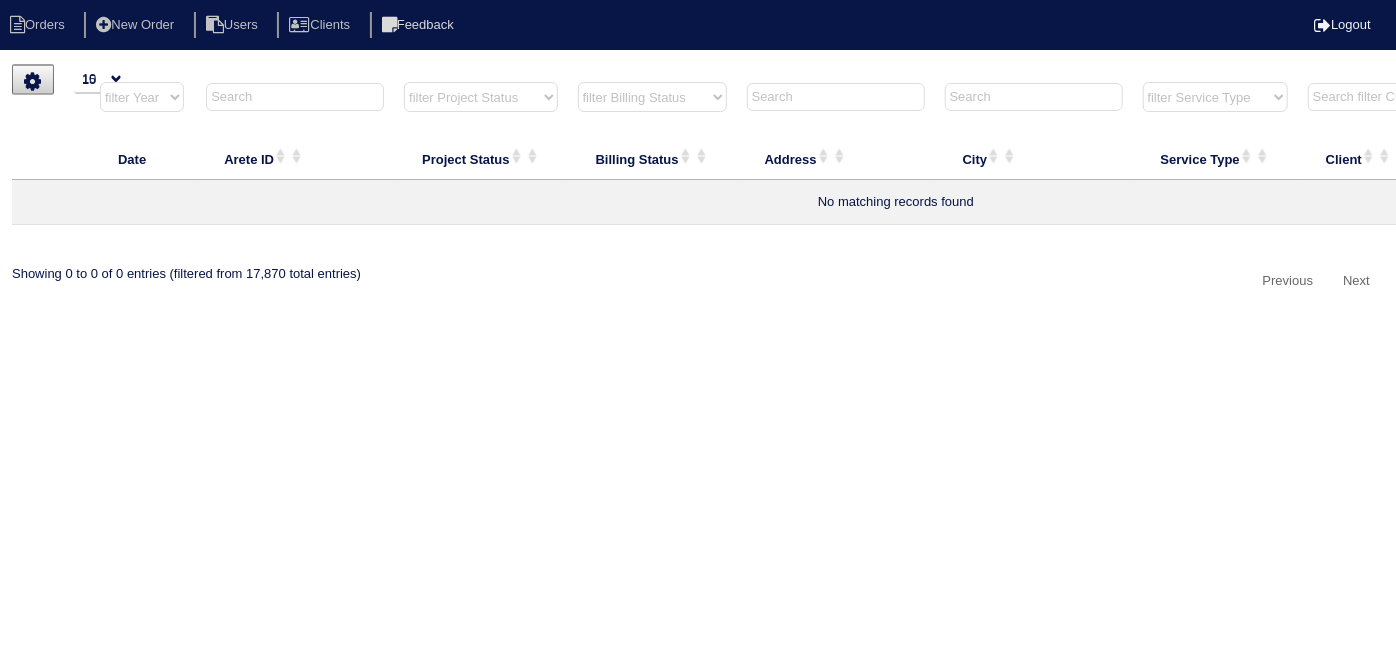 select on "15" 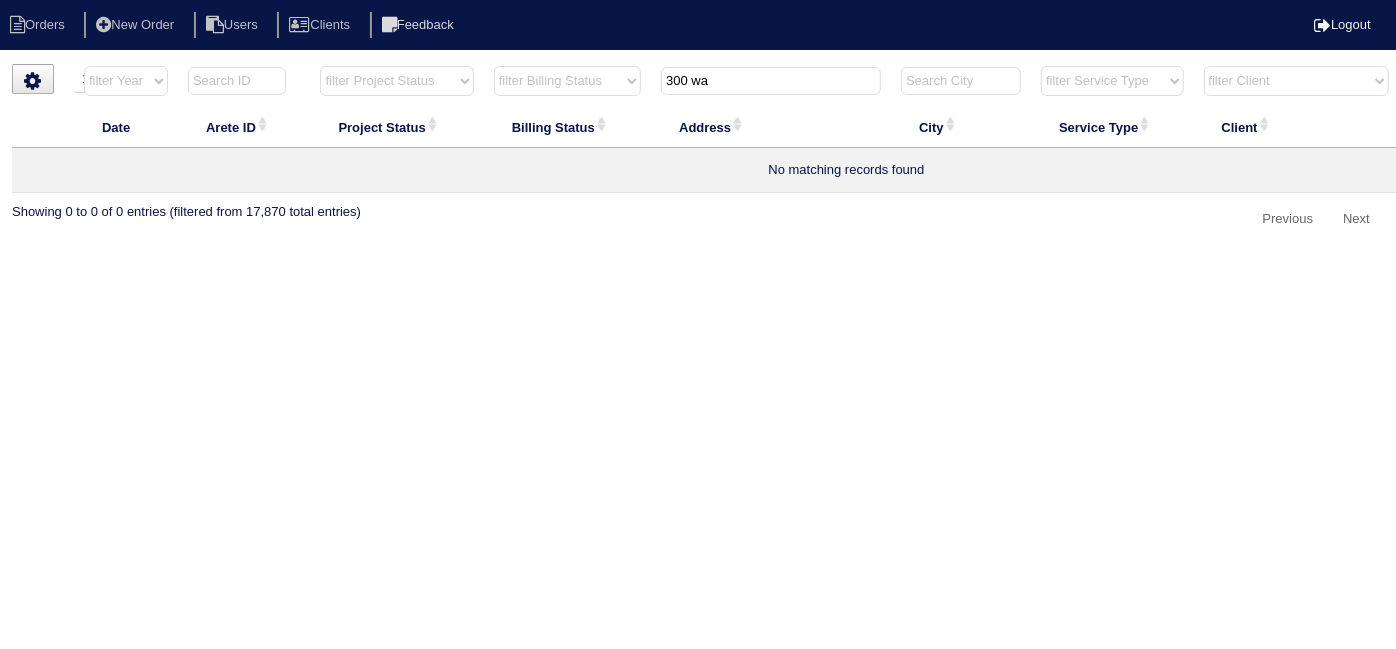 click on "Orders
New Order
Users
Clients
Feedback
Logout
Orders
New Order
Users
Clients
Message is blank.  Please add text or cancel.
Send Feedback
Cancel" at bounding box center [698, 128] 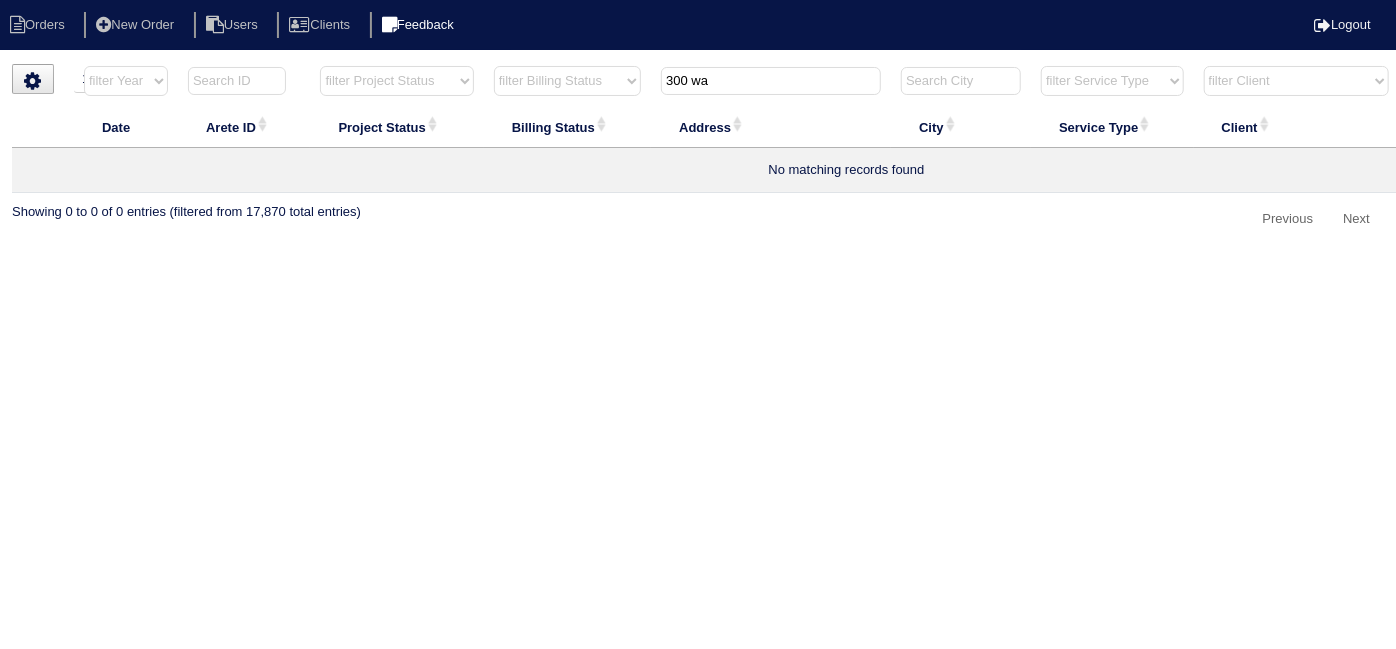 drag, startPoint x: 736, startPoint y: 78, endPoint x: 512, endPoint y: 11, distance: 233.80548 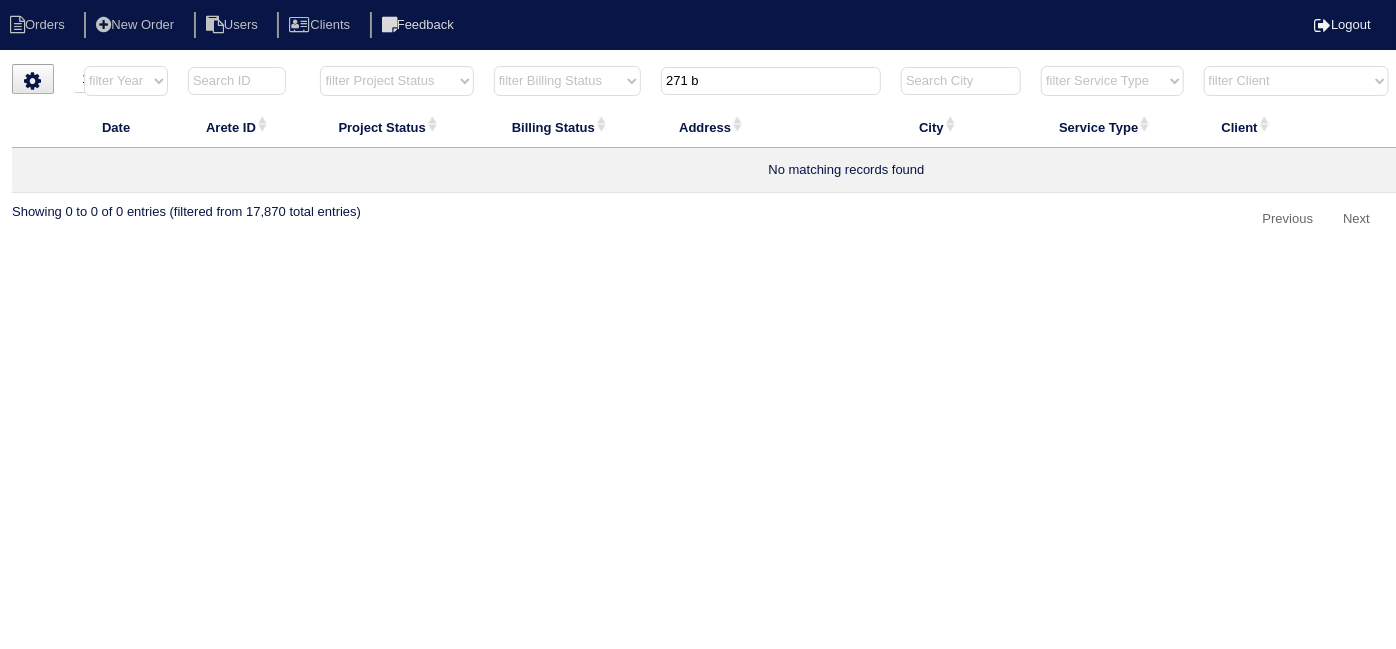type on "271 b" 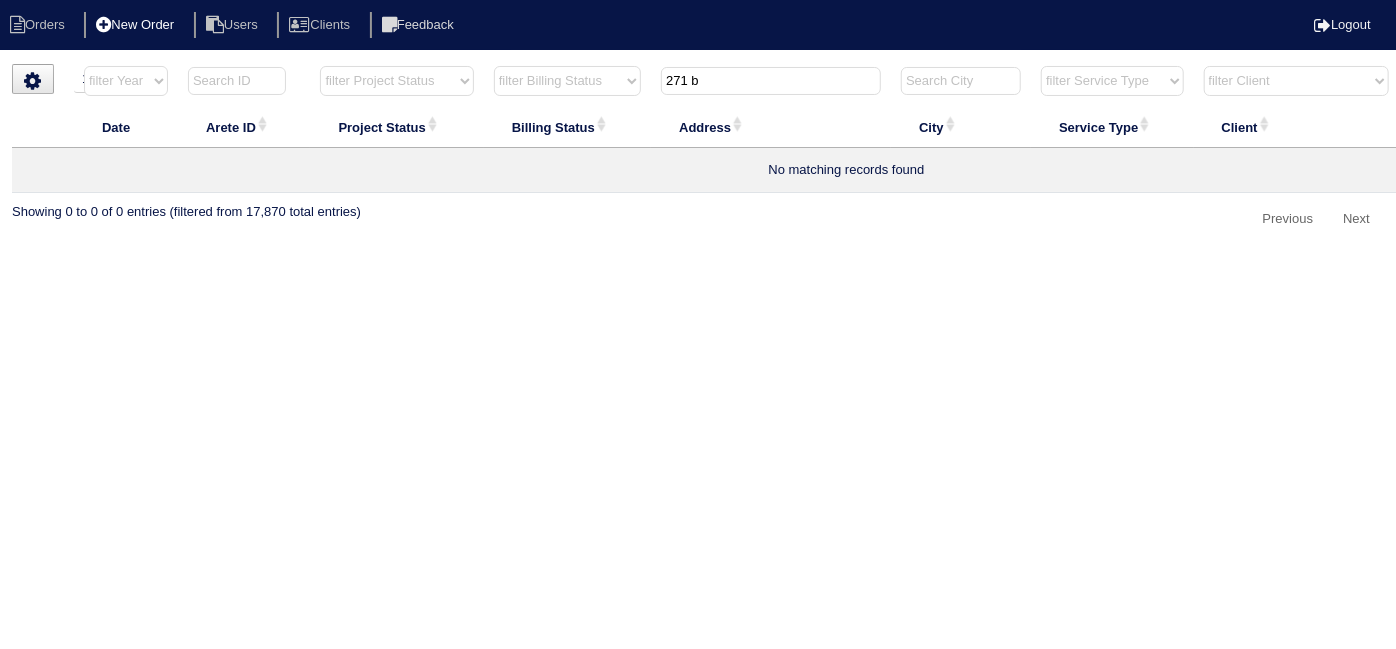 click on "New Order" at bounding box center [137, 25] 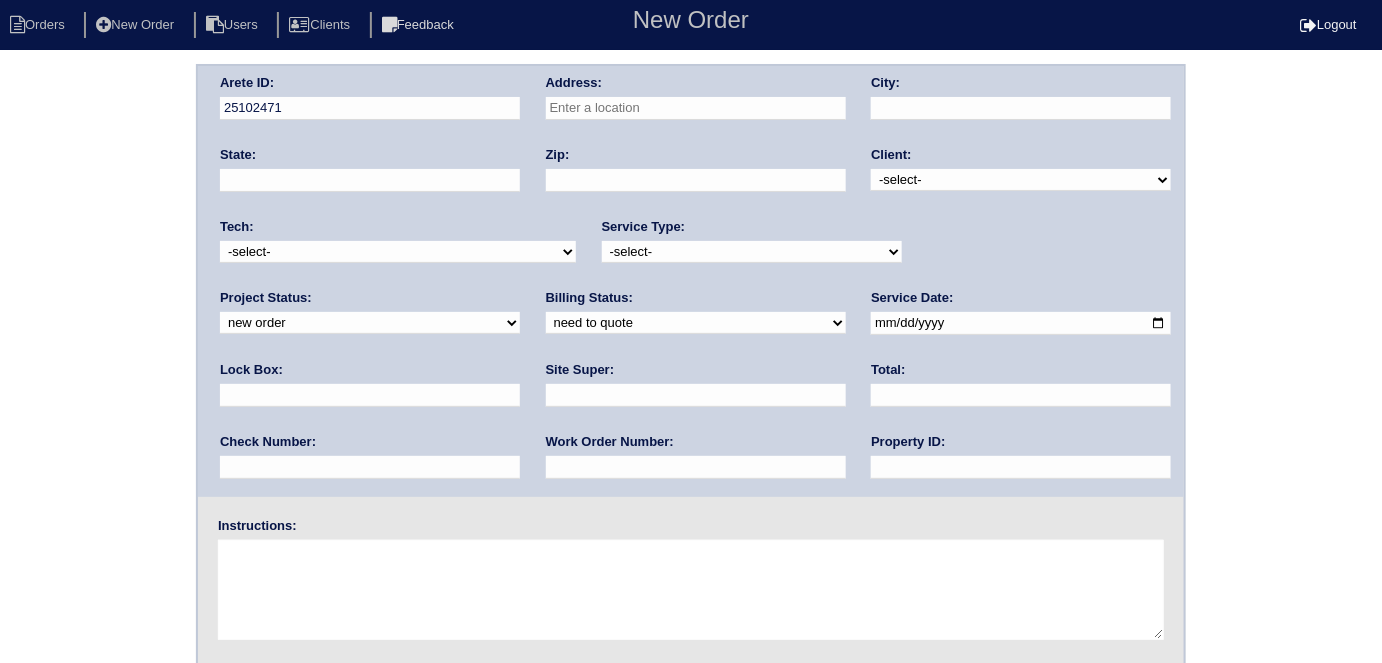click at bounding box center (696, 108) 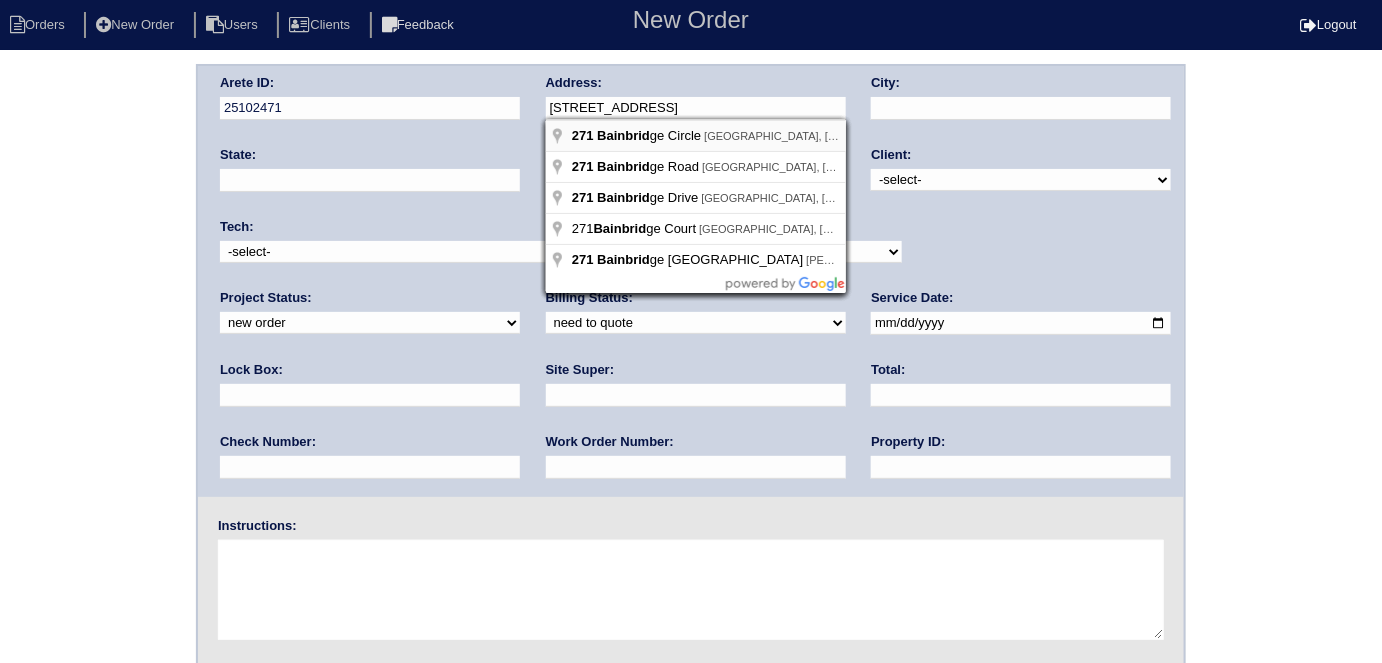 type on "271 Bainbridge Cir" 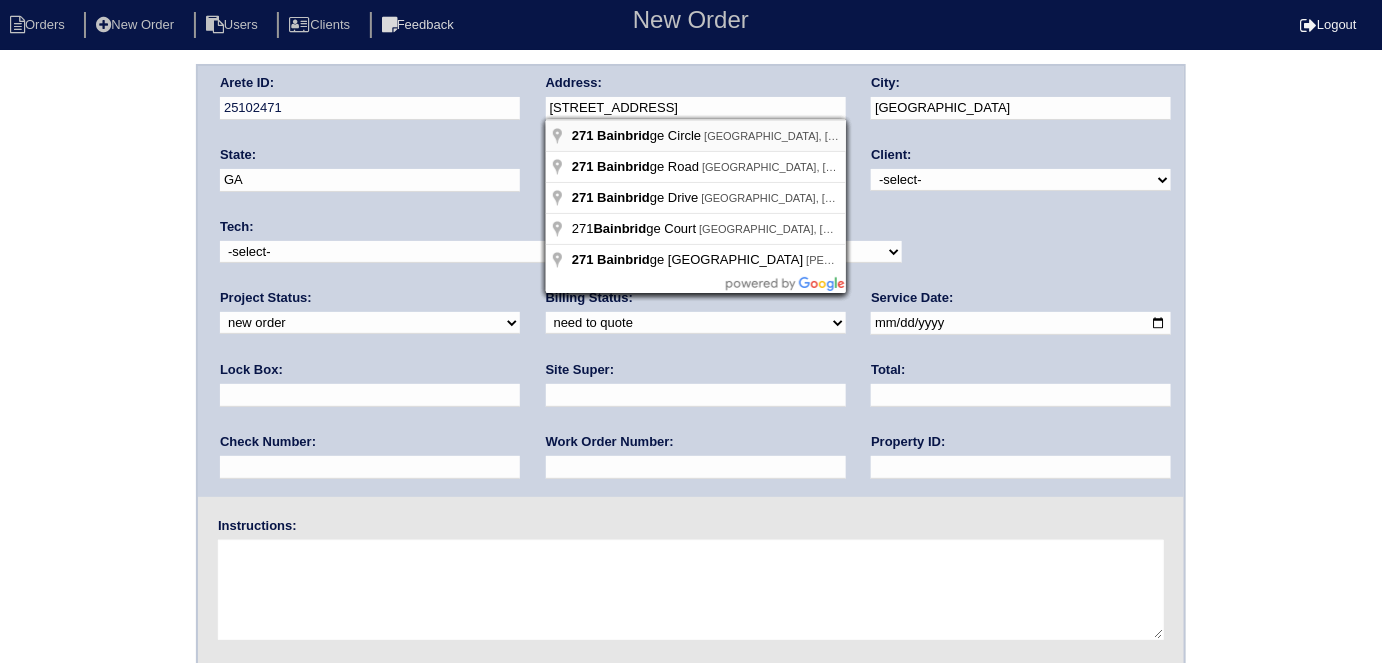 type on "30132" 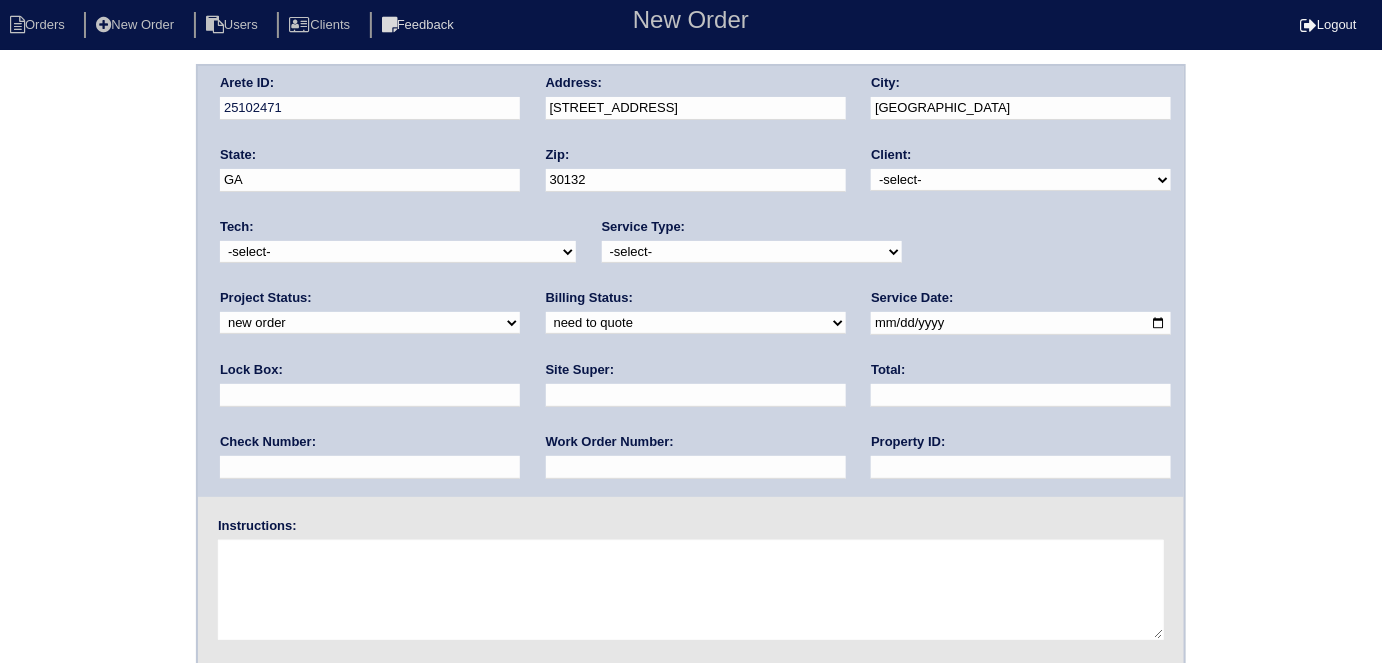 click on "-select-
TriCon American Homes
American Homes 4 Rent
First Key Homes
Zillow
The Renovation Company
On The Level Development Group
Shepard Exposition Group
Sylvan Homes
Pathway Construction
Arete Personal
Arete SMG
Tiber Capital
Tiber Realty
Divvy
Rave
Stine Construction
Alan Luther
HomeRiver Group
Test Client
Rasmus Real Estate
Padly
Buffalo Homes
Phillip Brothers
Maymont Homes" at bounding box center [1021, 180] 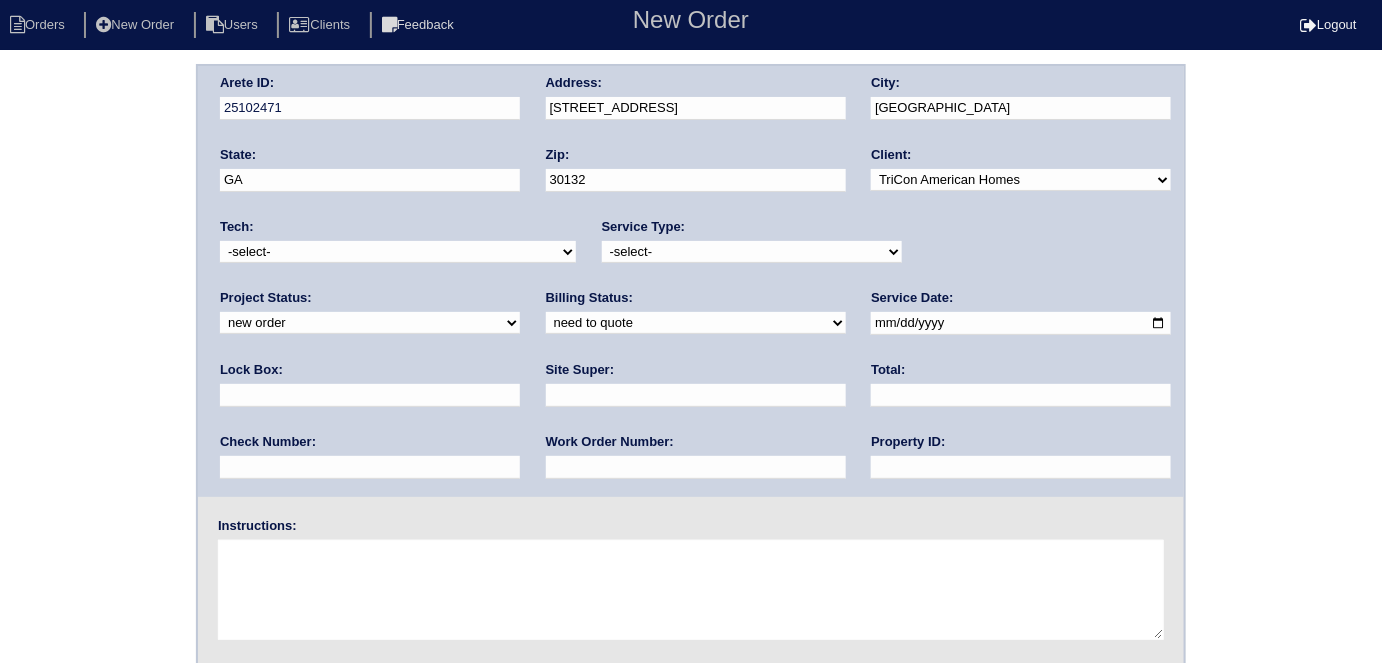 drag, startPoint x: 786, startPoint y: 254, endPoint x: 774, endPoint y: 259, distance: 13 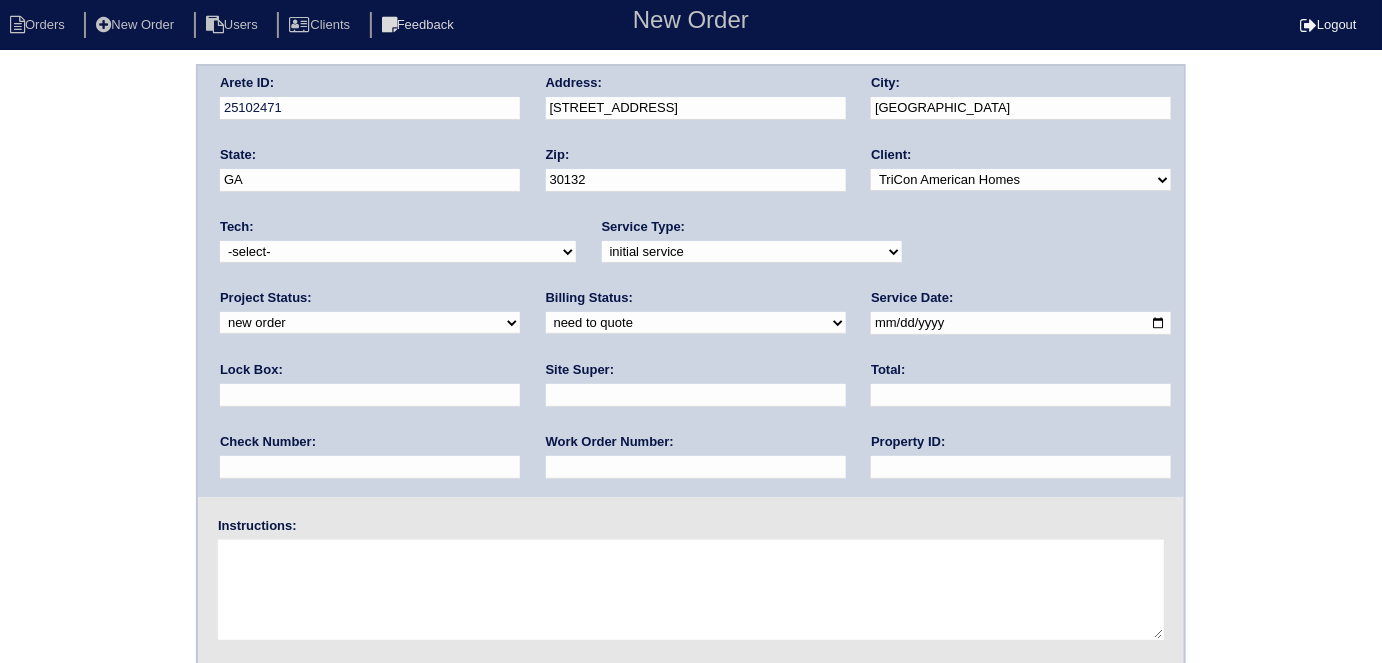 click on "-select-
initial service
basic service
maintenance call
replacement scope
service call
scope only" at bounding box center (752, 252) 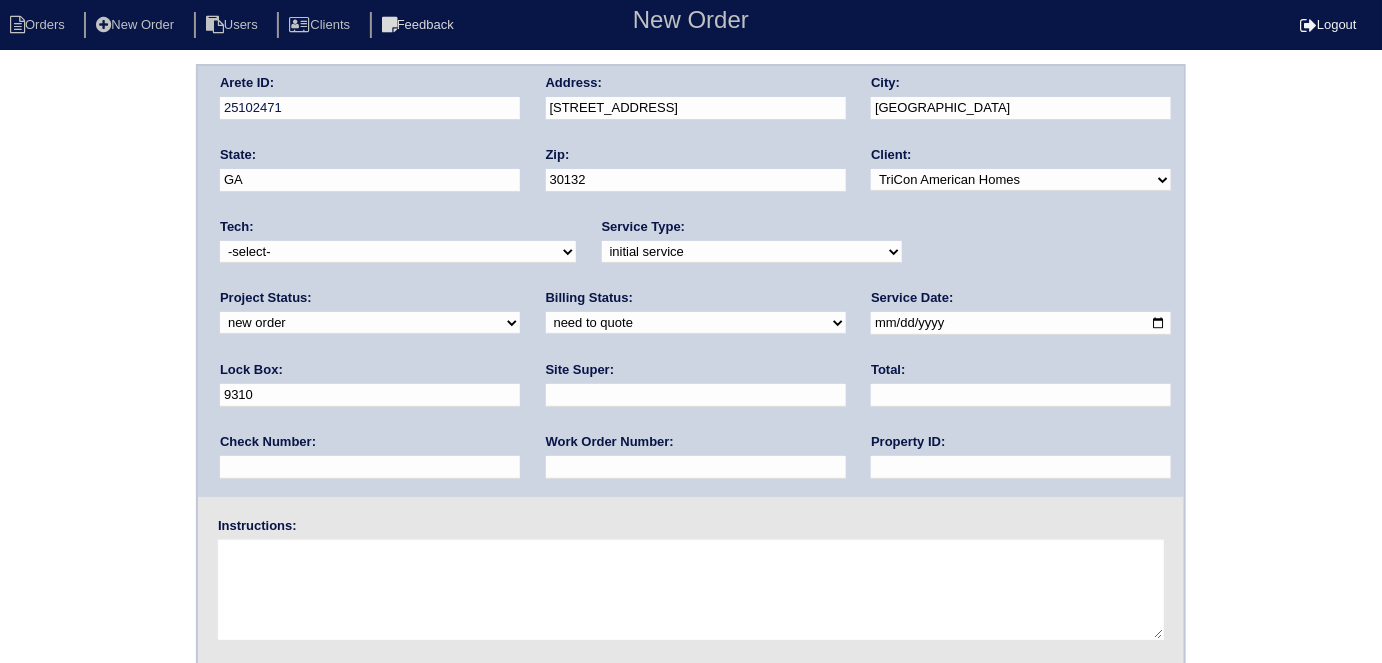 click at bounding box center (1021, 323) 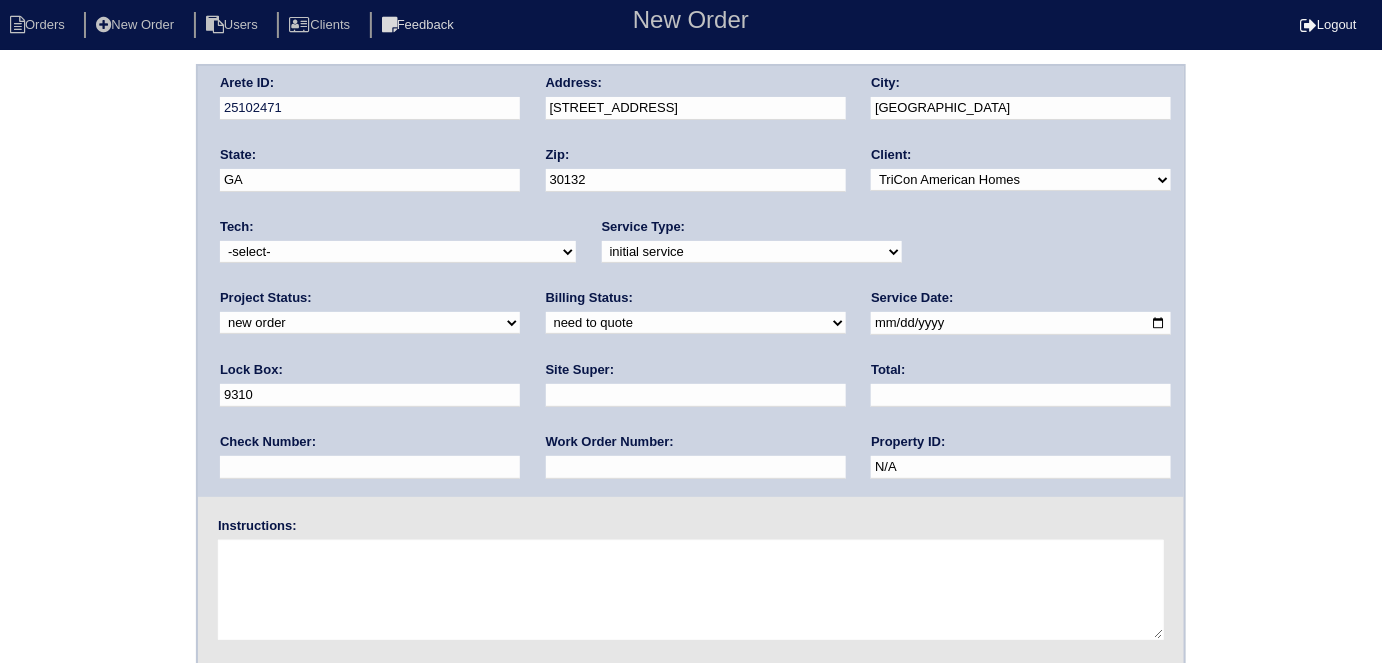 click at bounding box center (696, 395) 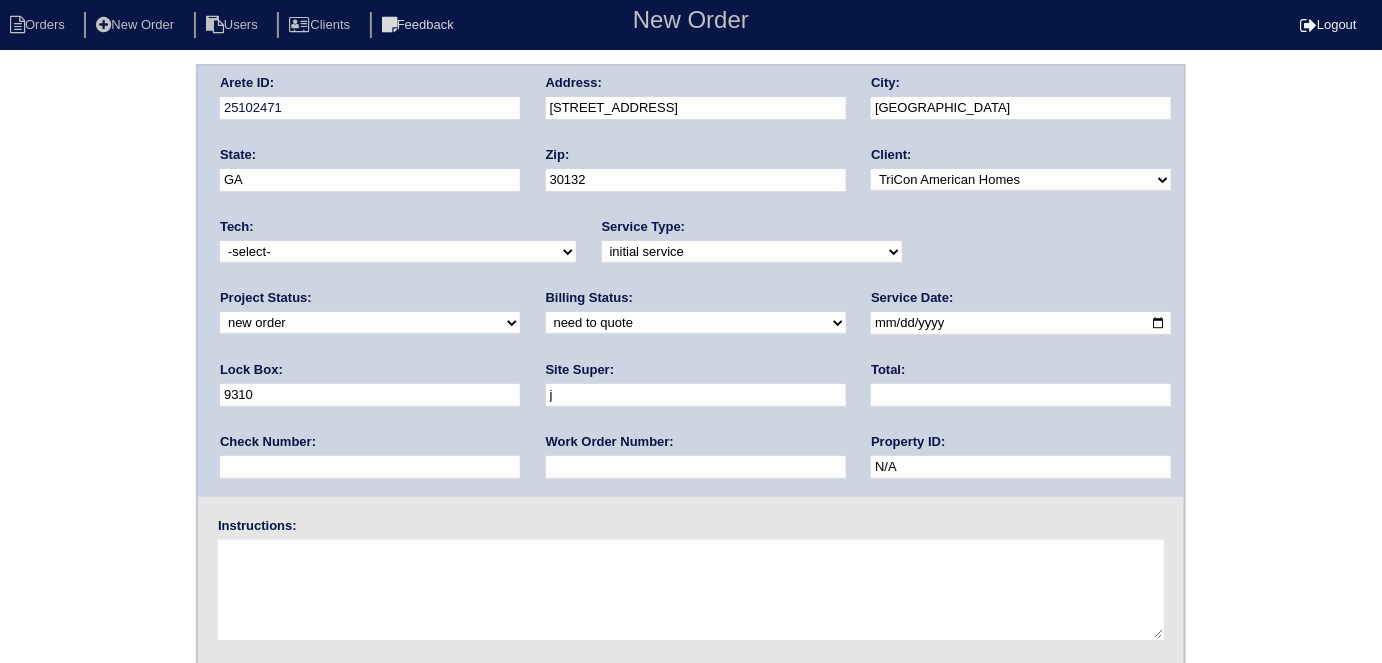 type on "Jacob Gaither" 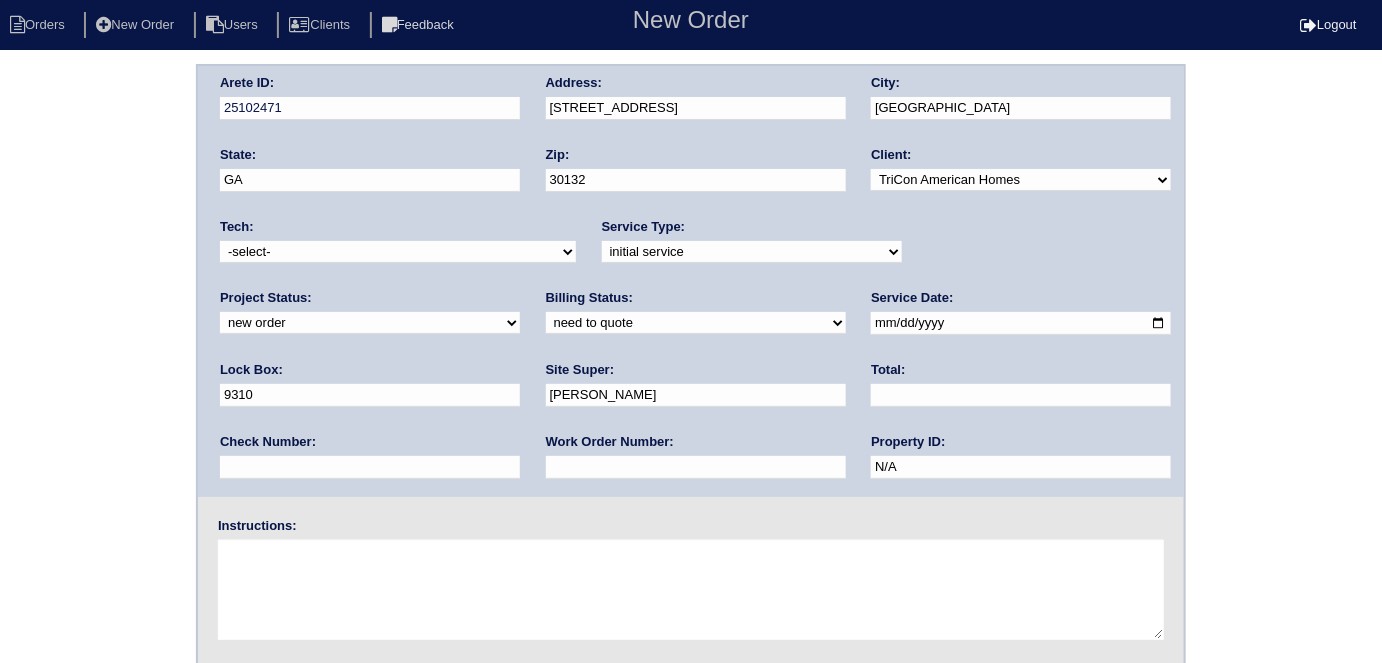 click at bounding box center [696, 467] 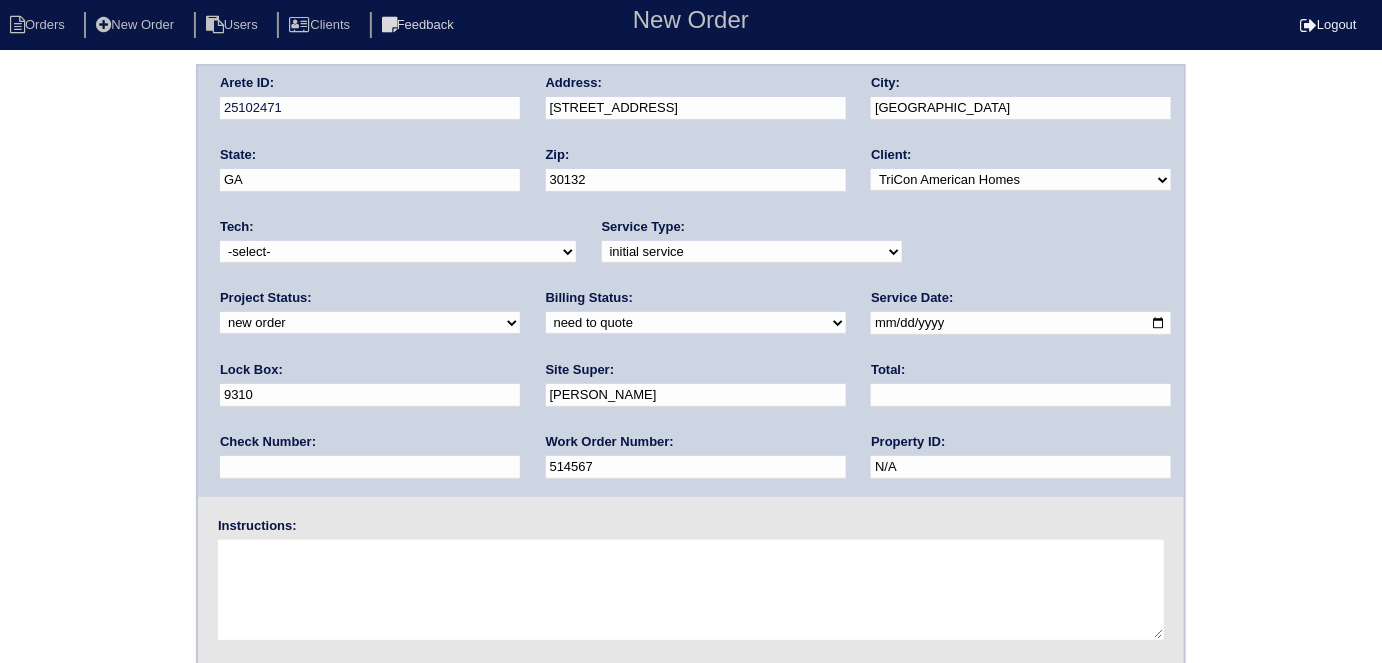 type on "514567" 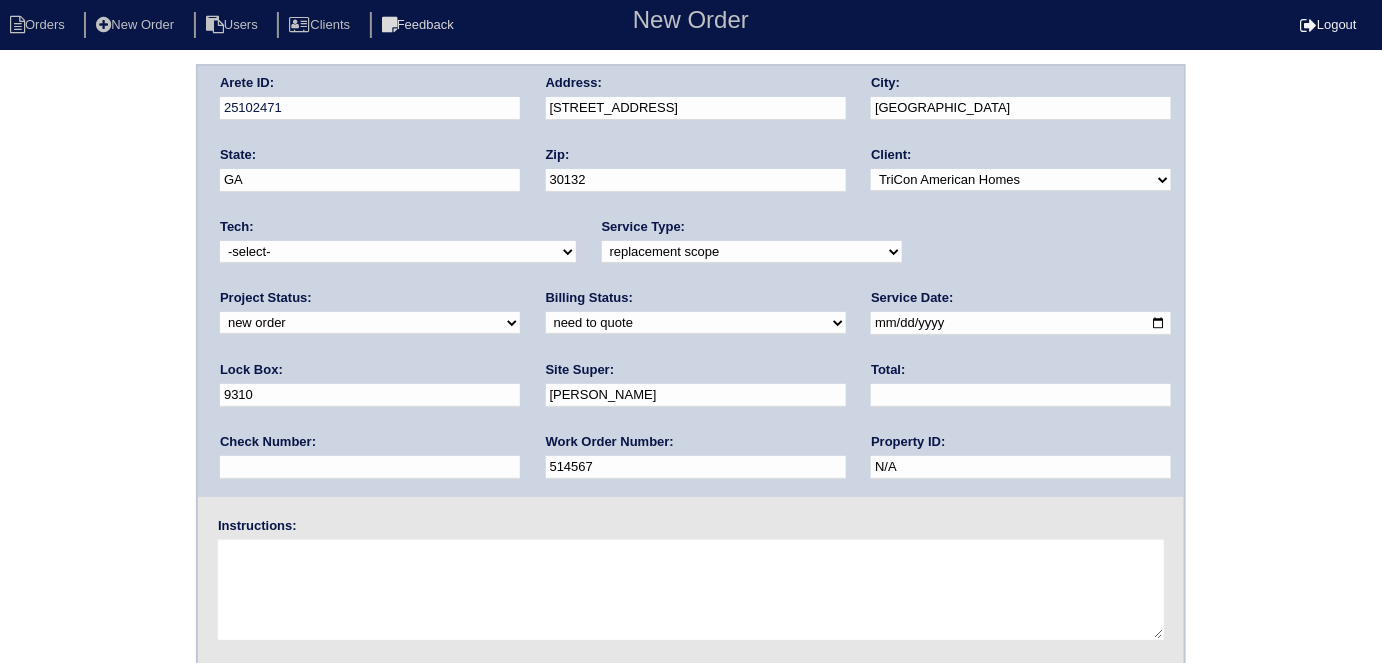click at bounding box center (691, 590) 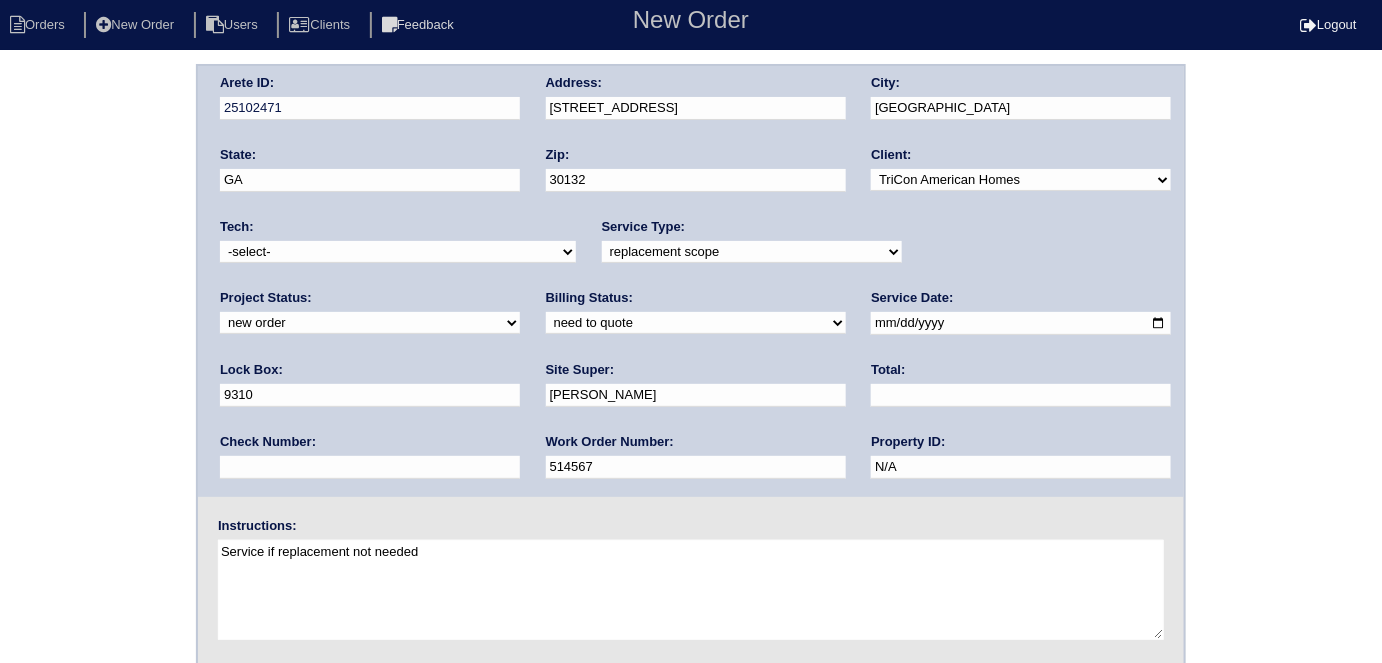 type on "Service if replacement not needed" 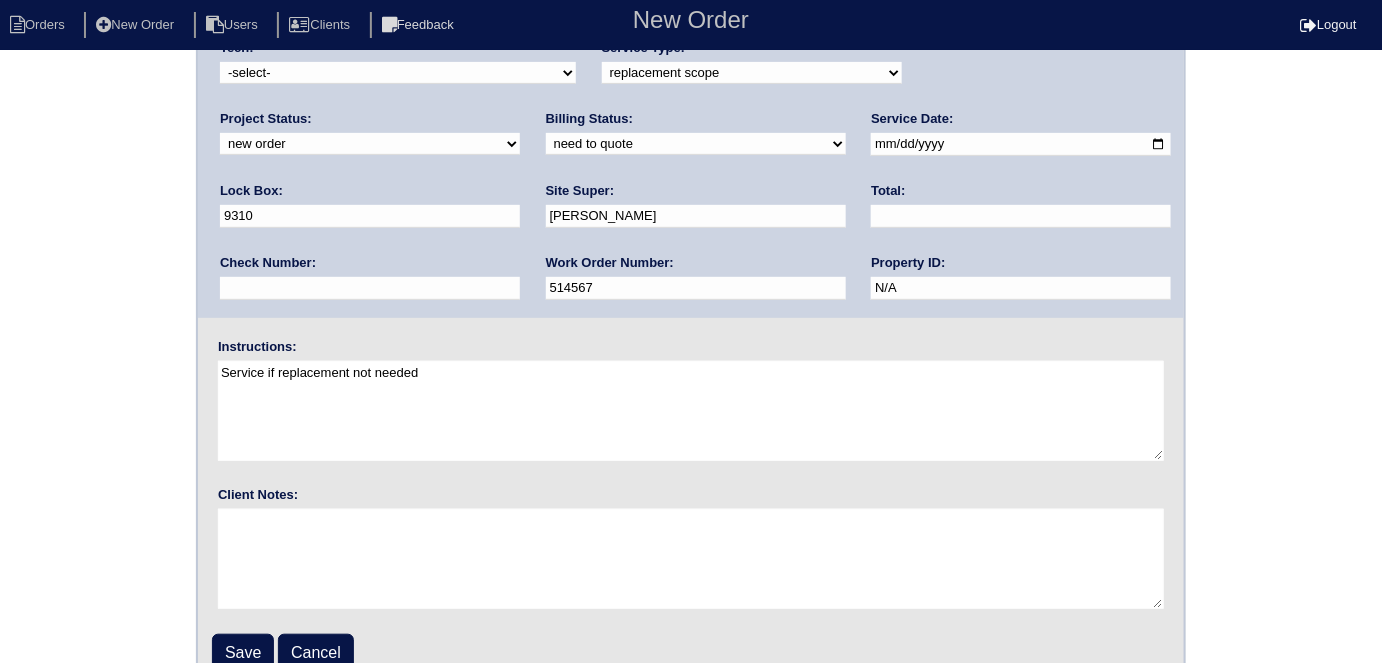 scroll, scrollTop: 180, scrollLeft: 0, axis: vertical 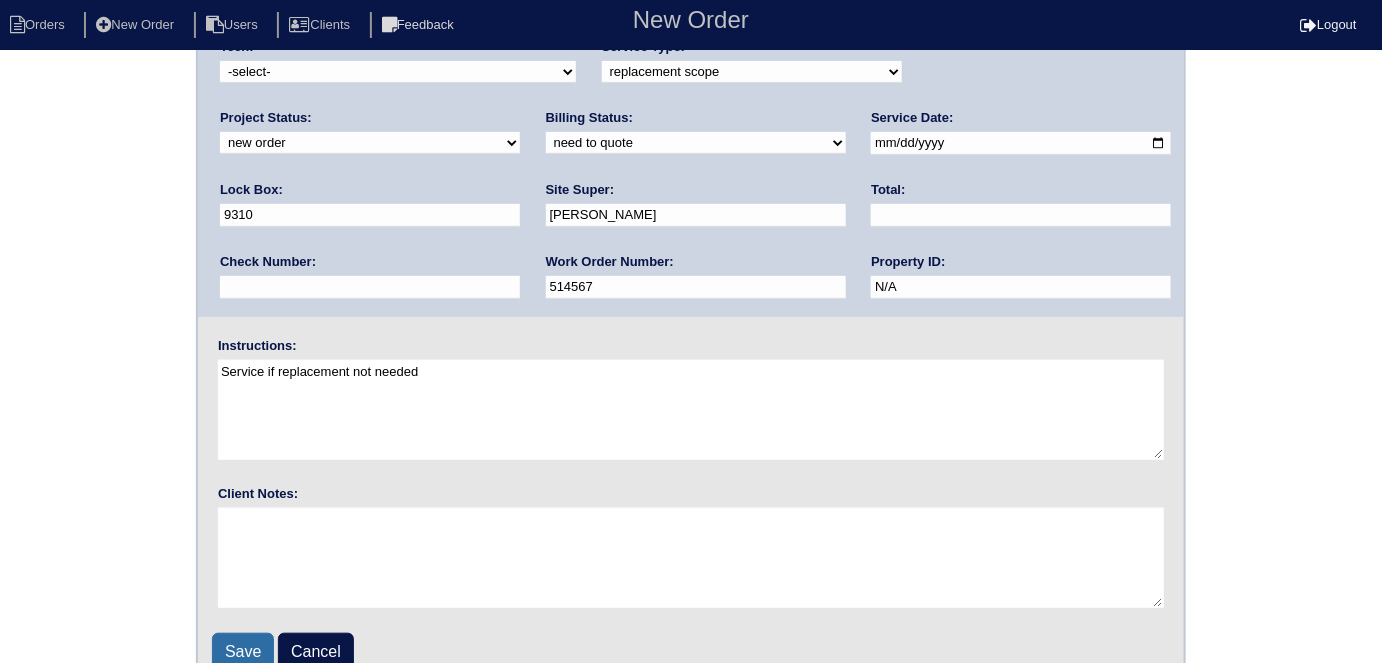 click on "Save" at bounding box center [243, 652] 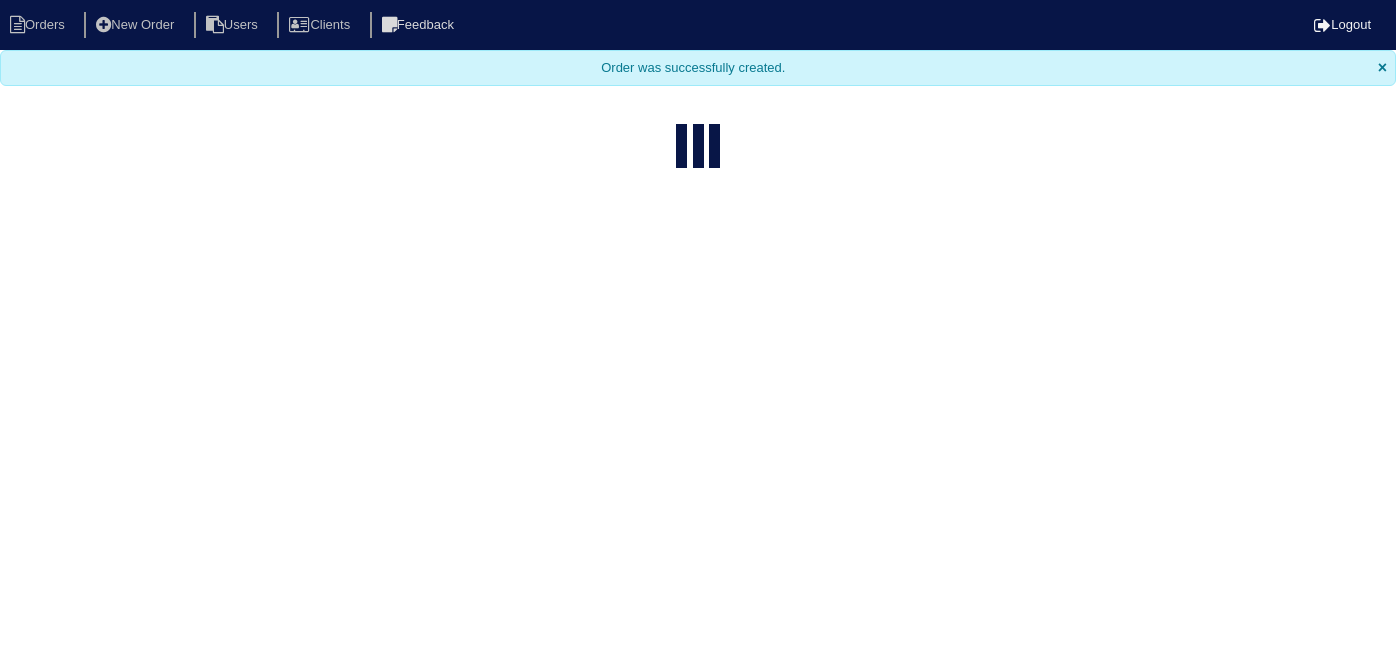 select on "15" 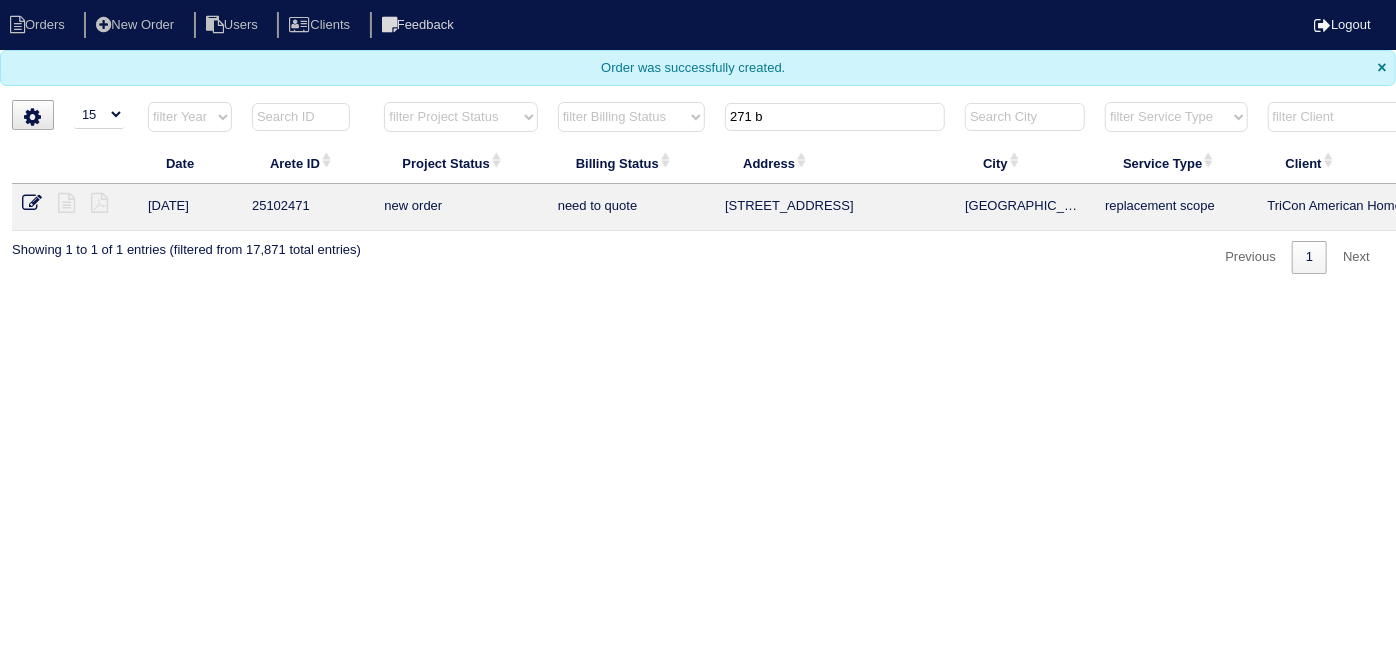 drag, startPoint x: 774, startPoint y: 119, endPoint x: 632, endPoint y: 82, distance: 146.74127 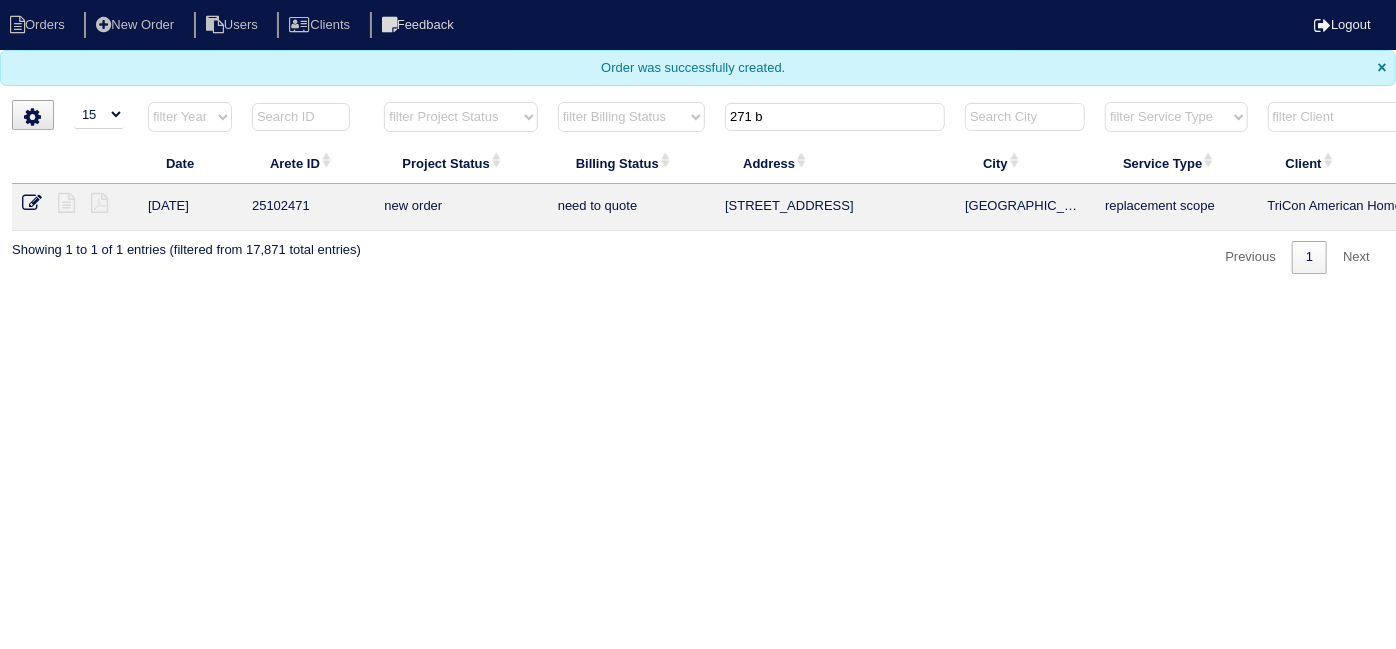 click on "Orders
New Order
Users
Clients
Feedback
Logout
Orders
New Order
Users
Clients
Message is blank.  Please add text or cancel.
Send Feedback
Cancel
×" at bounding box center [698, 137] 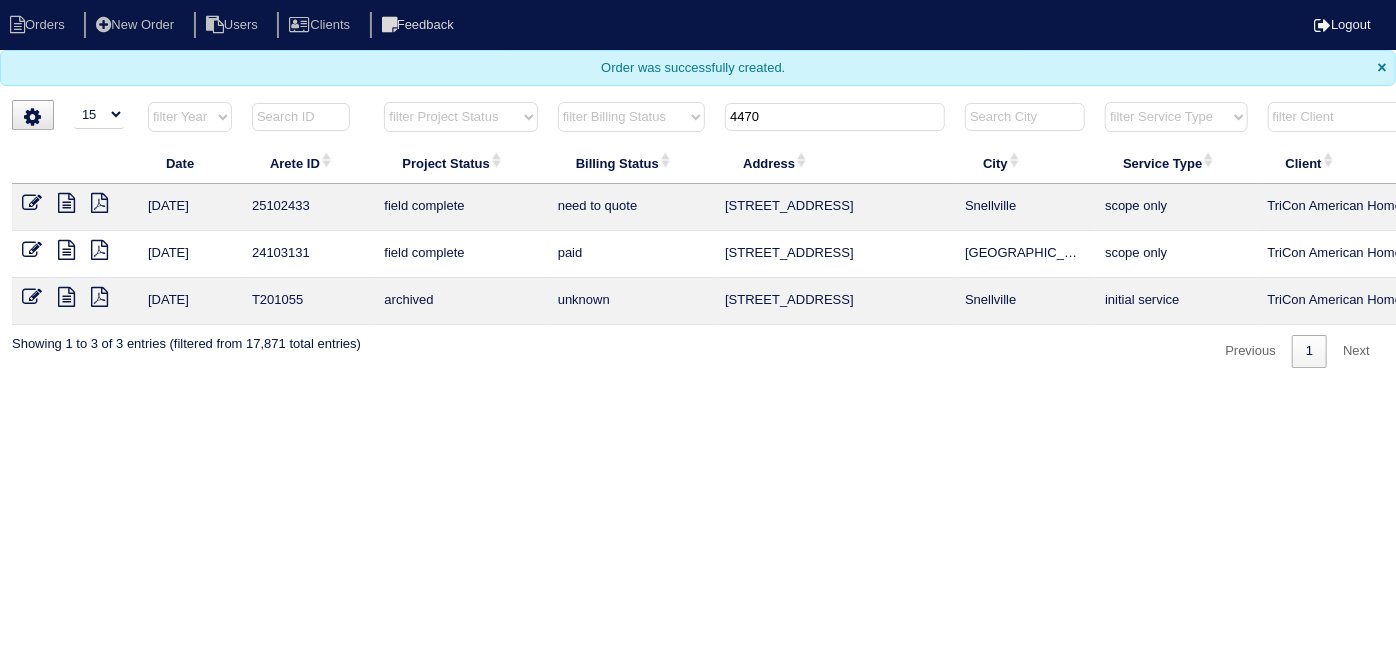 type on "4470" 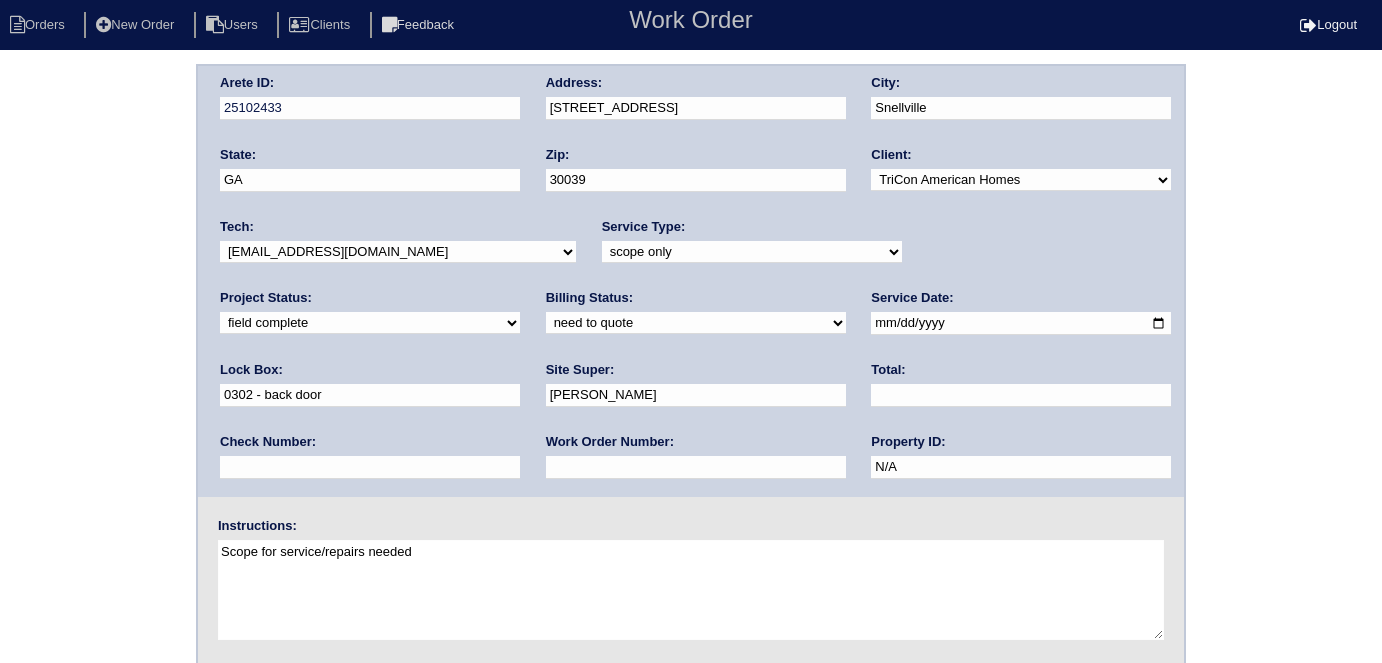 scroll, scrollTop: 0, scrollLeft: 0, axis: both 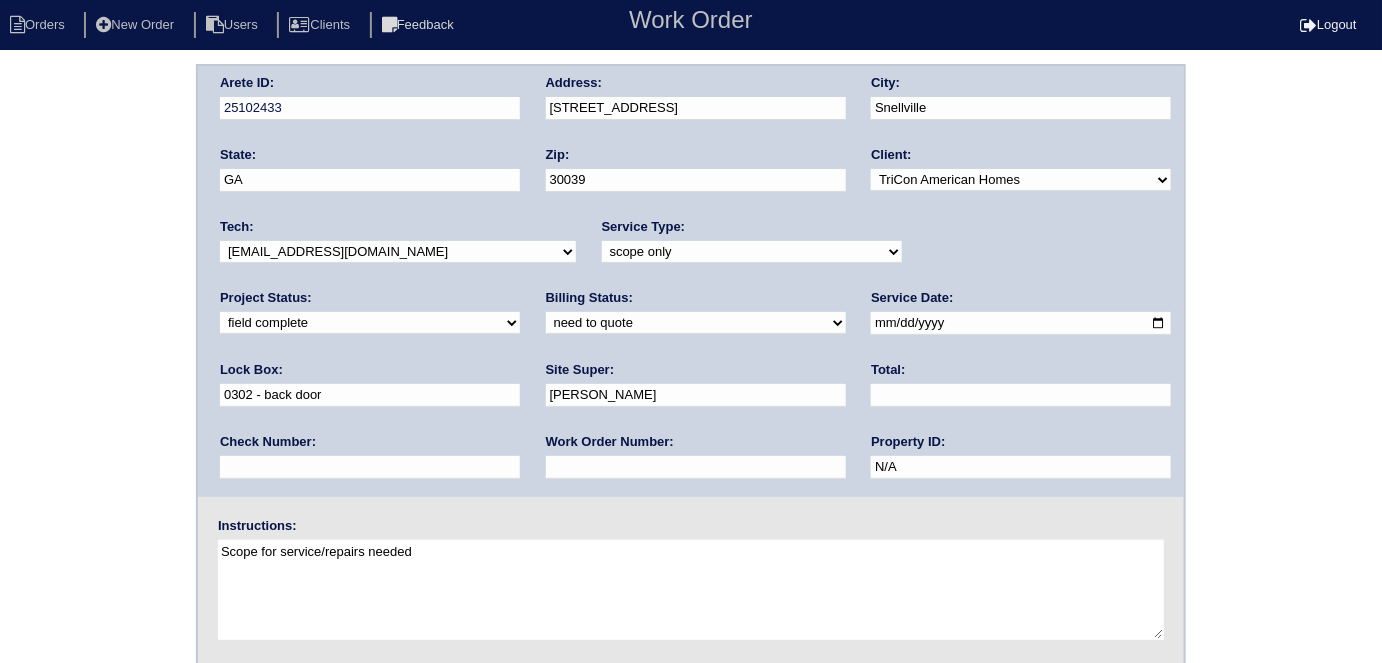 drag, startPoint x: 340, startPoint y: 476, endPoint x: 340, endPoint y: 457, distance: 19 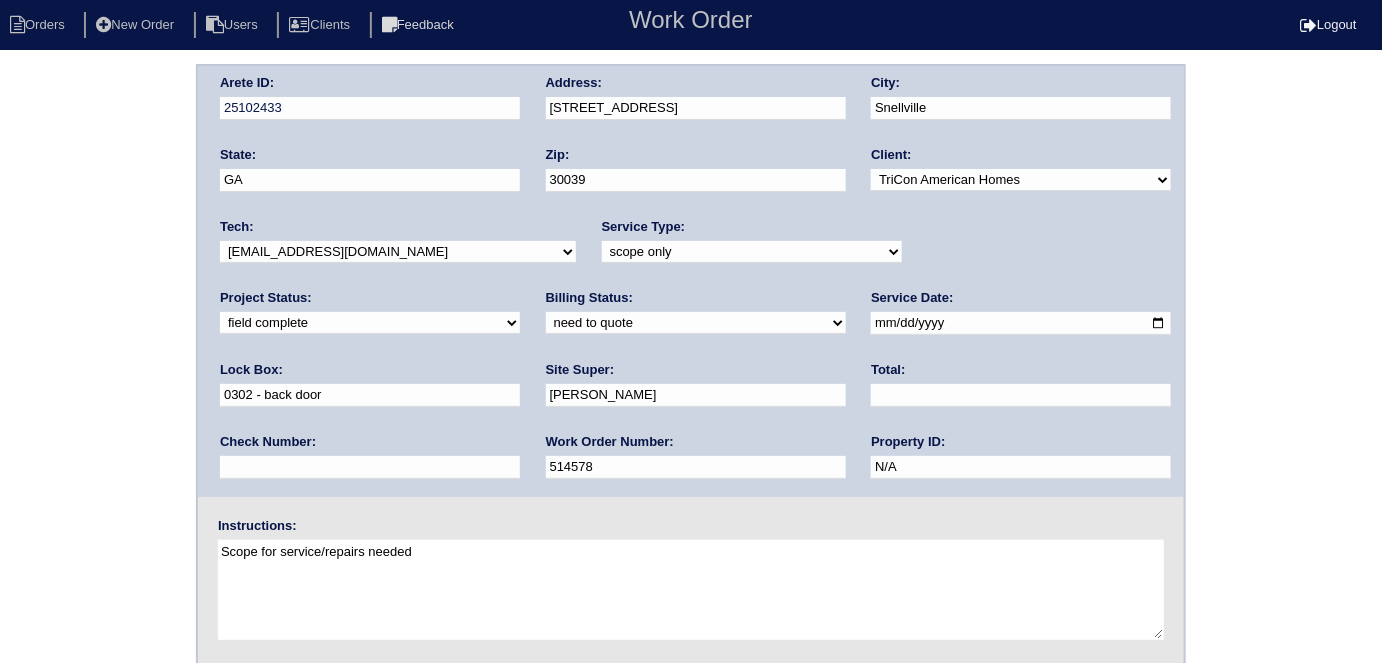 type on "514578" 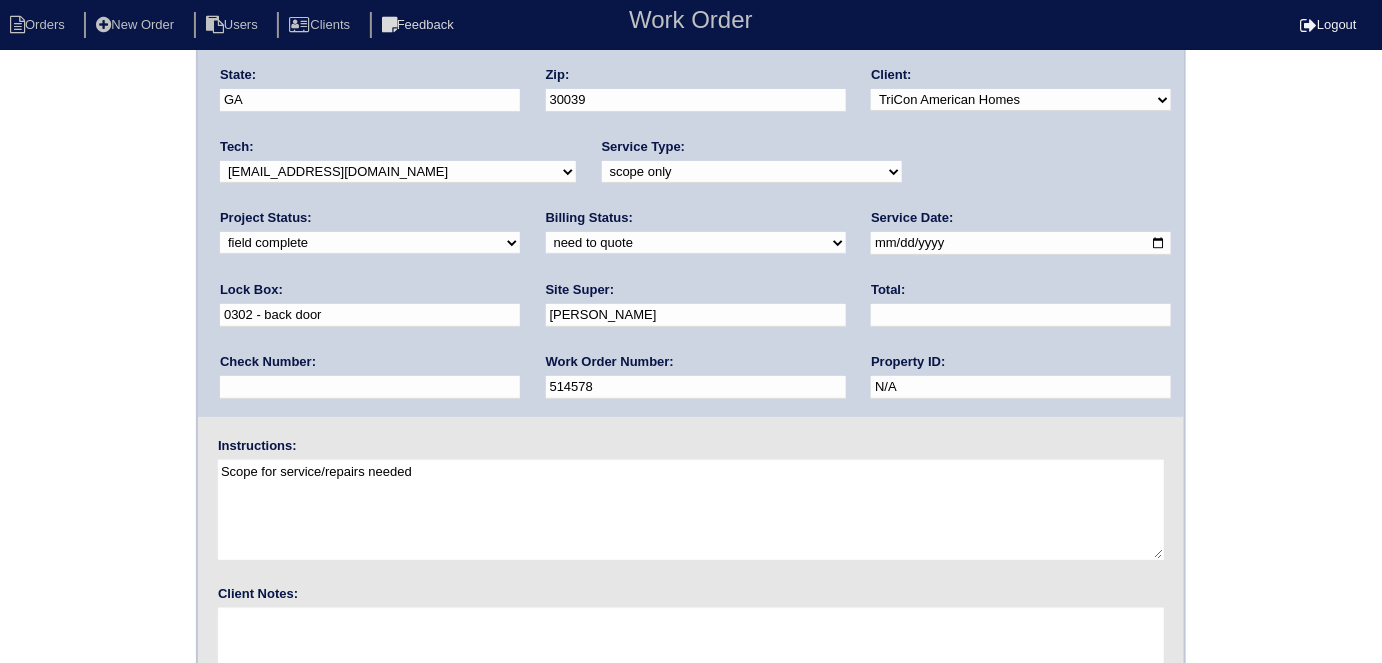 scroll, scrollTop: 205, scrollLeft: 0, axis: vertical 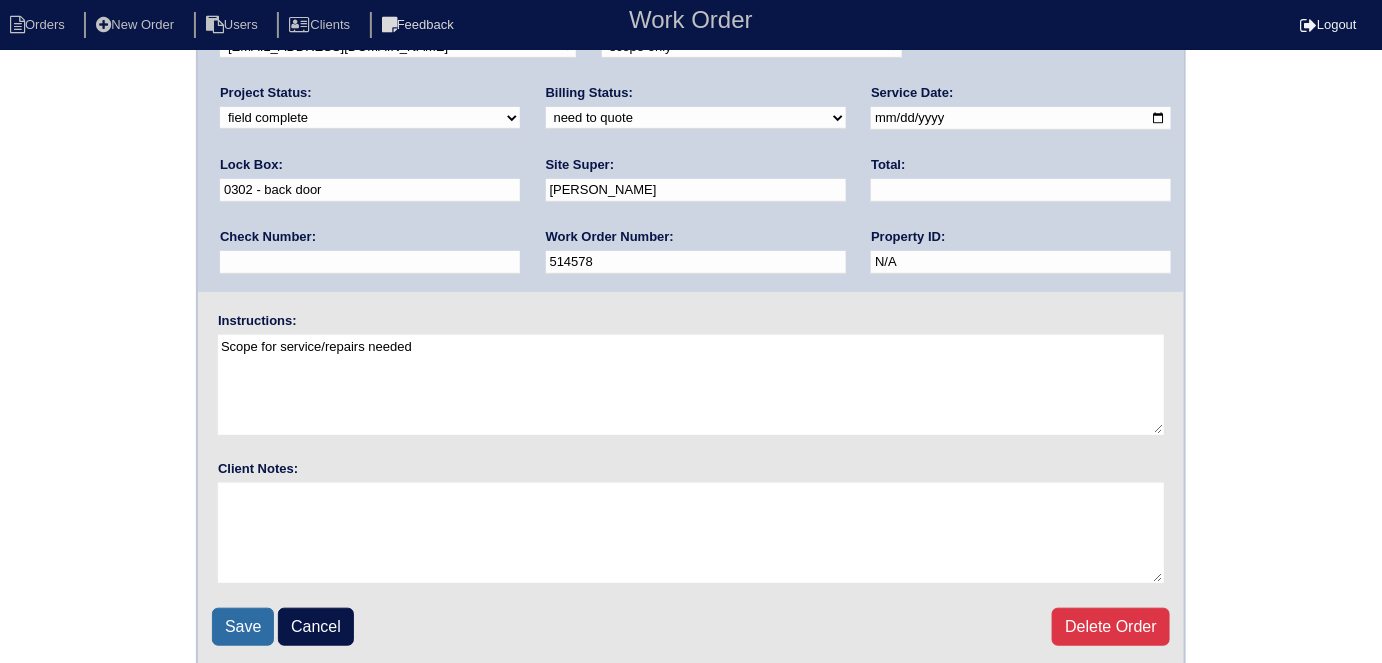 click on "Save" at bounding box center [243, 627] 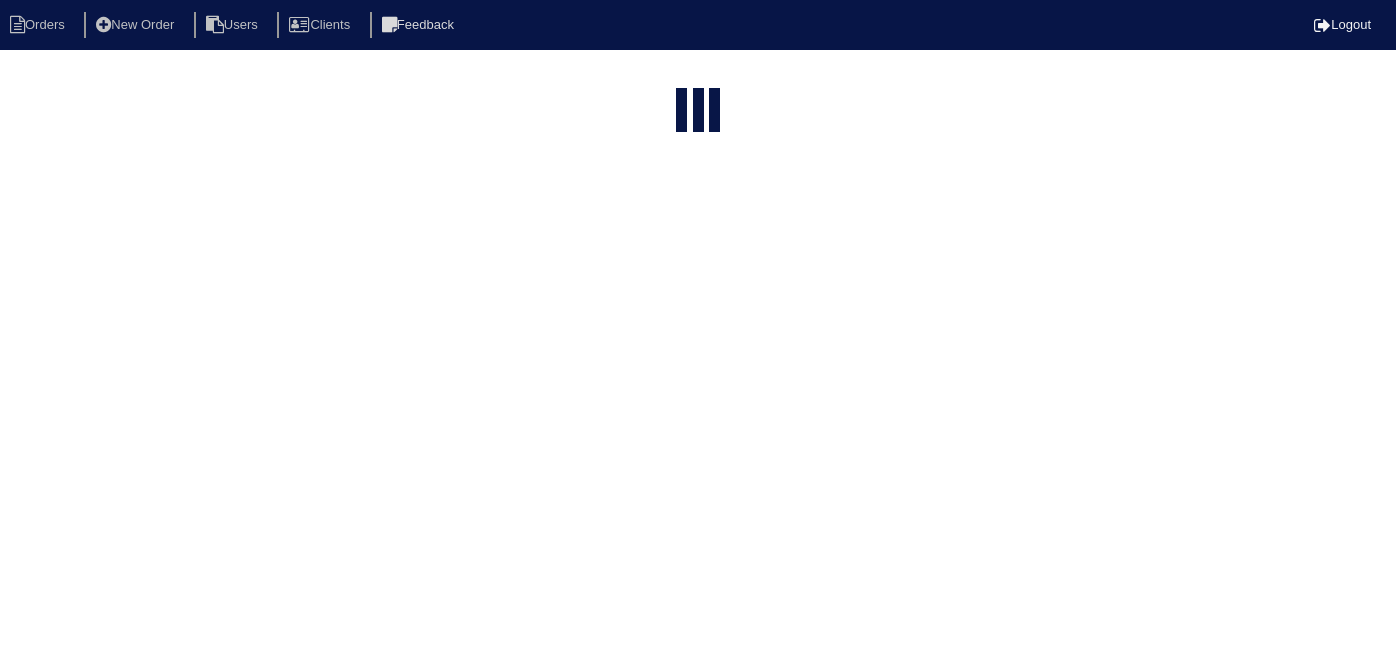 select on "15" 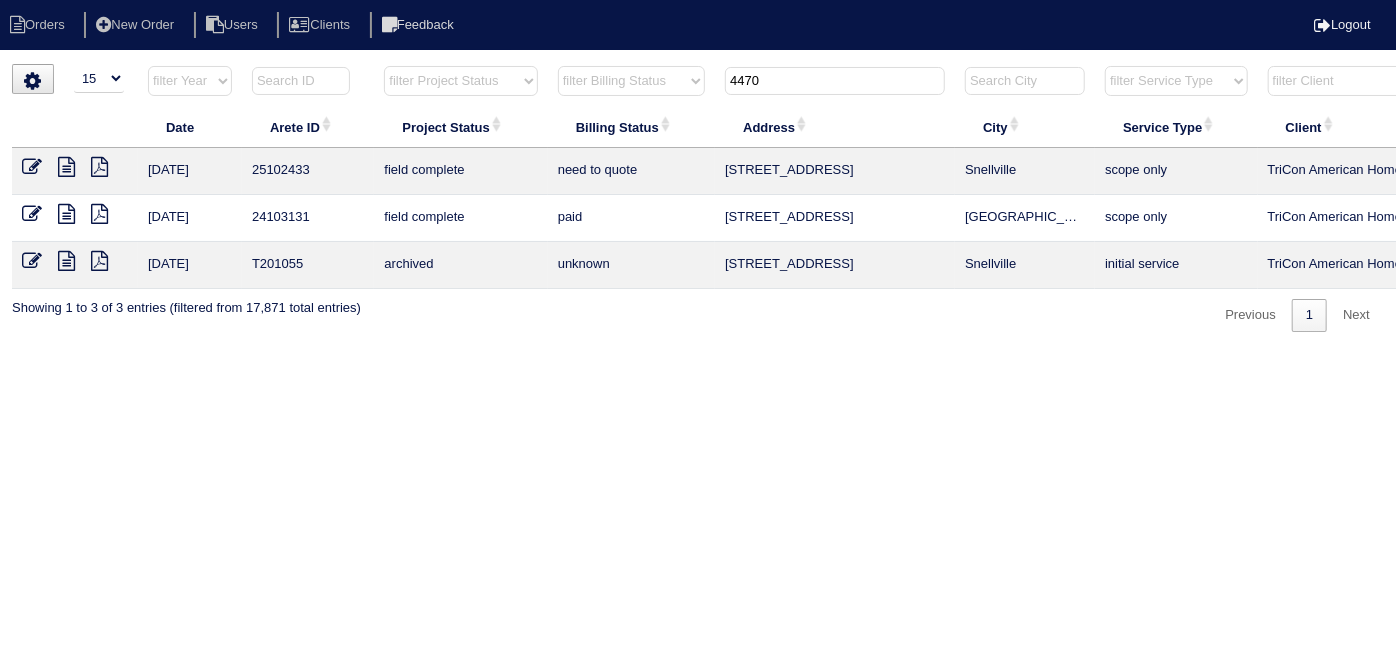 drag, startPoint x: 810, startPoint y: 75, endPoint x: 505, endPoint y: 59, distance: 305.41937 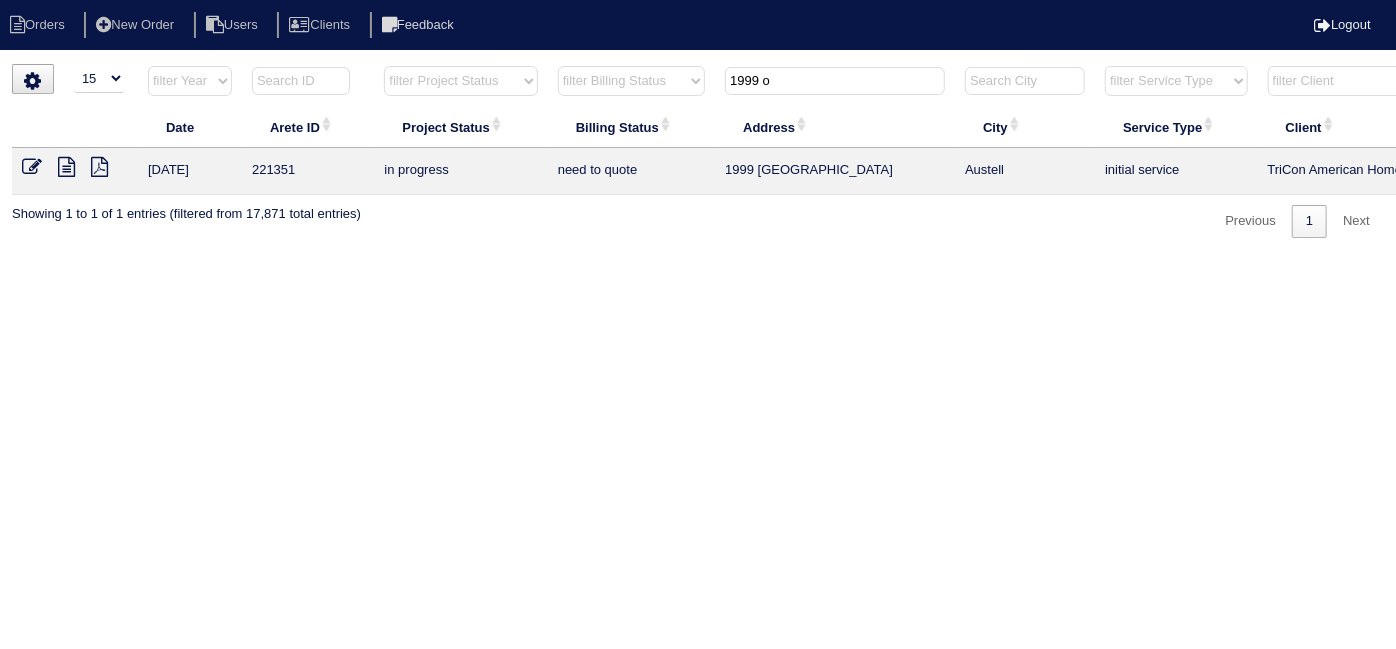 type on "1999 o" 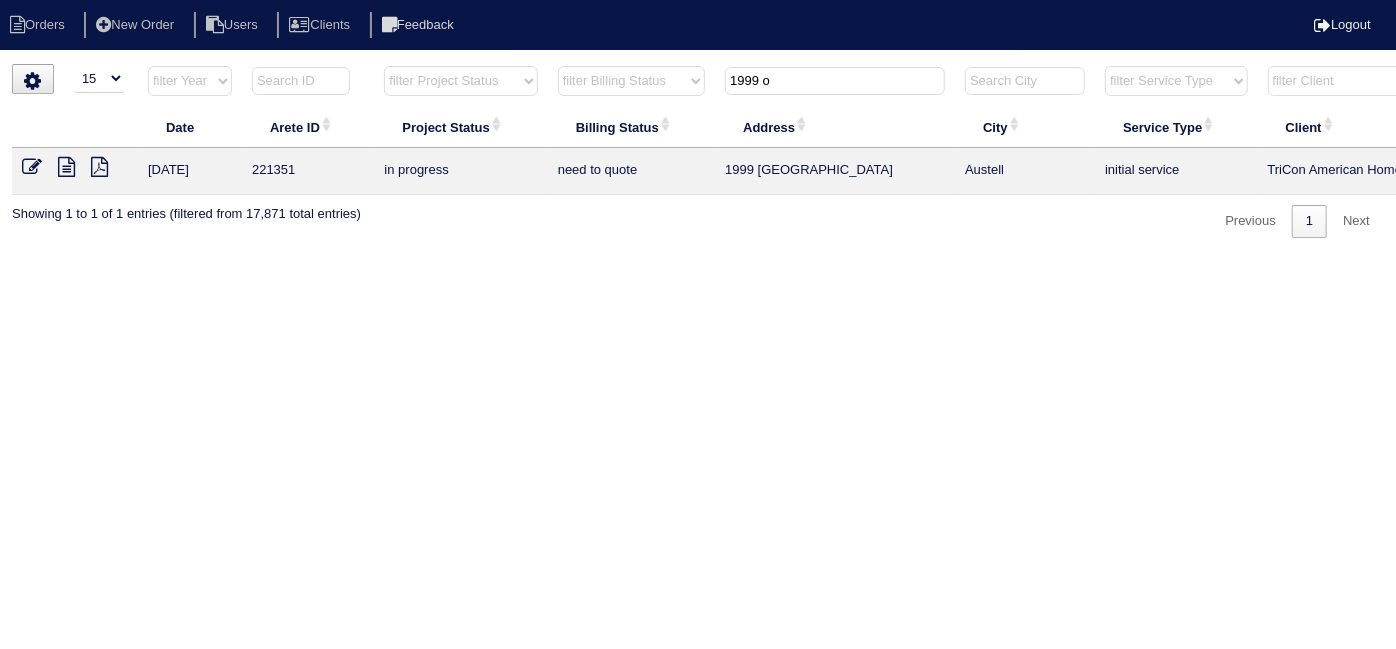 click at bounding box center (66, 167) 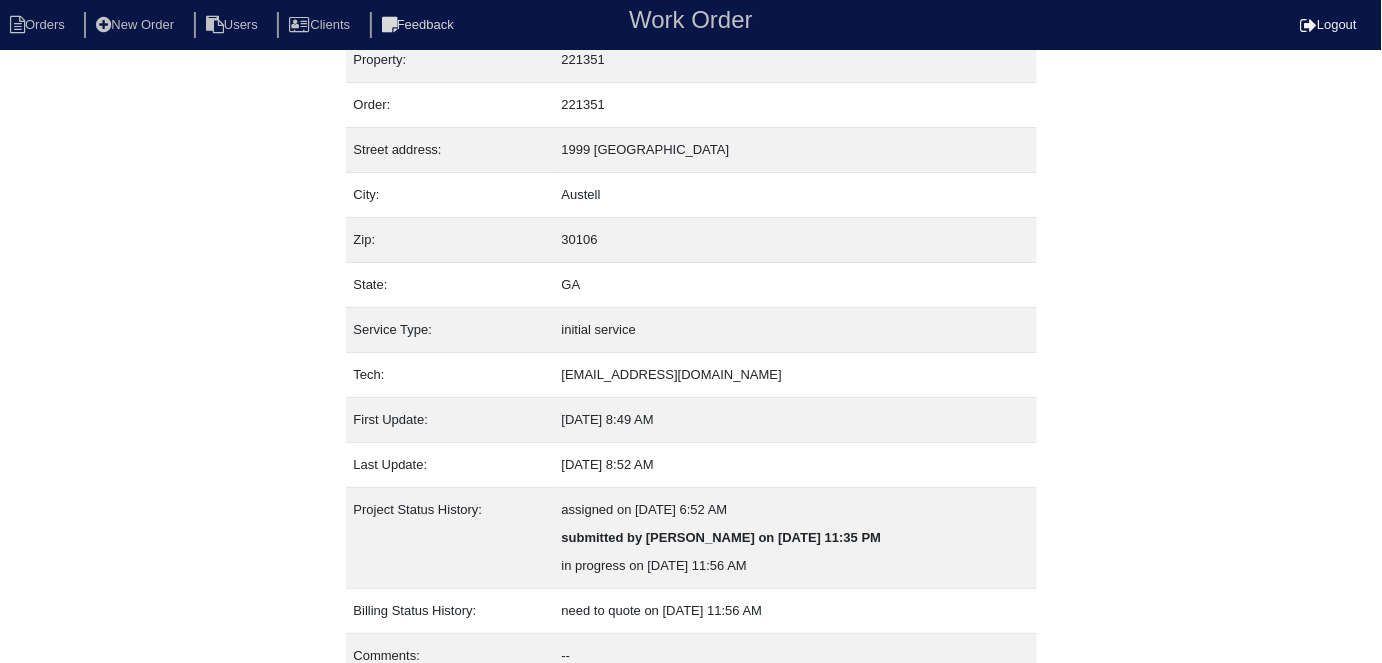 scroll, scrollTop: 105, scrollLeft: 0, axis: vertical 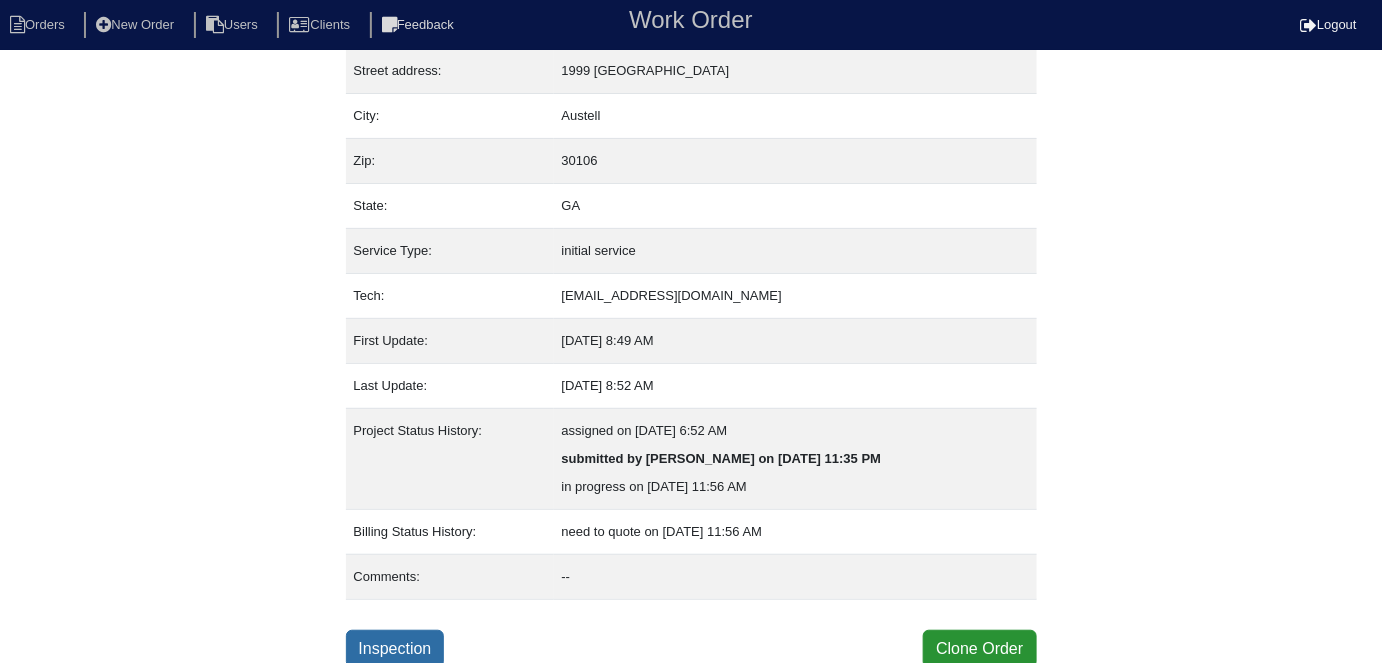 click on "Inspection" at bounding box center [395, 649] 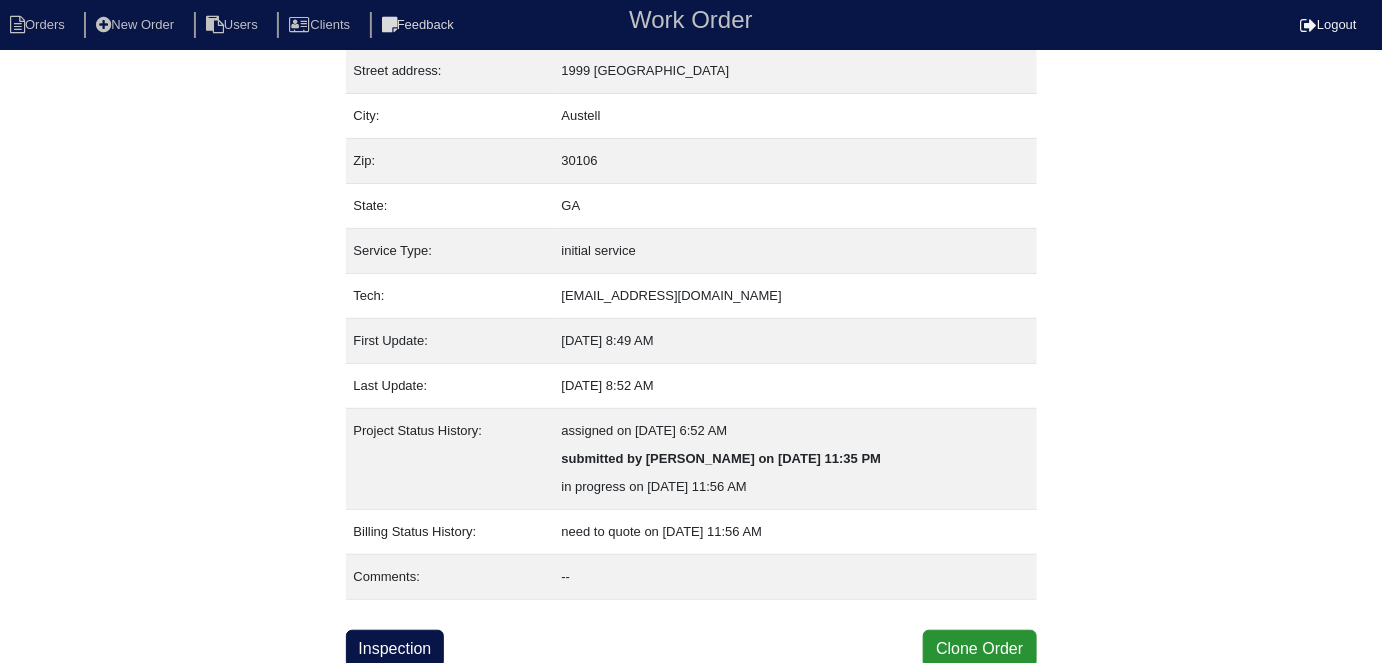 scroll, scrollTop: 0, scrollLeft: 0, axis: both 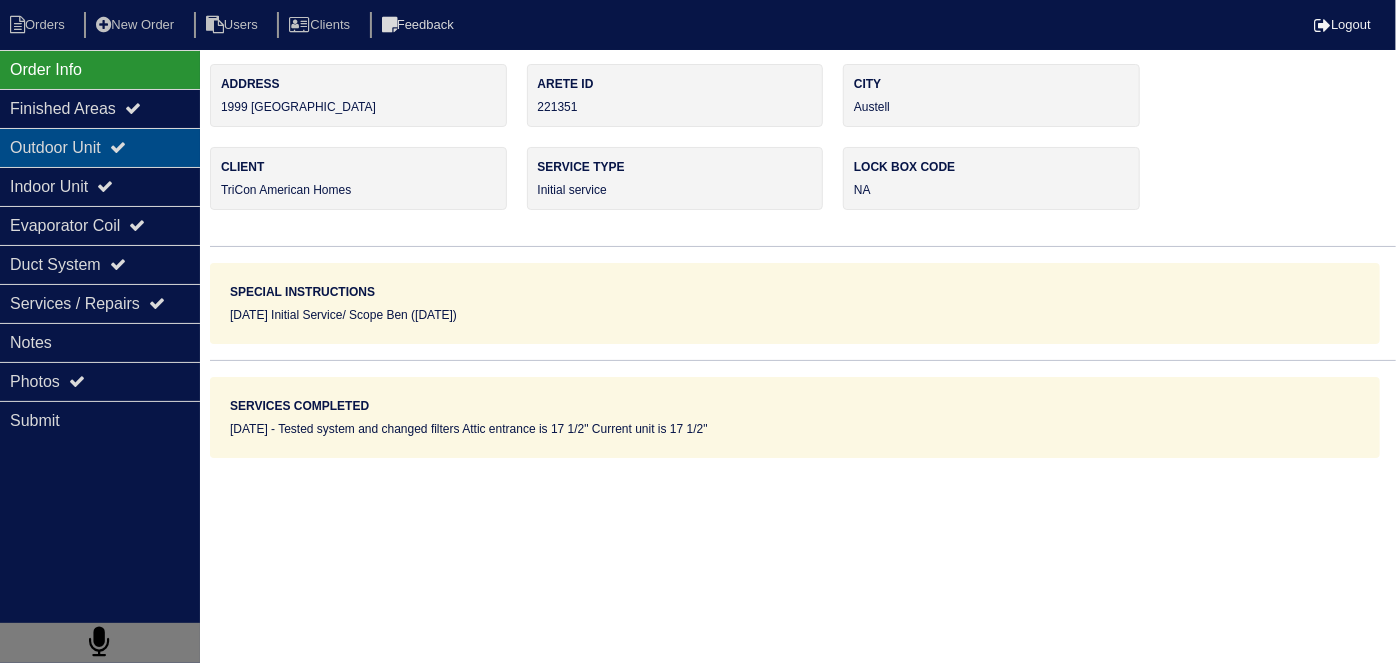 click on "Outdoor Unit" at bounding box center (100, 147) 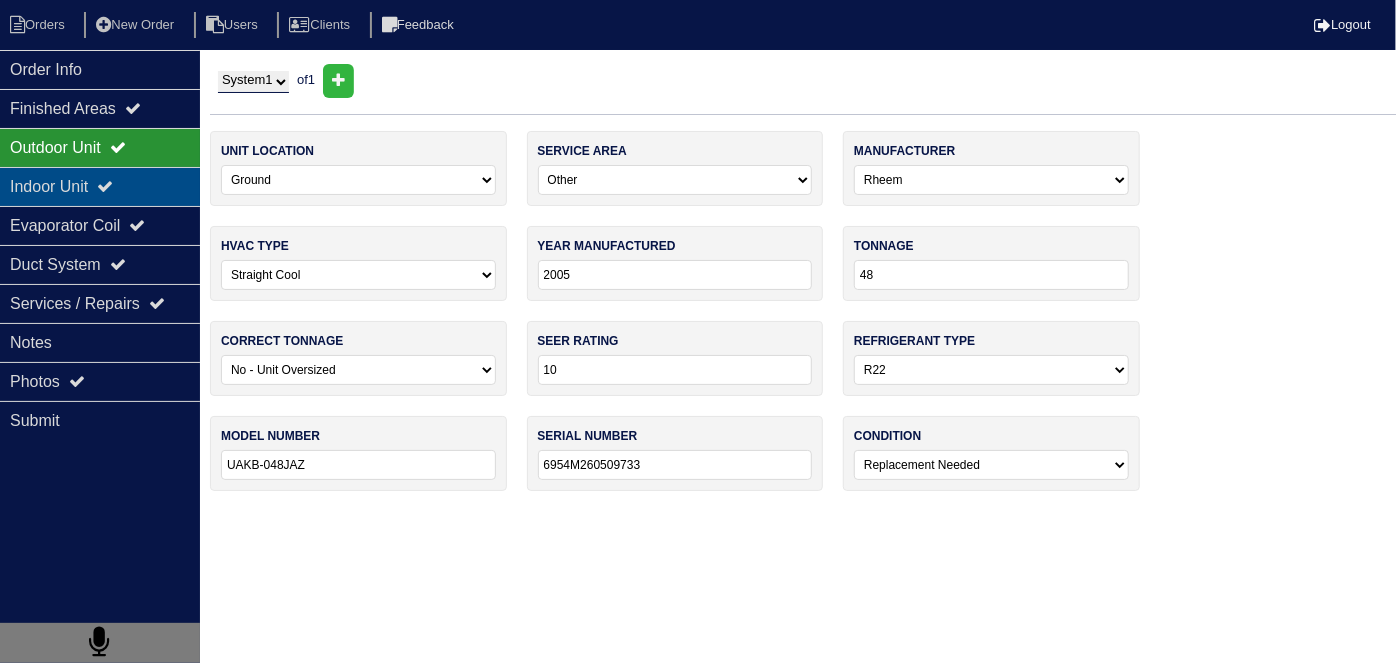 click on "Indoor Unit" at bounding box center [100, 186] 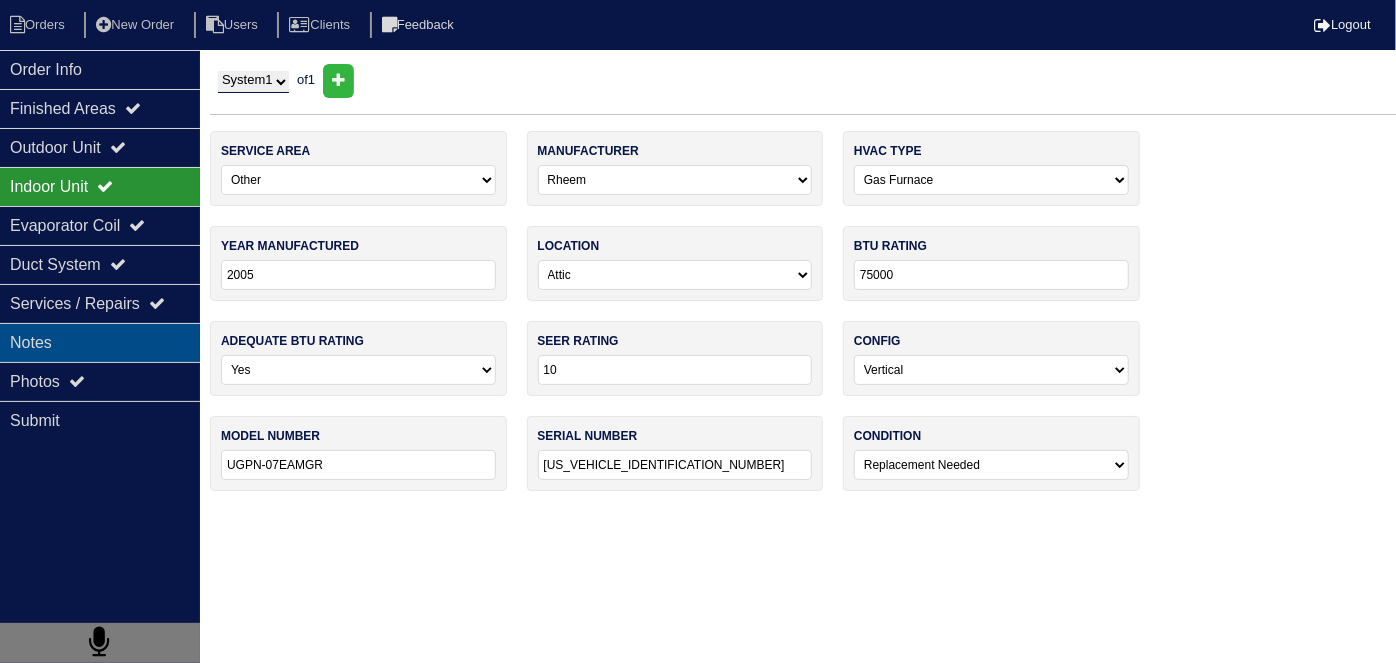 click on "Notes" at bounding box center (100, 342) 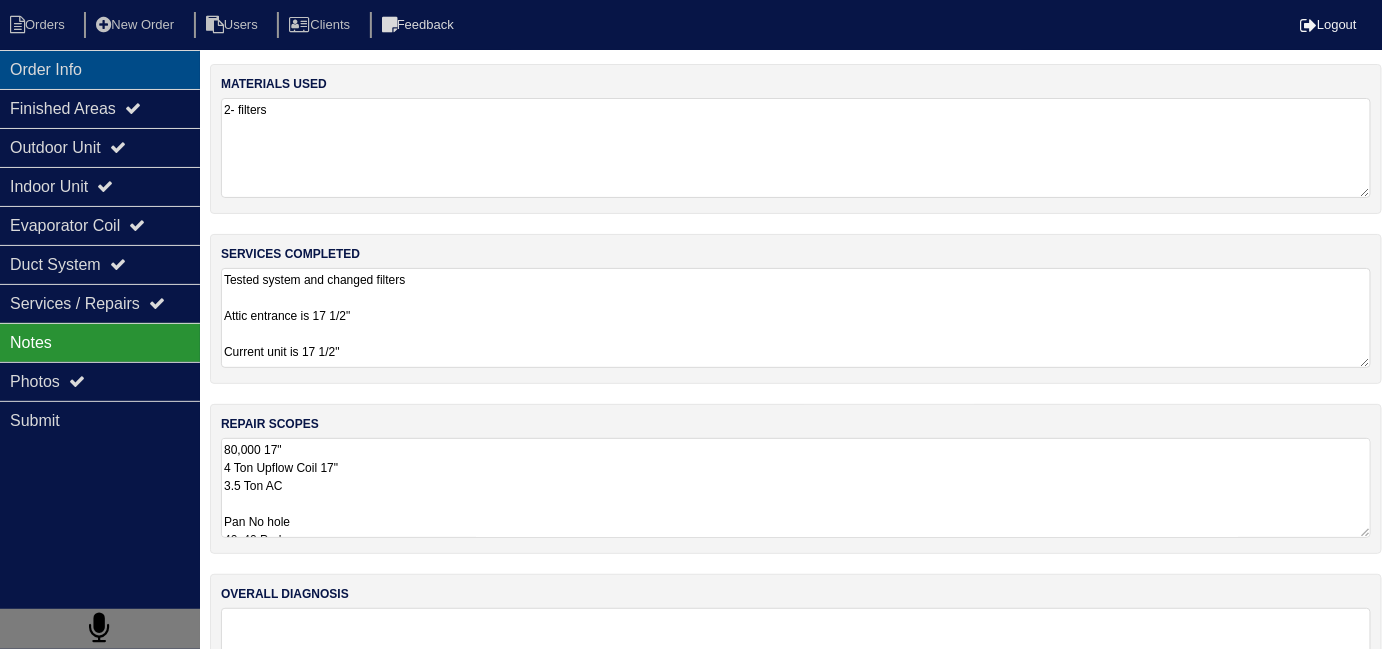 click on "Order Info" at bounding box center [100, 69] 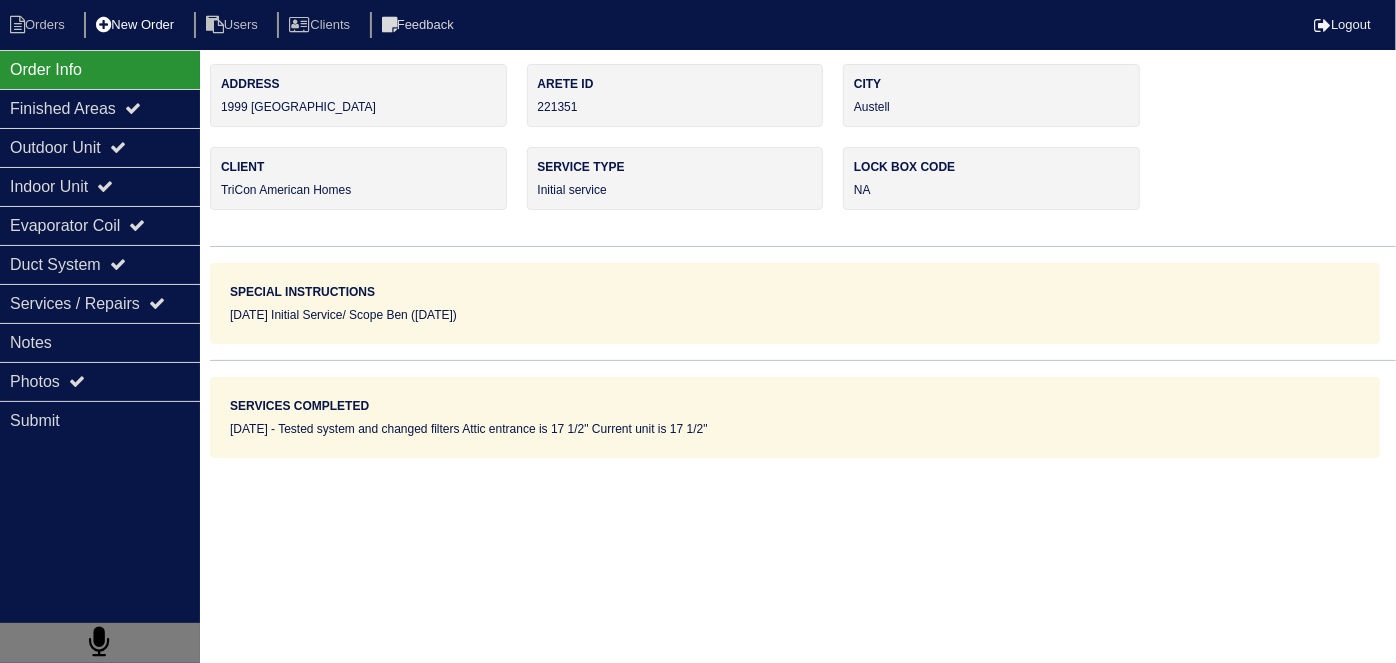 click on "New Order" at bounding box center (137, 25) 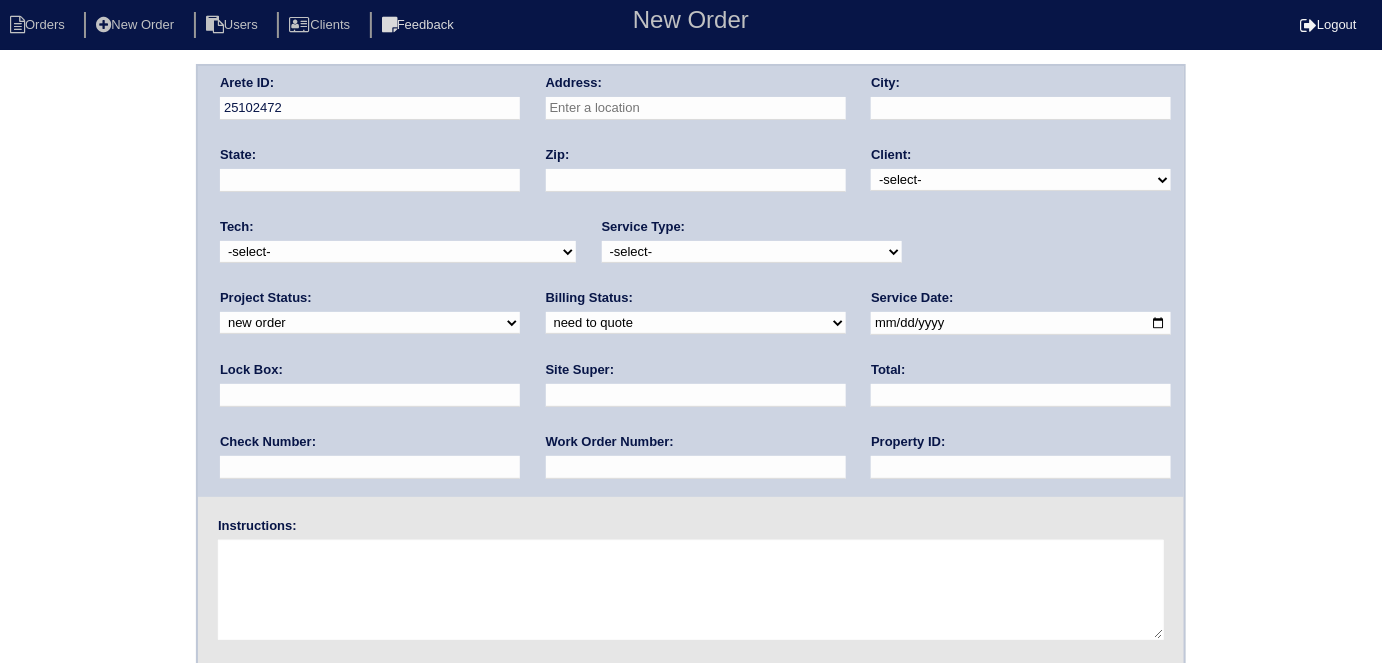 click at bounding box center (696, 108) 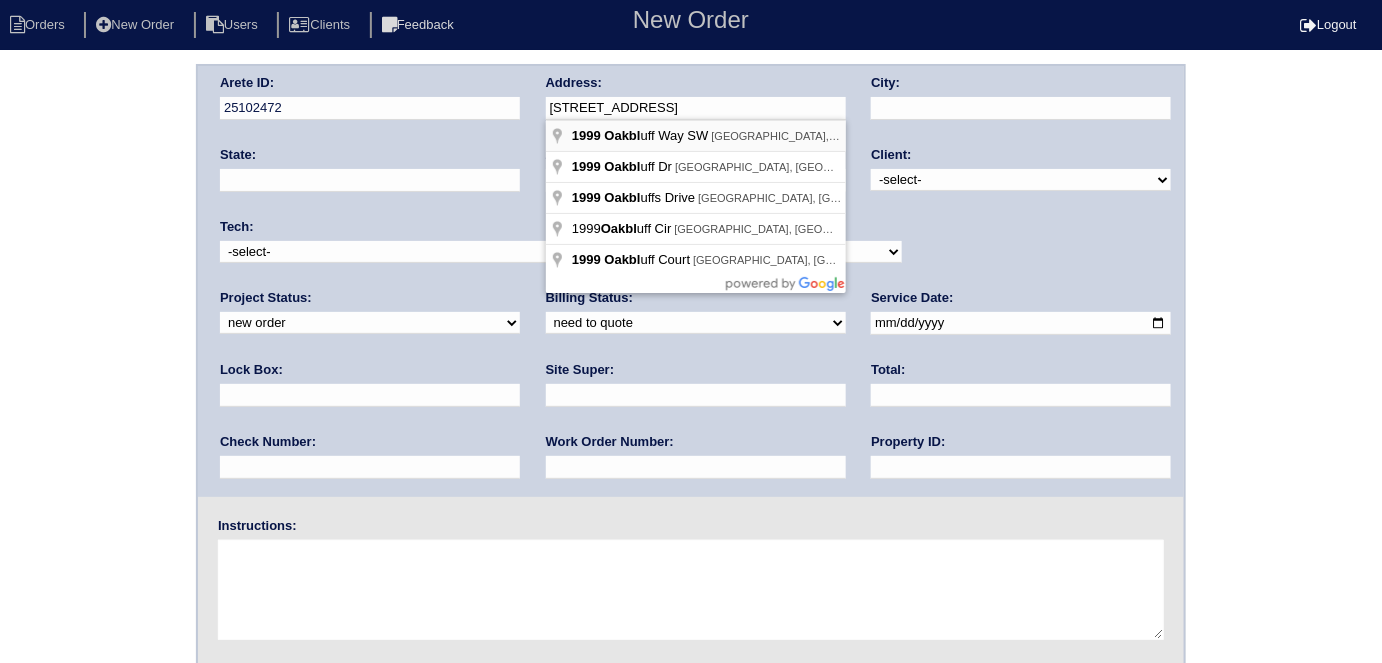 type on "1999 [GEOGRAPHIC_DATA]" 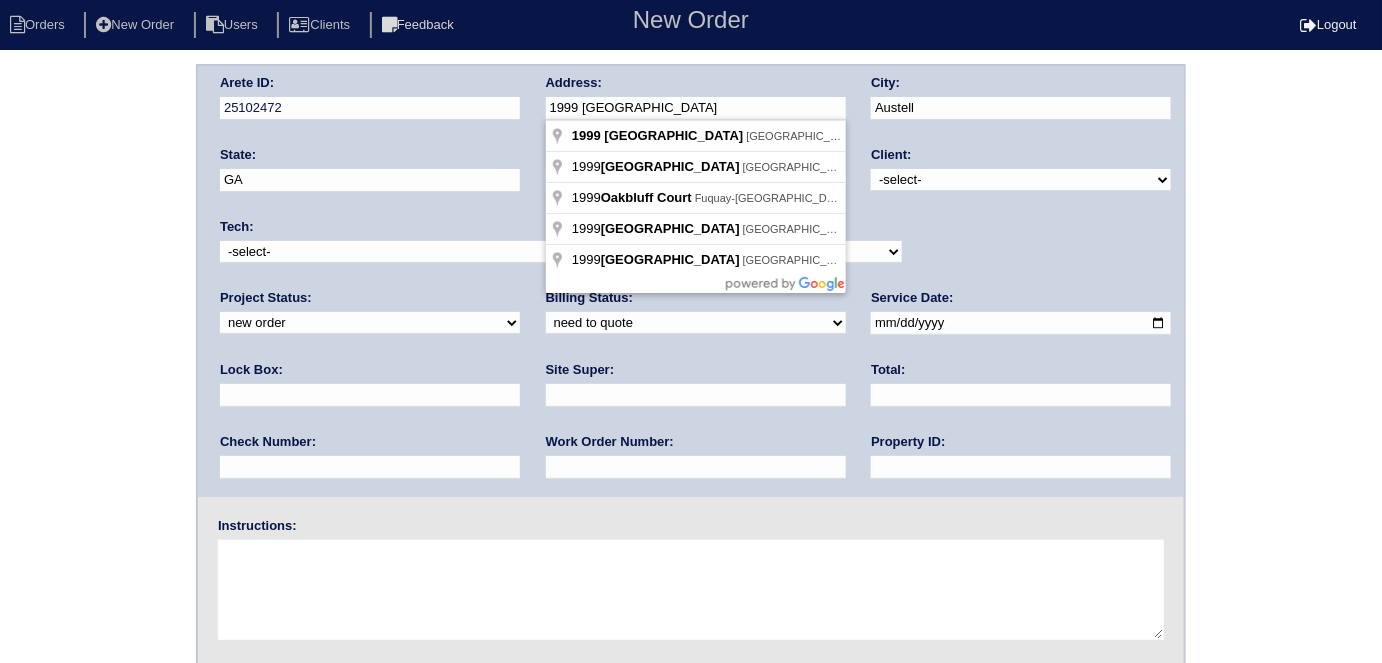 drag, startPoint x: 701, startPoint y: 107, endPoint x: 643, endPoint y: 107, distance: 58 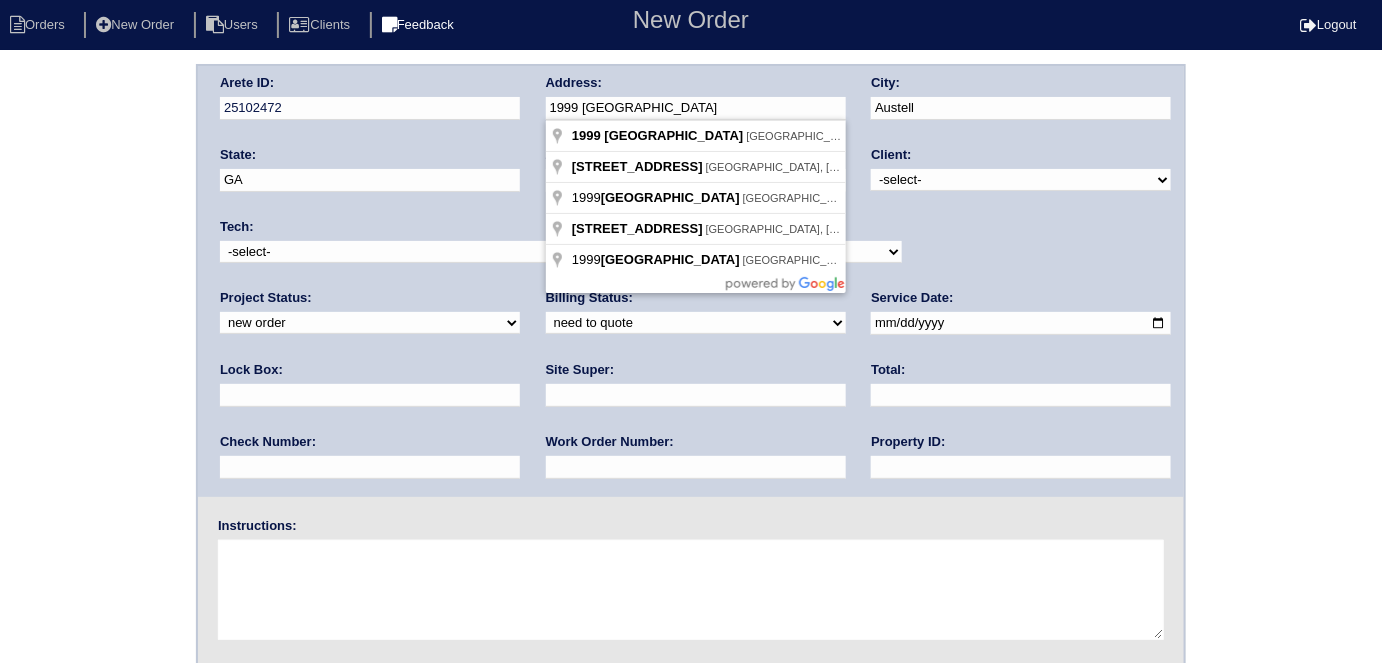 type on "1999 Oakbluff drive" 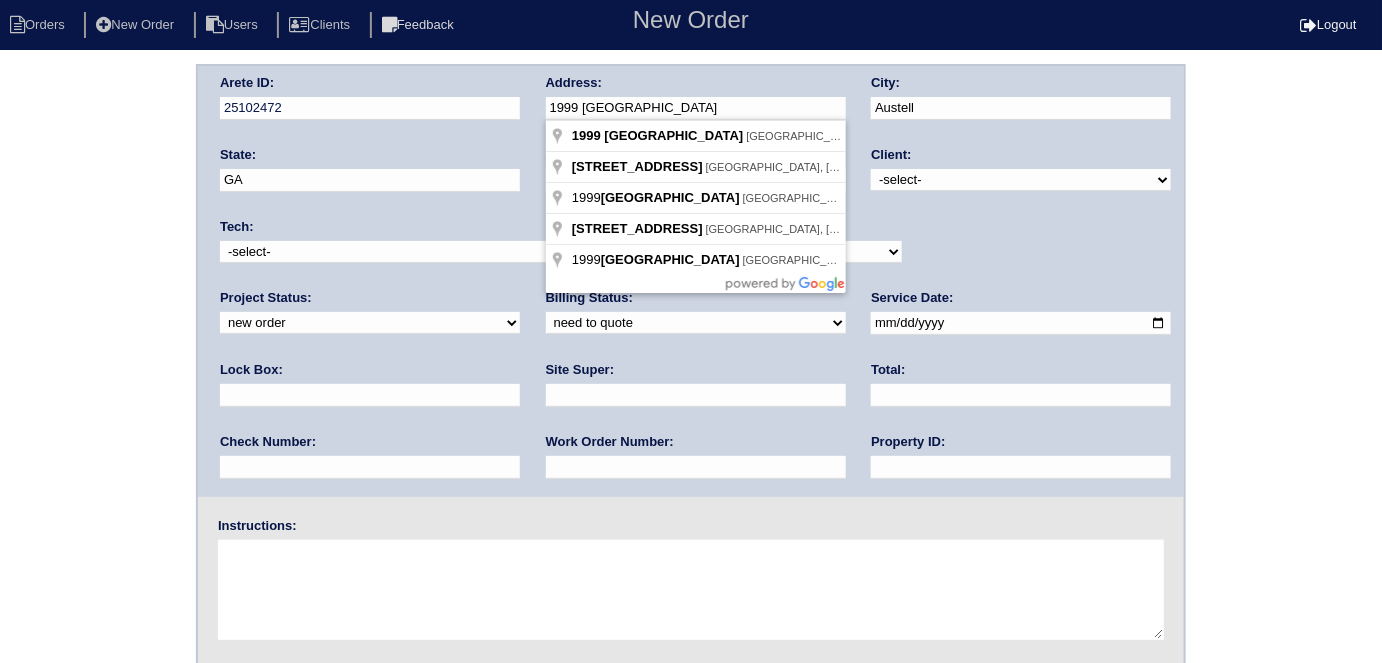 click on "Austell" at bounding box center [1021, 108] 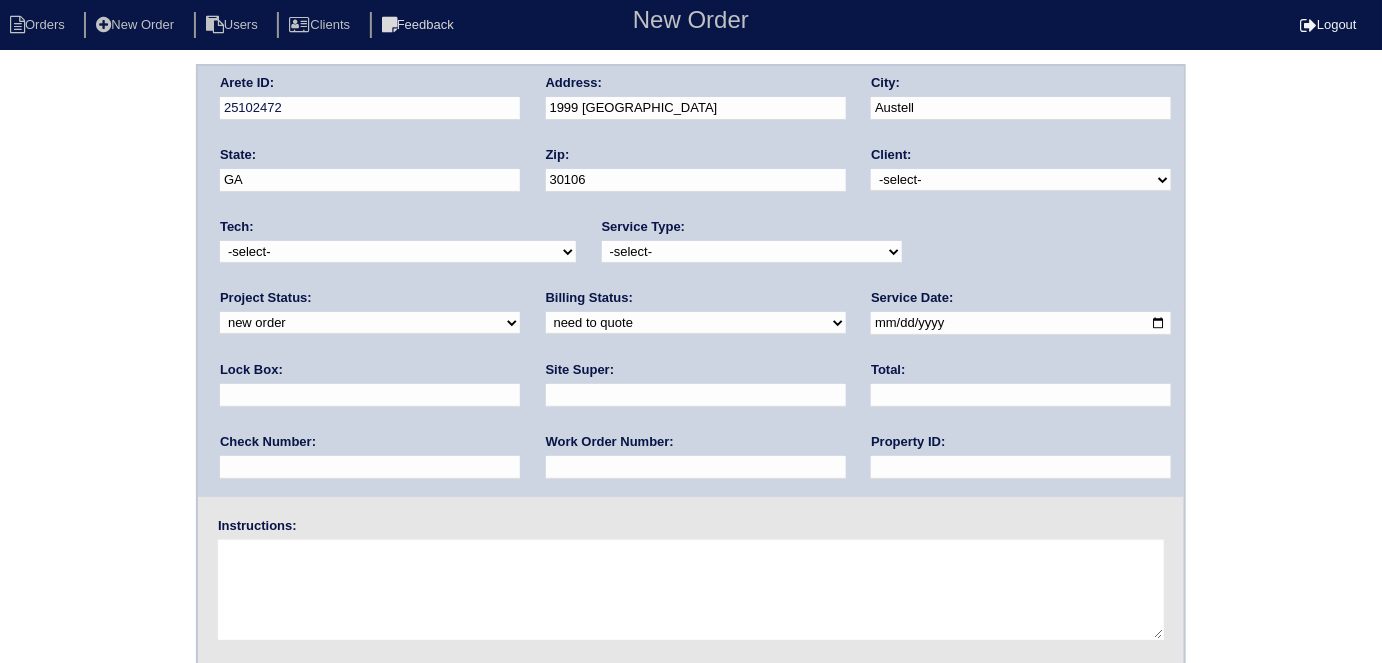 click on "Arete ID:
25102472
Address:
1999 Oakbluff drive
City:
Austell
State:
GA
Zip:
30106
Client:
-select-
TriCon American Homes
American Homes 4 Rent
First Key Homes
Zillow
The Renovation Company
On The Level Development Group
Shepard Exposition Group
Sylvan Homes
Pathway Construction
Arete Personal
Arete SMG
Tiber Capital
Tiber Realty
Divvy
Rave
Stine Construction
Alan Luther
HomeRiver Group
Test Client
Rasmus Real Estate
Padly
Buffalo Homes
Phillip Brothers
Maymont Homes
Tech:" at bounding box center (691, 468) 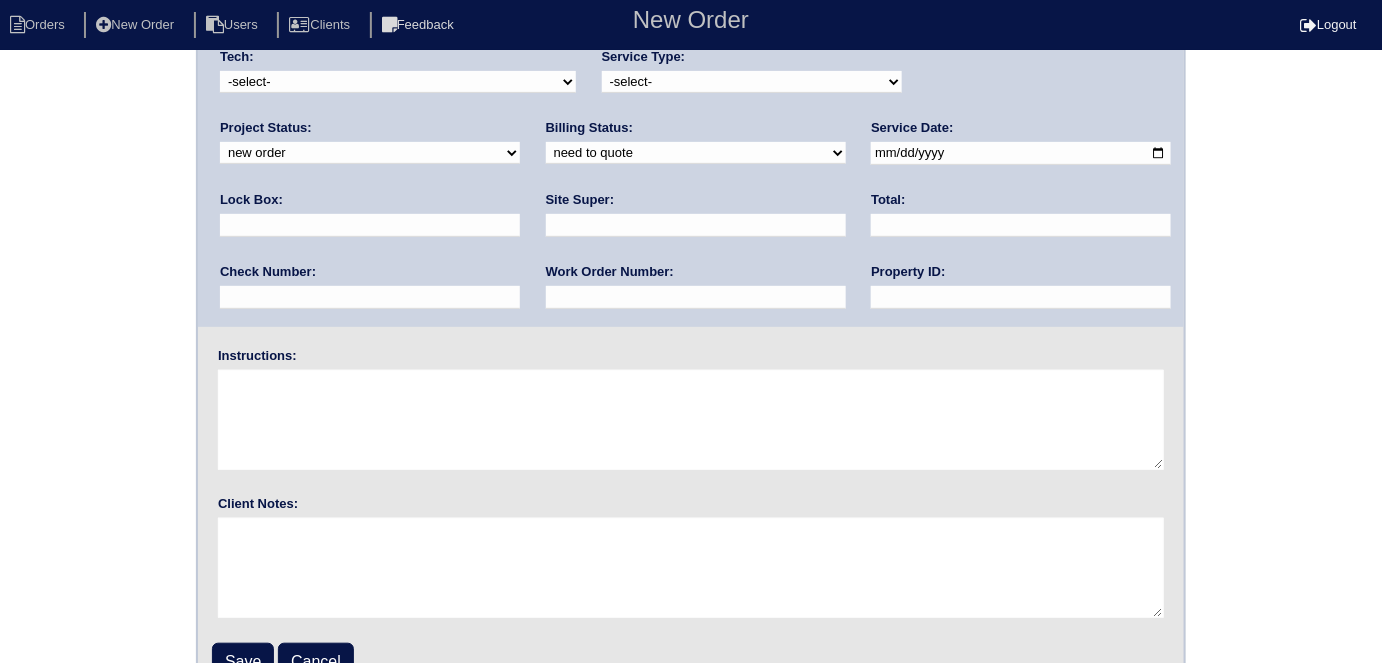 scroll, scrollTop: 205, scrollLeft: 0, axis: vertical 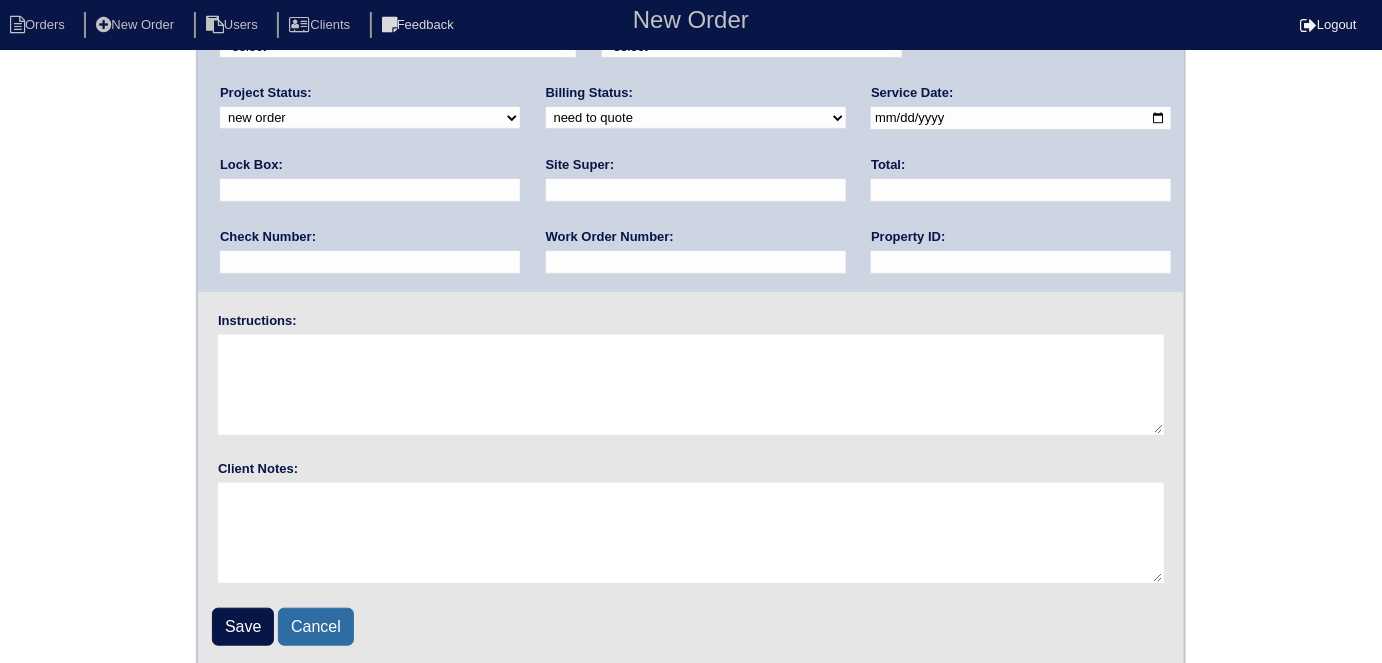 click on "Cancel" at bounding box center [316, 627] 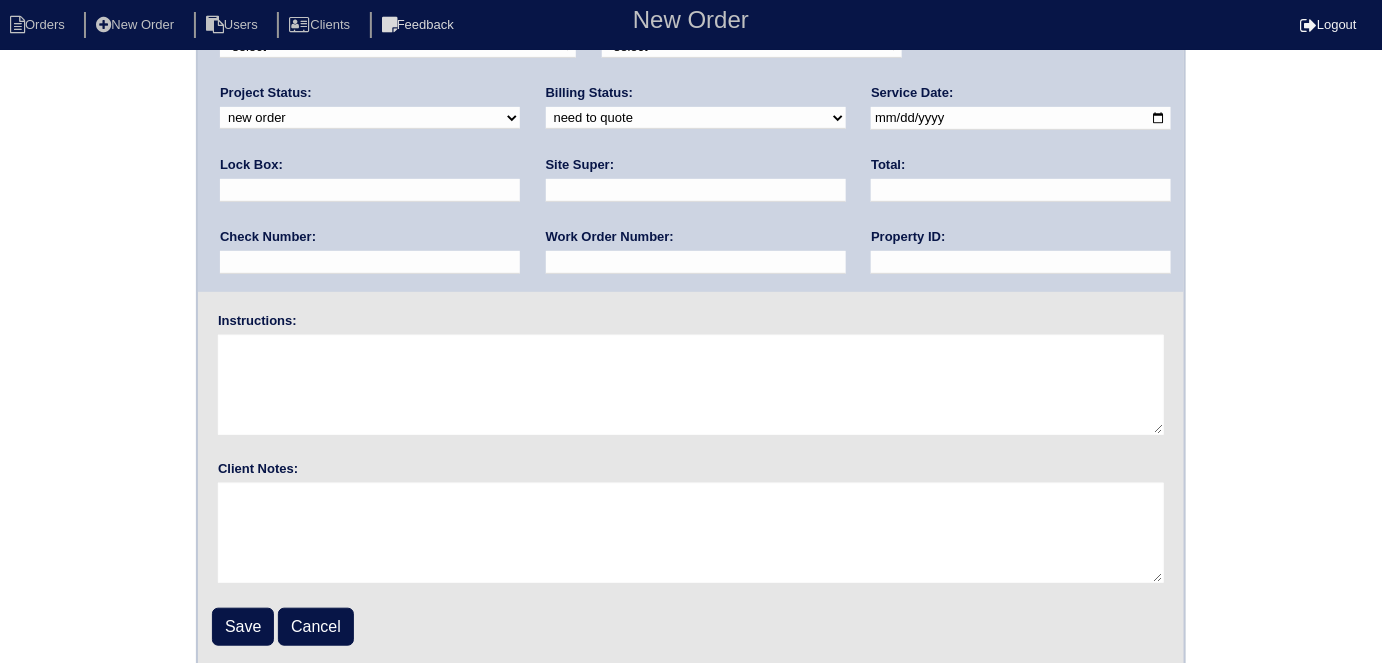 select on "15" 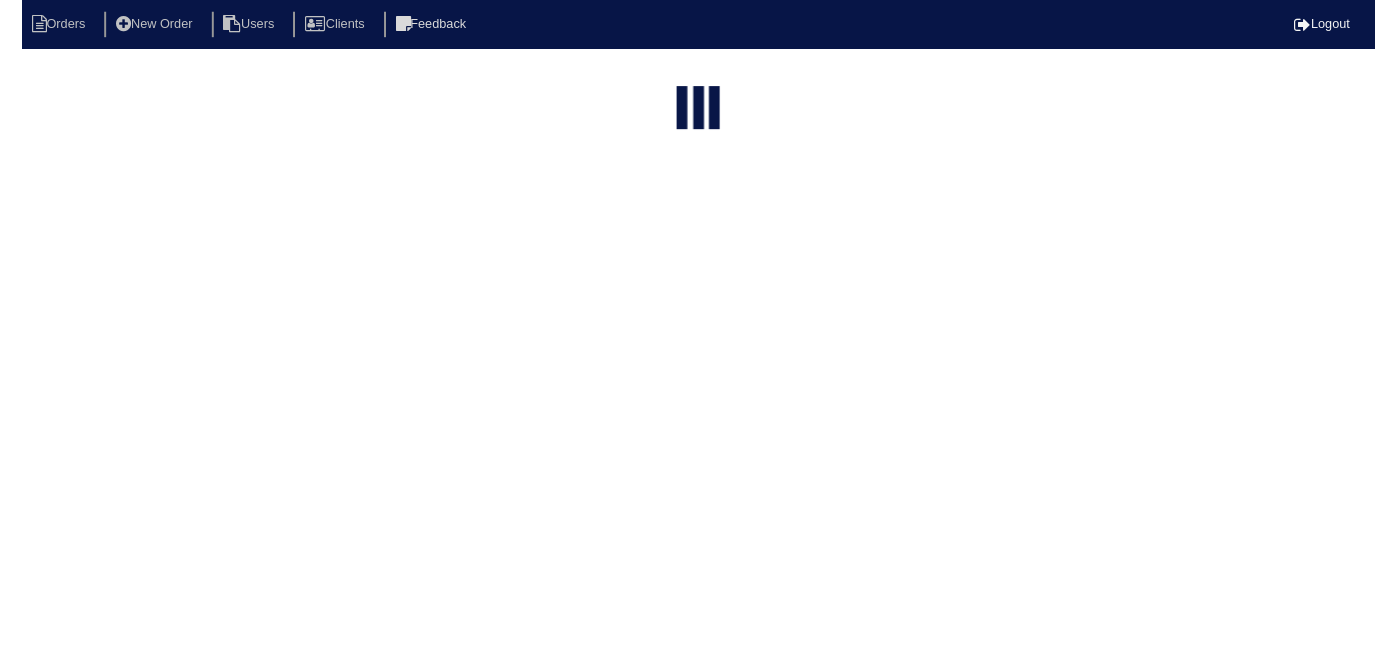 scroll, scrollTop: 0, scrollLeft: 0, axis: both 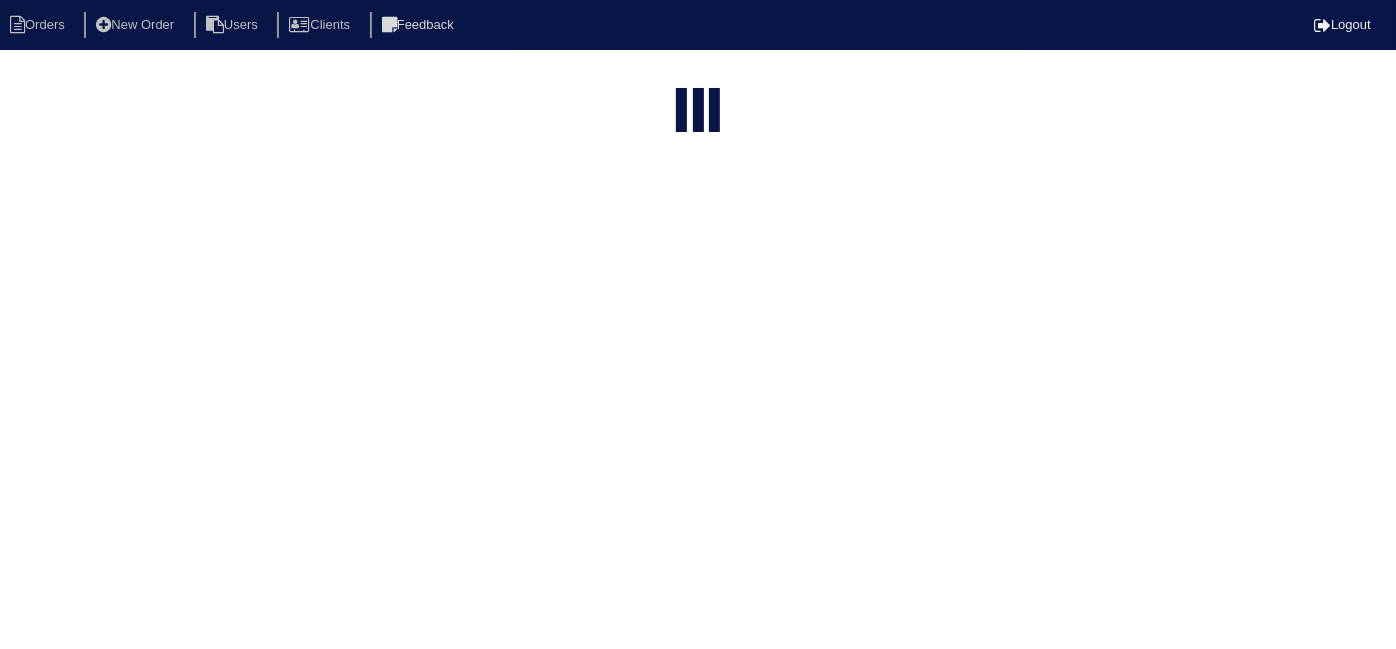 type on "1999 o" 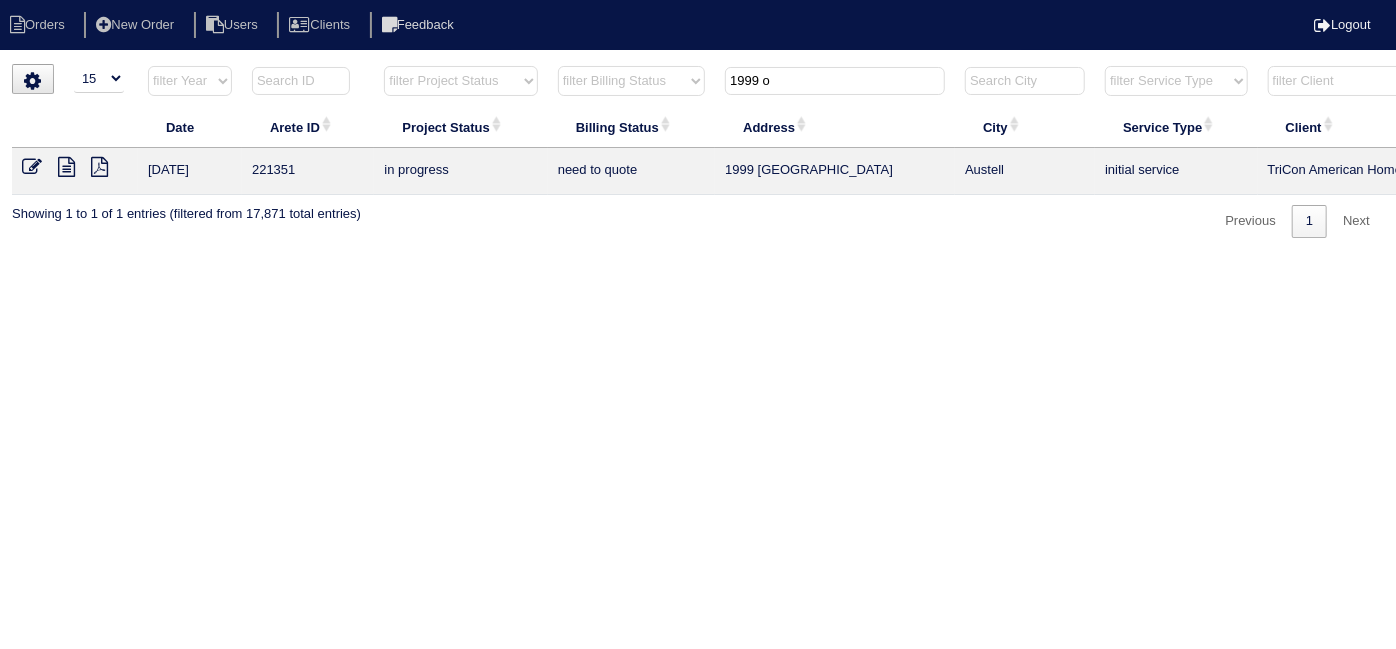 click at bounding box center (66, 167) 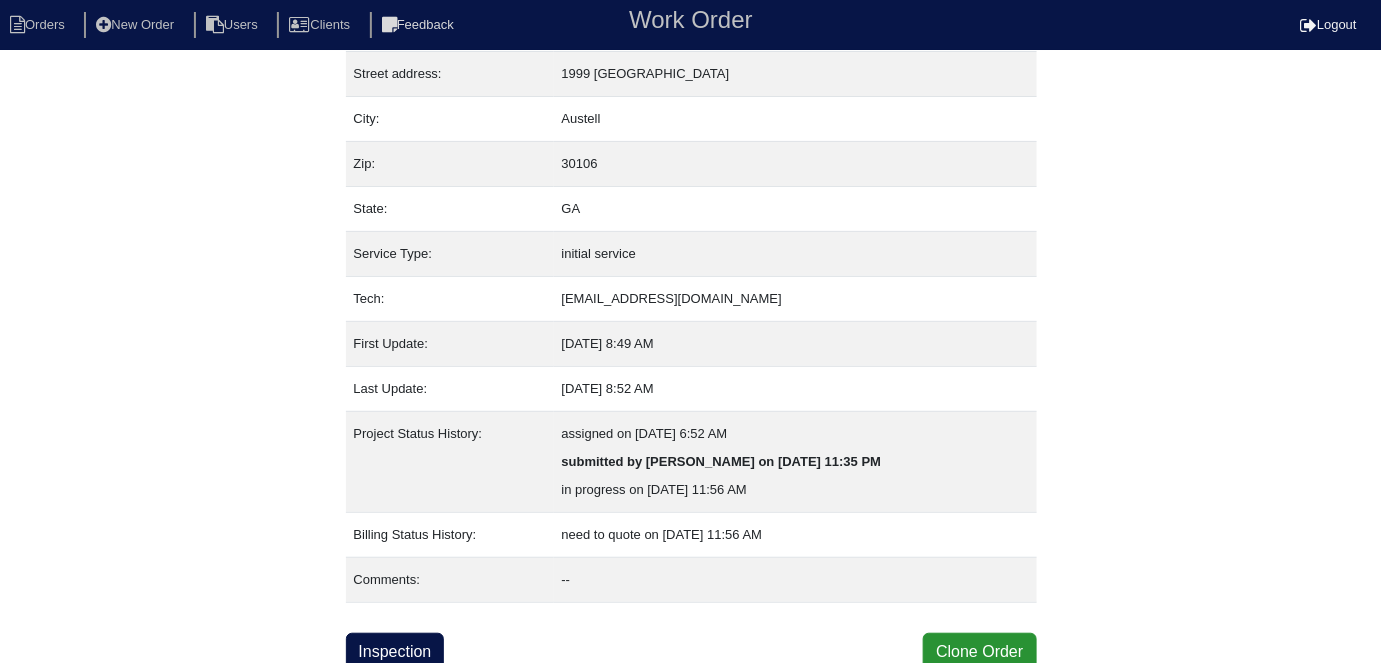 scroll, scrollTop: 105, scrollLeft: 0, axis: vertical 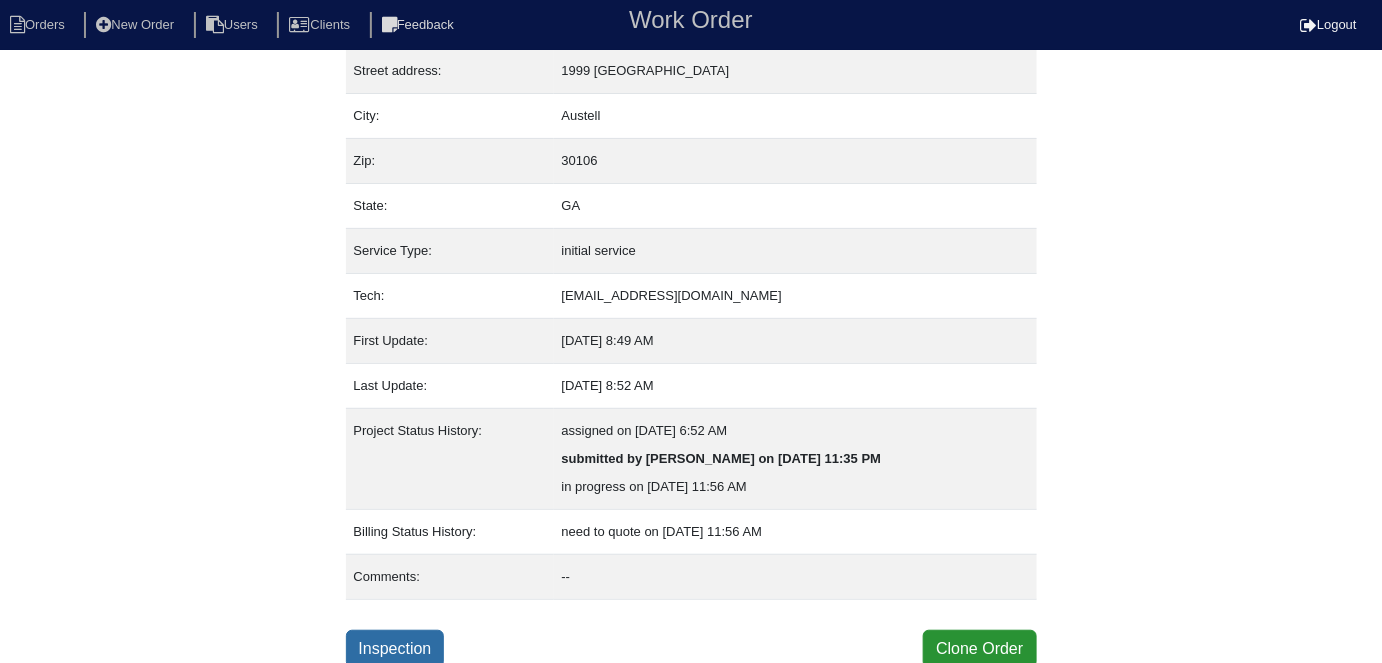 click on "Inspection" at bounding box center (395, 649) 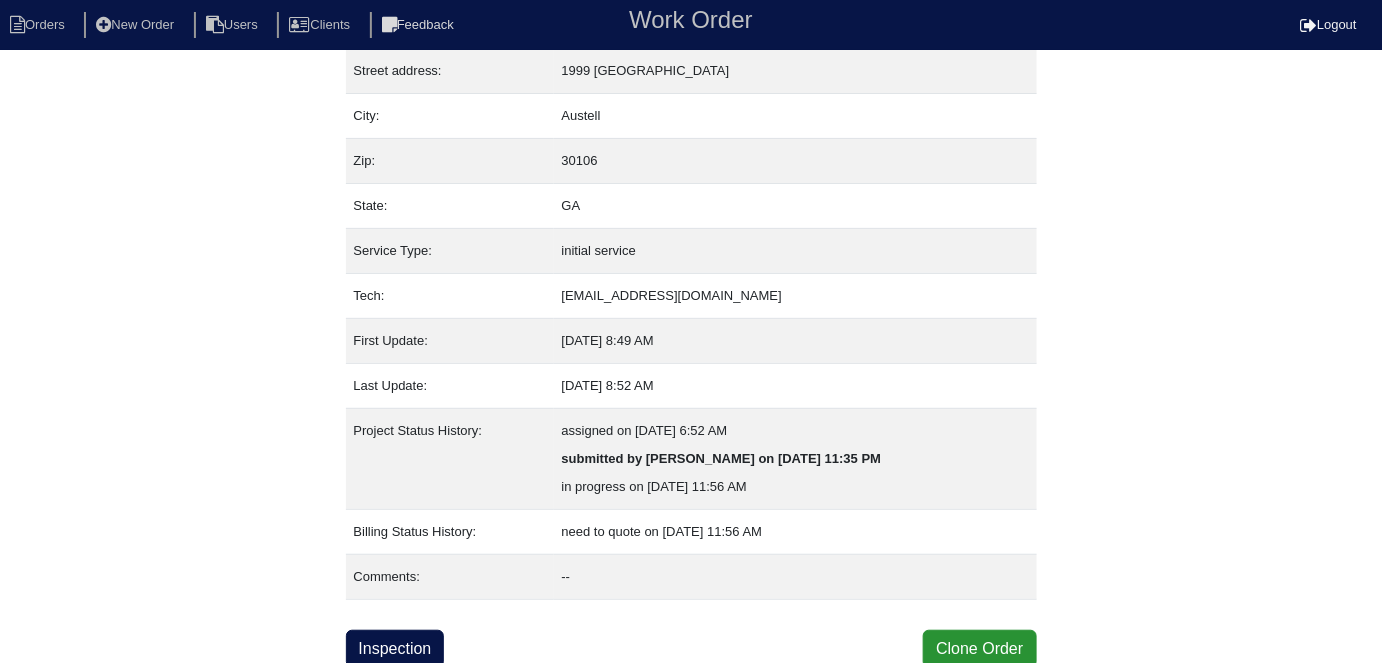 scroll, scrollTop: 0, scrollLeft: 0, axis: both 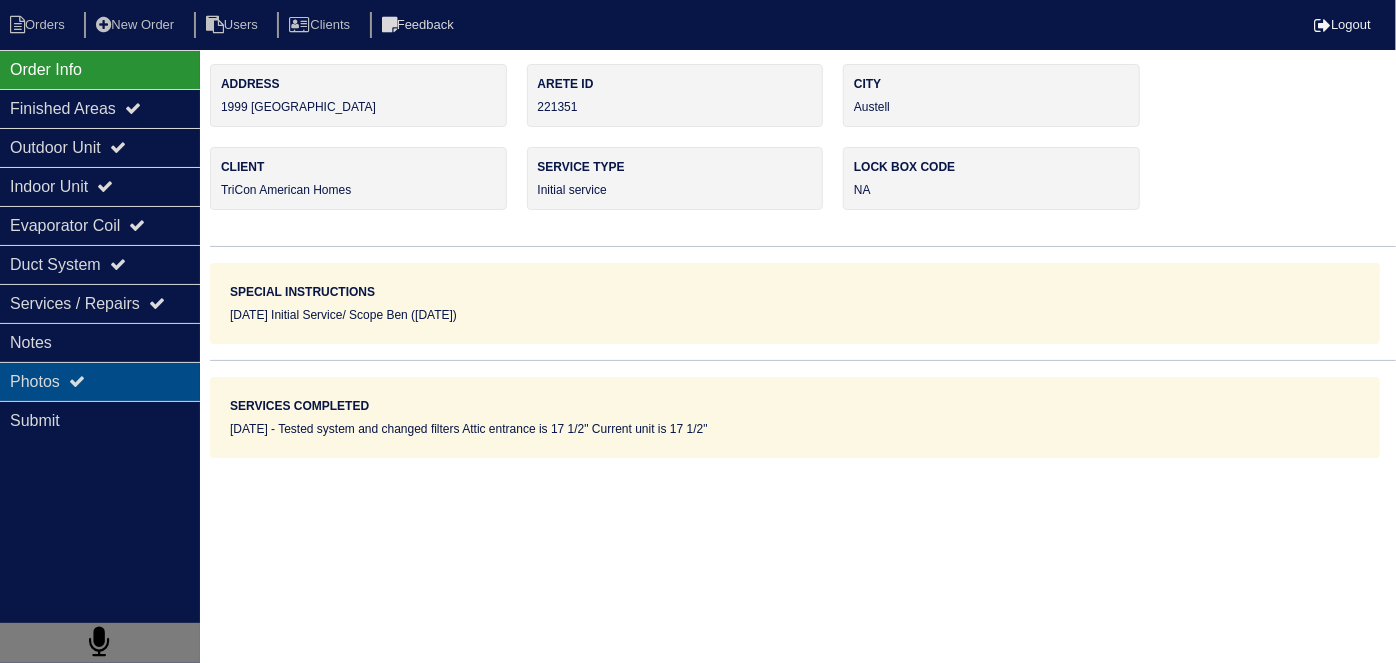 click at bounding box center (77, 381) 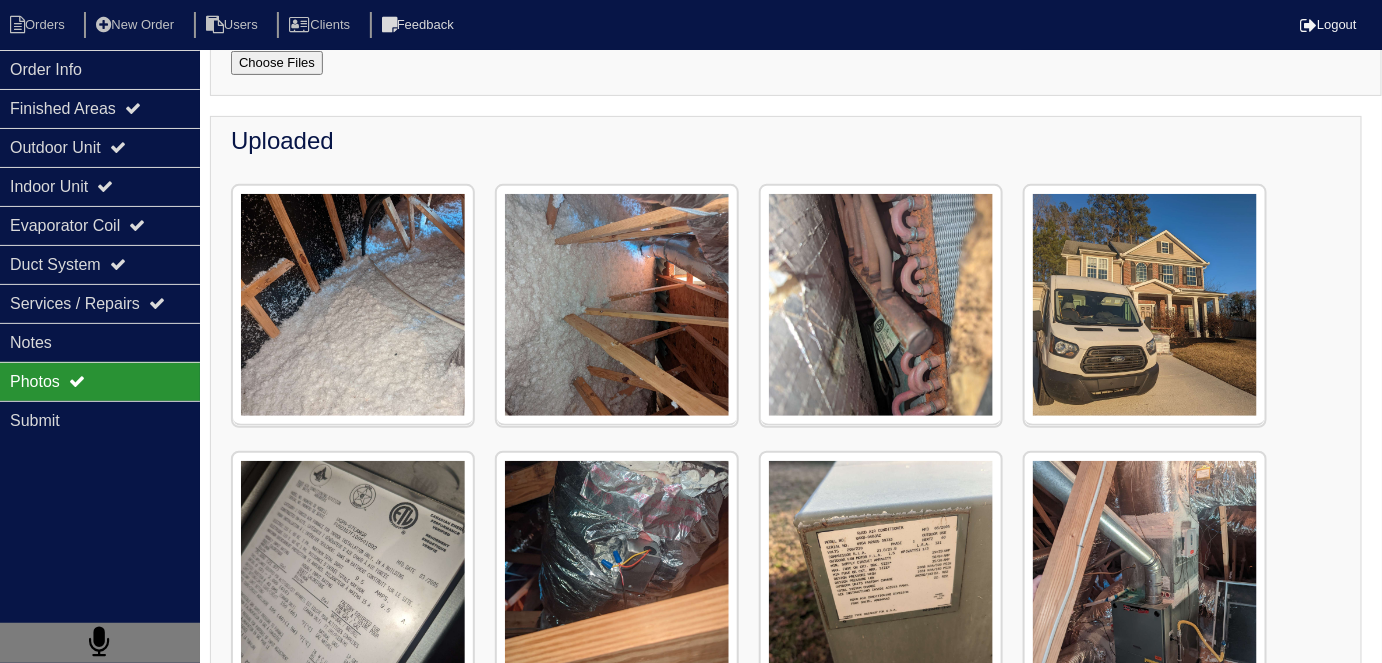 scroll, scrollTop: 182, scrollLeft: 0, axis: vertical 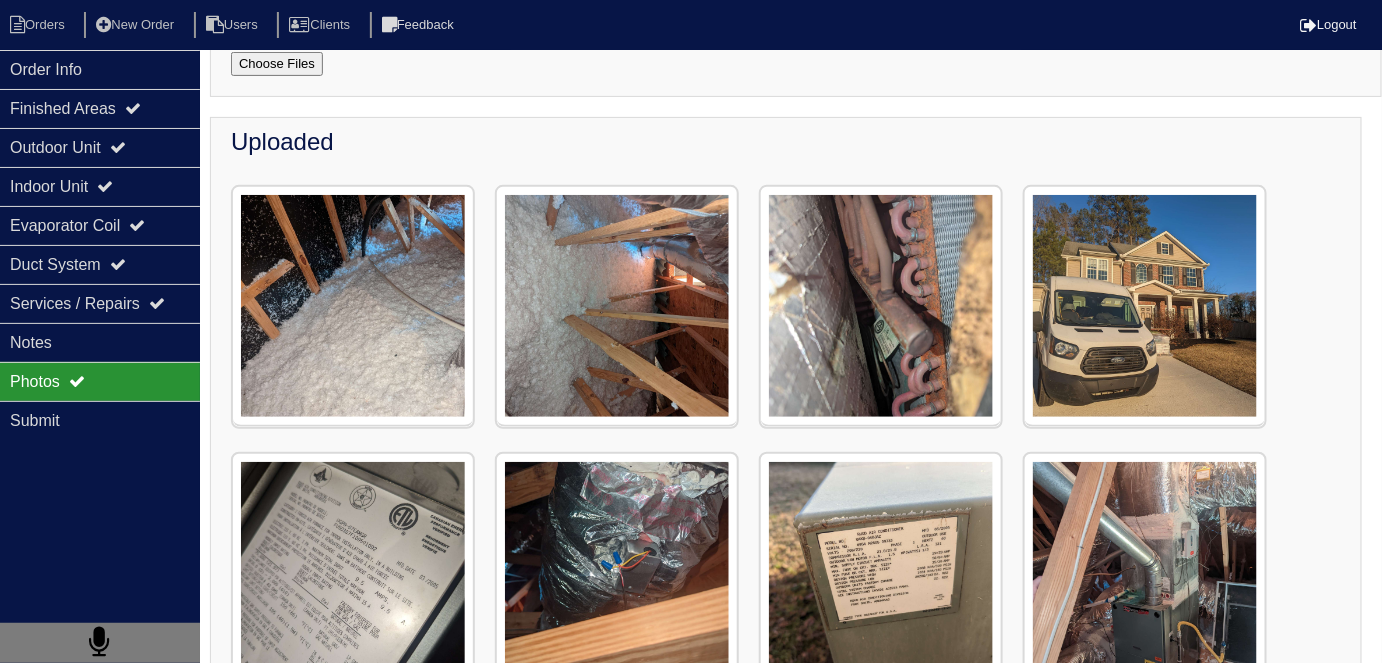 click on "Orders
New Order
Users
Clients
Feedback
Logout" at bounding box center [691, 25] 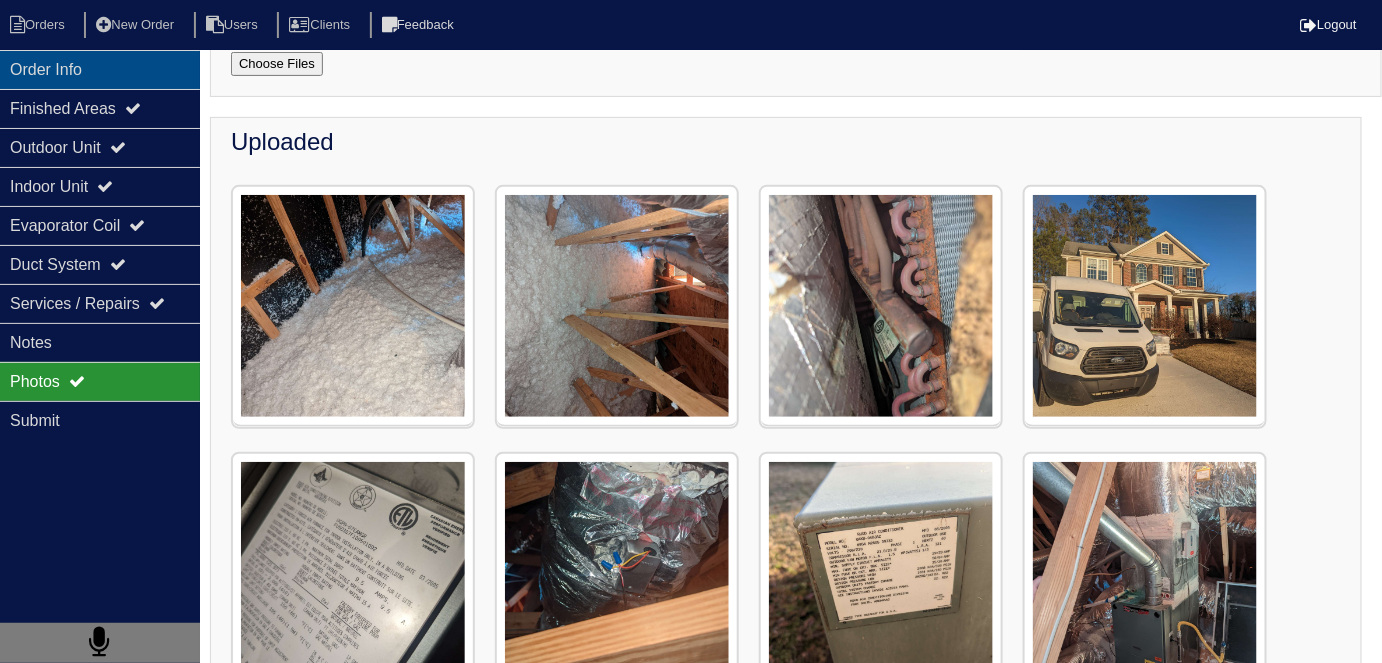 click on "Order Info" at bounding box center (100, 69) 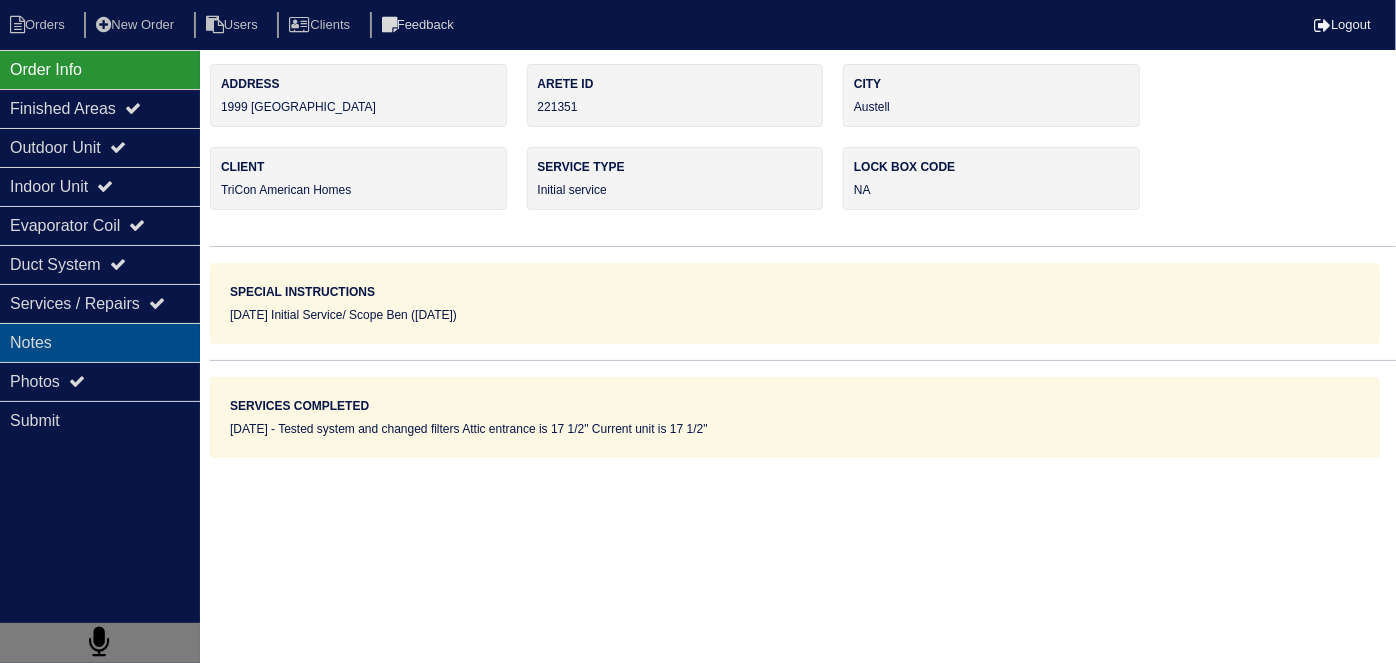 click on "Notes" at bounding box center (100, 342) 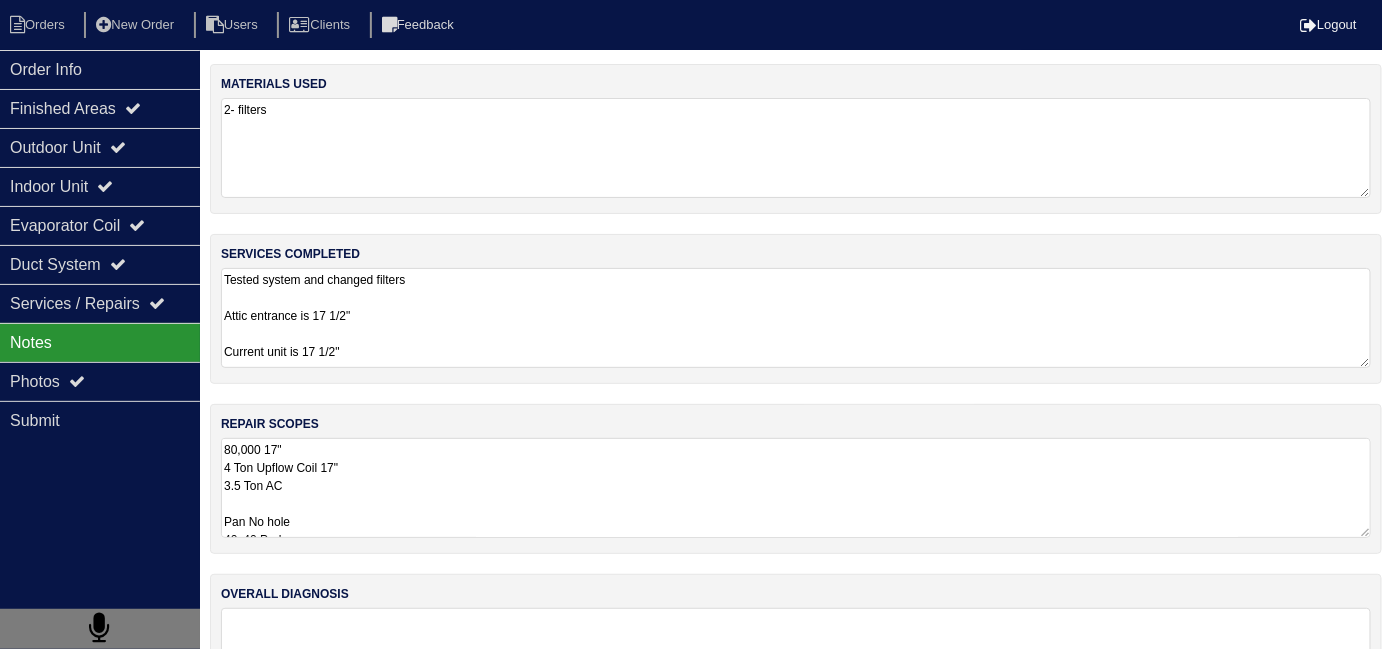 click on "Notes" at bounding box center [100, 342] 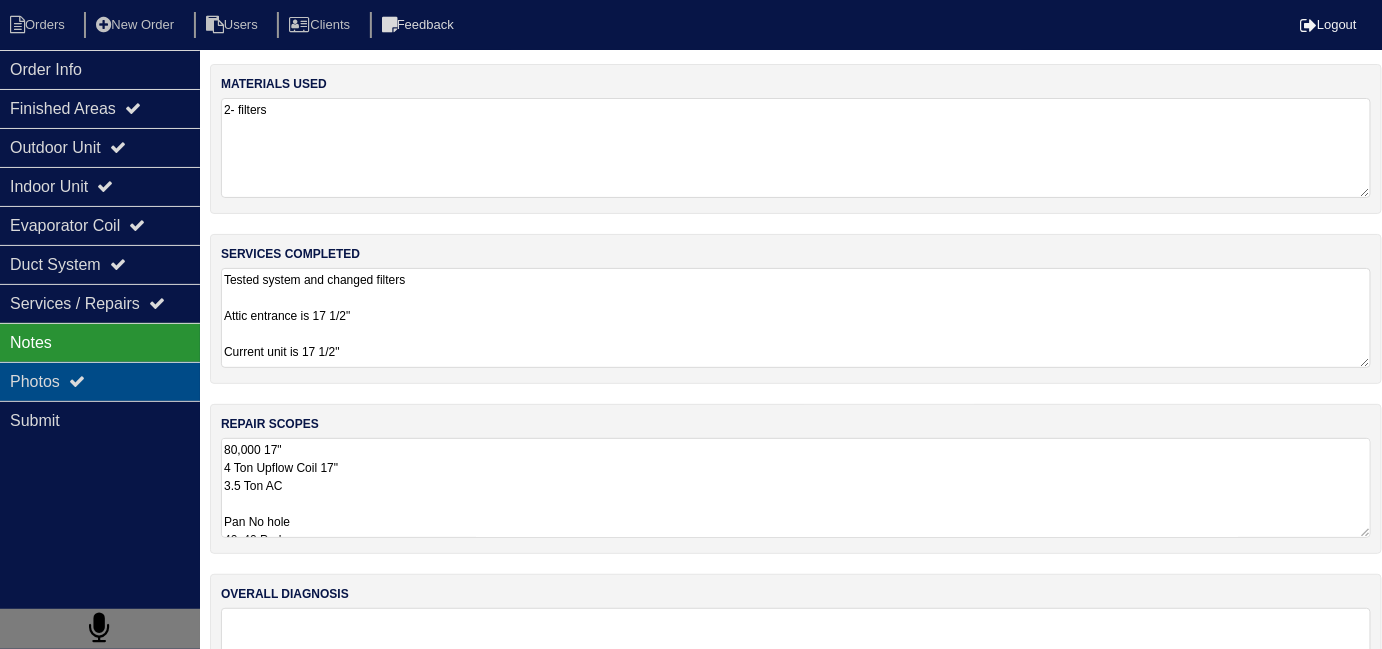 click at bounding box center (77, 381) 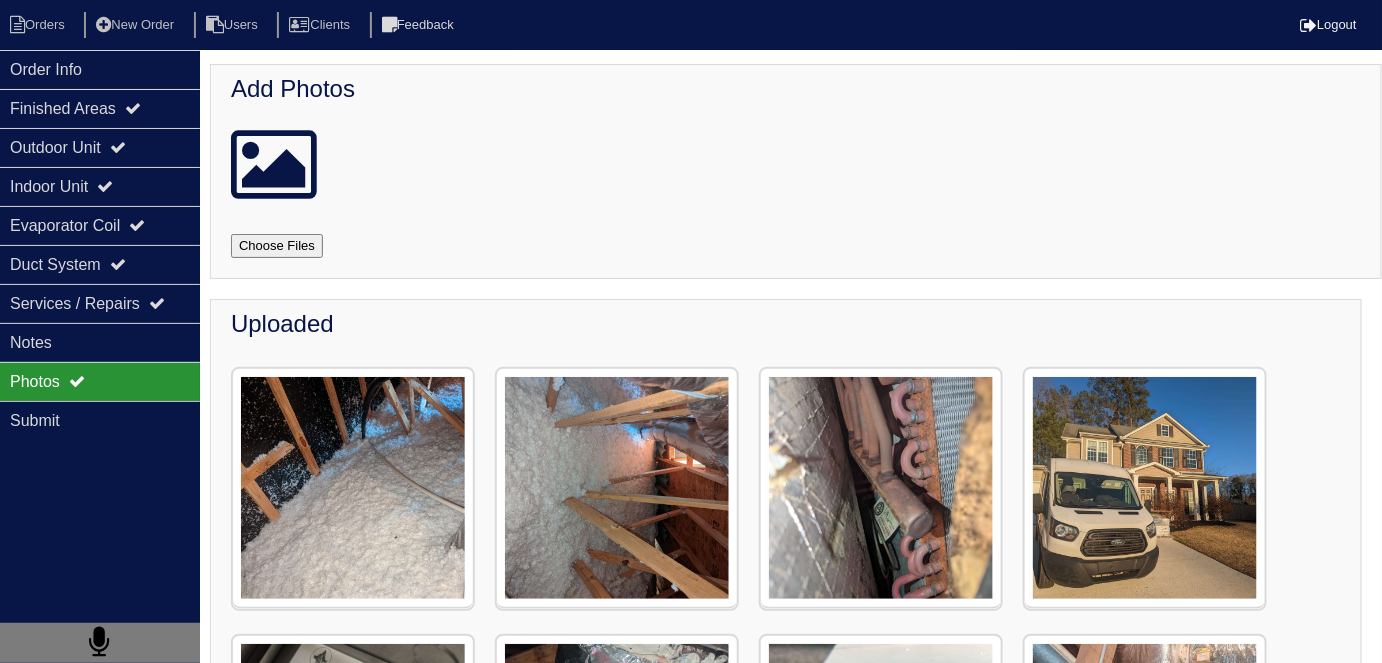 click at bounding box center (1145, 489) 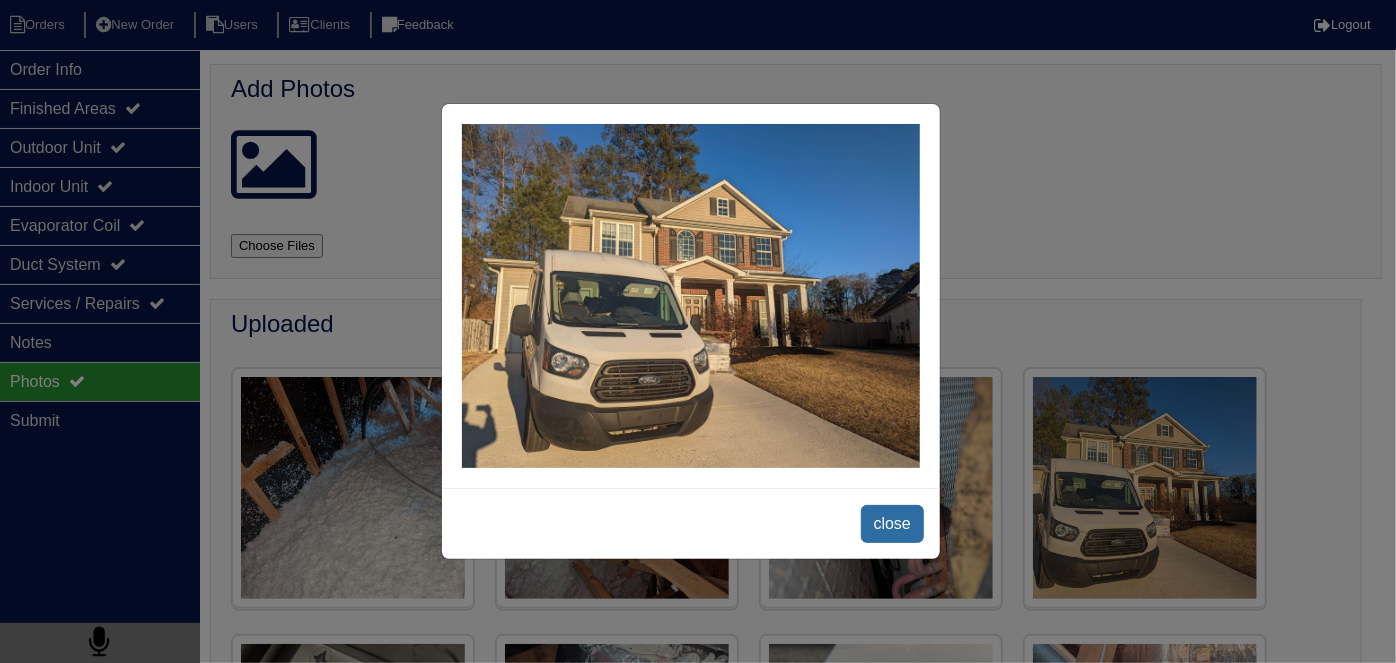 click on "close" at bounding box center [892, 524] 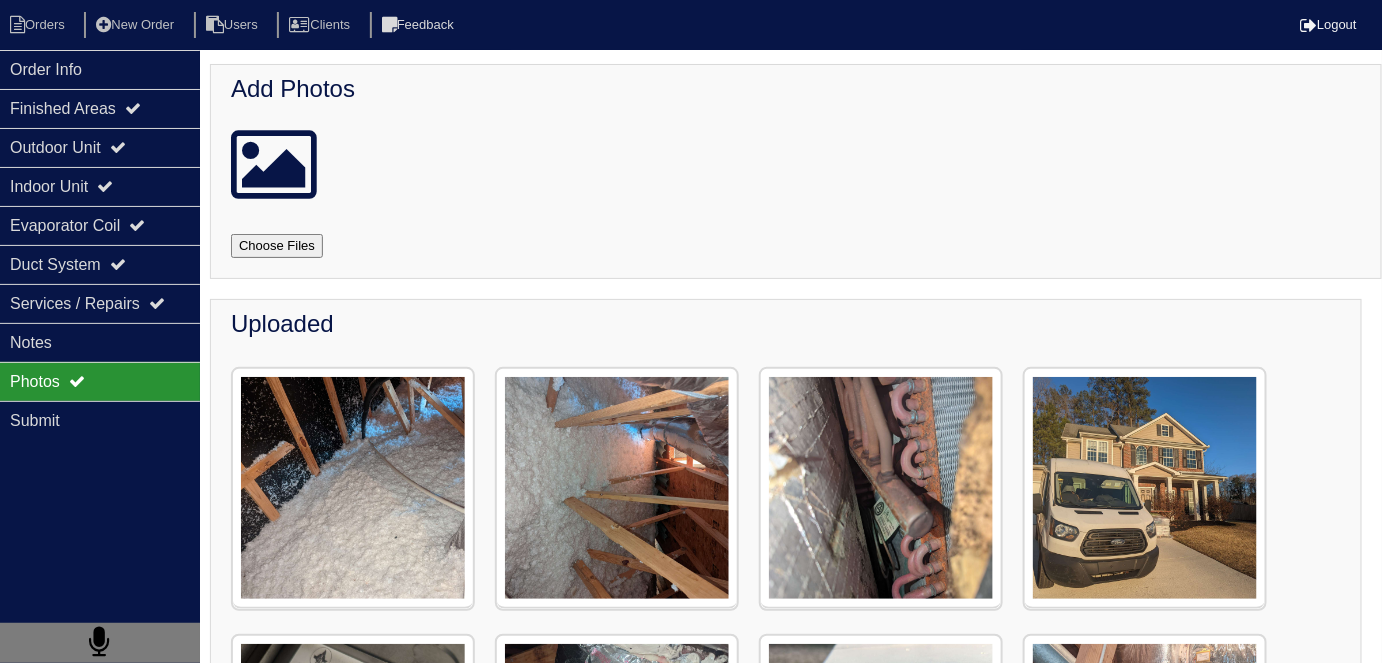 click at bounding box center (1145, 489) 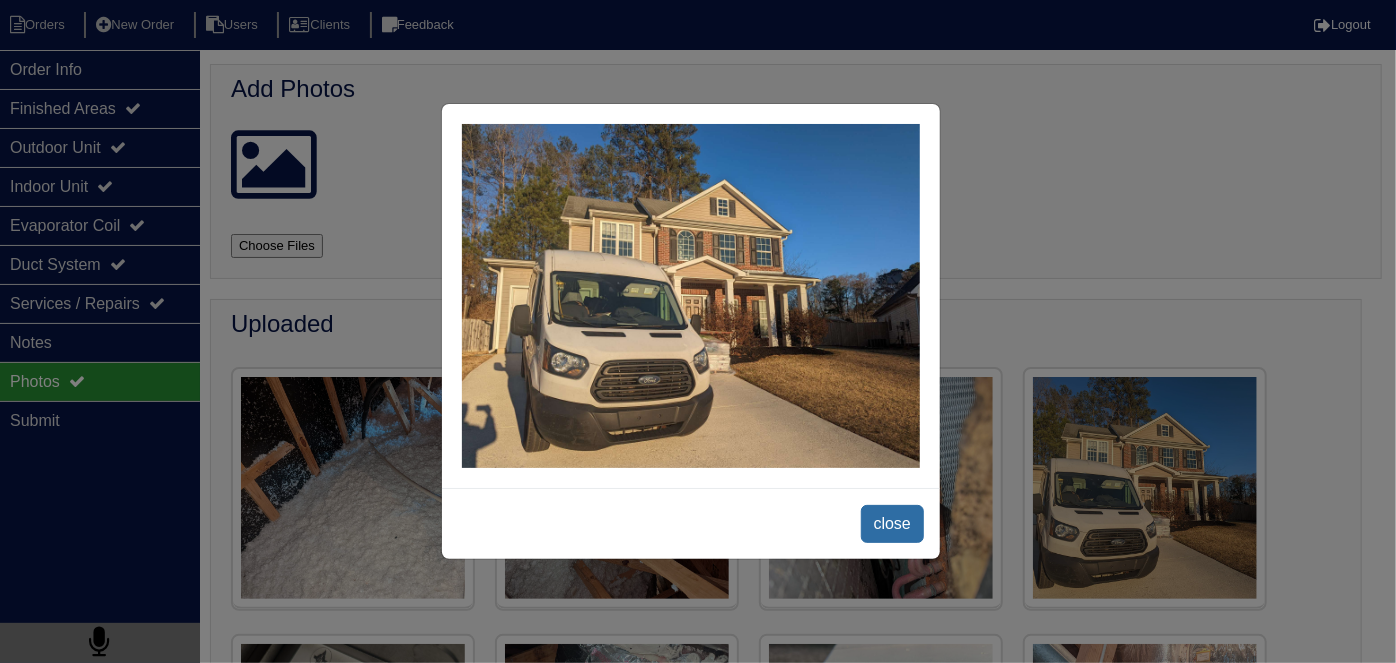 click on "close" at bounding box center (892, 524) 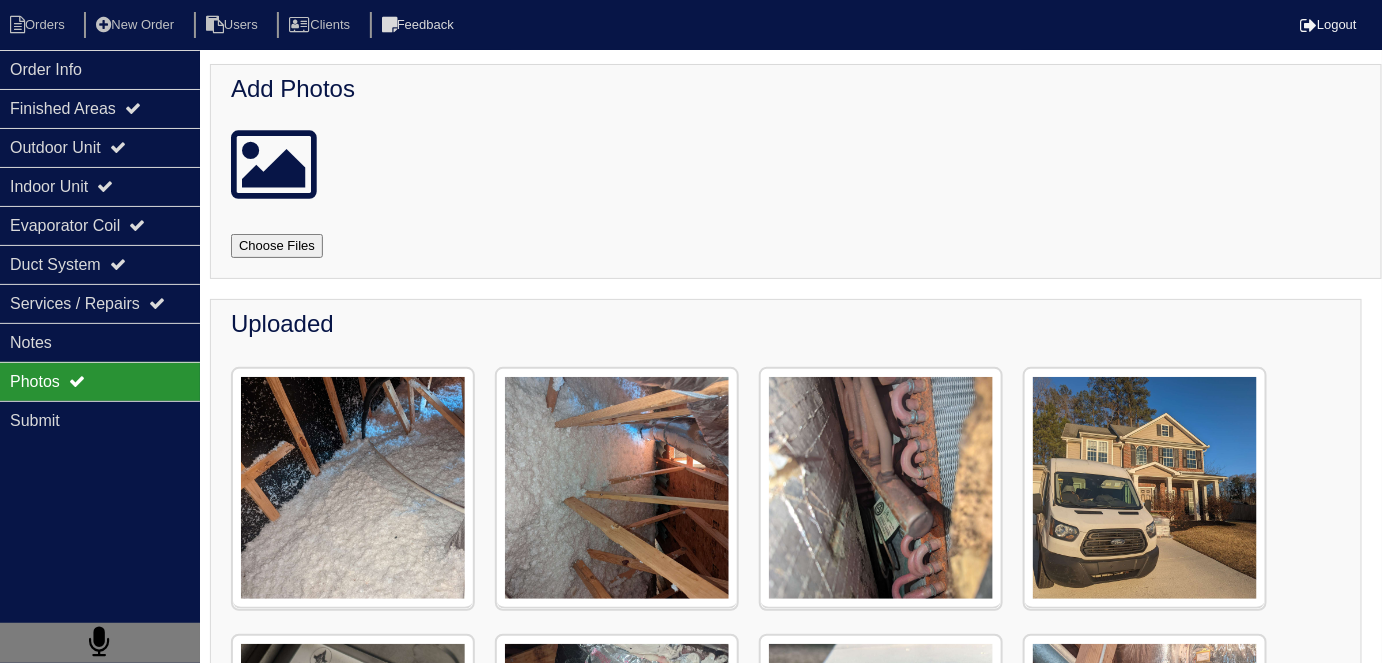 click at bounding box center (1145, 489) 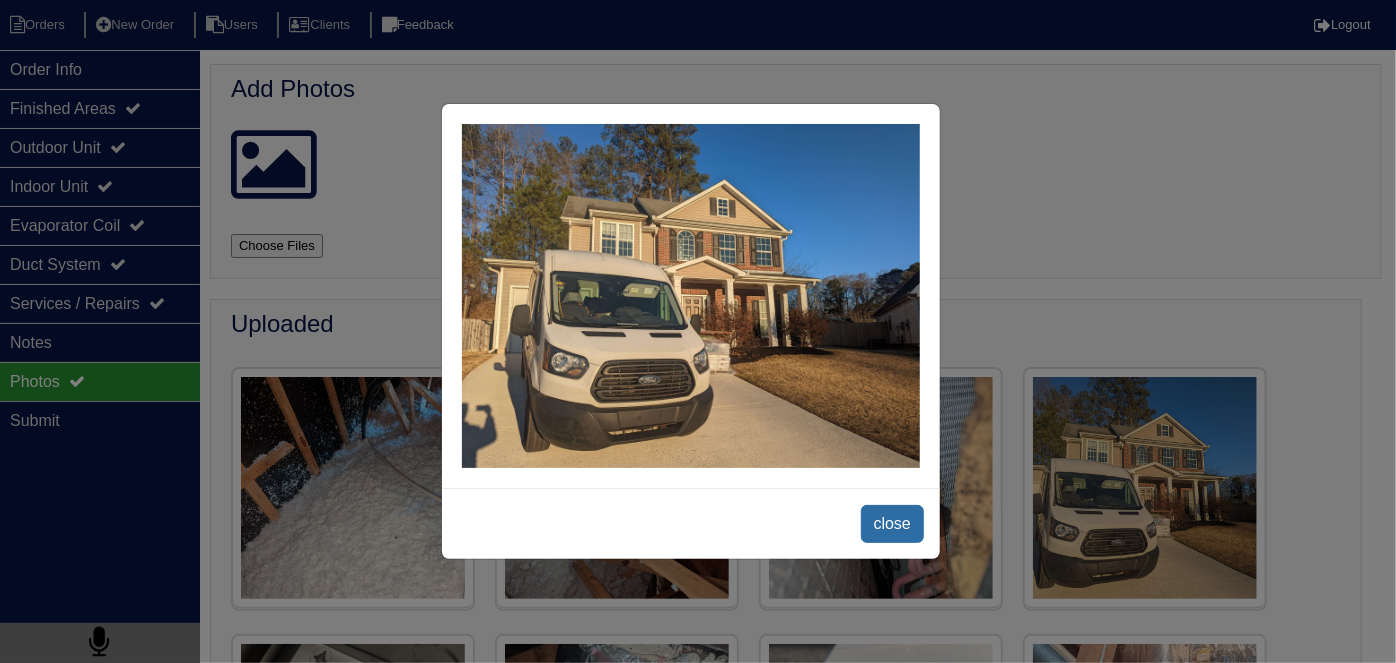 click on "close" at bounding box center [892, 524] 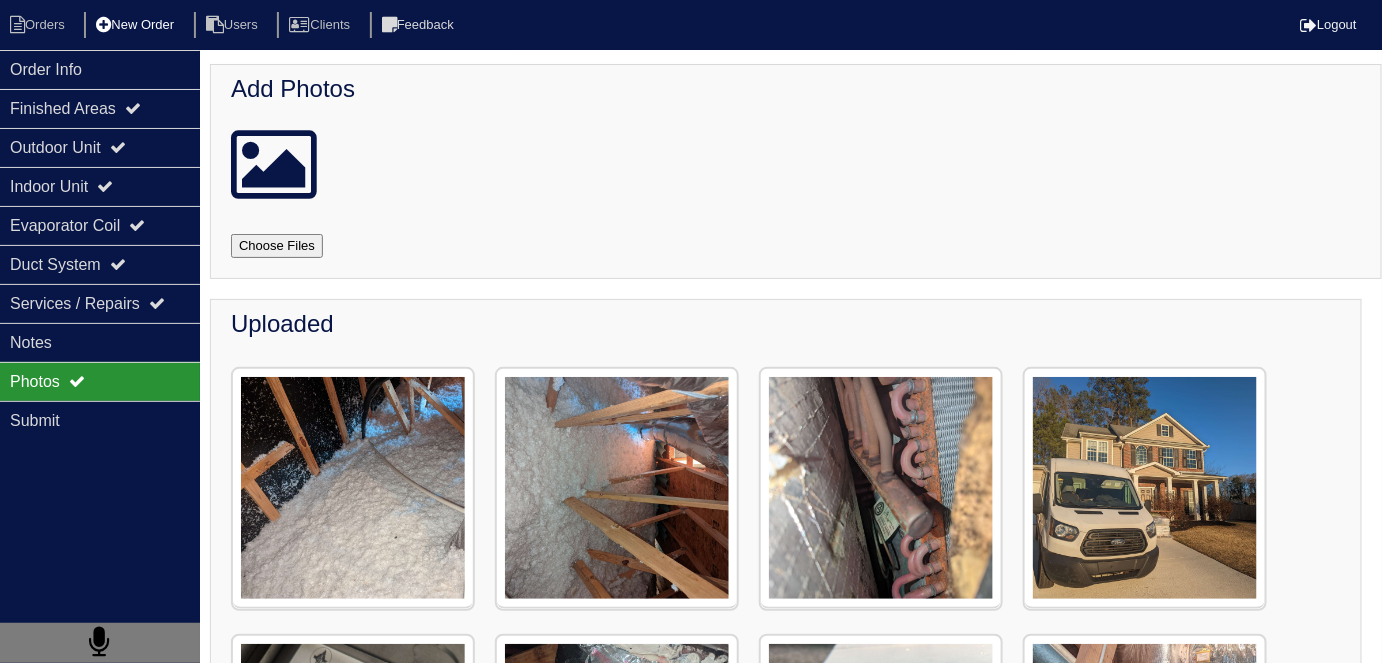click on "New Order" at bounding box center (137, 25) 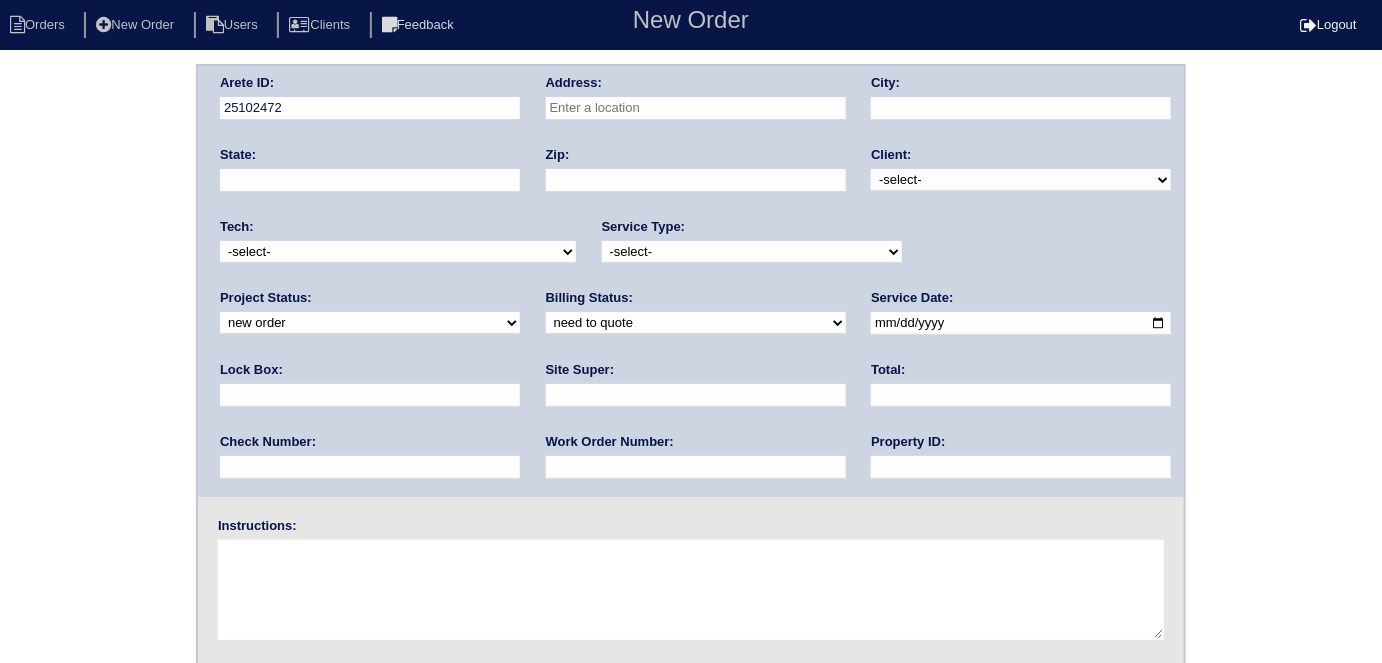 click at bounding box center (696, 108) 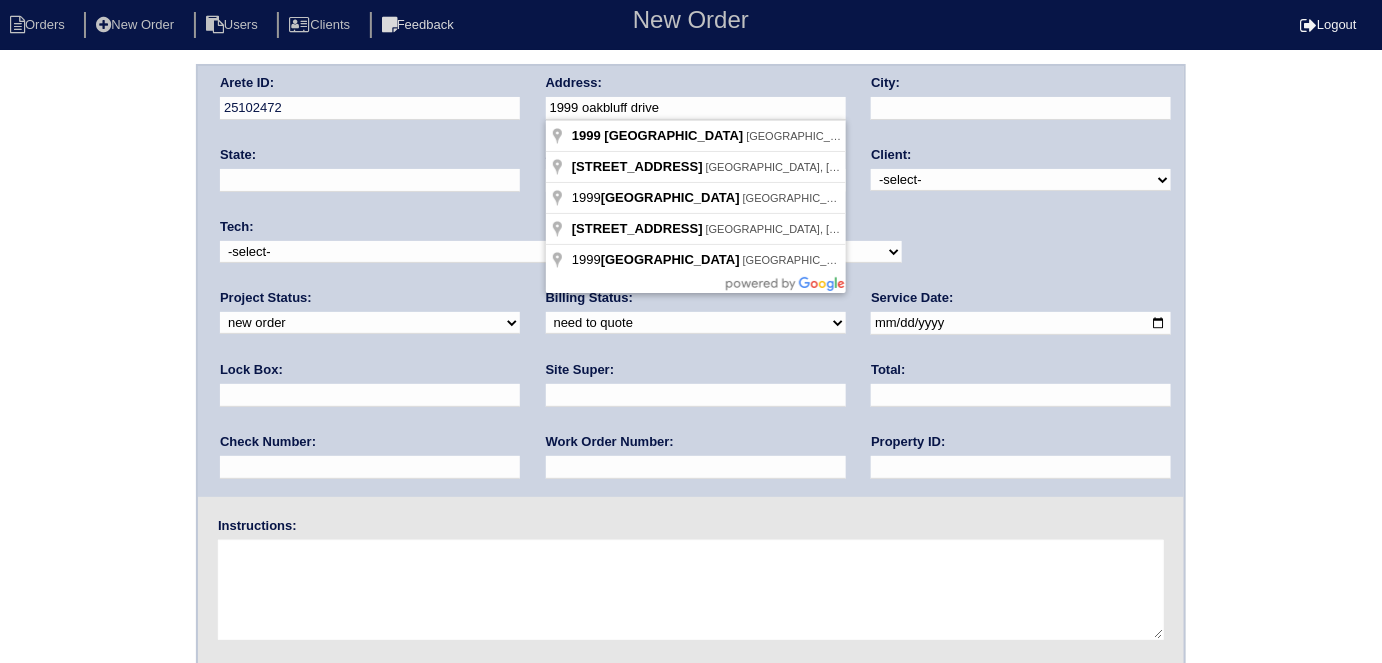 drag, startPoint x: 746, startPoint y: 108, endPoint x: 592, endPoint y: 108, distance: 154 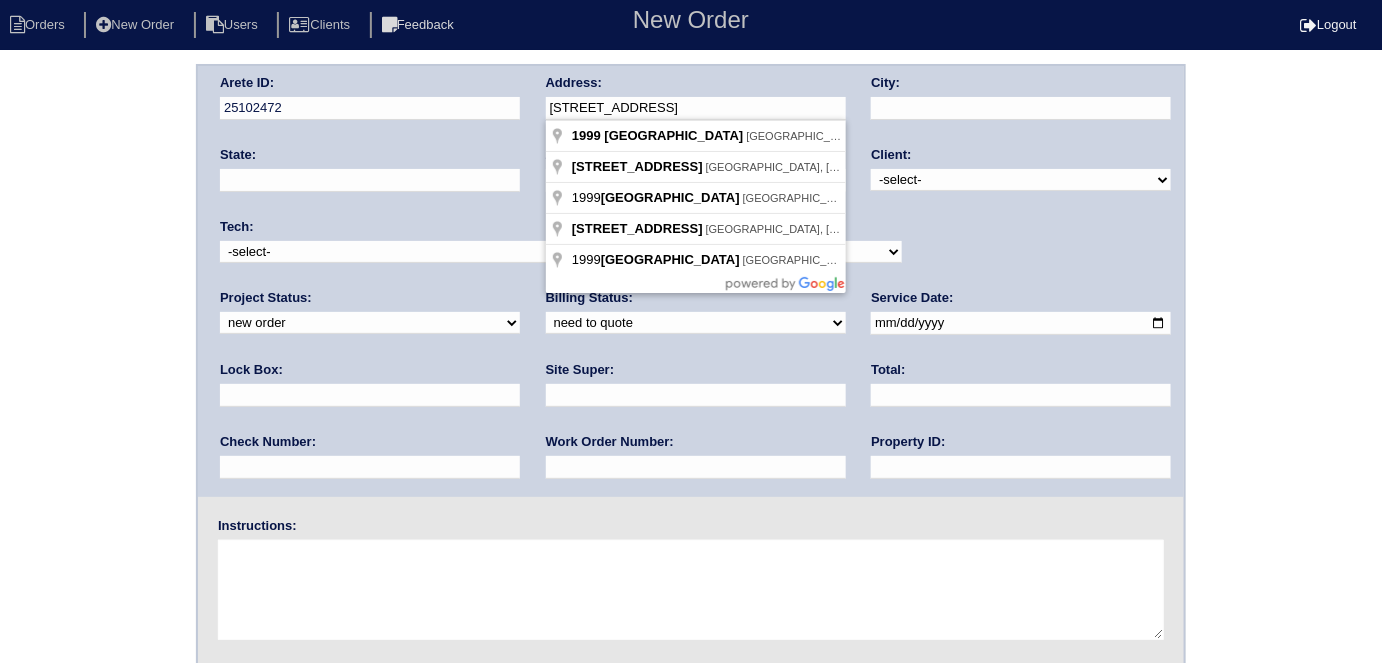 type on "1999 Oakbluff Drive" 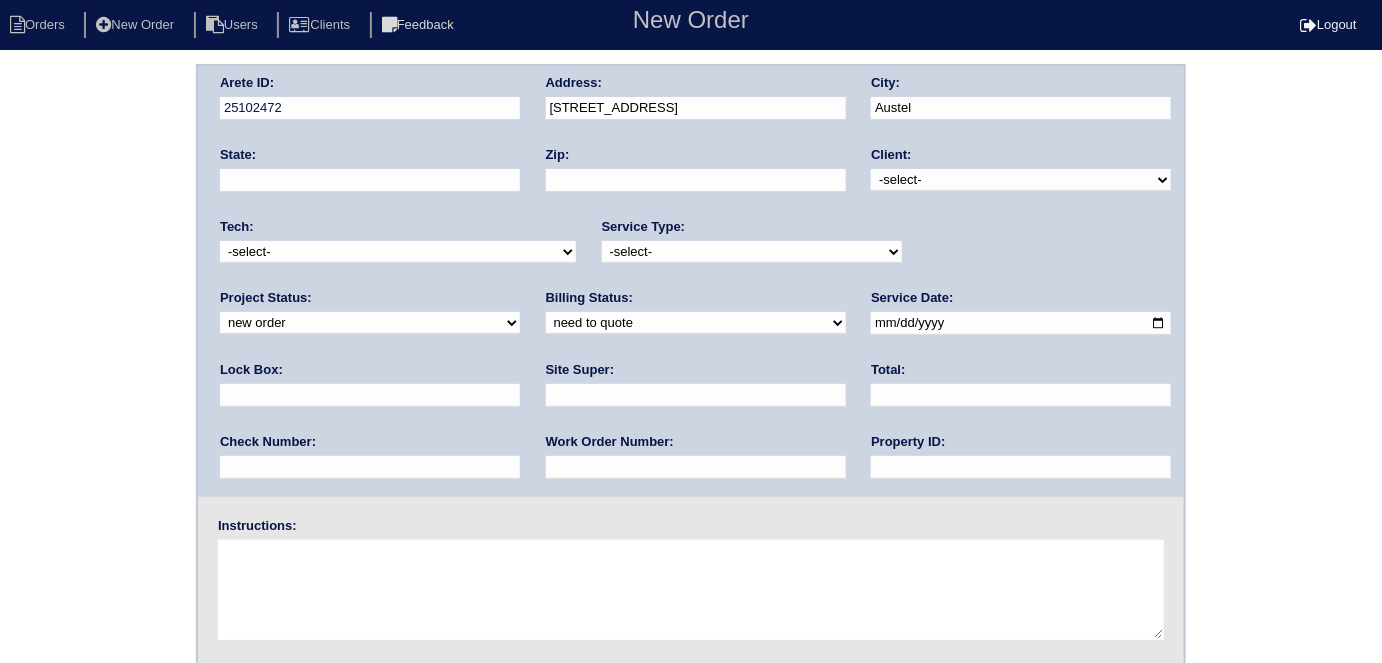 type on "Austell" 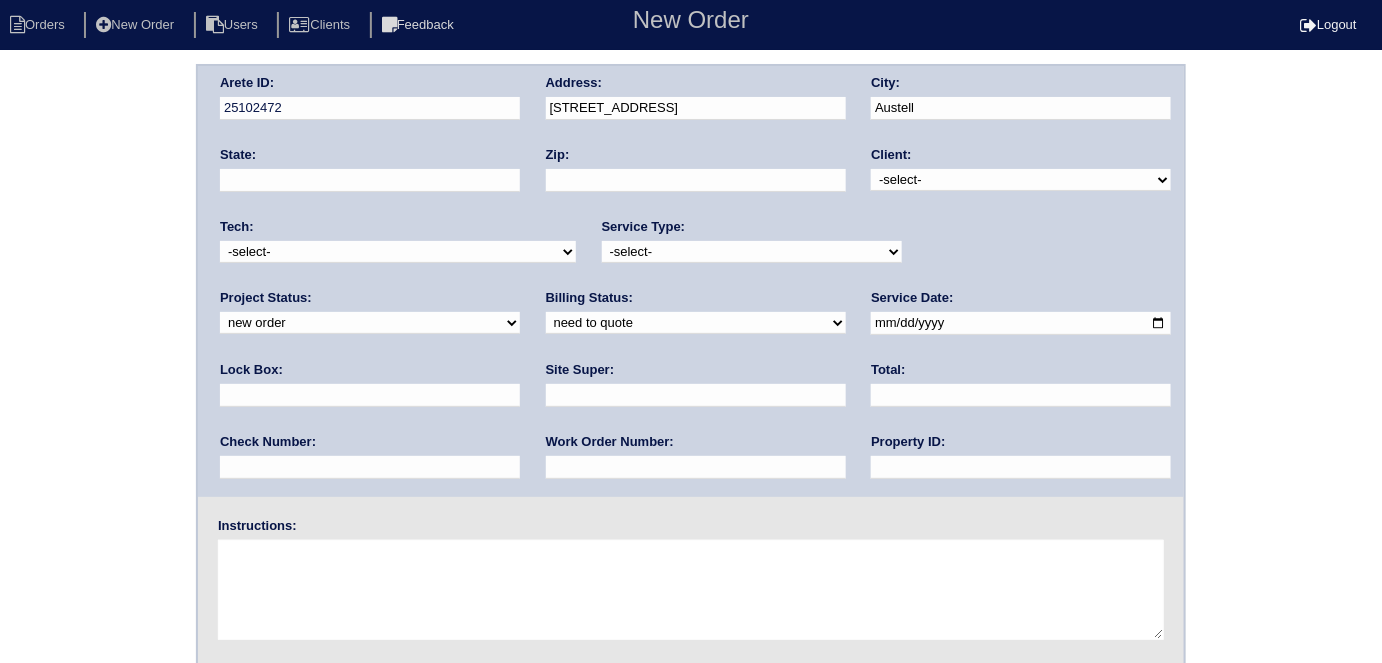 type on "GA" 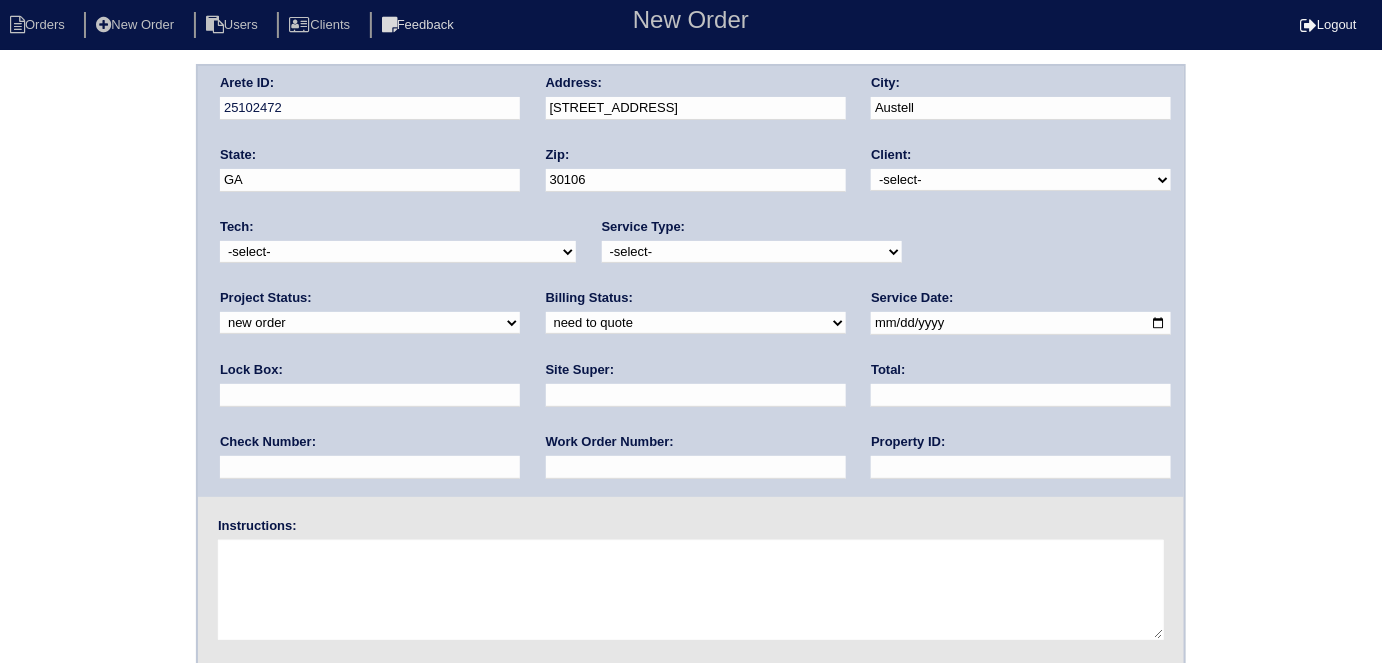 type on "Austell" 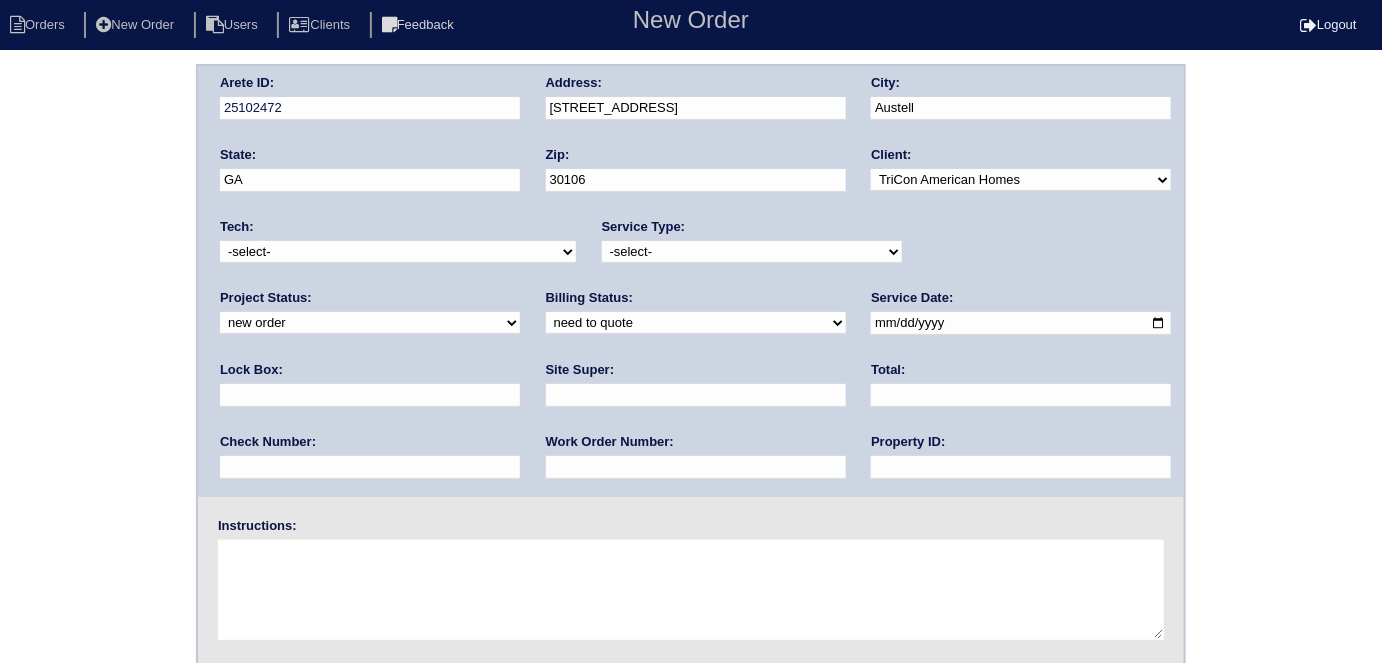 click on "-select-
initial service
basic service
maintenance call
replacement scope
service call
scope only" at bounding box center (752, 252) 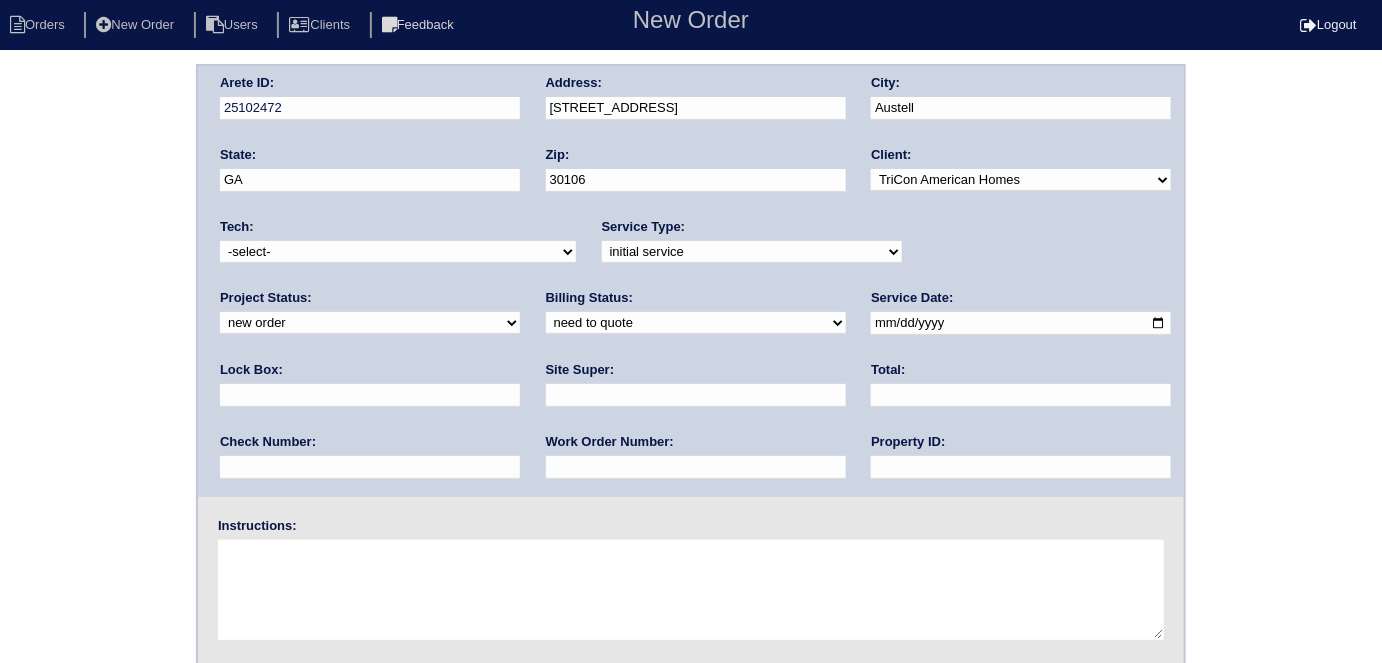 drag, startPoint x: 899, startPoint y: 322, endPoint x: 749, endPoint y: 155, distance: 224.47495 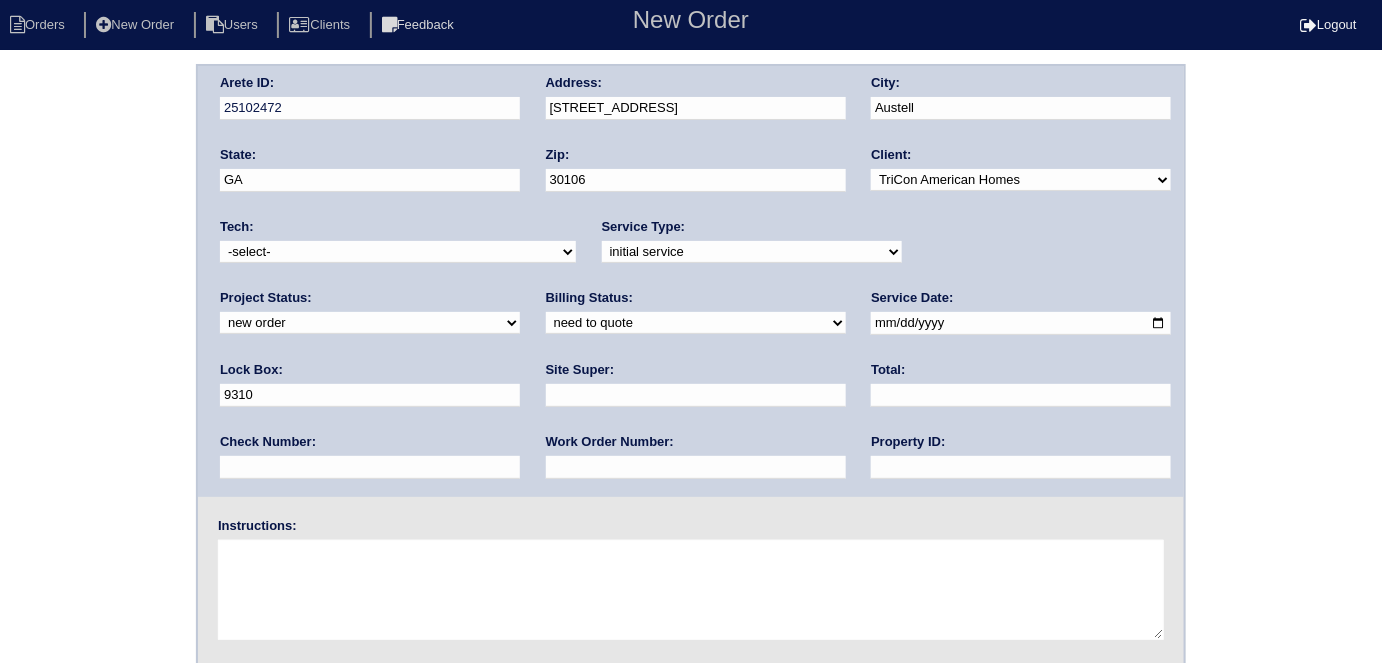 click at bounding box center [1021, 323] 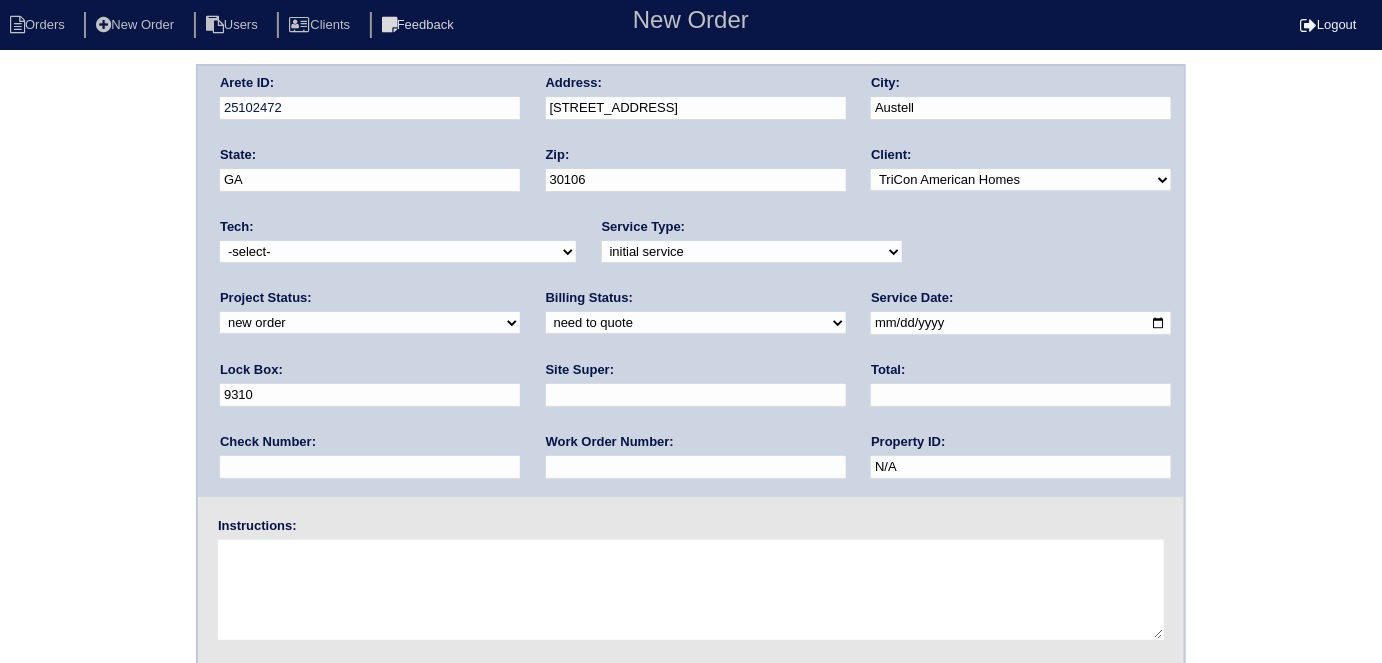 click on "Site Super:" at bounding box center [696, 389] 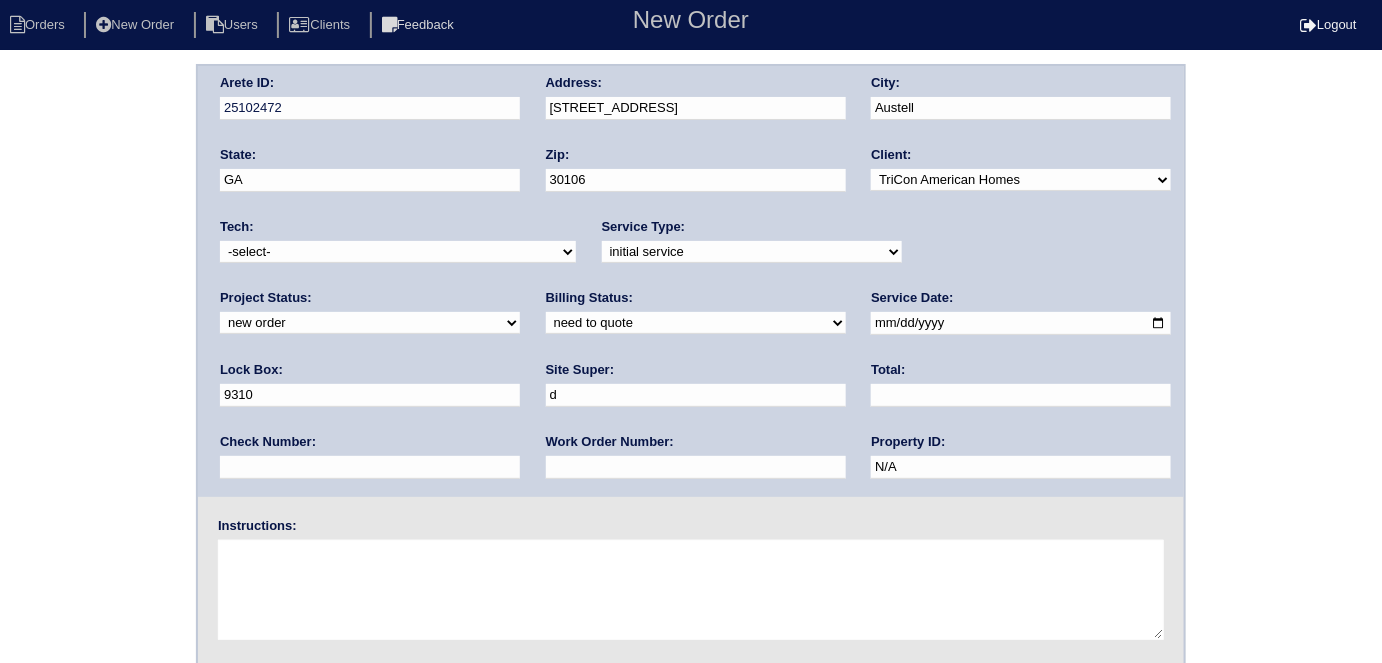 type on "Darryl Glover" 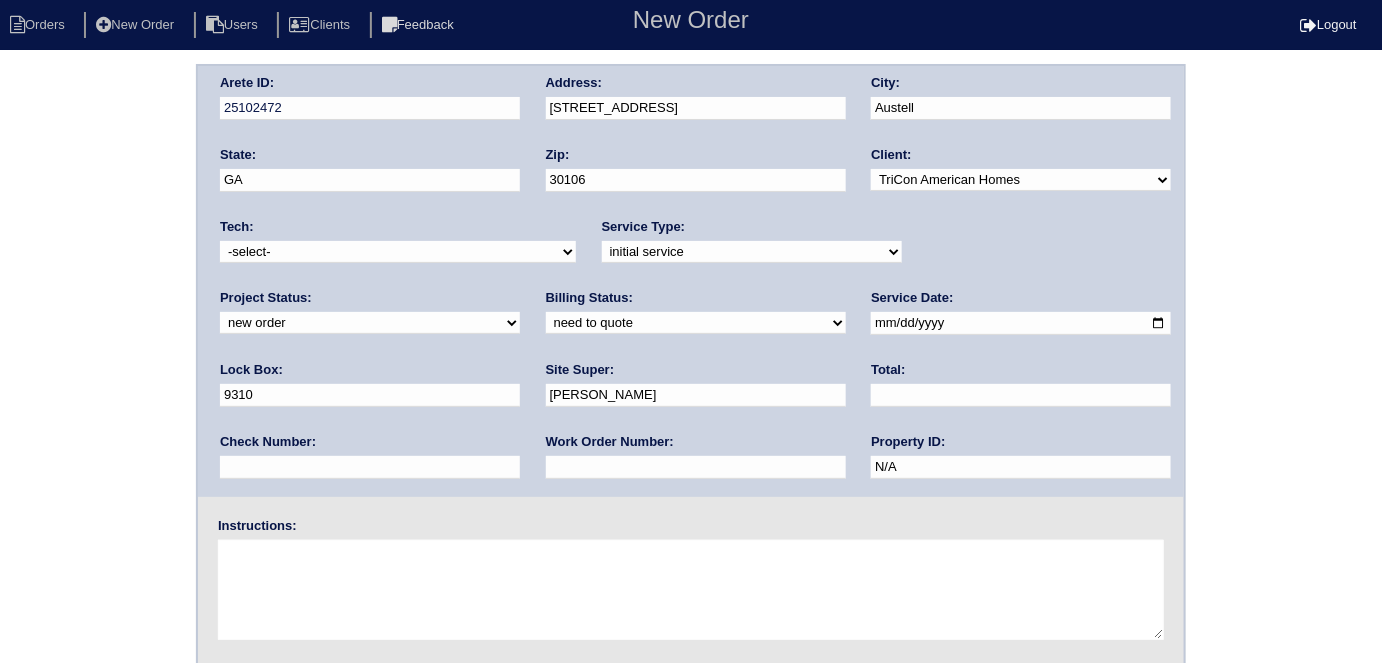 click at bounding box center (696, 467) 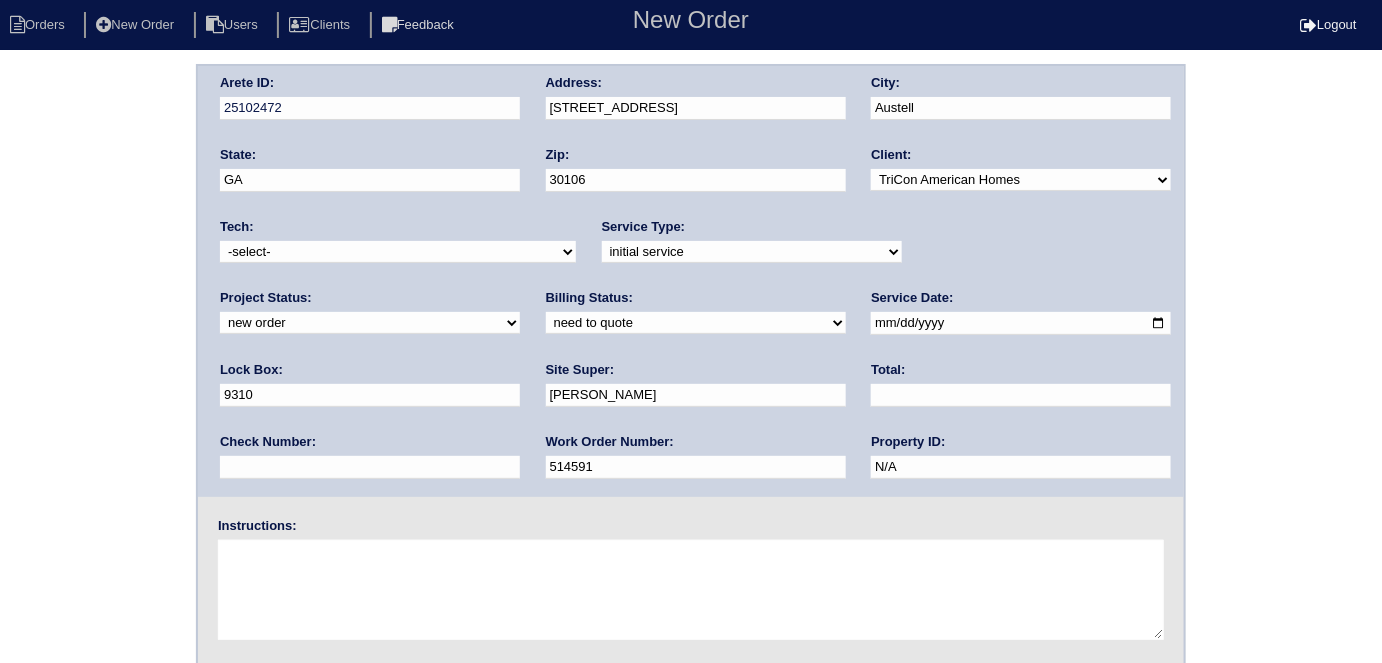 type on "514591" 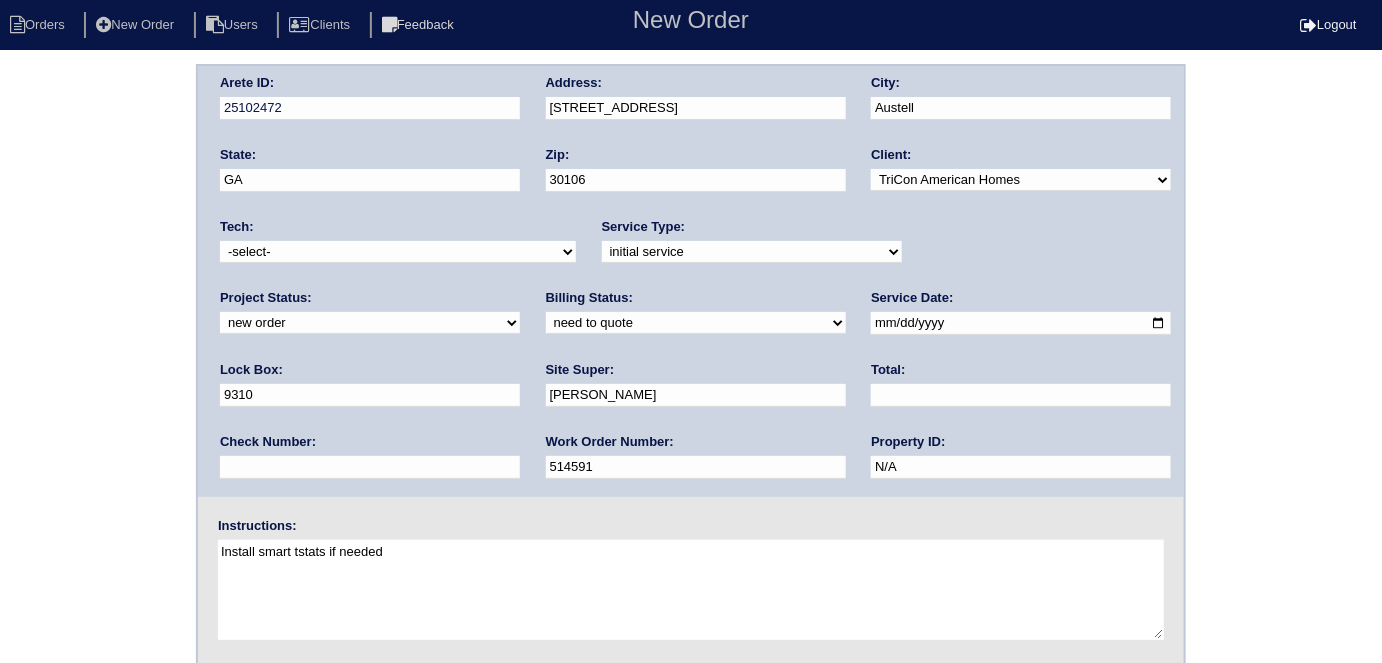 type on "Install smart tstats if needed" 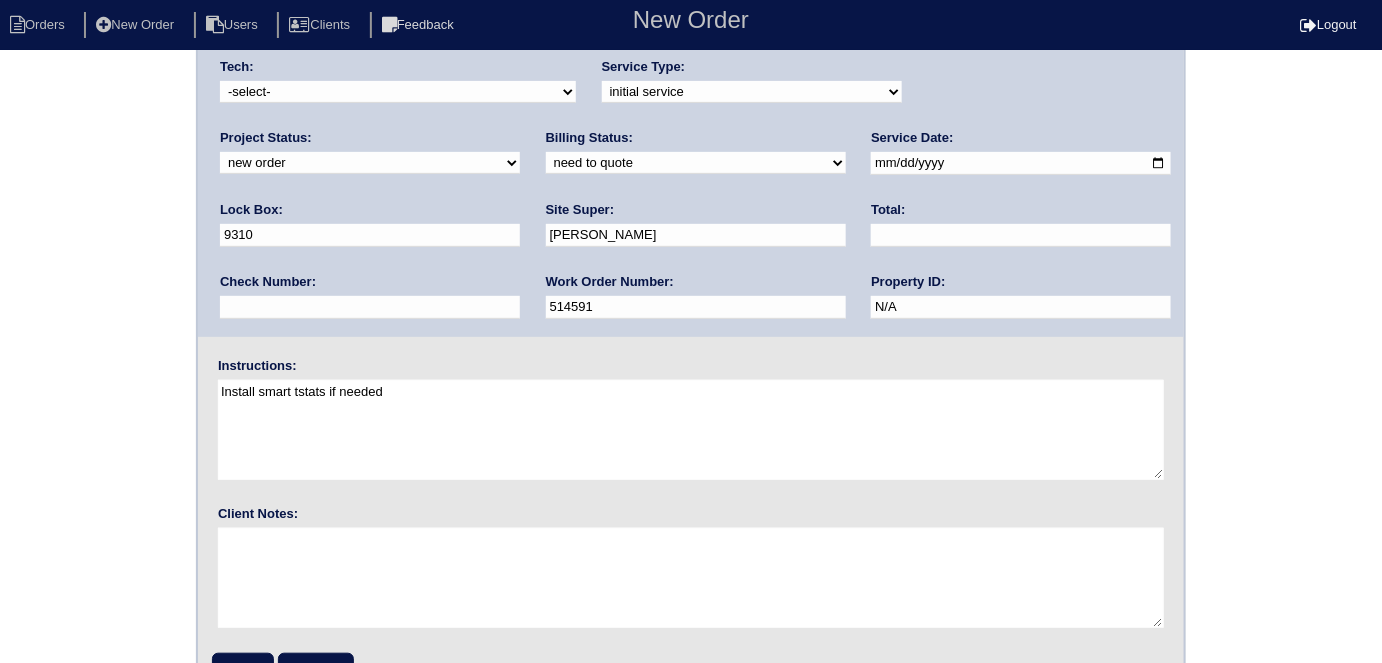 scroll, scrollTop: 205, scrollLeft: 0, axis: vertical 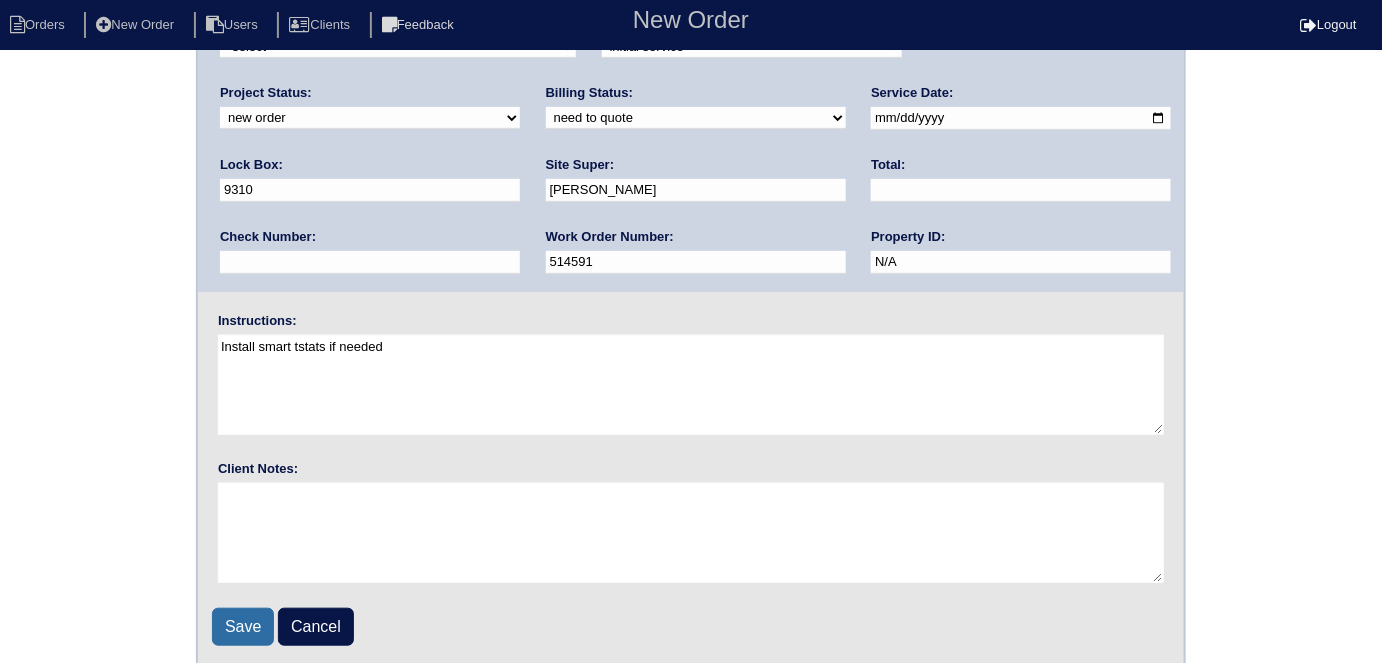 click on "Save" at bounding box center (243, 627) 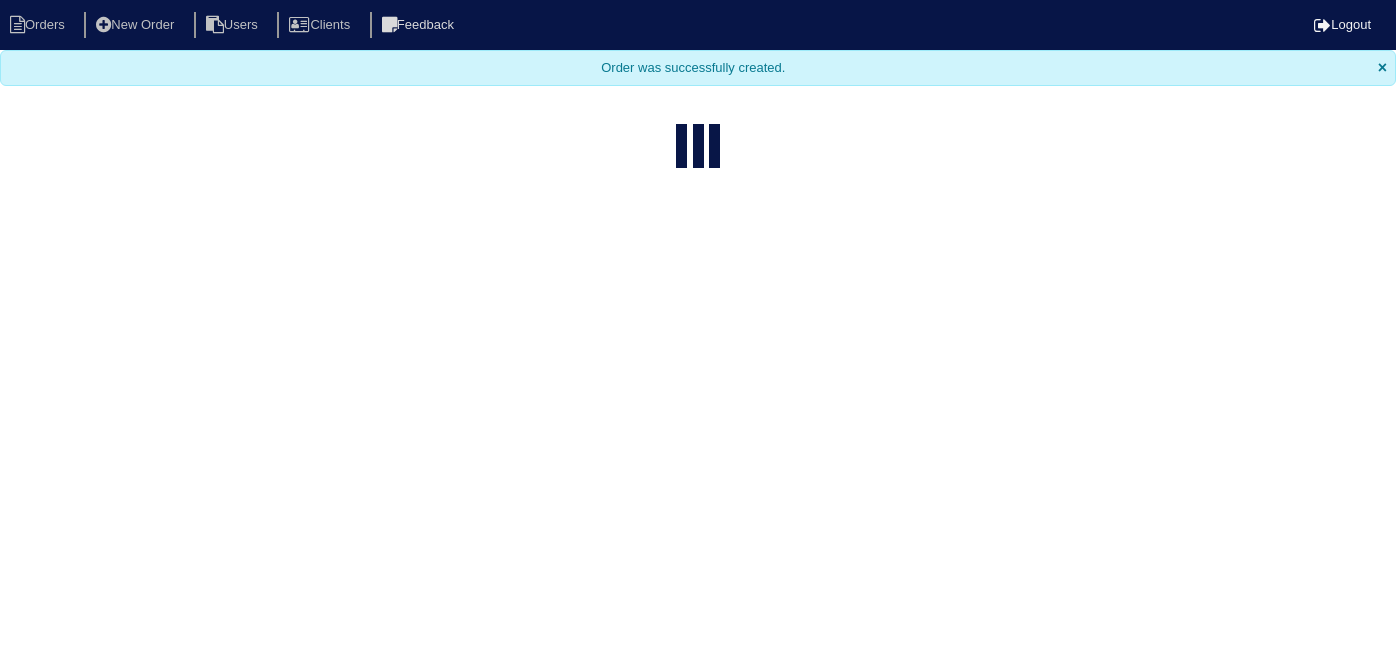 select on "15" 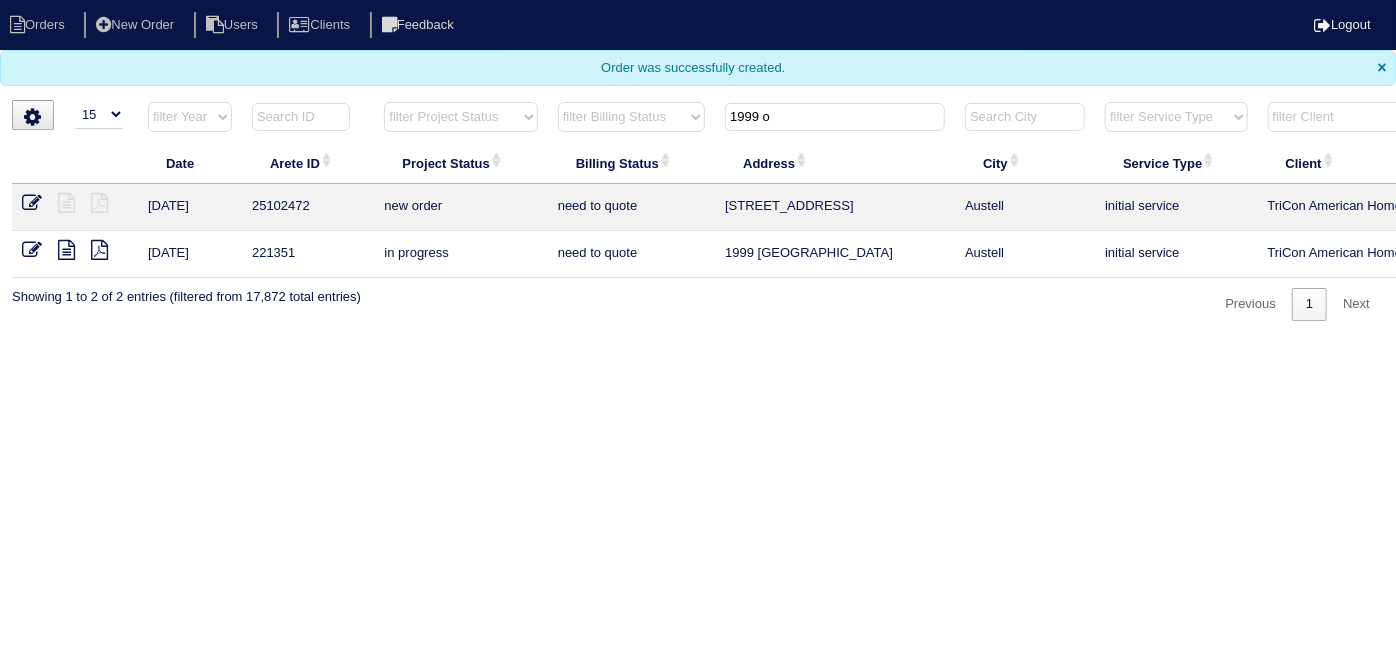 drag, startPoint x: 821, startPoint y: 121, endPoint x: 565, endPoint y: 79, distance: 259.42242 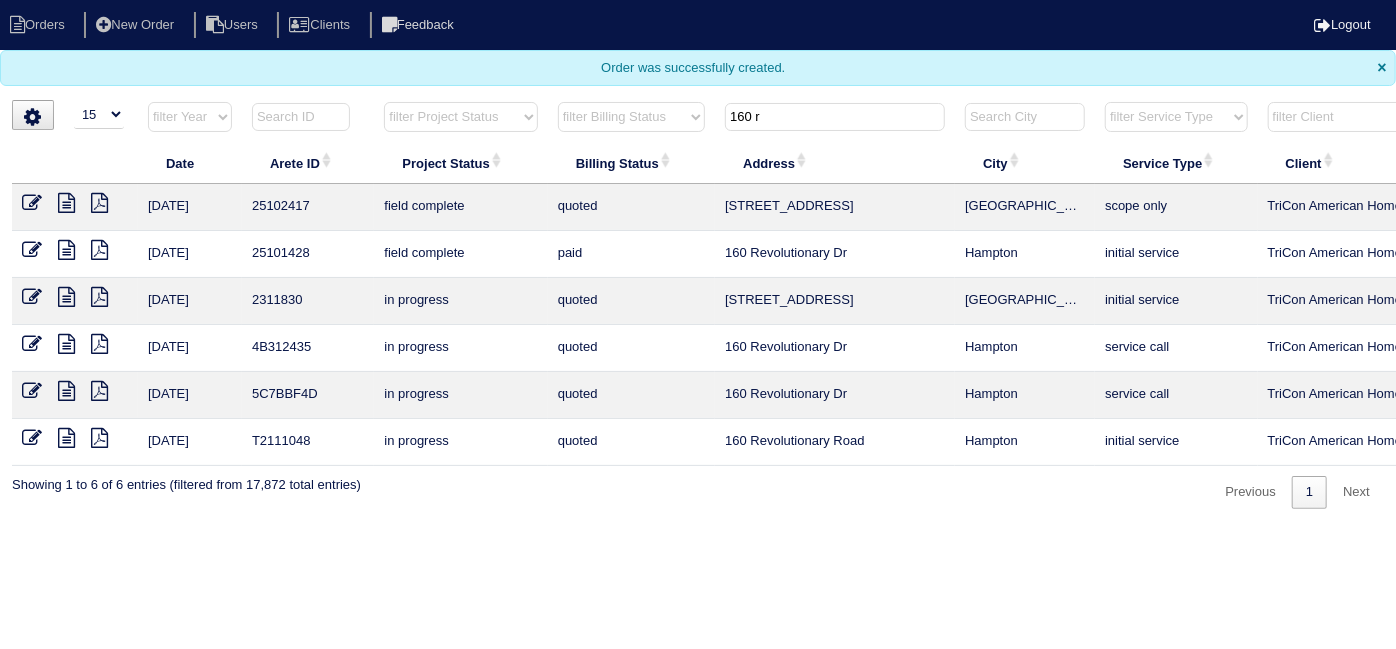 type on "160 r" 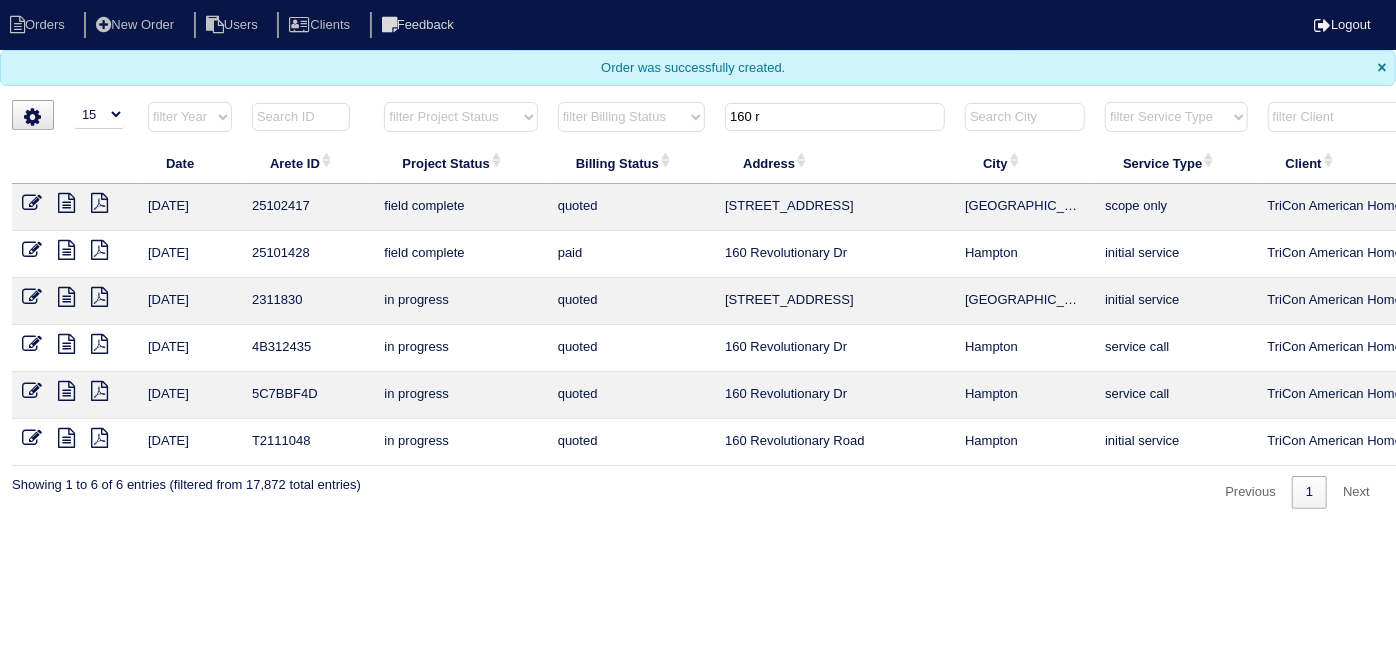 click at bounding box center (32, 203) 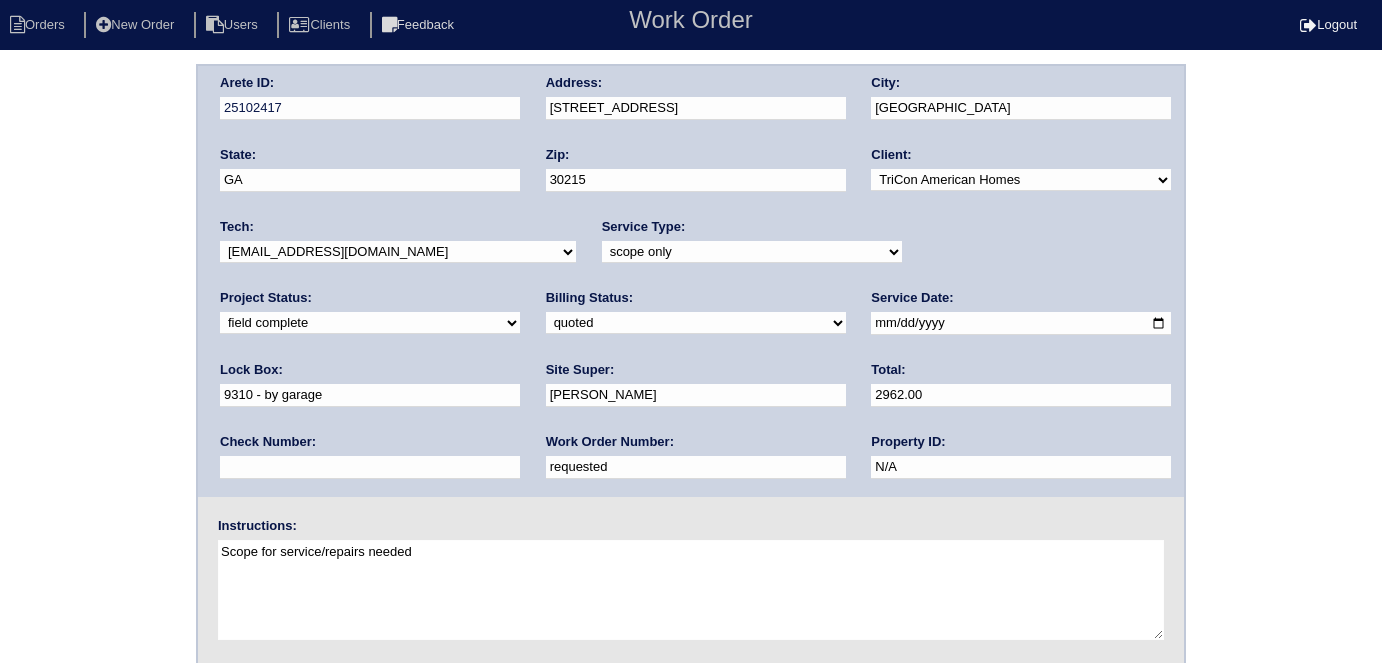 scroll, scrollTop: 0, scrollLeft: 0, axis: both 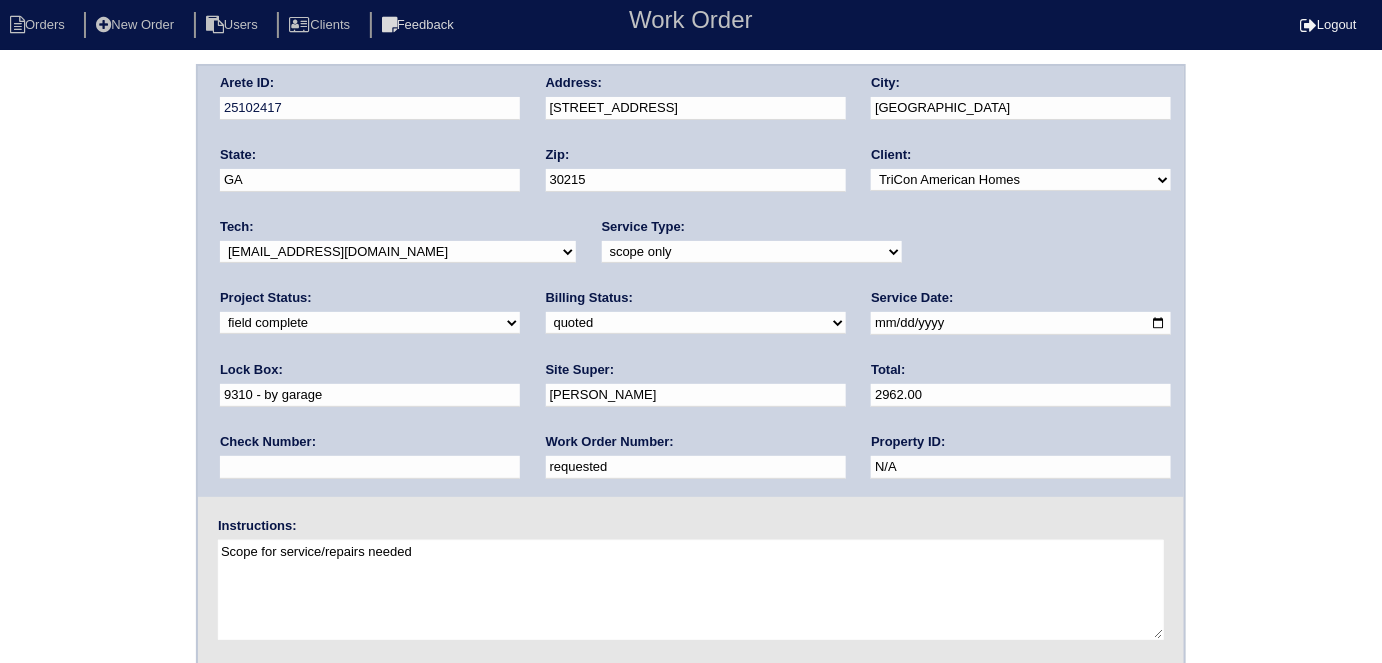 drag, startPoint x: 357, startPoint y: 462, endPoint x: 138, endPoint y: 417, distance: 223.57549 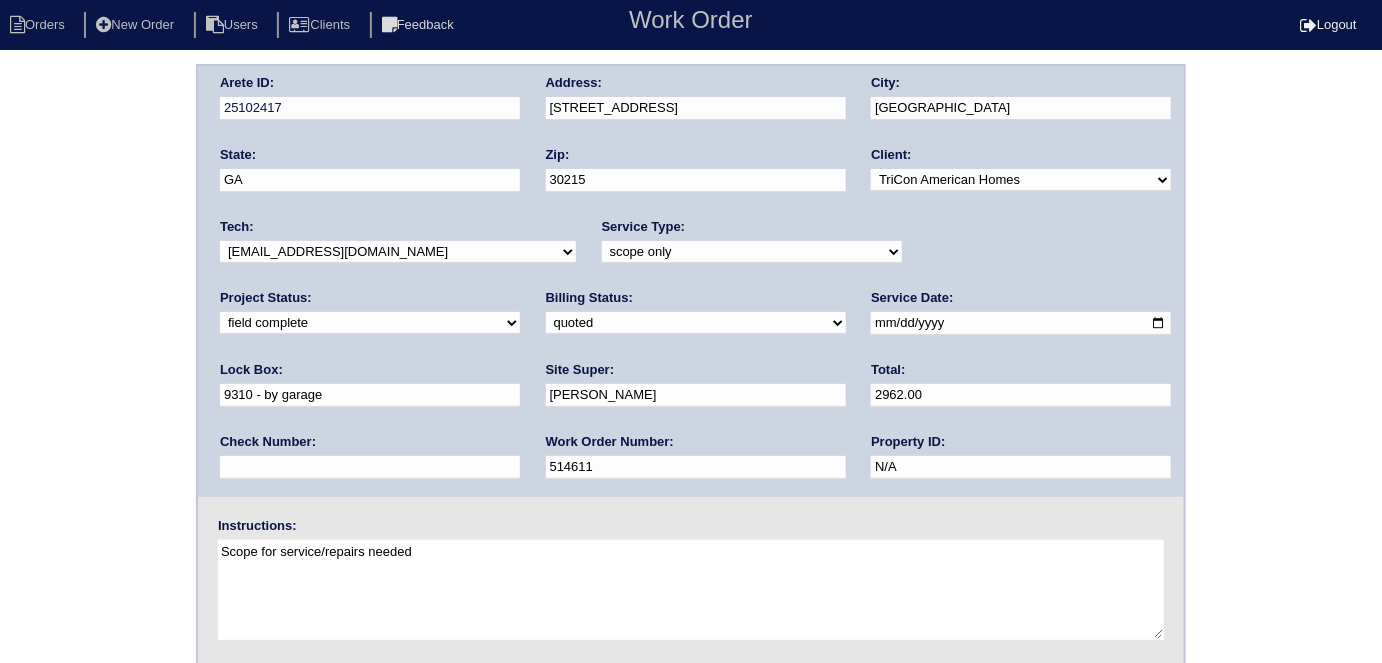 type on "514611" 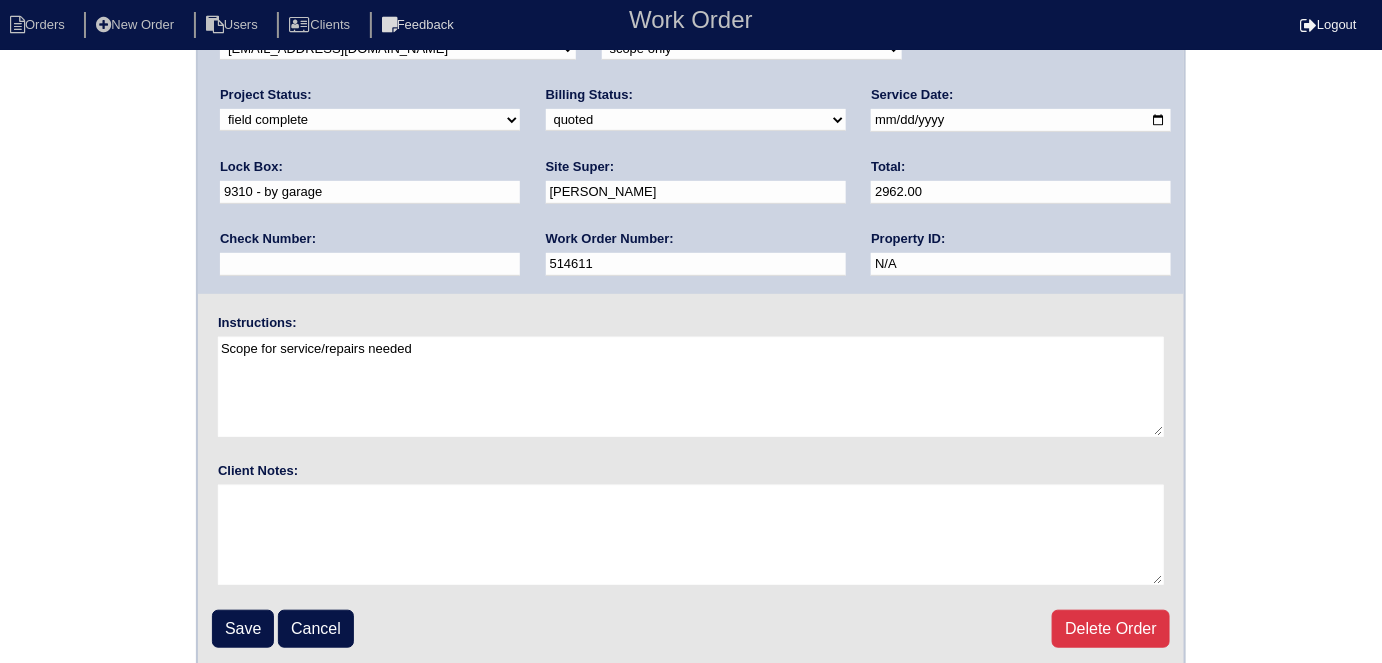 scroll, scrollTop: 205, scrollLeft: 0, axis: vertical 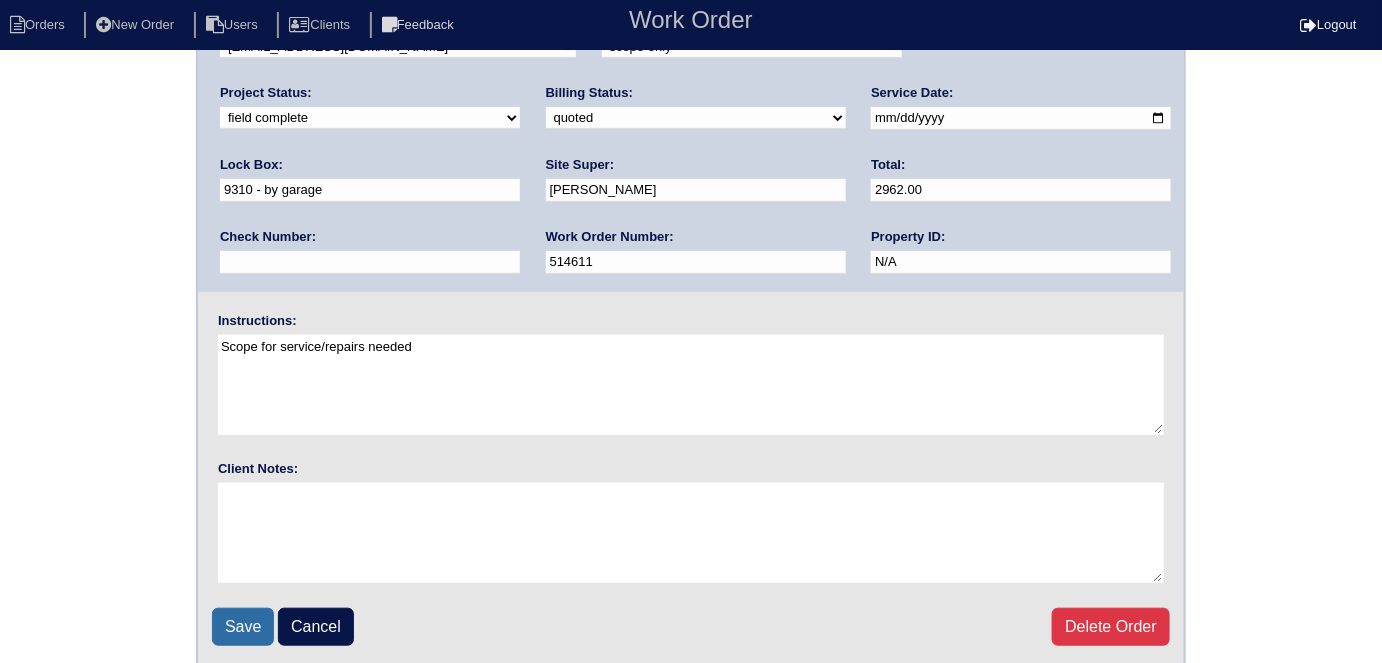 click on "Save" at bounding box center [243, 627] 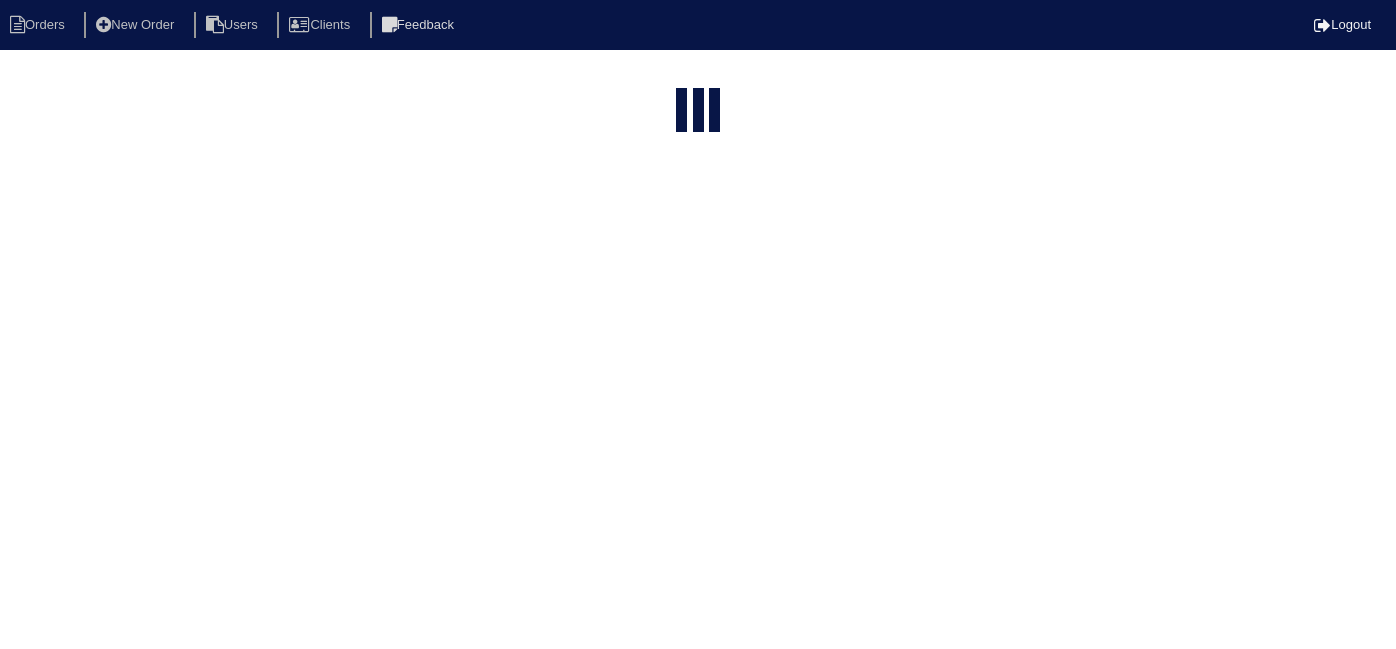select on "15" 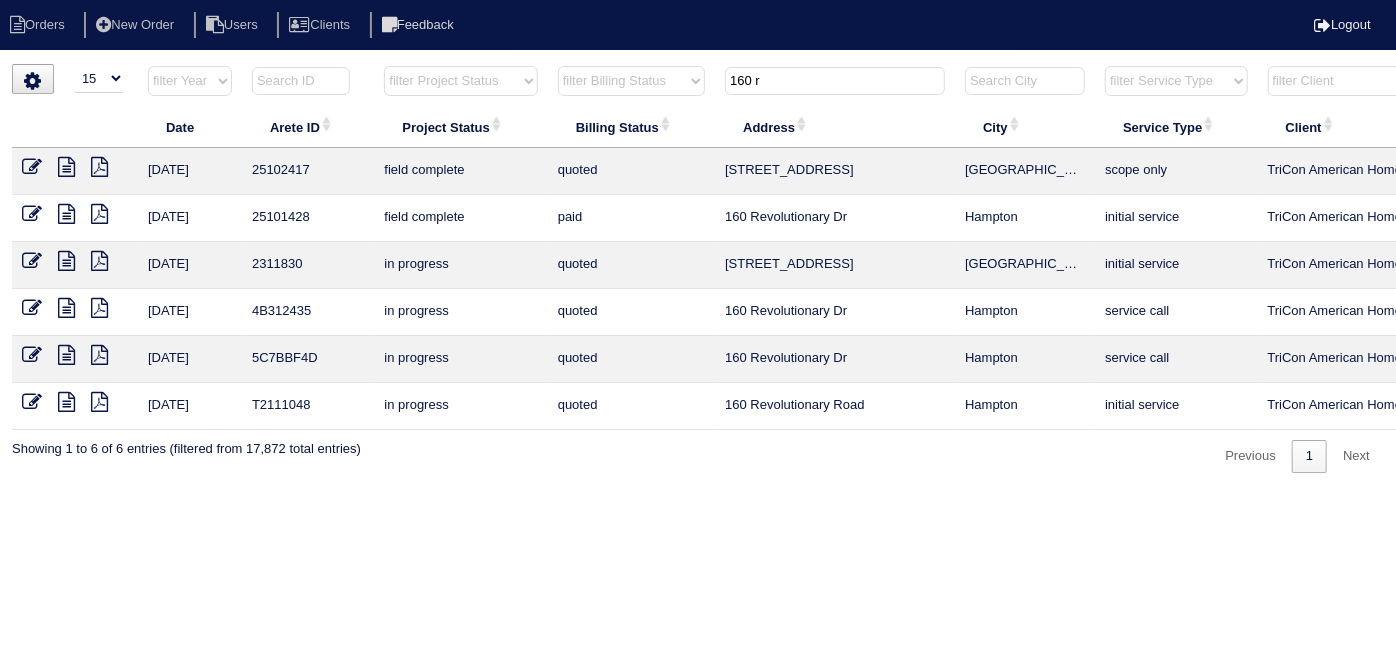 drag, startPoint x: 833, startPoint y: 86, endPoint x: 569, endPoint y: 4, distance: 276.44168 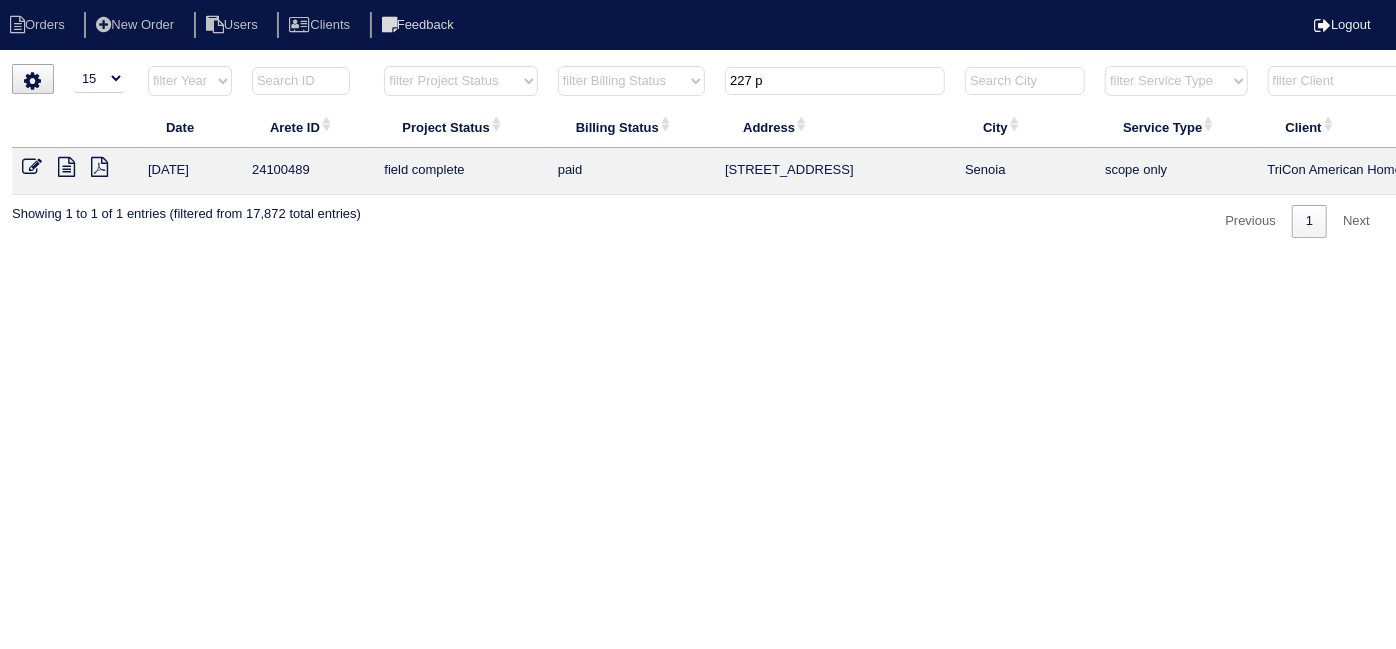 type on "227 p" 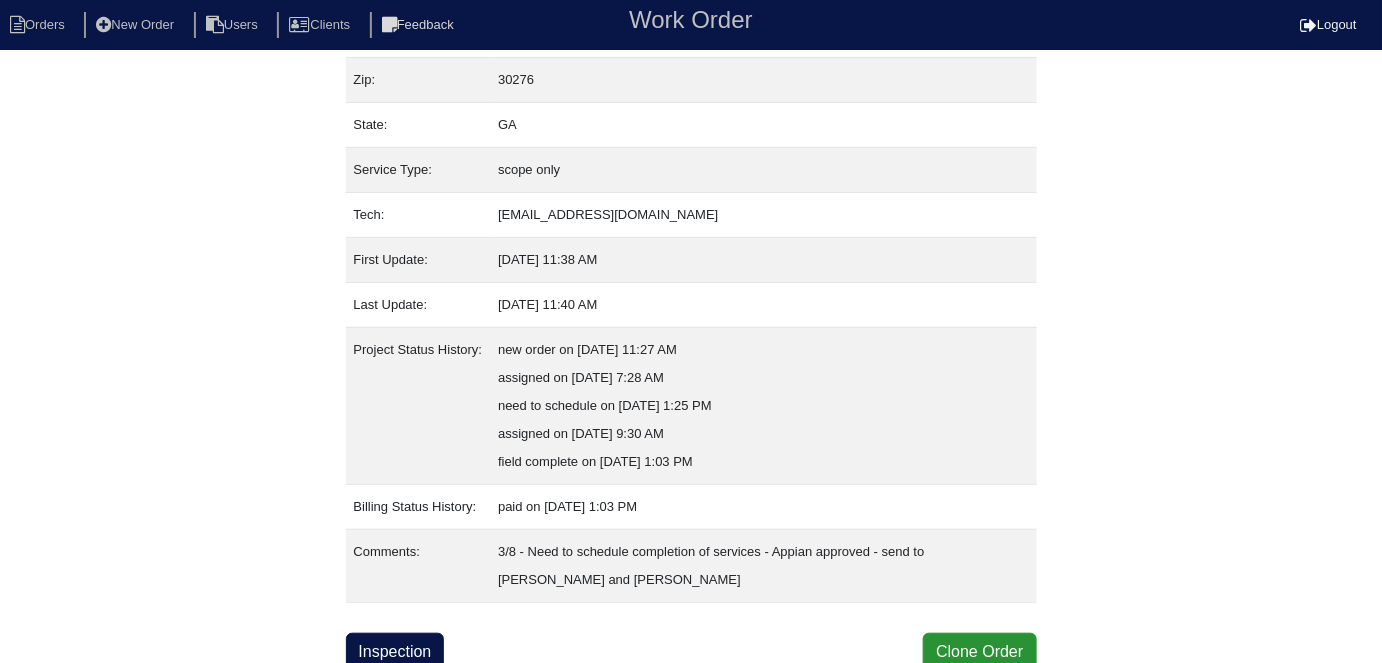 scroll, scrollTop: 189, scrollLeft: 0, axis: vertical 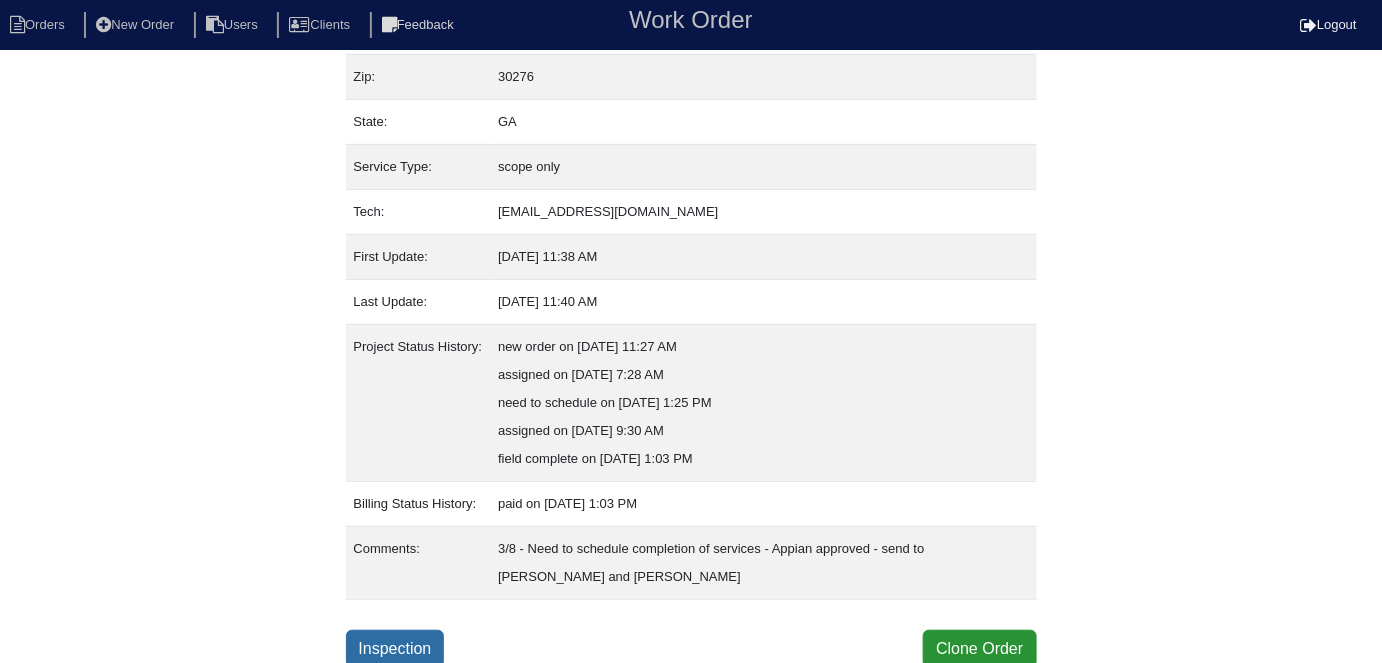 click on "Inspection" at bounding box center (395, 649) 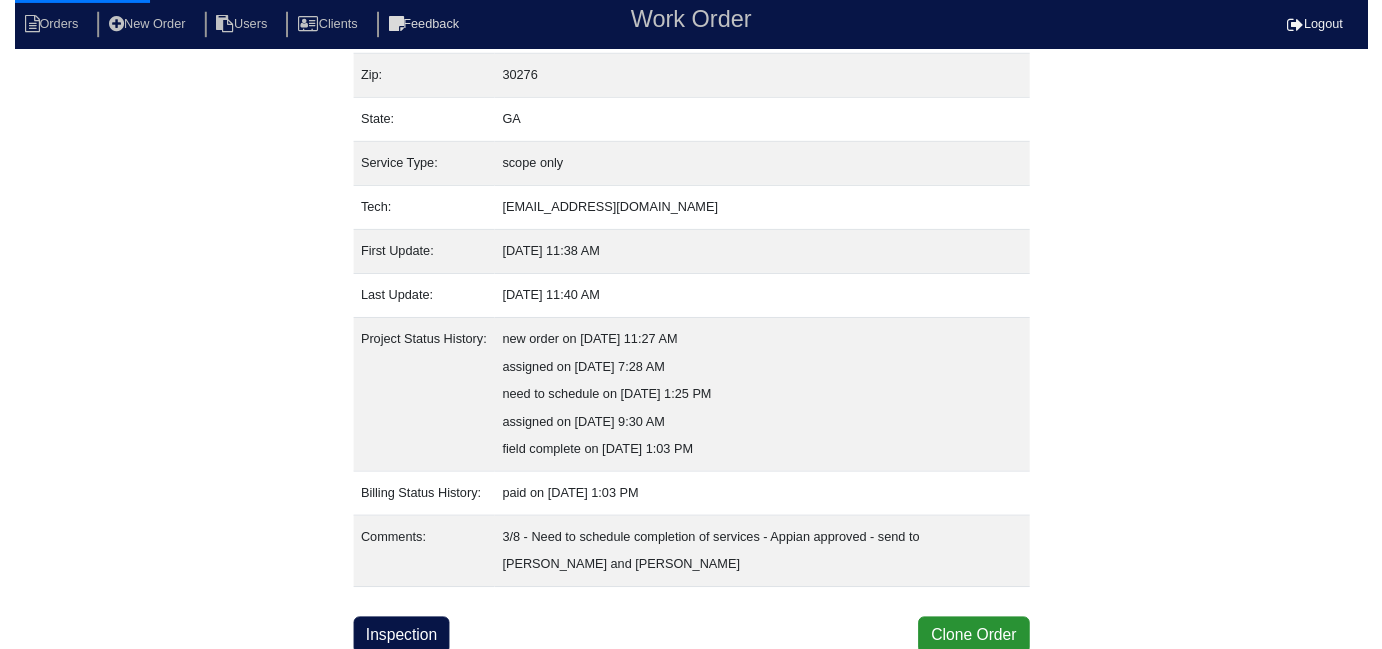 scroll, scrollTop: 0, scrollLeft: 0, axis: both 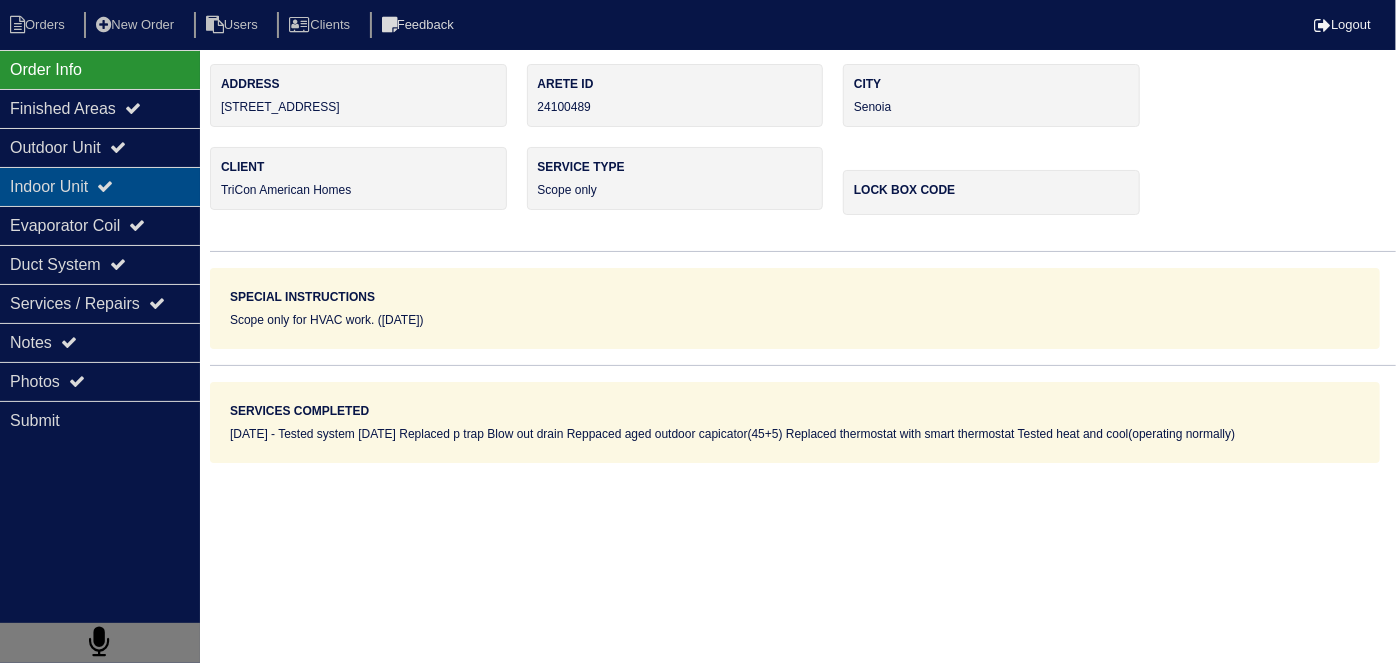 click on "Indoor Unit" at bounding box center [100, 186] 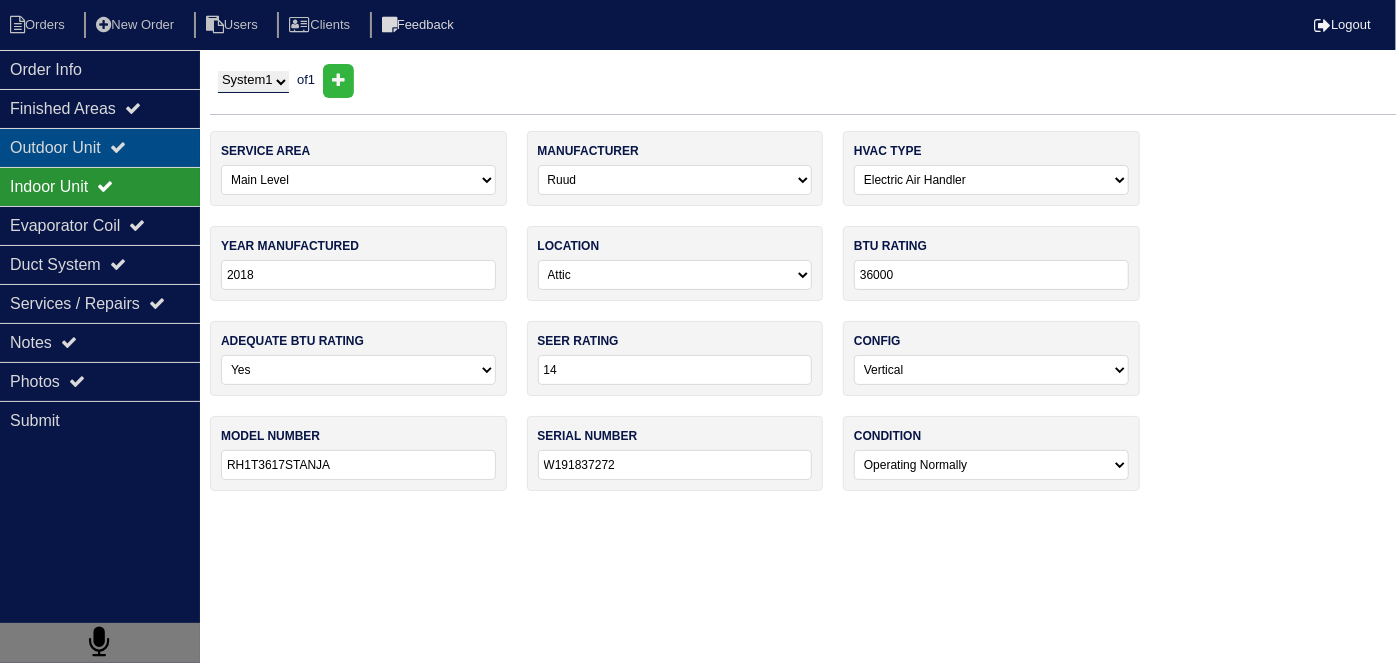 click on "Outdoor Unit" at bounding box center (100, 147) 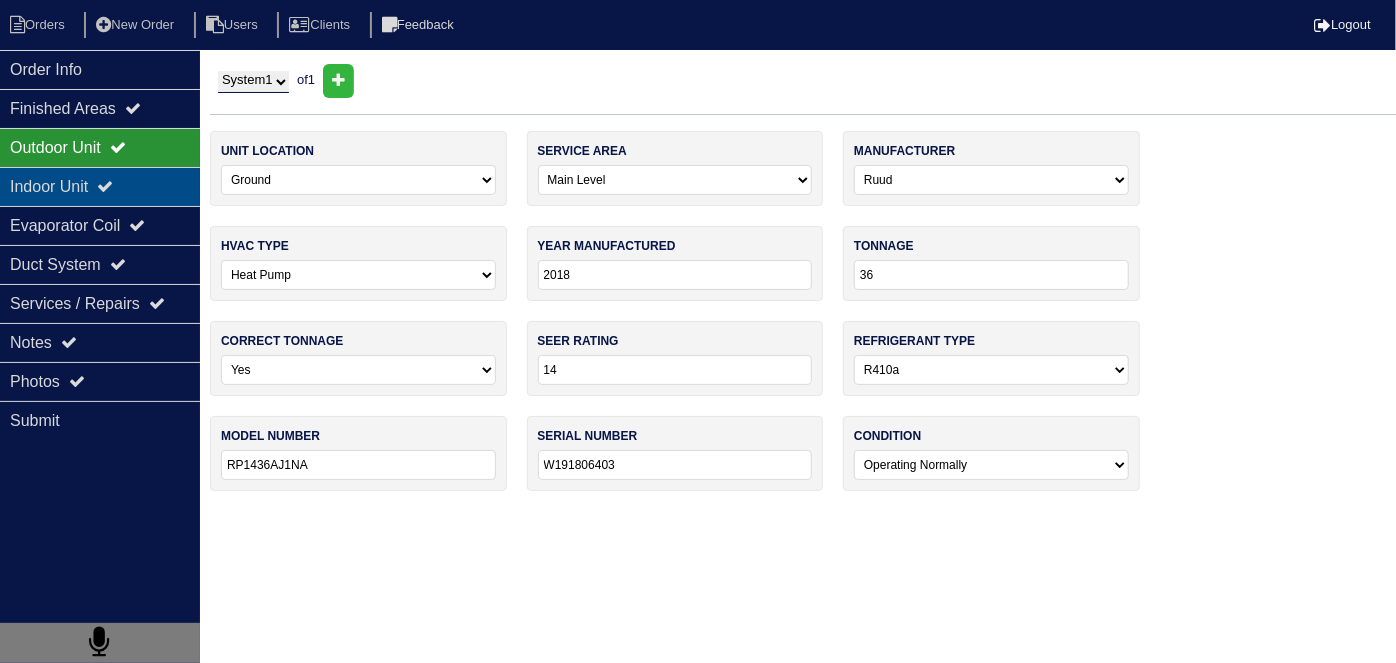 click on "Indoor Unit" at bounding box center (100, 186) 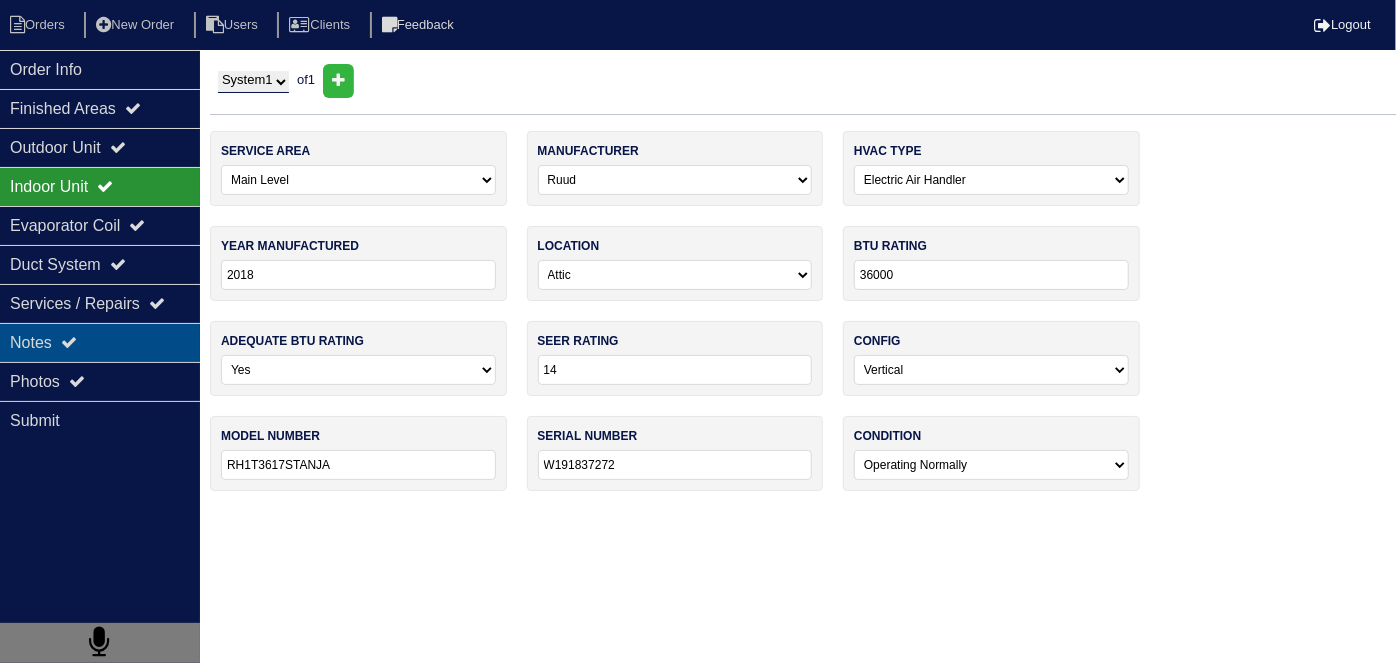 click on "Notes" at bounding box center [100, 342] 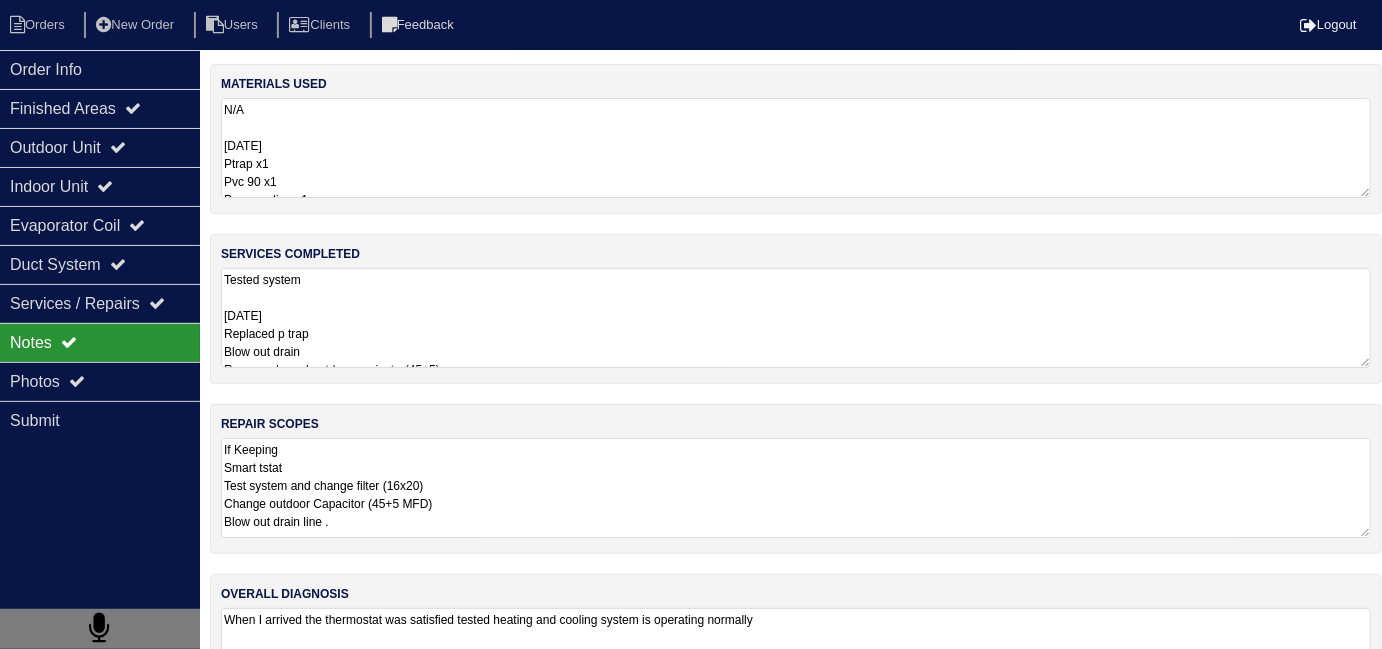 click on "Tested system
3/11/24
Replaced p trap
Blow out drain
Reppaced aged outdoor capicator(45+5)
Replaced thermostat with smart thermostat
Tested heat and cool(operating normally)" at bounding box center [796, 318] 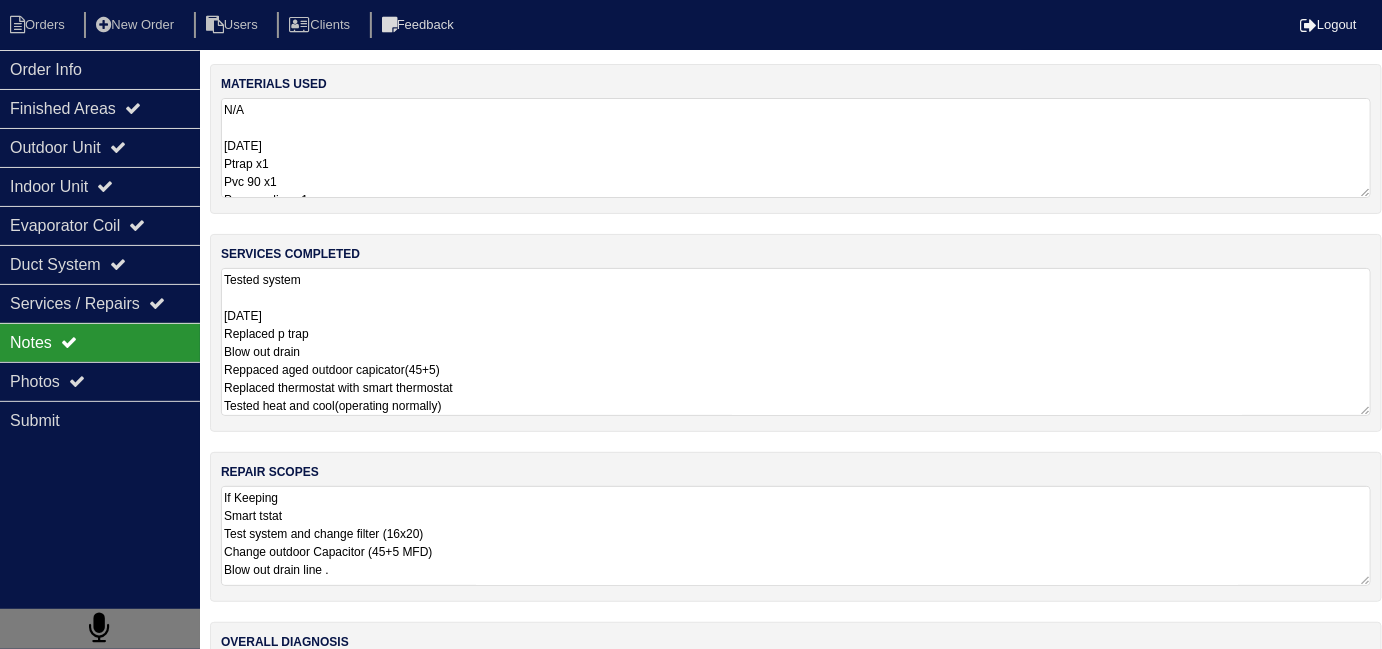 click on "If Keeping
Smart tstat
Test system and change filter (16x20)
Change outdoor Capacitor (45+5 MFD)
Blow out drain line .
If Replacing
3 Ton Heat Pump
10 kw Heat Strip
3 Ton Upflow Air Handler 17"
Pan No hole
40x40 Pad
Aquaguard Floatswitch
SS2 Floatswitch
Air Handler Return Plenum 17"
10" Flat Sticky
14" Flat Sticky
2- Filters
P-Trap
3/4 PVC Male
3/4 PVC Cap
3/4 Copper Lineset Insulation
Lineset Cover" at bounding box center (796, 536) 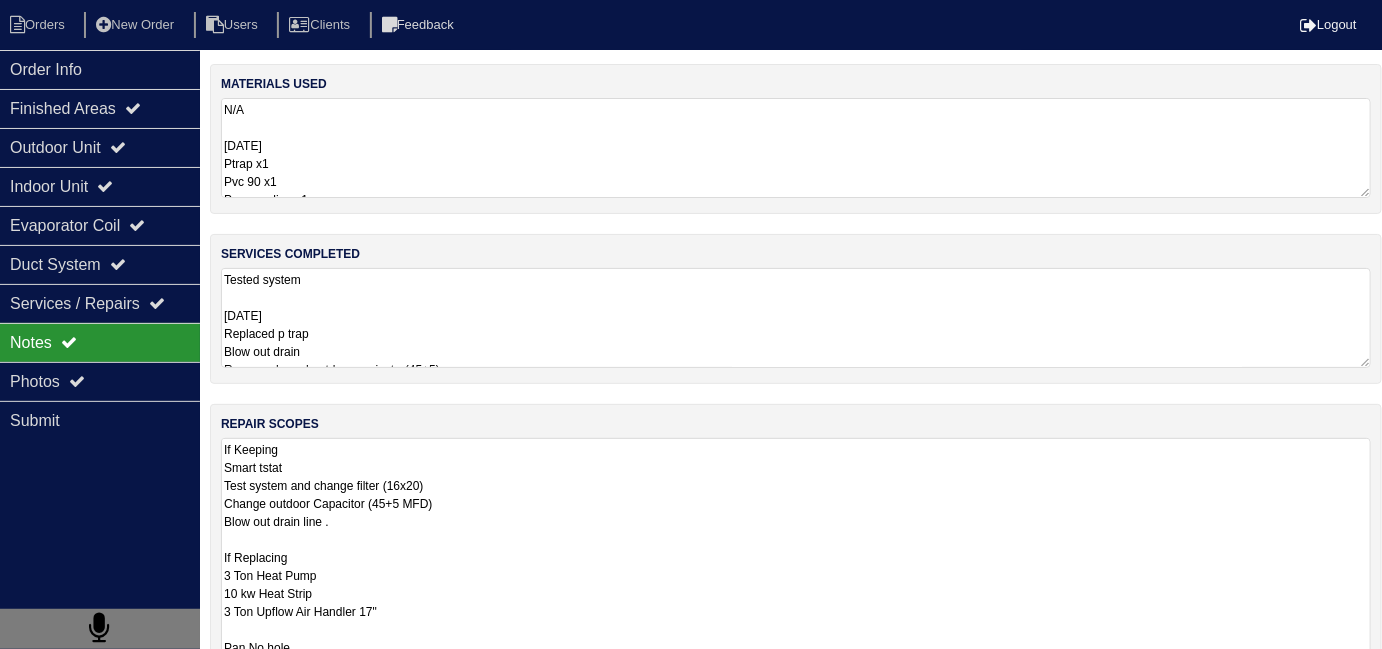 scroll, scrollTop: 1, scrollLeft: 0, axis: vertical 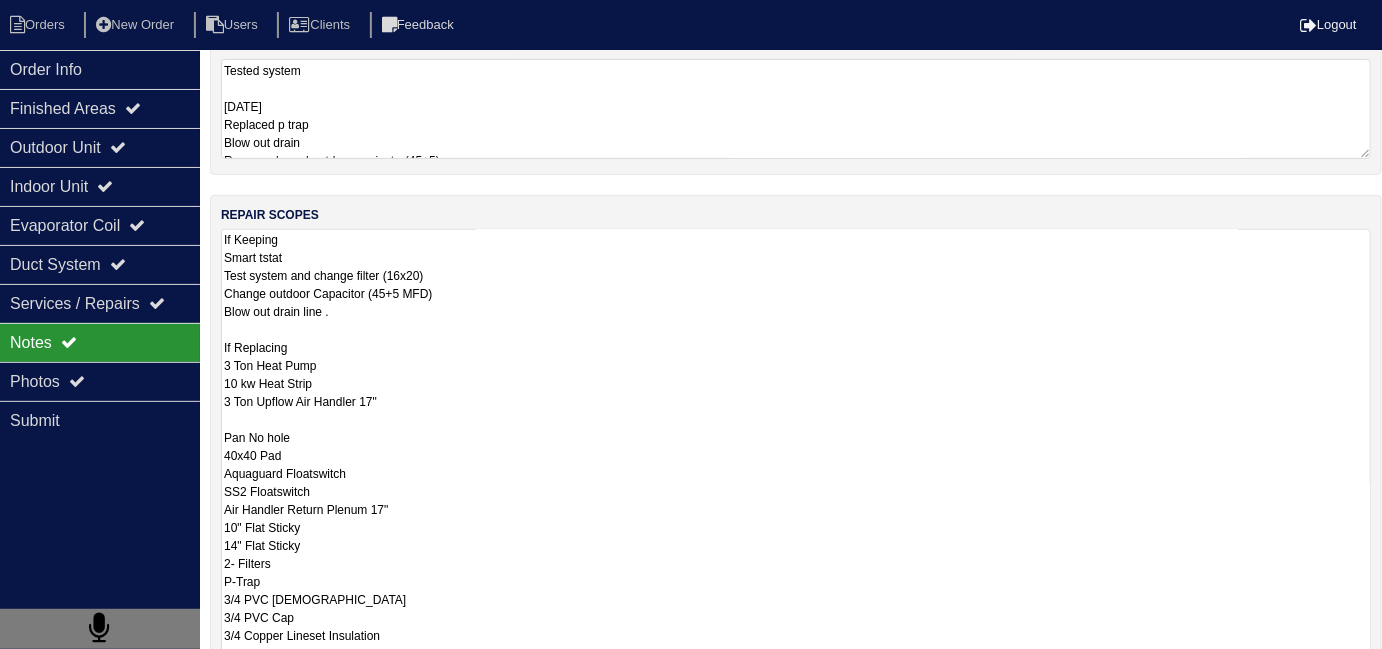 click on "When I arrived the thermostat was satisfied tested heating and cooling system is operating normally
20 1/2" attic entrance
Lockbox code is 4321
Upon arrival thermostat satisfied.
Replace thermostat with smart thermostat.
Blow out drainline
Replace p trap
Replace aged outdoor capicator
Test heat and cool(operating normally)" at bounding box center [796, 785] 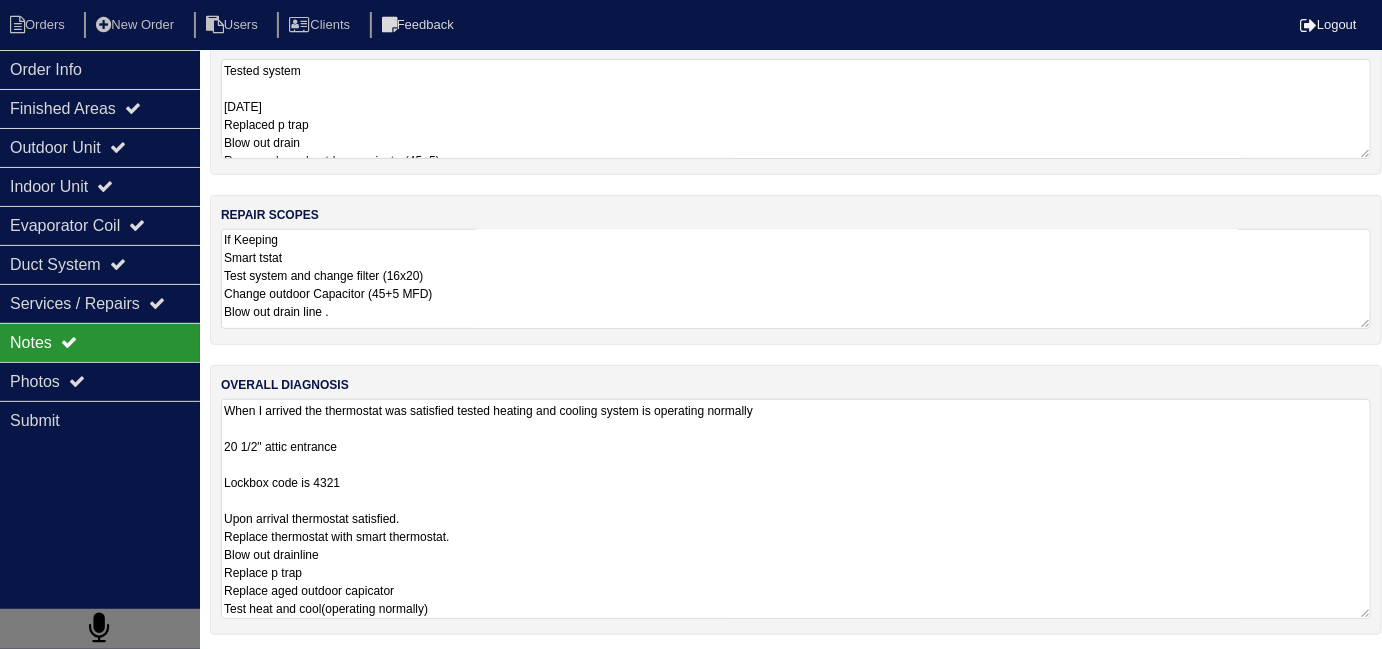 scroll, scrollTop: 1, scrollLeft: 0, axis: vertical 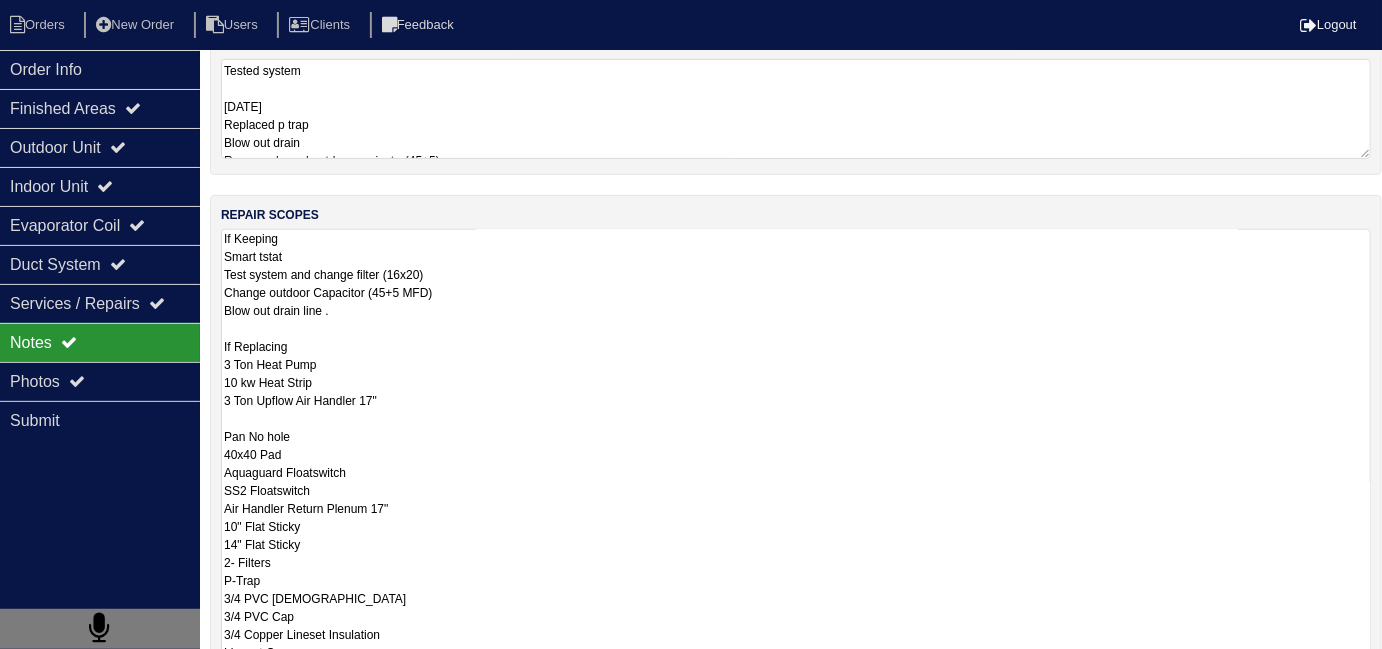 click on "If Keeping
Smart tstat
Test system and change filter (16x20)
Change outdoor Capacitor (45+5 MFD)
Blow out drain line .
If Replacing
3 Ton Heat Pump
10 kw Heat Strip
3 Ton Upflow Air Handler 17"
Pan No hole
40x40 Pad
Aquaguard Floatswitch
SS2 Floatswitch
Air Handler Return Plenum 17"
10" Flat Sticky
14" Flat Sticky
2- Filters
P-Trap
3/4 PVC Male
3/4 PVC Cap
3/4 Copper Lineset Insulation
Lineset Cover" at bounding box center [796, 447] 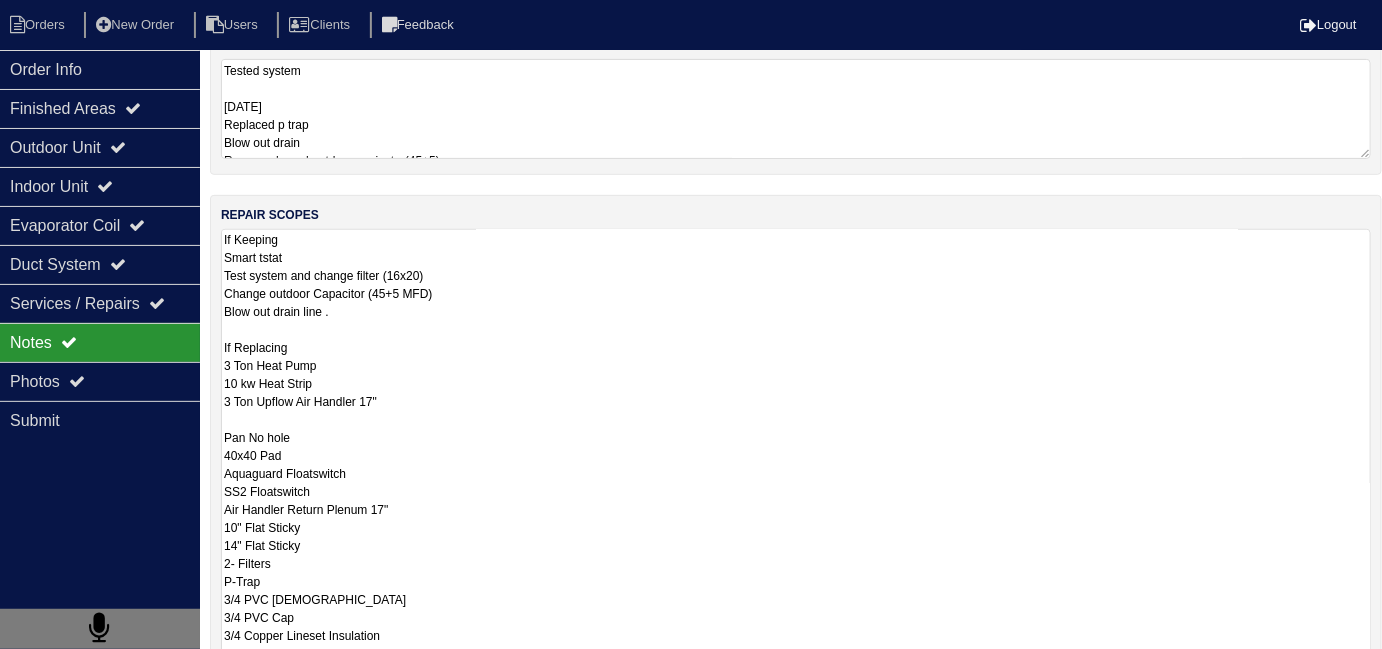 scroll, scrollTop: 0, scrollLeft: 0, axis: both 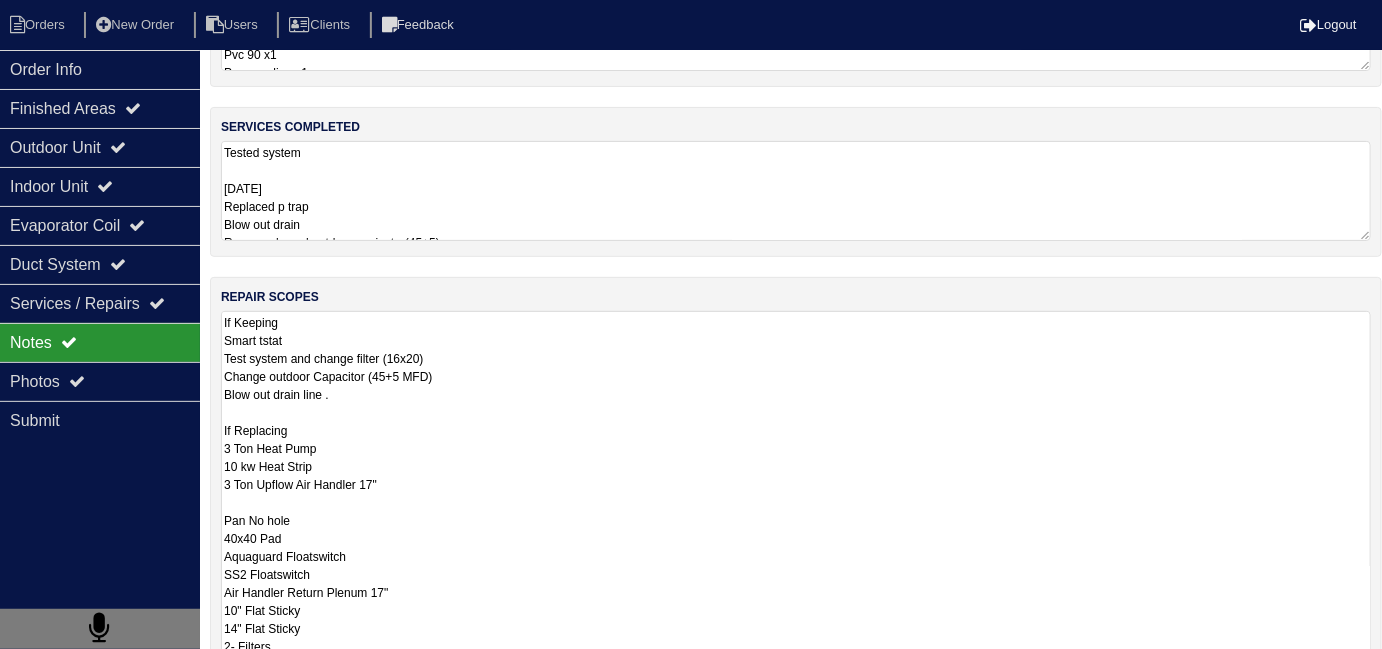 click on "Tested system
3/11/24
Replaced p trap
Blow out drain
Reppaced aged outdoor capicator(45+5)
Replaced thermostat with smart thermostat
Tested heat and cool(operating normally)" at bounding box center [796, 191] 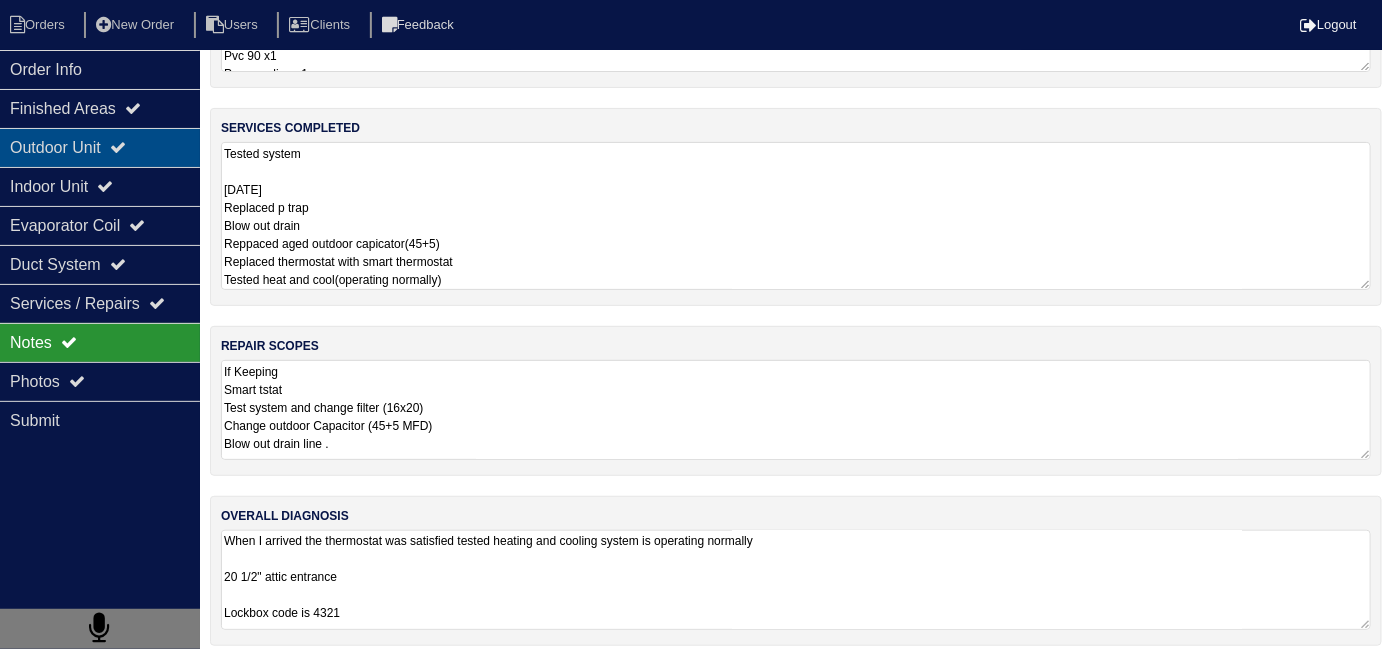 click on "Outdoor Unit" at bounding box center (100, 147) 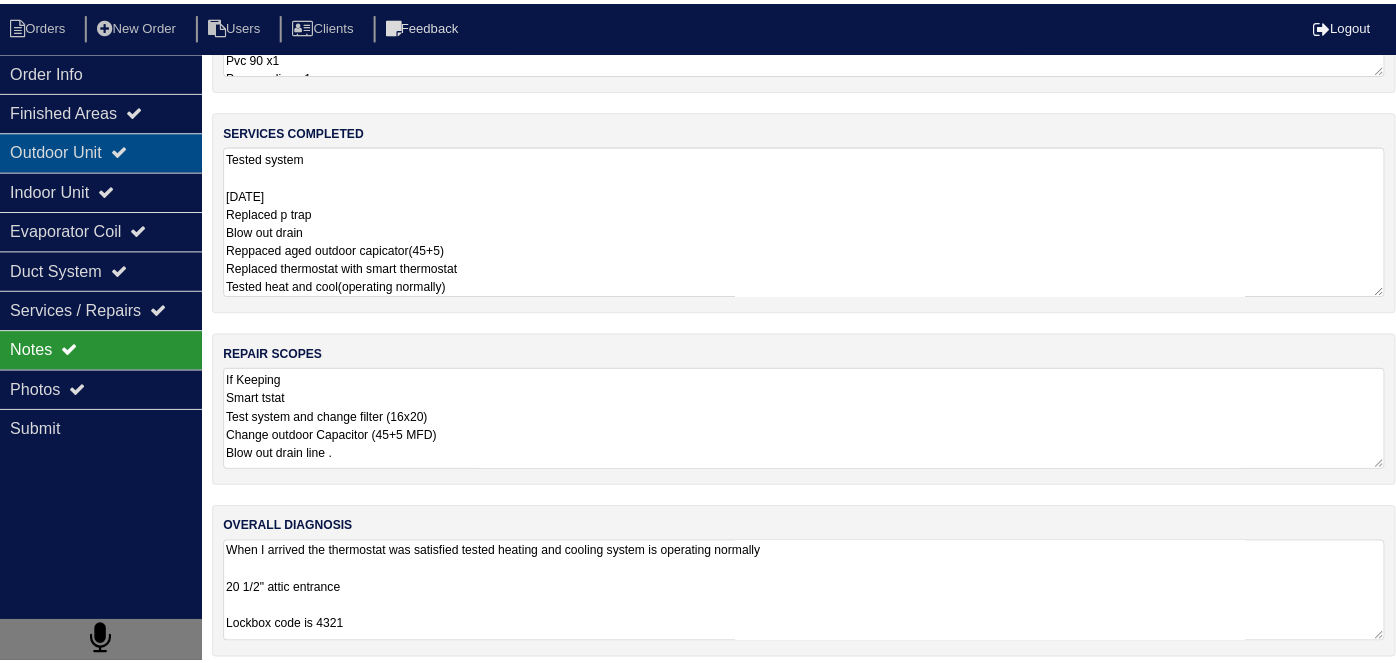 scroll, scrollTop: 0, scrollLeft: 0, axis: both 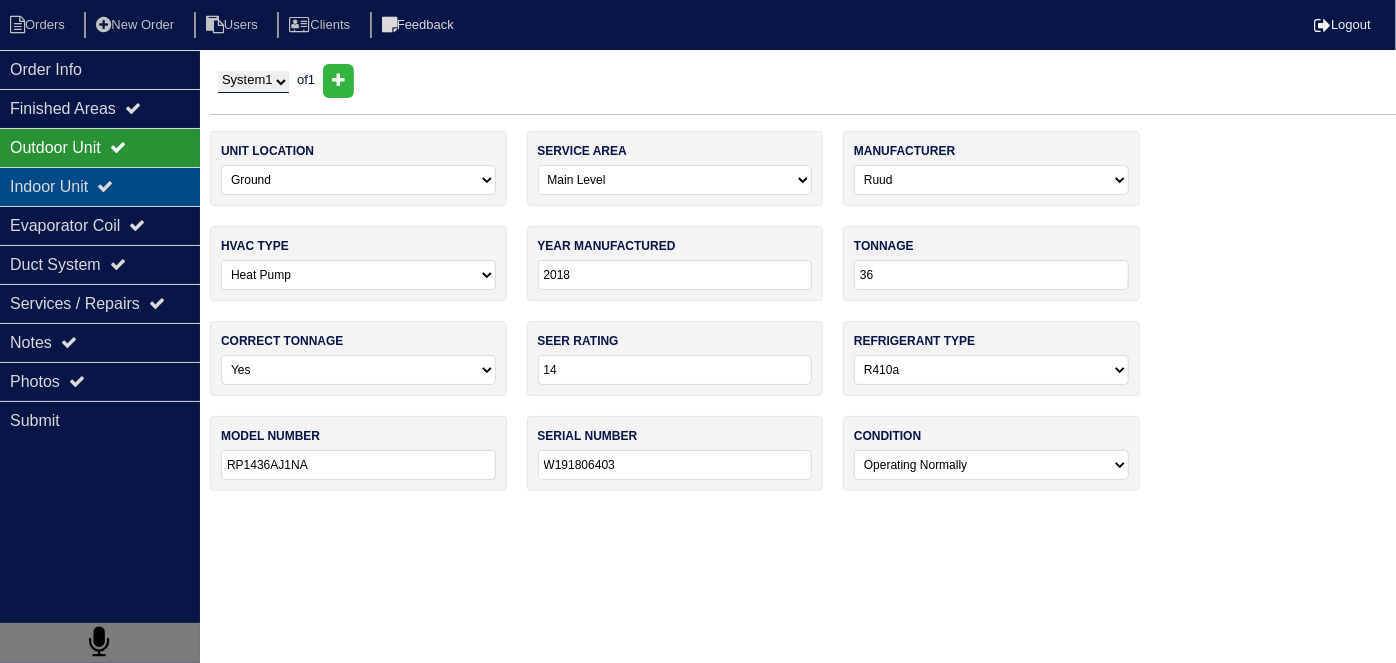 click on "Indoor Unit" at bounding box center [100, 186] 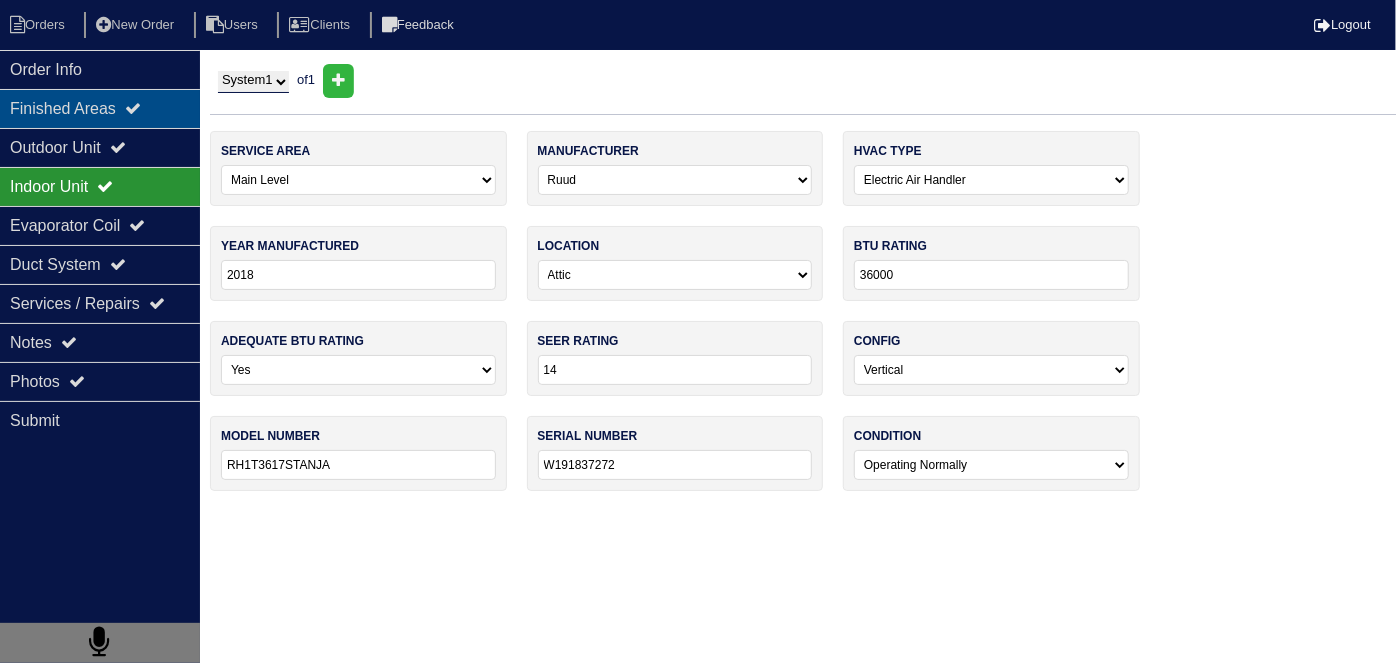click on "Finished Areas" at bounding box center (100, 108) 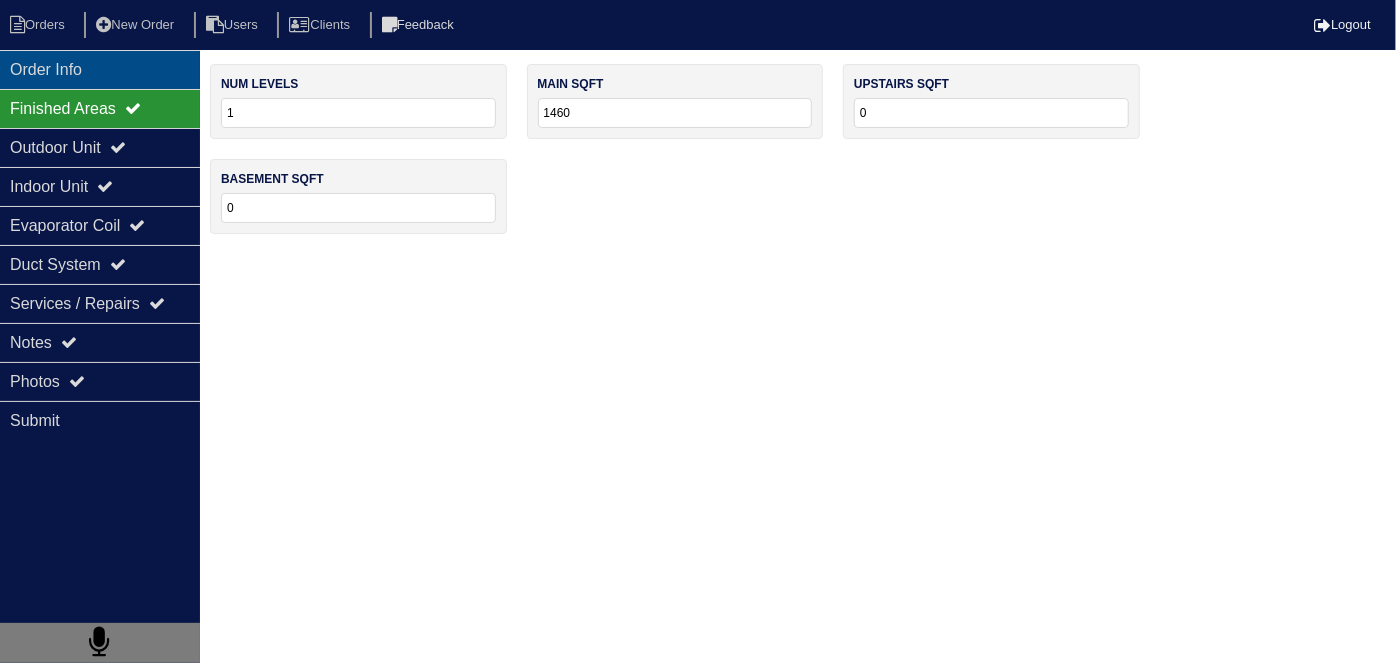 click on "Order Info" at bounding box center [100, 69] 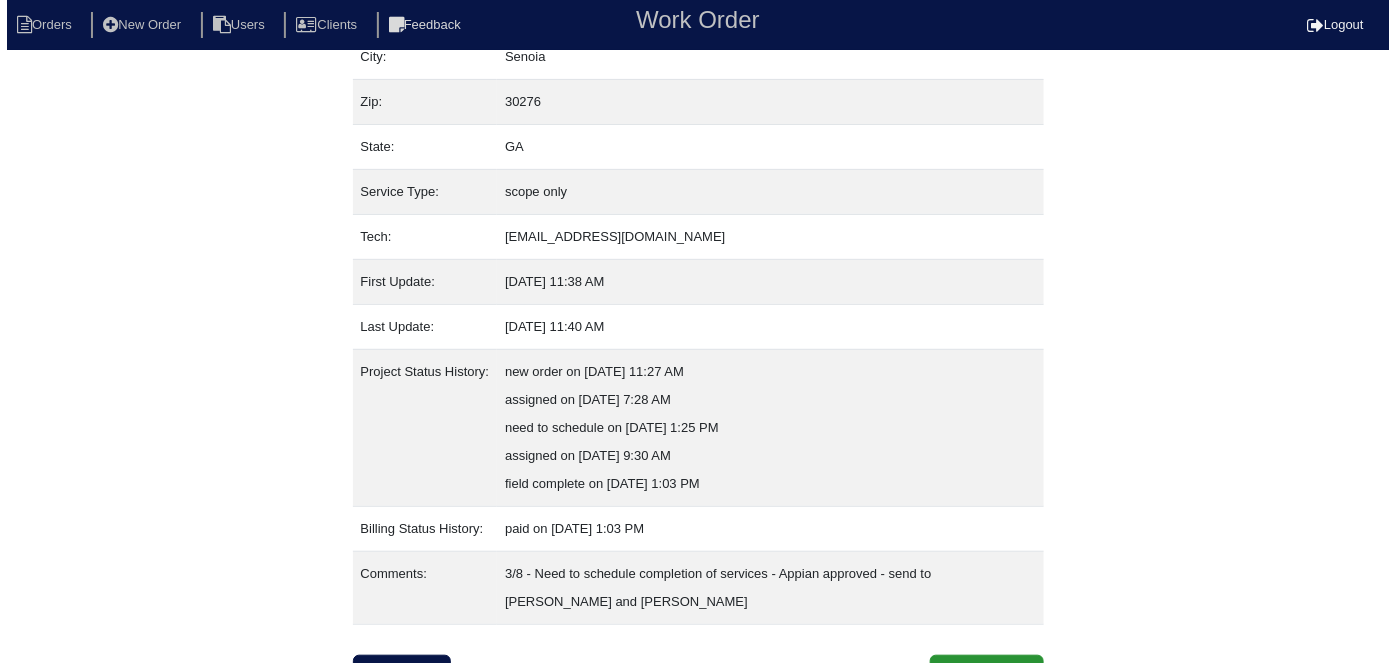 scroll, scrollTop: 189, scrollLeft: 0, axis: vertical 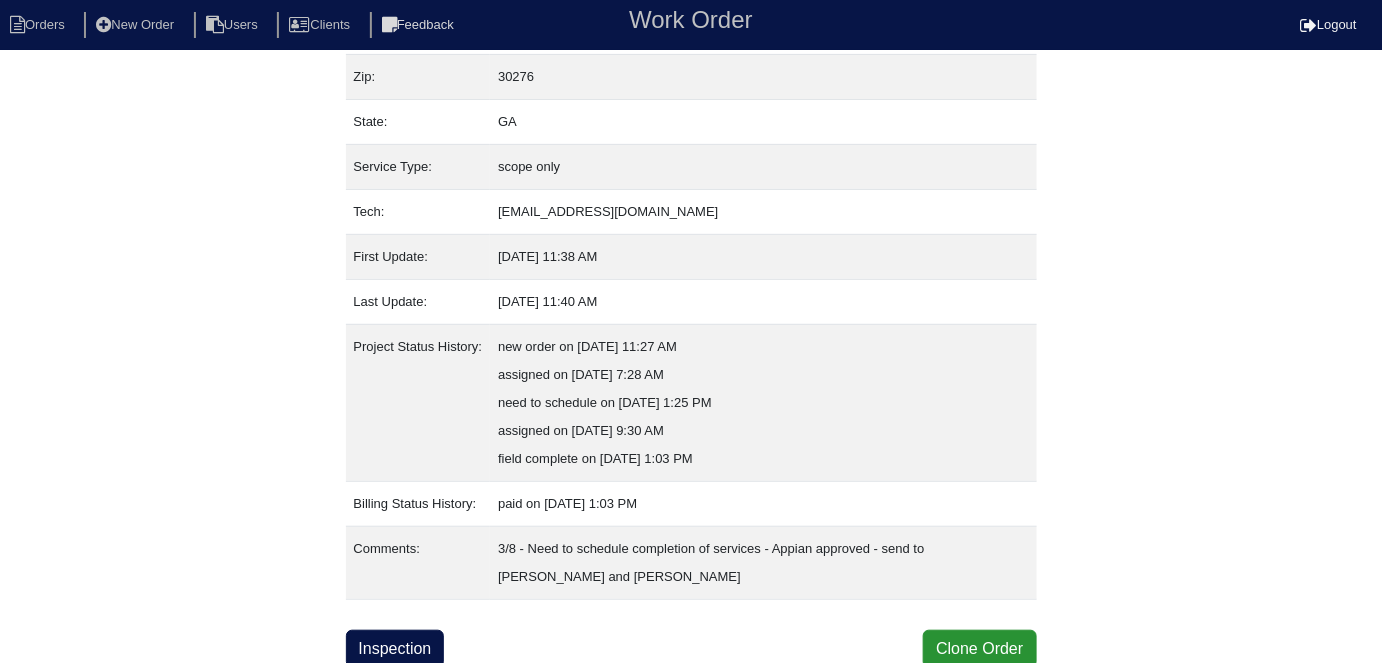 click on "Property:
N/A
Order:
24100489
Street address:
227 Piedmont Dr
City:
Senoia
Zip:
30276
State:
GA
Service Type:
scope only
Tech:
tobukuro724@gmail.com
First Update:
3/6/24 11:38 AM
Last Update:
3/6/24 11:40 AM
Project Status History:
new order on 3/5/24 at 11:27 AM assigned on 3/6/24 at  7:28 AM need to schedule on 3/8/24 at  1:25 PM assigned on 3/11/24 at  9:30 AM field complete on 3/15/24 at  1:03 PM
Billing Status History:
paid on 3/15/24 at  1:03 PM
Comments:
3/8 - Need to schedule completion of services - Appian approved - send to Dan and Payton - RK
Inspection
Clone Order" at bounding box center (691, 271) 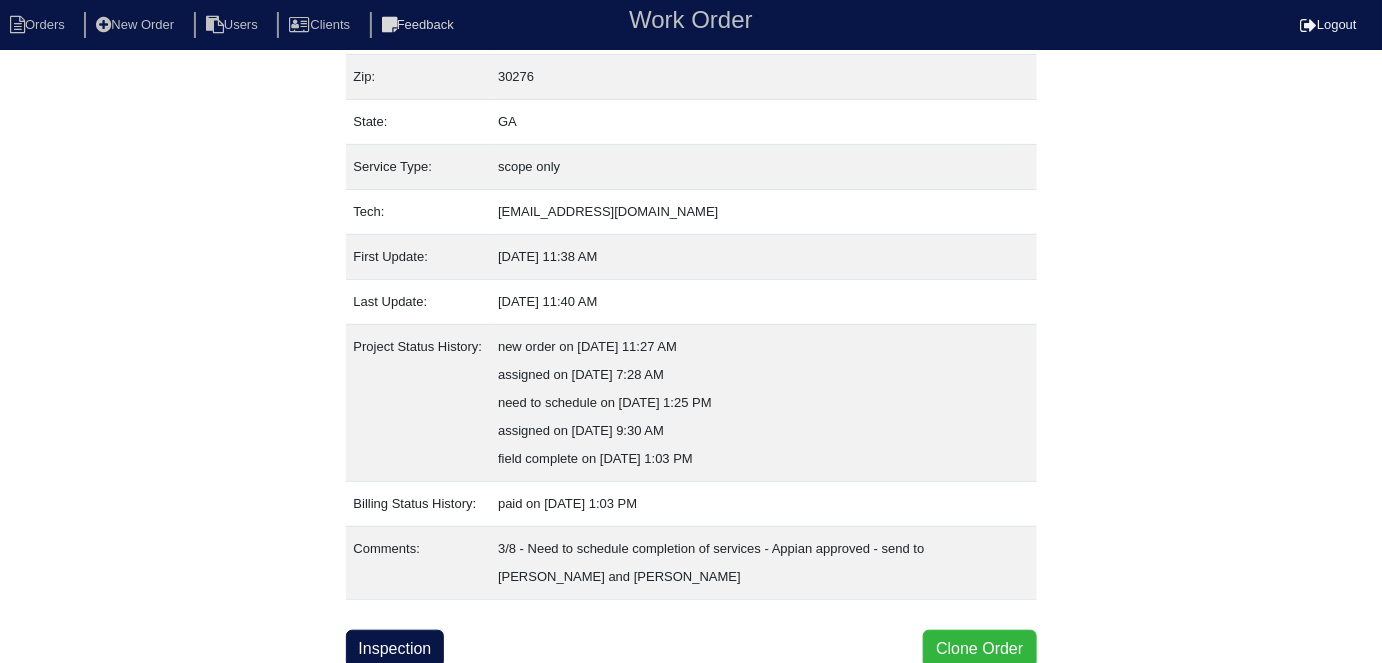 click on "Clone Order" at bounding box center (979, 649) 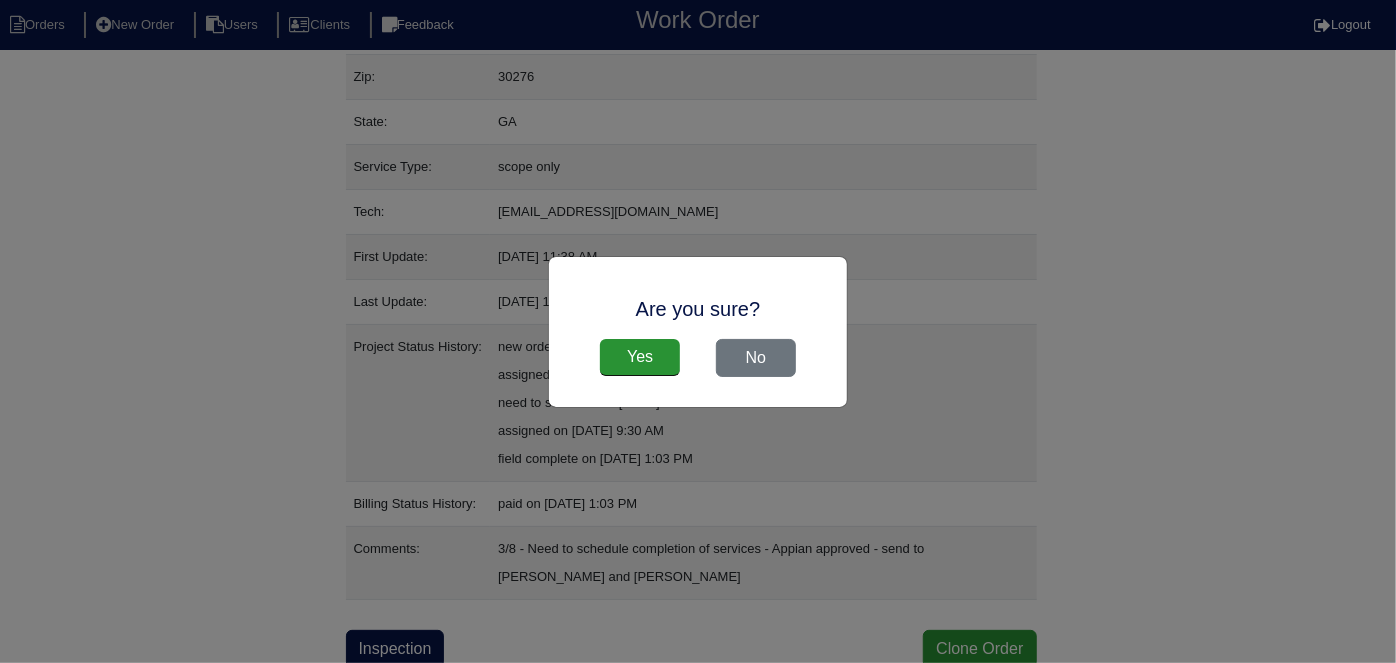 click on "Yes
No" at bounding box center (698, 358) 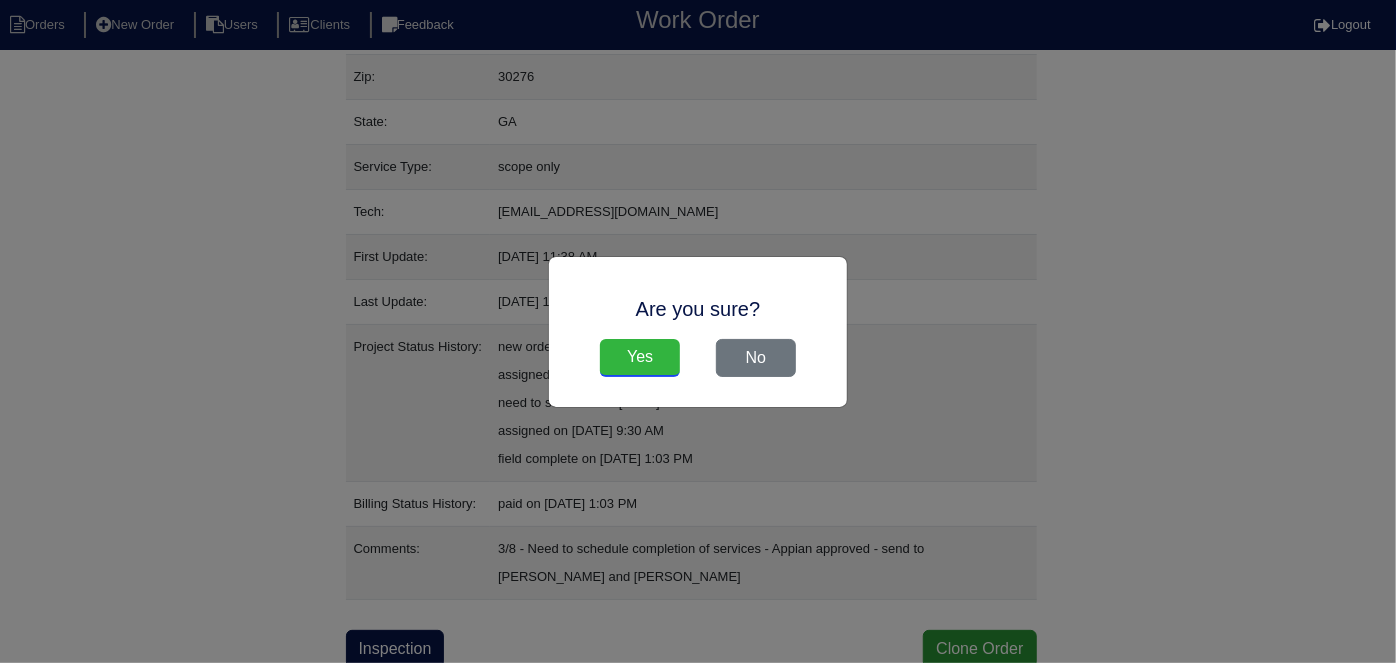 click on "Yes" at bounding box center [640, 358] 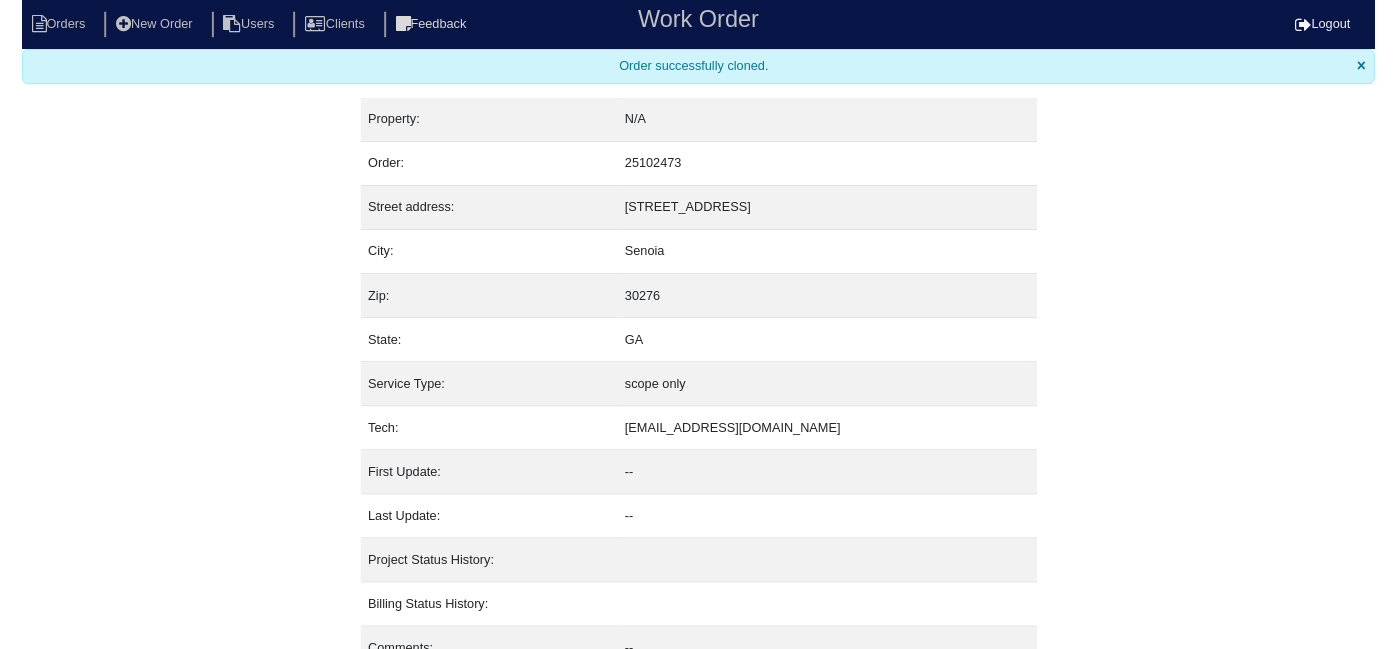 scroll, scrollTop: 0, scrollLeft: 0, axis: both 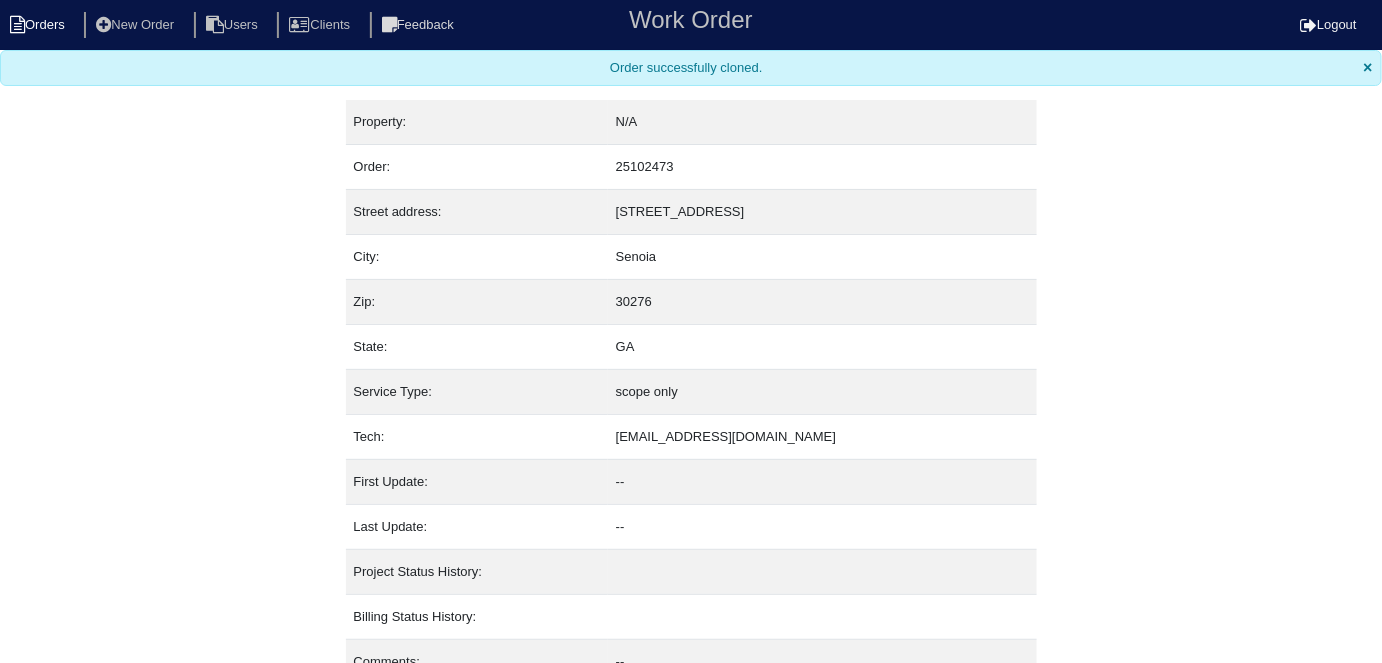 click on "Orders" at bounding box center (40, 25) 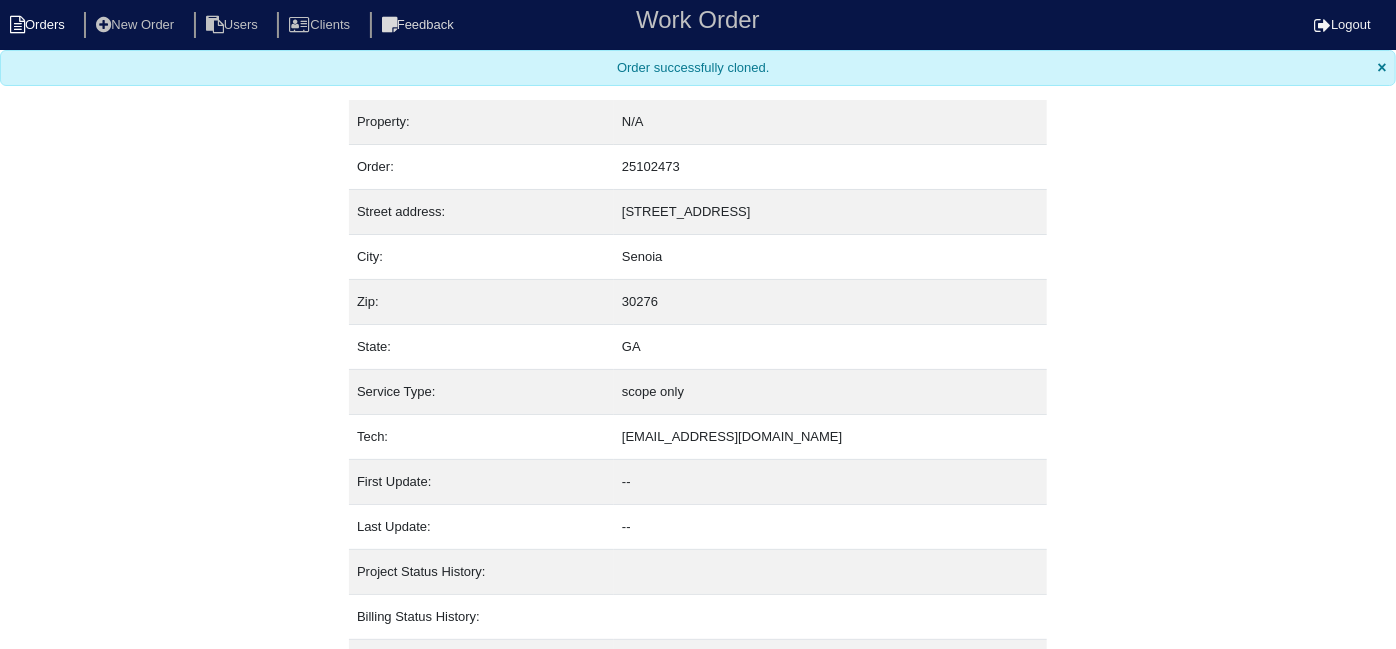 select on "15" 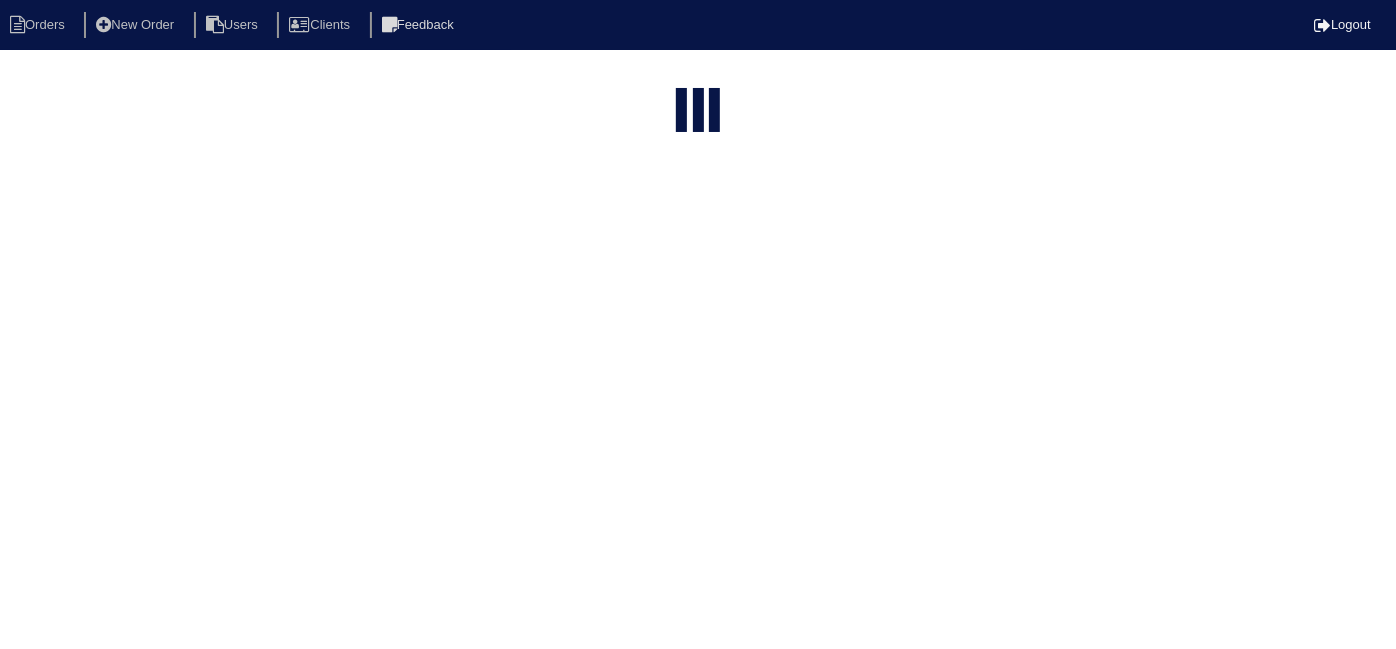 type on "227 p" 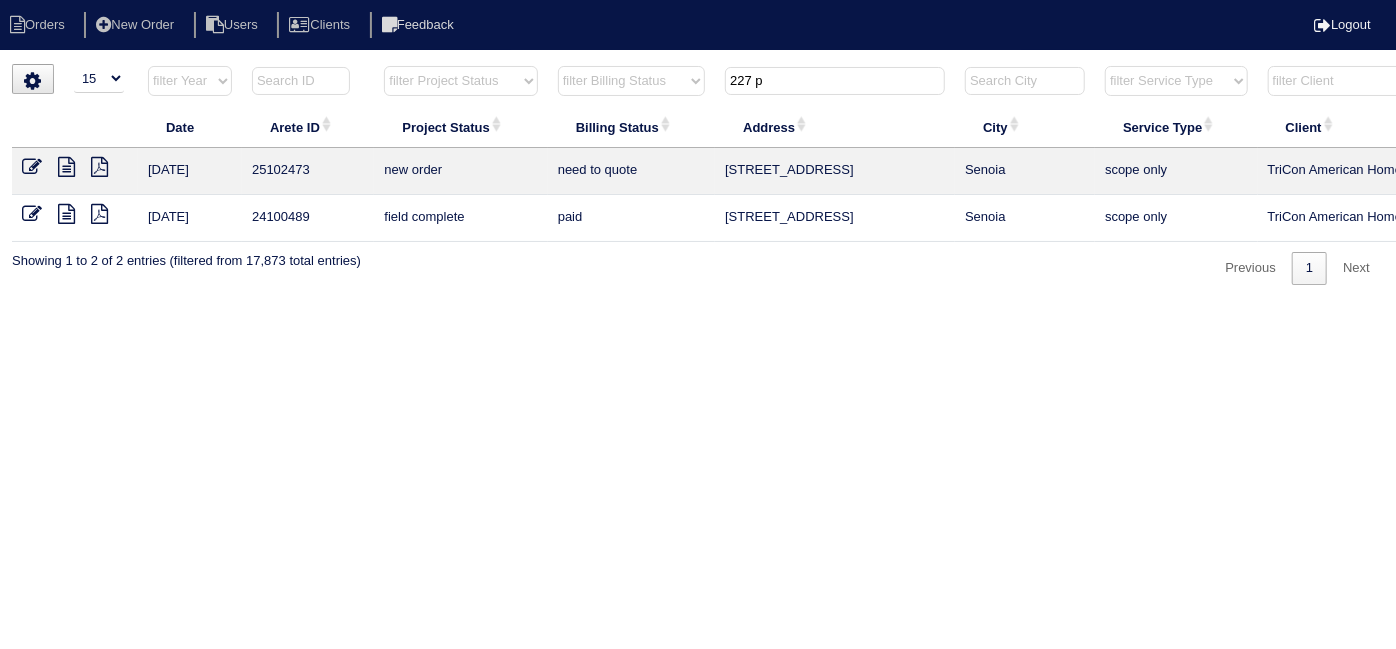 click at bounding box center [32, 167] 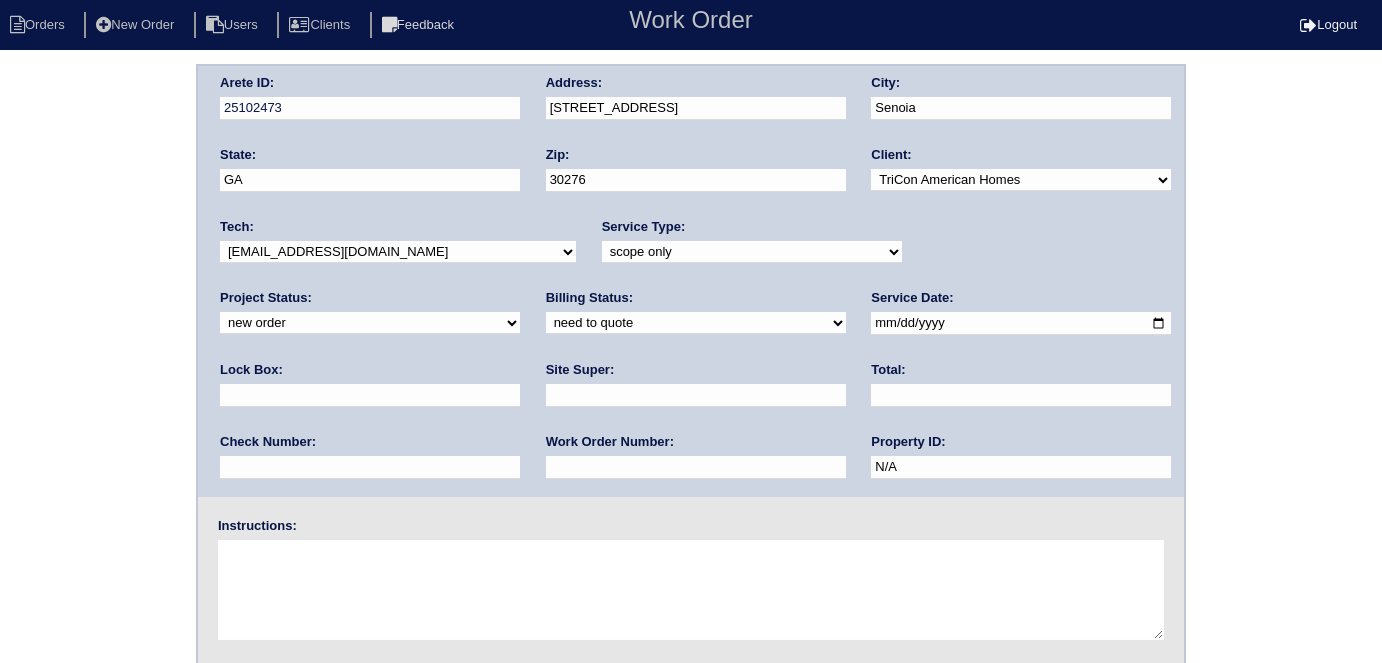 scroll, scrollTop: 0, scrollLeft: 0, axis: both 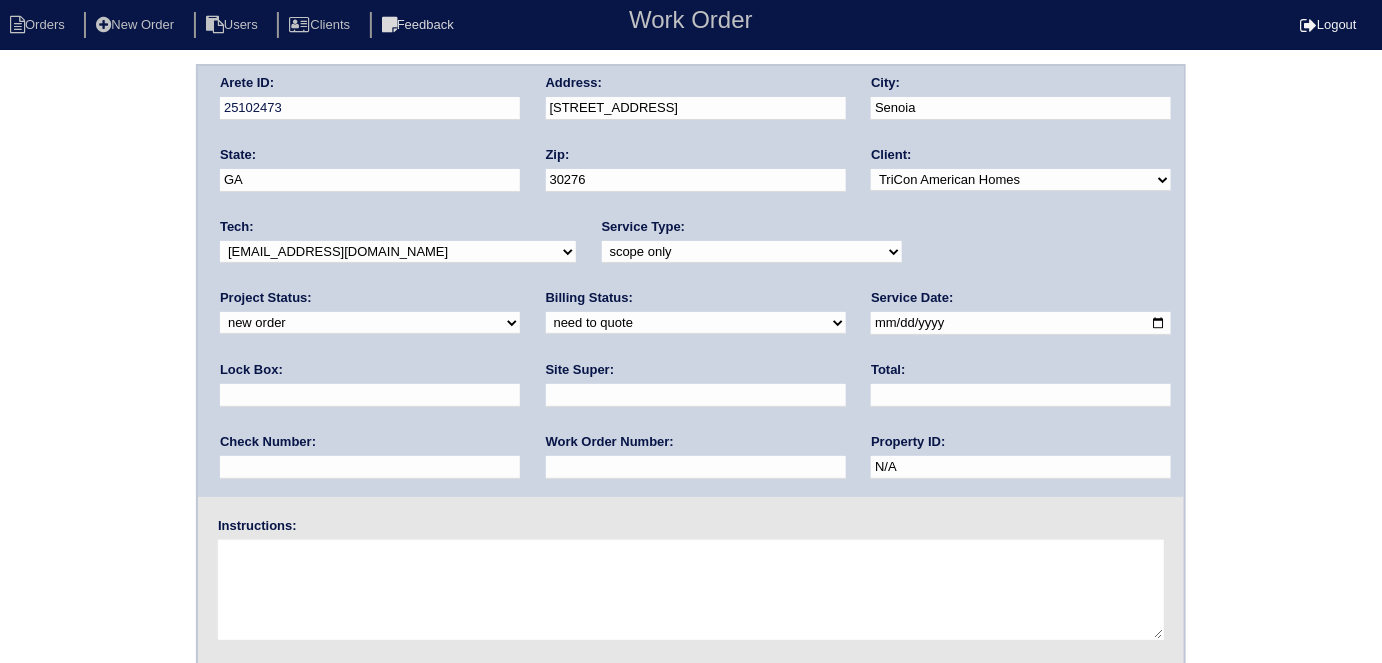 click on "-select-
initial service
basic service
maintenance call
replacement scope
service call
scope only" at bounding box center (752, 252) 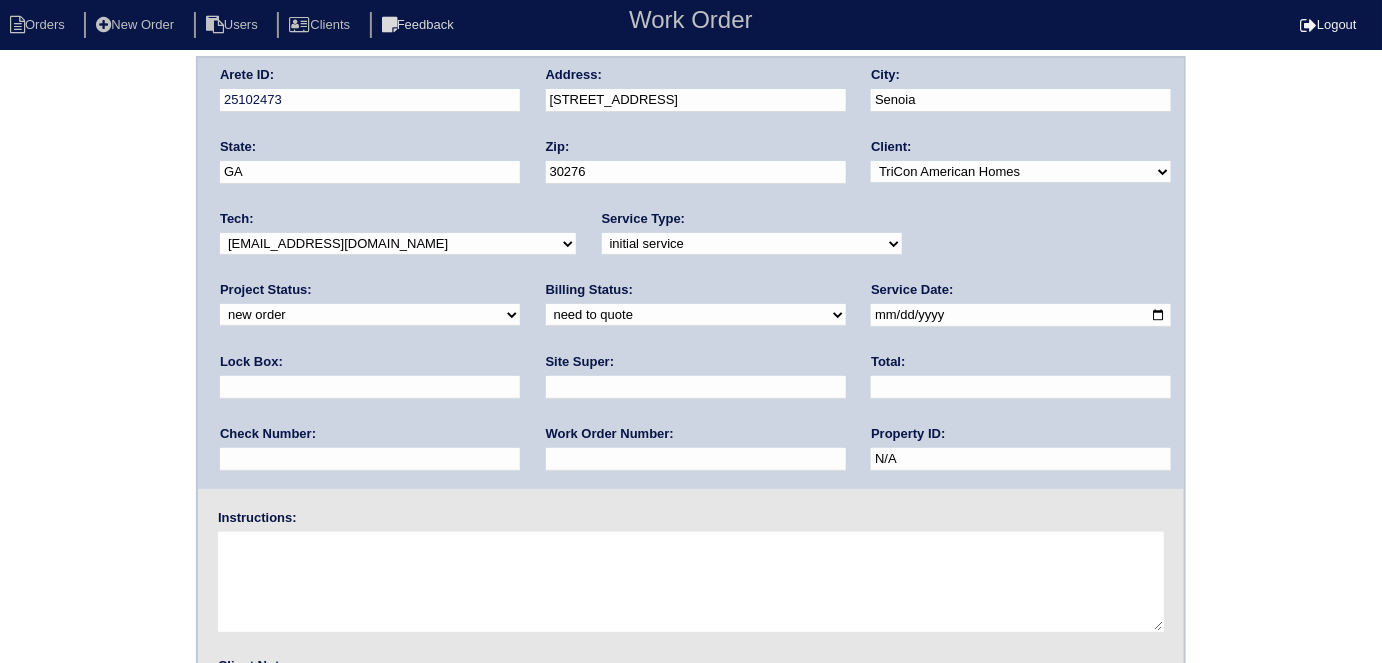 click at bounding box center [370, 387] 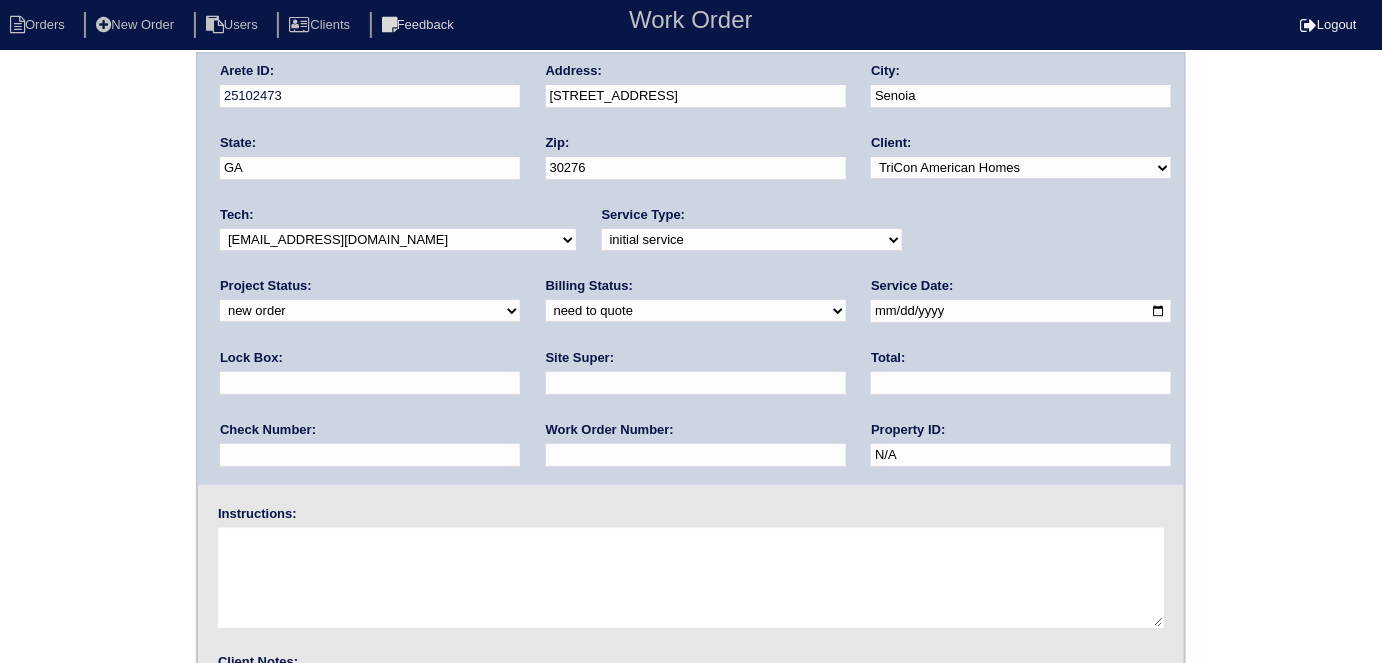 click at bounding box center [370, 383] 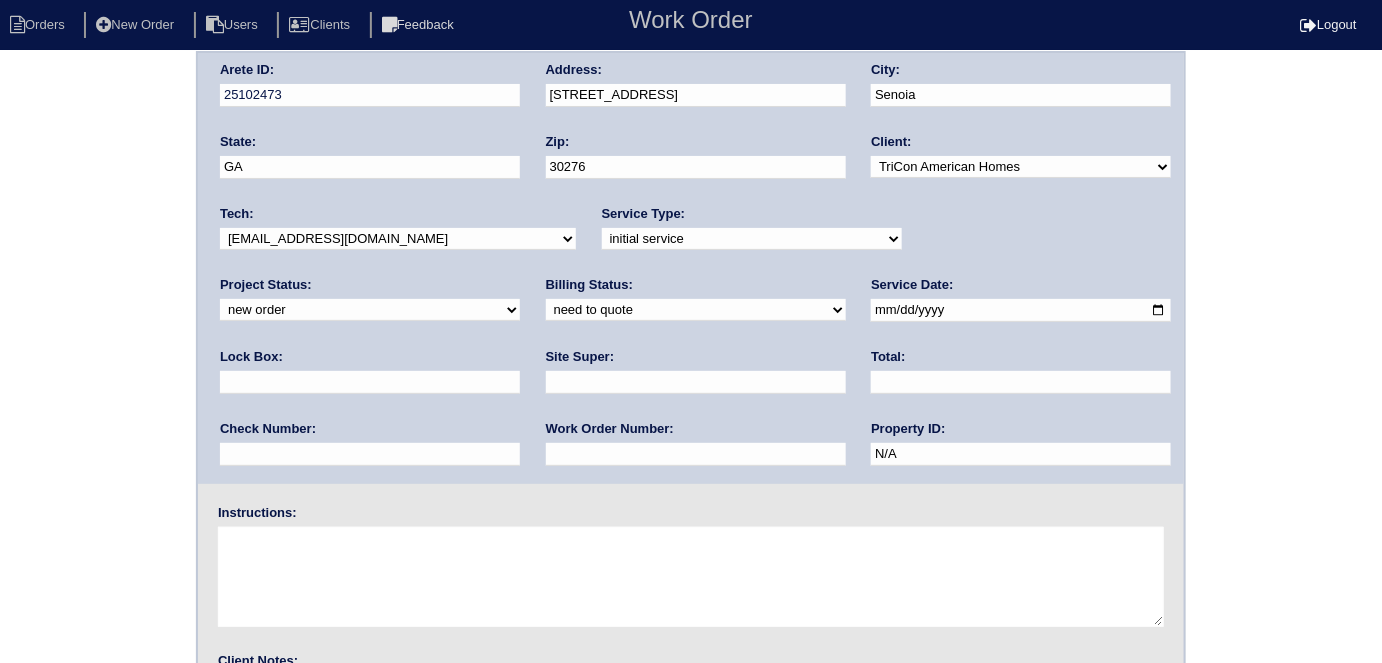 click on "Lock Box:" at bounding box center (370, 376) 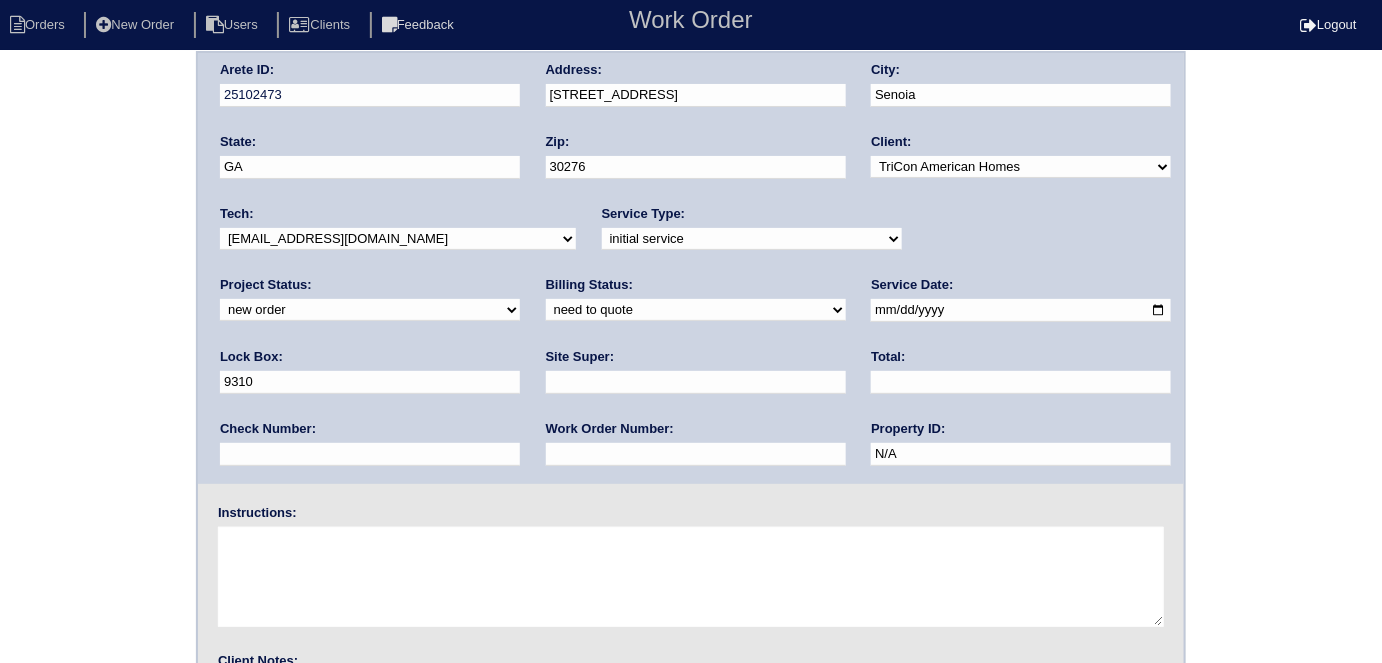 click on "Site Super:" at bounding box center [696, 376] 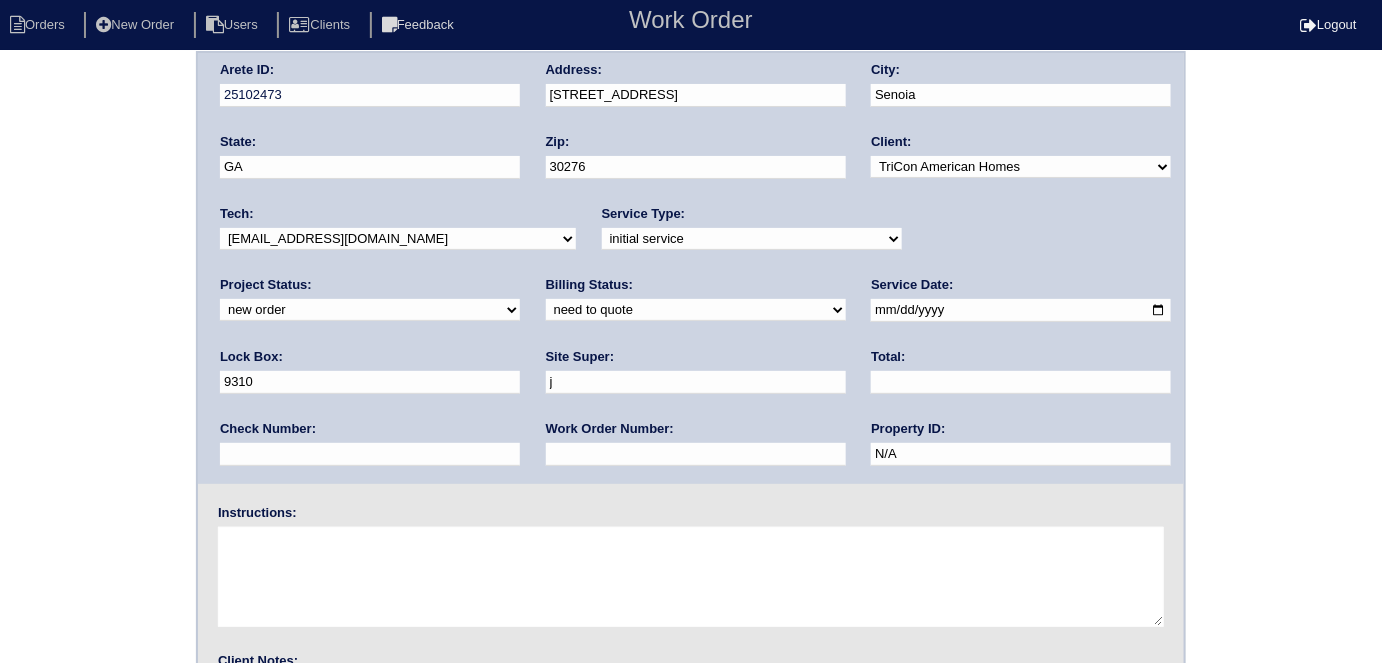type on "Jay McCord" 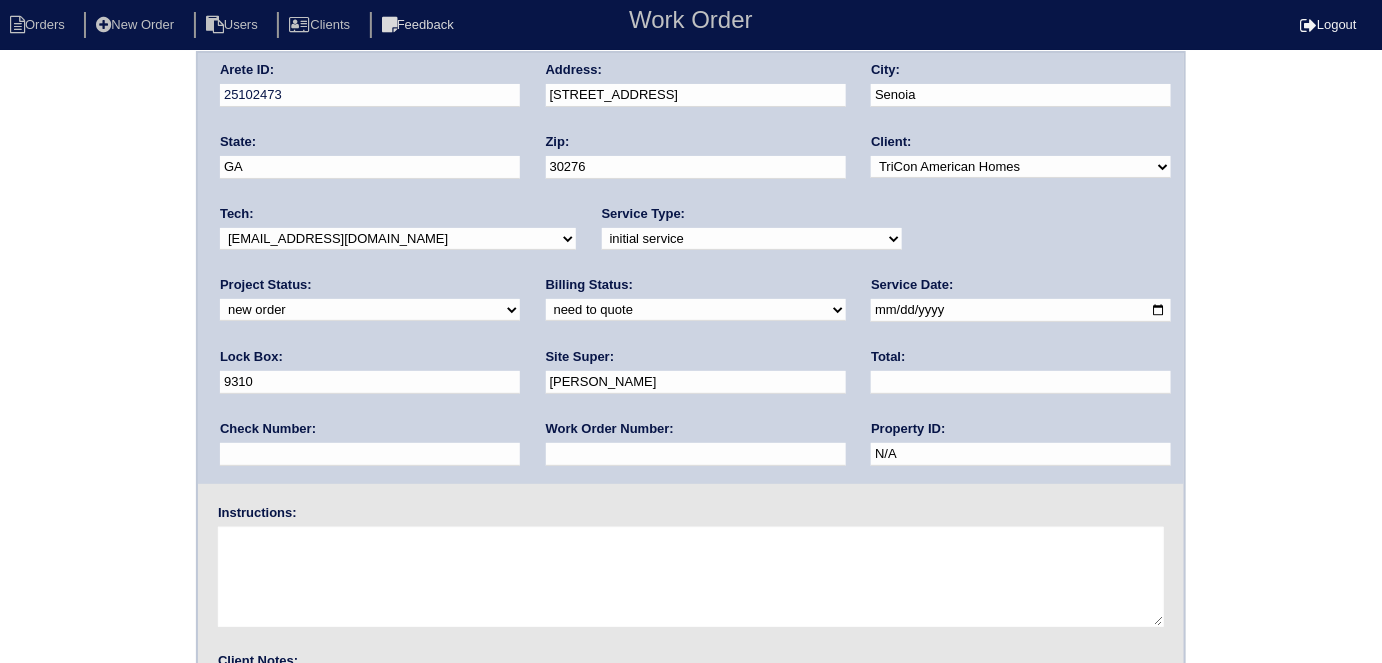 click at bounding box center [696, 454] 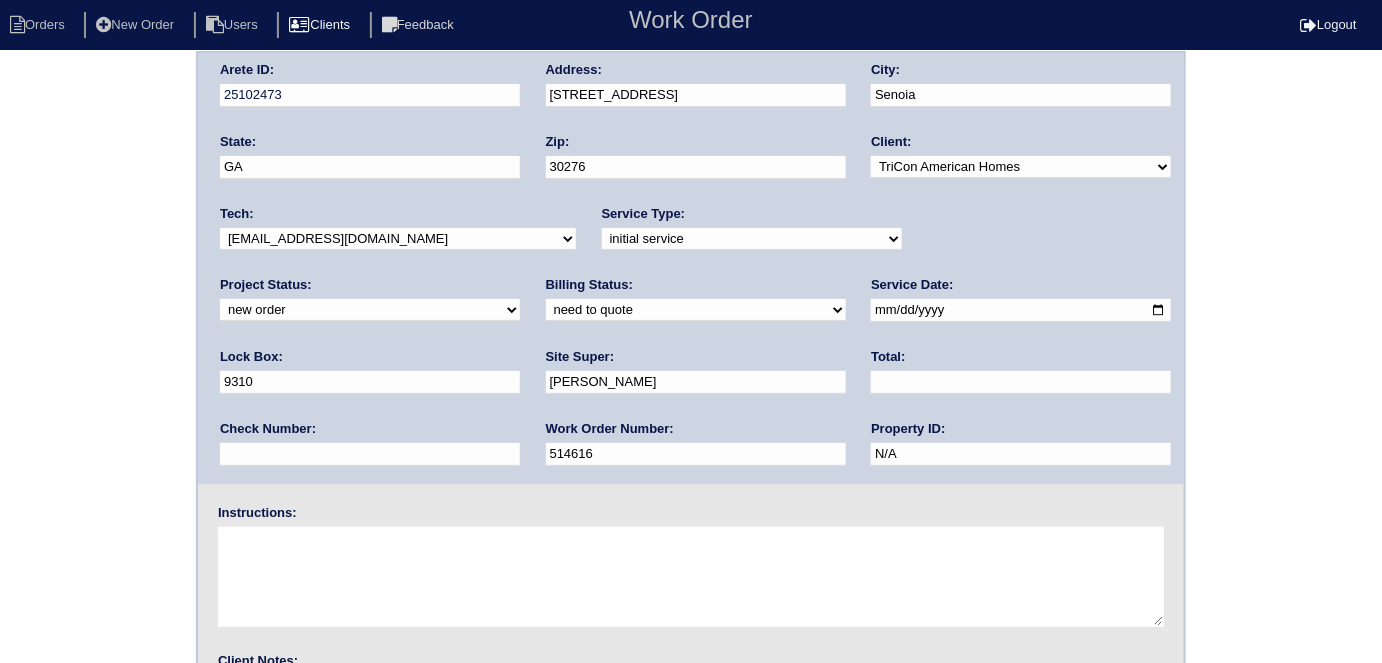 type on "514616" 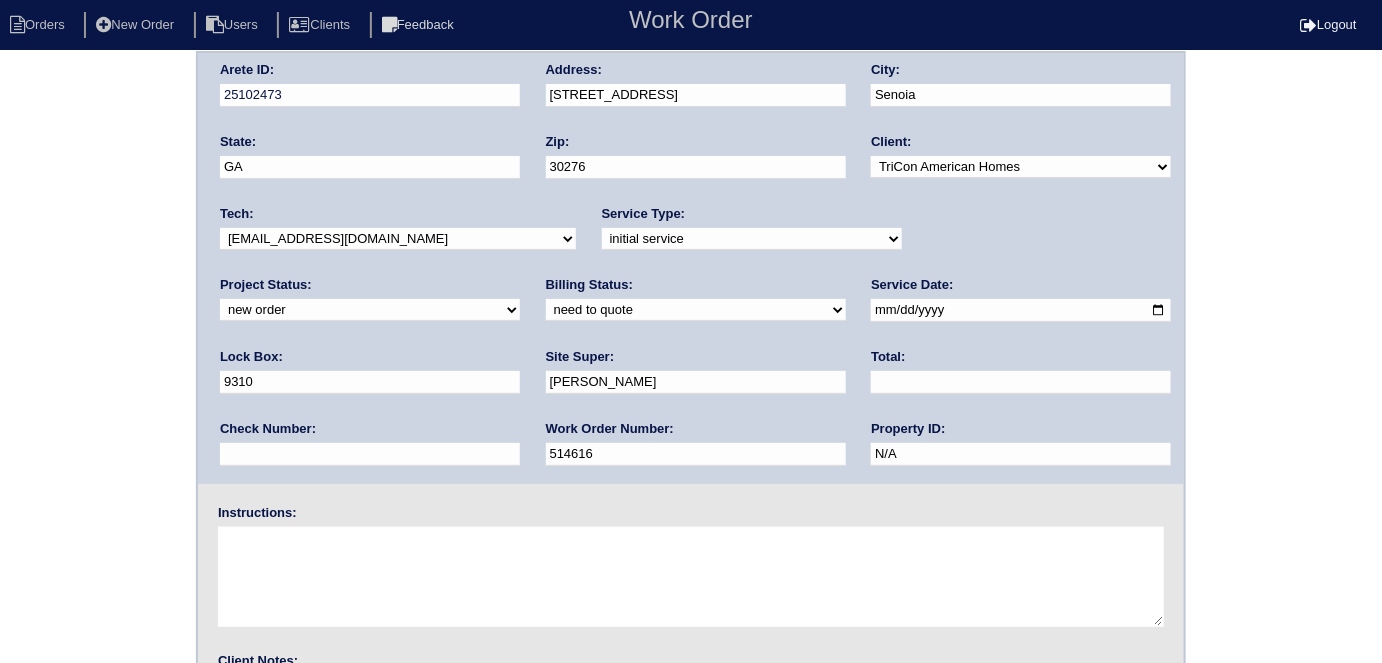 click at bounding box center (691, 577) 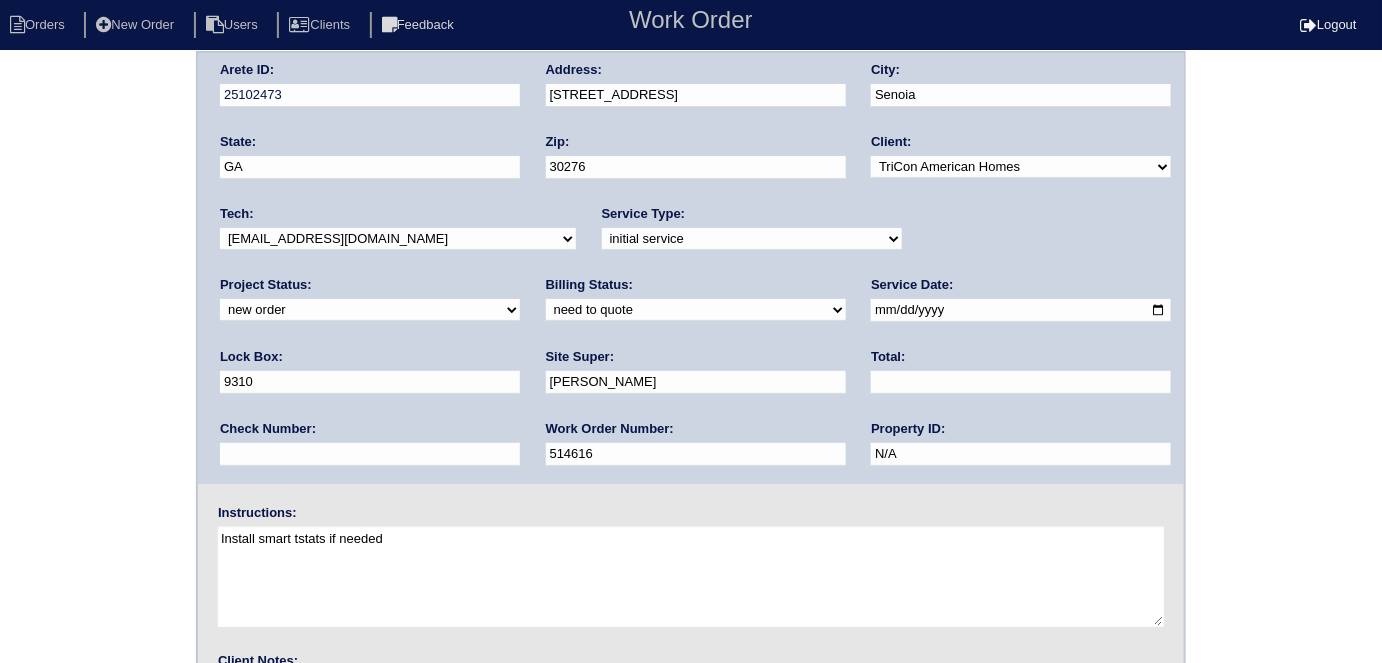 type on "Install smart tstats if needed" 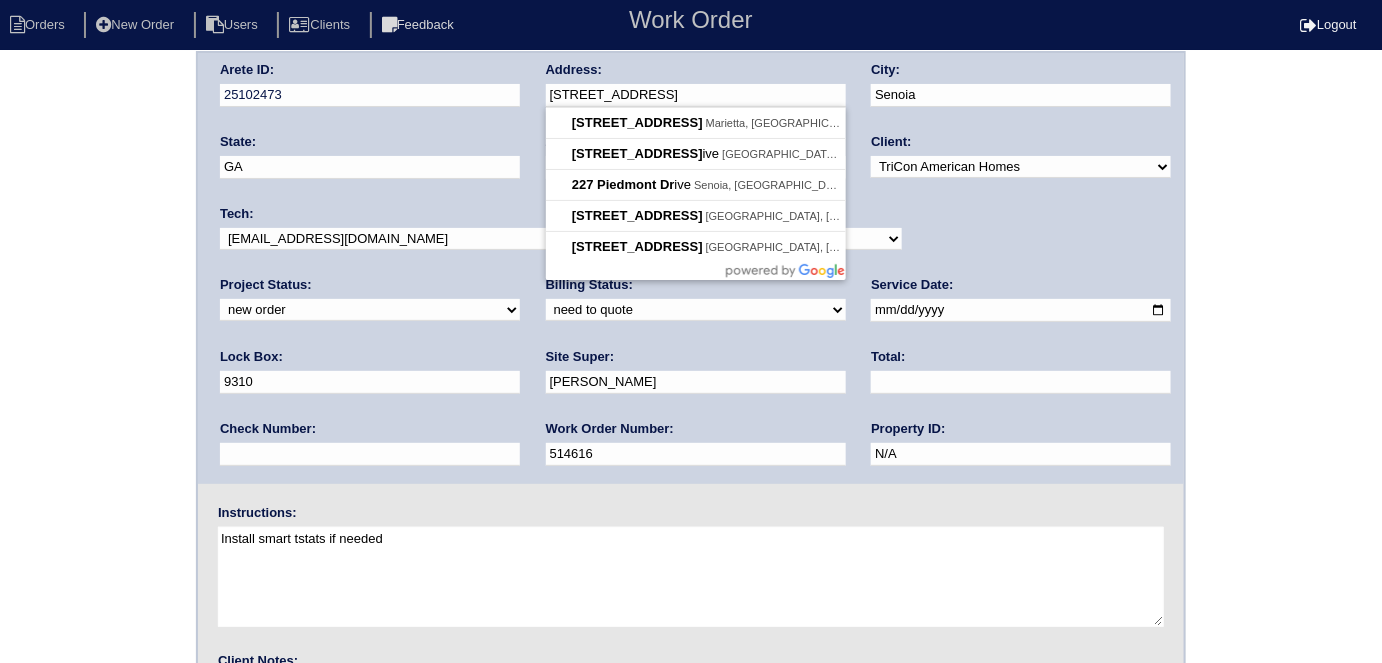 drag, startPoint x: 680, startPoint y: 102, endPoint x: 544, endPoint y: 78, distance: 138.10141 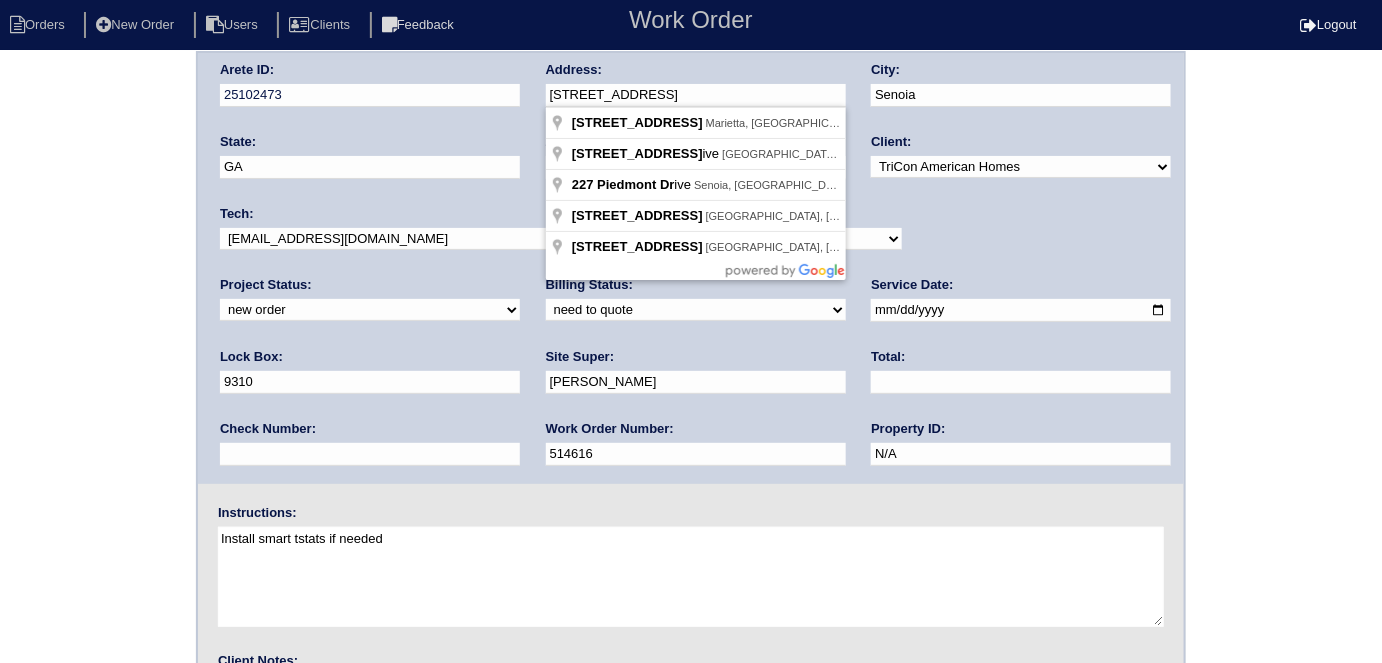 click on "Arete ID:
25102473
Address:
227 Piedmont Dr
City:
Senoia
State:
GA
Zip:
30276
Client:
-select-
TriCon American Homes
American Homes 4 Rent
First Key Homes
Zillow
The Renovation Company
On The Level Development Group
Shepard Exposition Group
Sylvan Homes
Pathway Construction
Arete Personal
Arete SMG
Tiber Capital
Tiber Realty
Divvy
Rave
Stine Construction
Alan Luther
HomeRiver Group
Test Client
Rasmus Real Estate
Padly
Buffalo Homes
Phillip Brothers
Maymont Homes
Tech:
-select-" at bounding box center (691, 268) 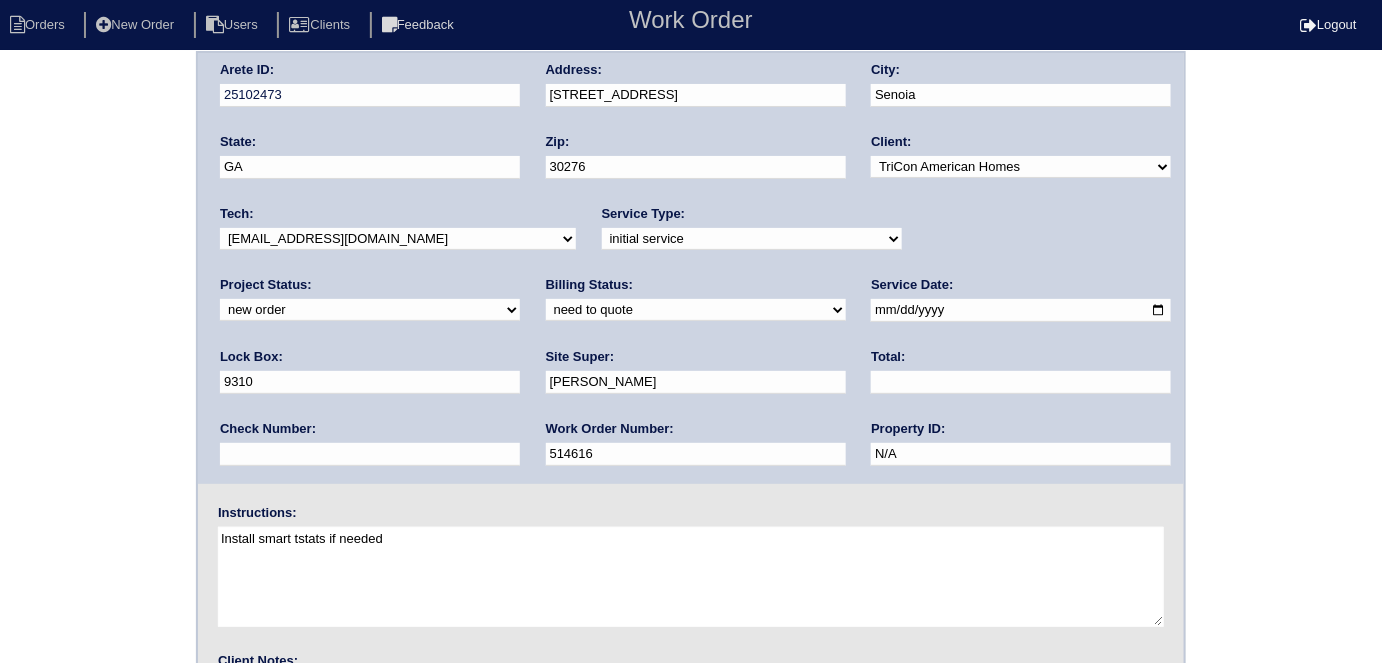 click on "Arete ID:
25102473
Address:
227 Piedmont Dr
City:
Senoia
State:
GA
Zip:
30276
Client:
-select-
TriCon American Homes
American Homes 4 Rent
First Key Homes
Zillow
The Renovation Company
On The Level Development Group
Shepard Exposition Group
Sylvan Homes
Pathway Construction
Arete Personal
Arete SMG
Tiber Capital
Tiber Realty
Divvy
Rave
Stine Construction
Alan Luther
HomeRiver Group
Test Client
Rasmus Real Estate
Padly
Buffalo Homes
Phillip Brothers
Maymont Homes
Tech:" at bounding box center (691, 455) 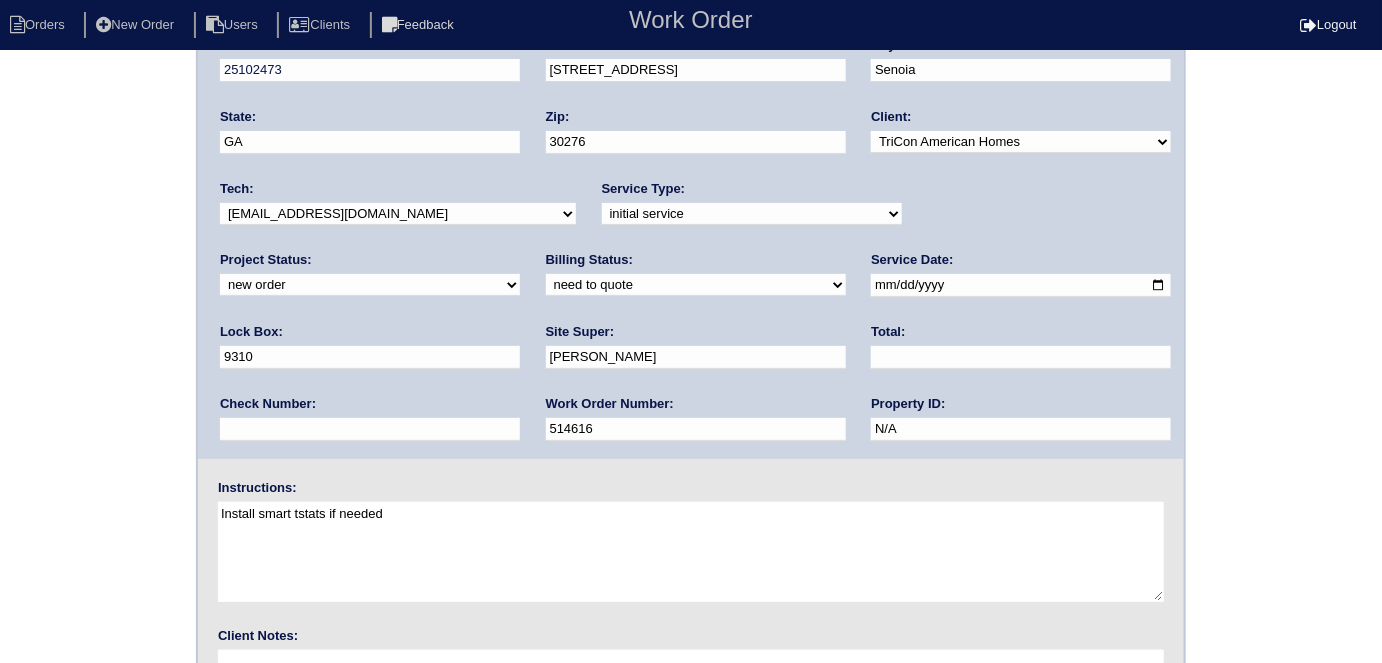 scroll, scrollTop: 0, scrollLeft: 0, axis: both 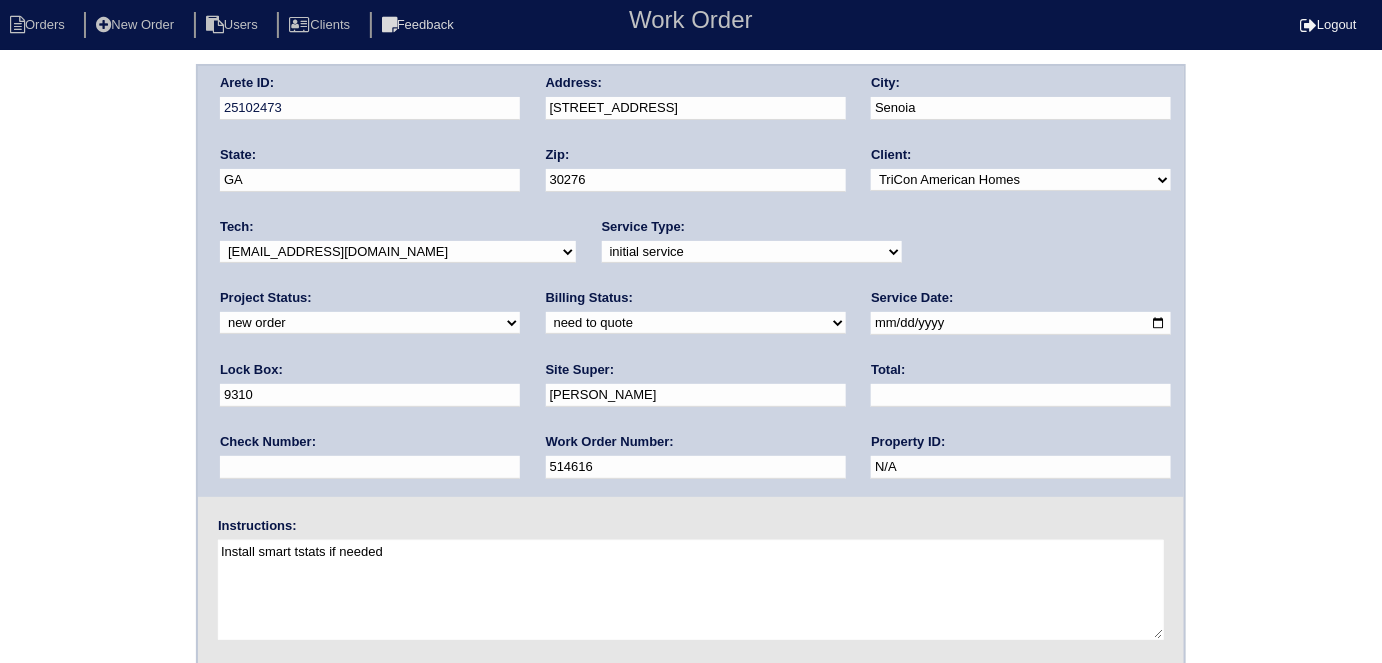 click on "Arete ID:
25102473
Address:
227 Piedmont Dr
City:
Senoia
State:
GA
Zip:
30276
Client:
-select-
TriCon American Homes
American Homes 4 Rent
First Key Homes
Zillow
The Renovation Company
On The Level Development Group
Shepard Exposition Group
Sylvan Homes
Pathway Construction
Arete Personal
Arete SMG
Tiber Capital
Tiber Realty
Divvy
Rave
Stine Construction
Alan Luther
HomeRiver Group
Test Client
Rasmus Real Estate
Padly
Buffalo Homes
Phillip Brothers
Maymont Homes
Tech:" at bounding box center (691, 468) 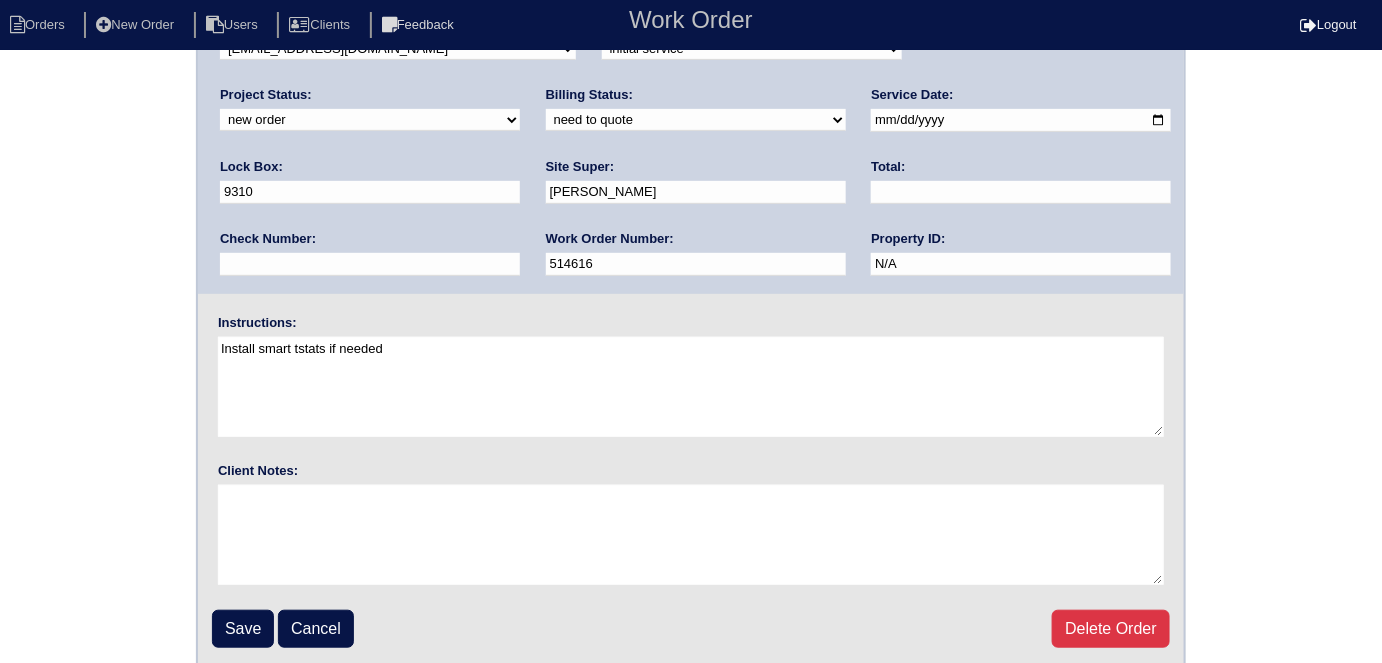 scroll, scrollTop: 205, scrollLeft: 0, axis: vertical 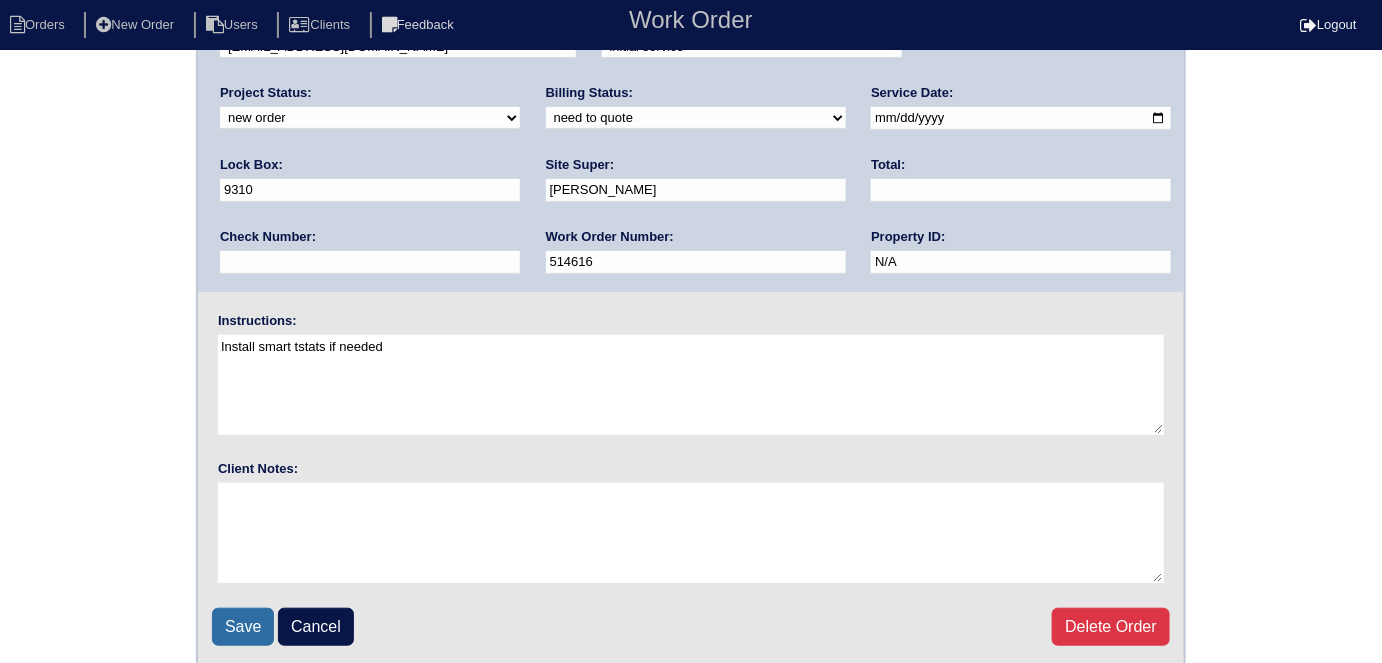 click on "Save" at bounding box center (243, 627) 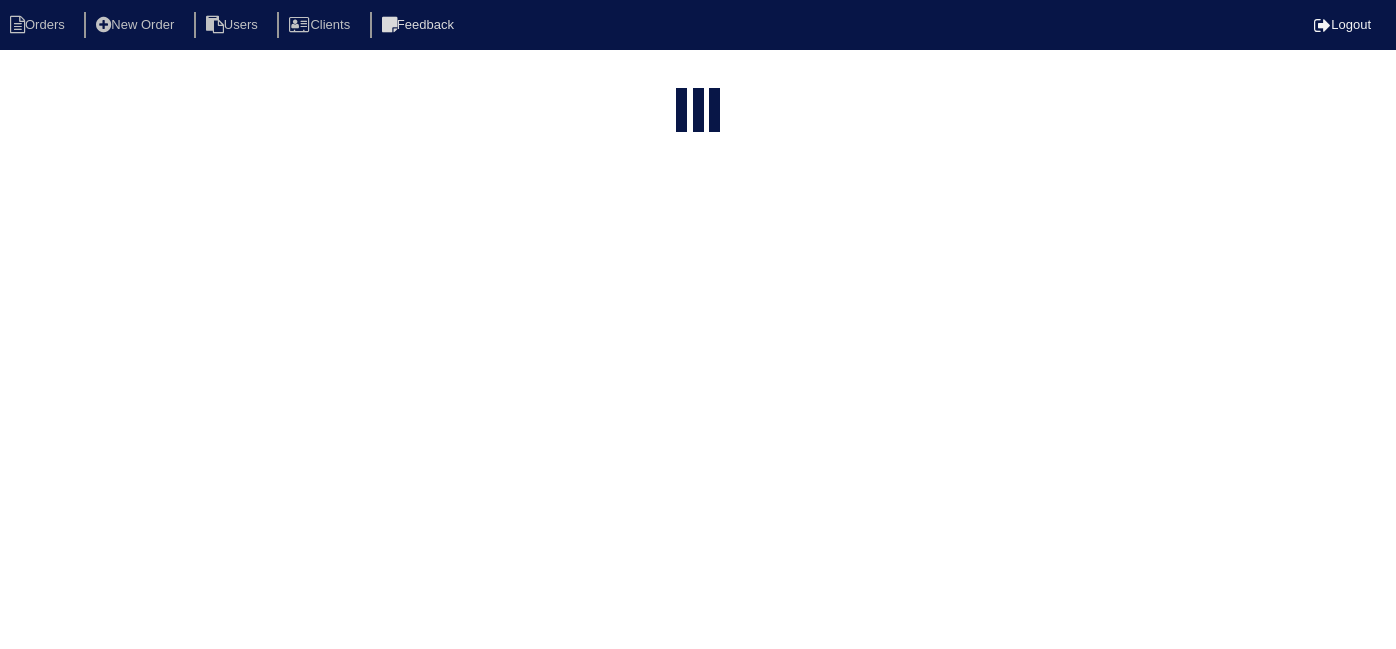 select on "15" 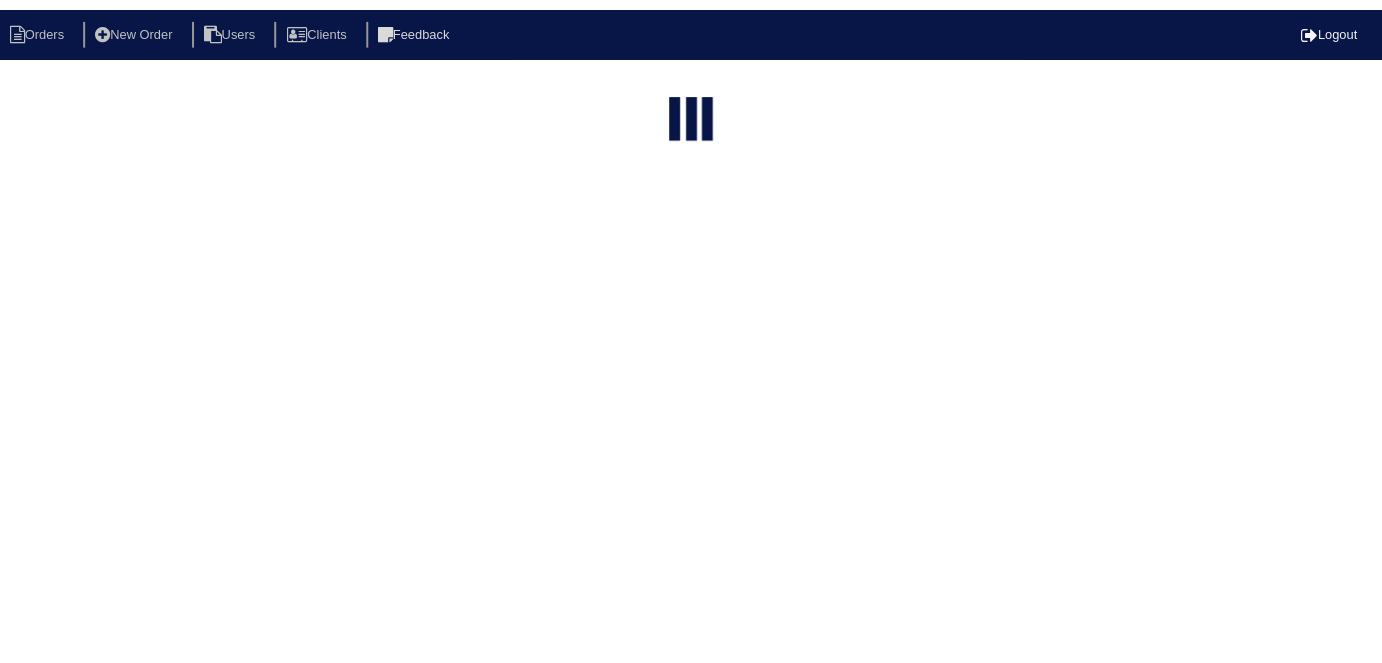 scroll, scrollTop: 0, scrollLeft: 0, axis: both 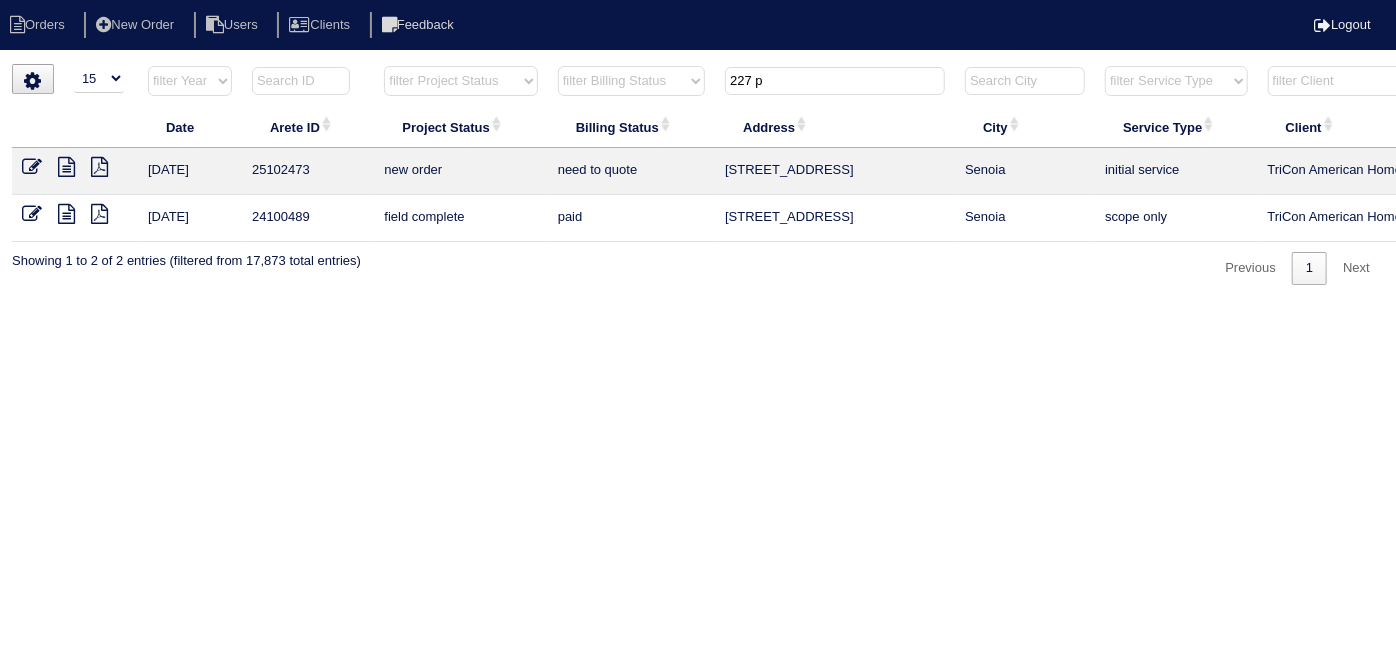 drag, startPoint x: 776, startPoint y: 75, endPoint x: 589, endPoint y: 38, distance: 190.62529 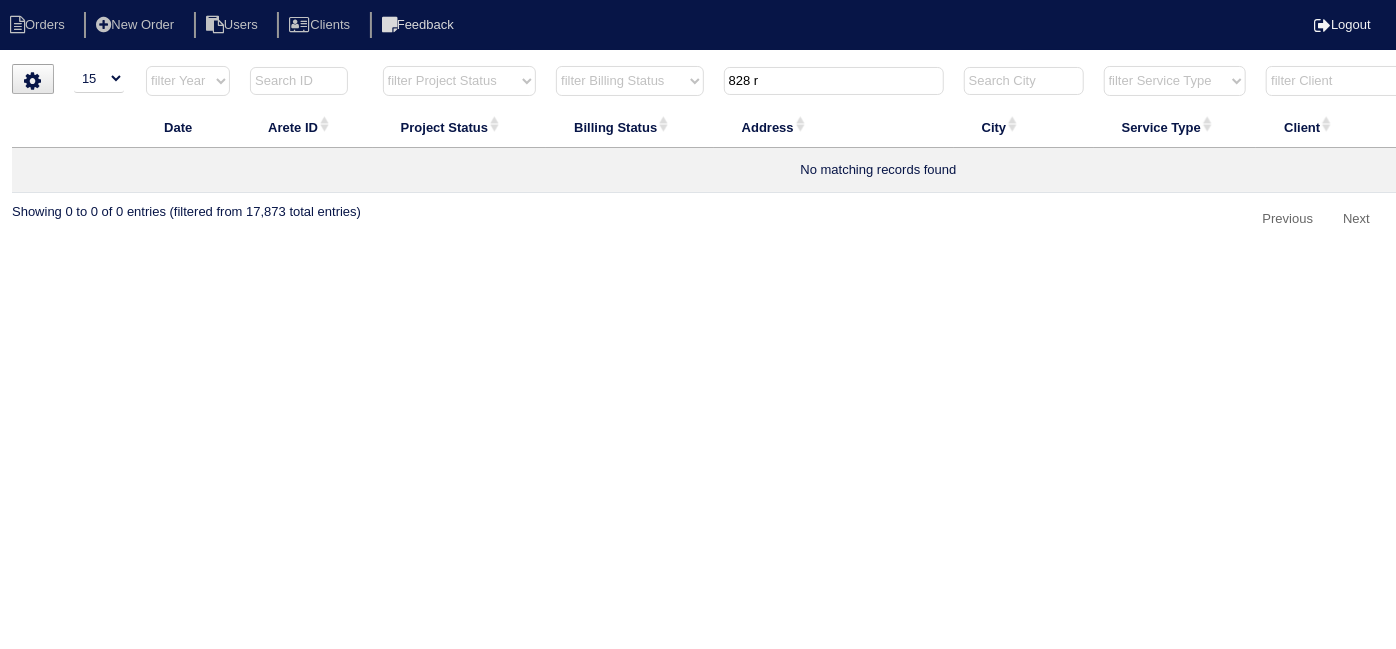 type on "828 r" 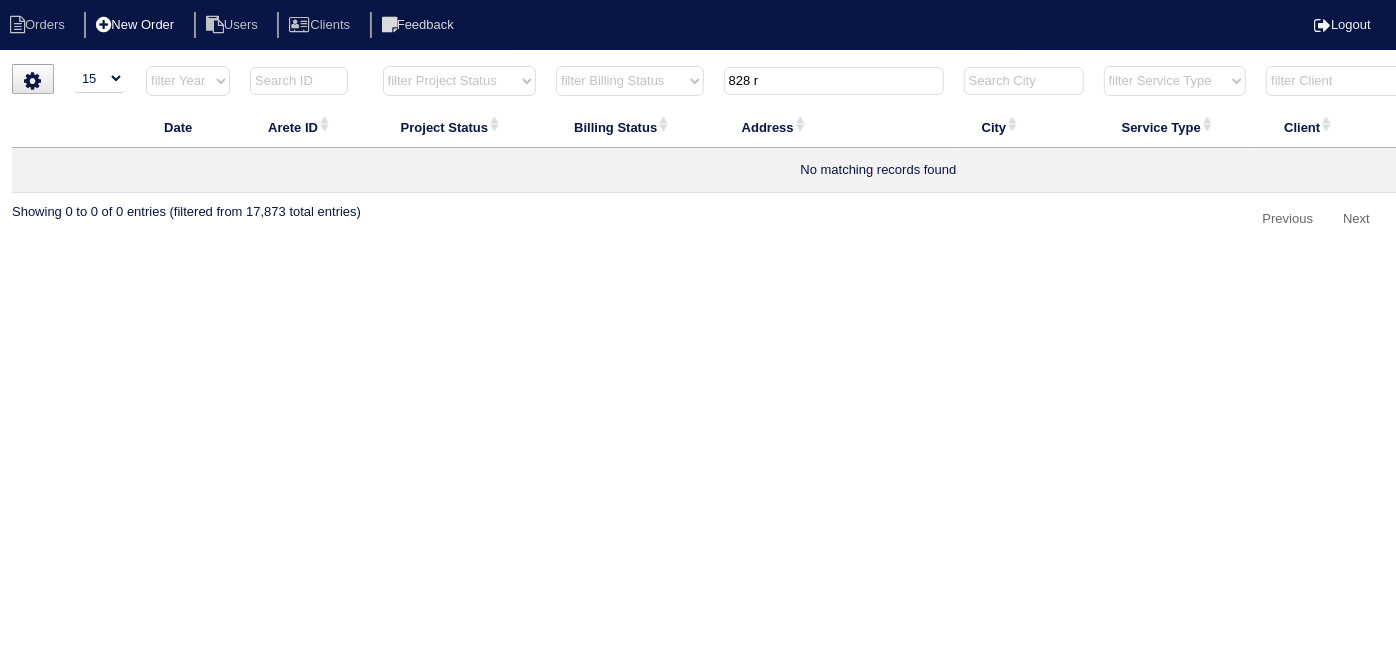 click on "New Order" at bounding box center [137, 25] 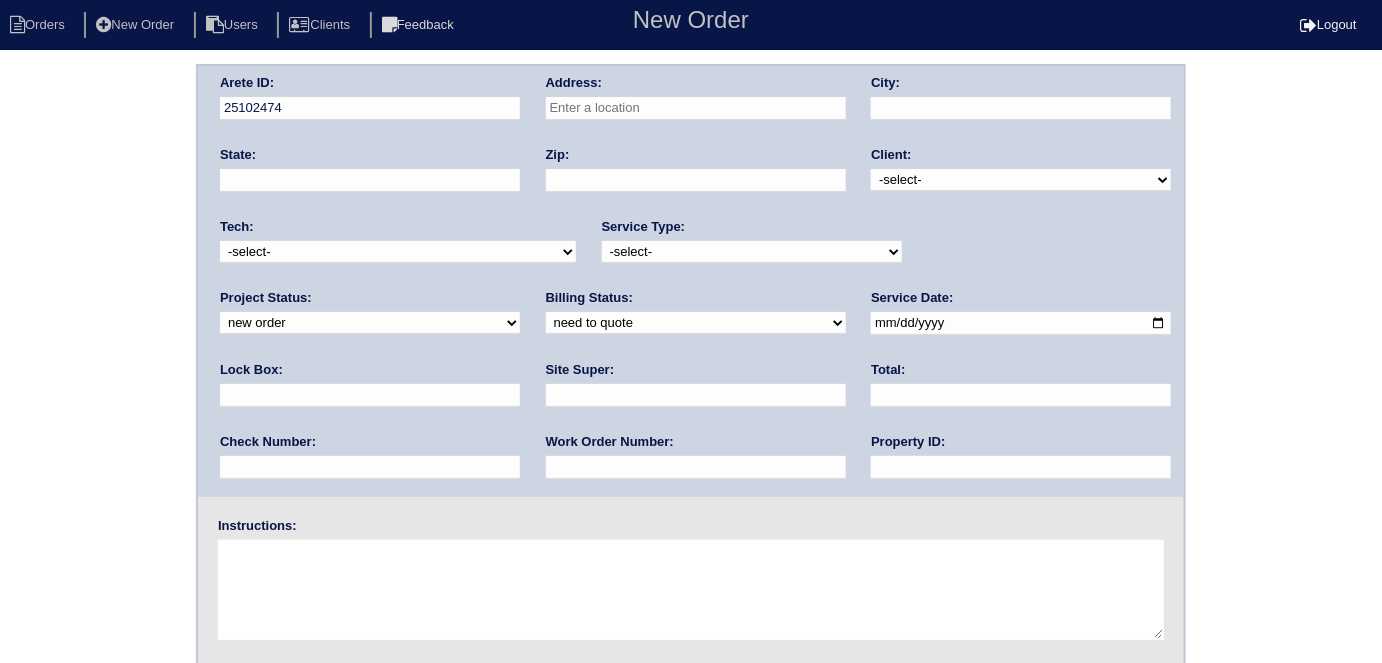 click at bounding box center (696, 108) 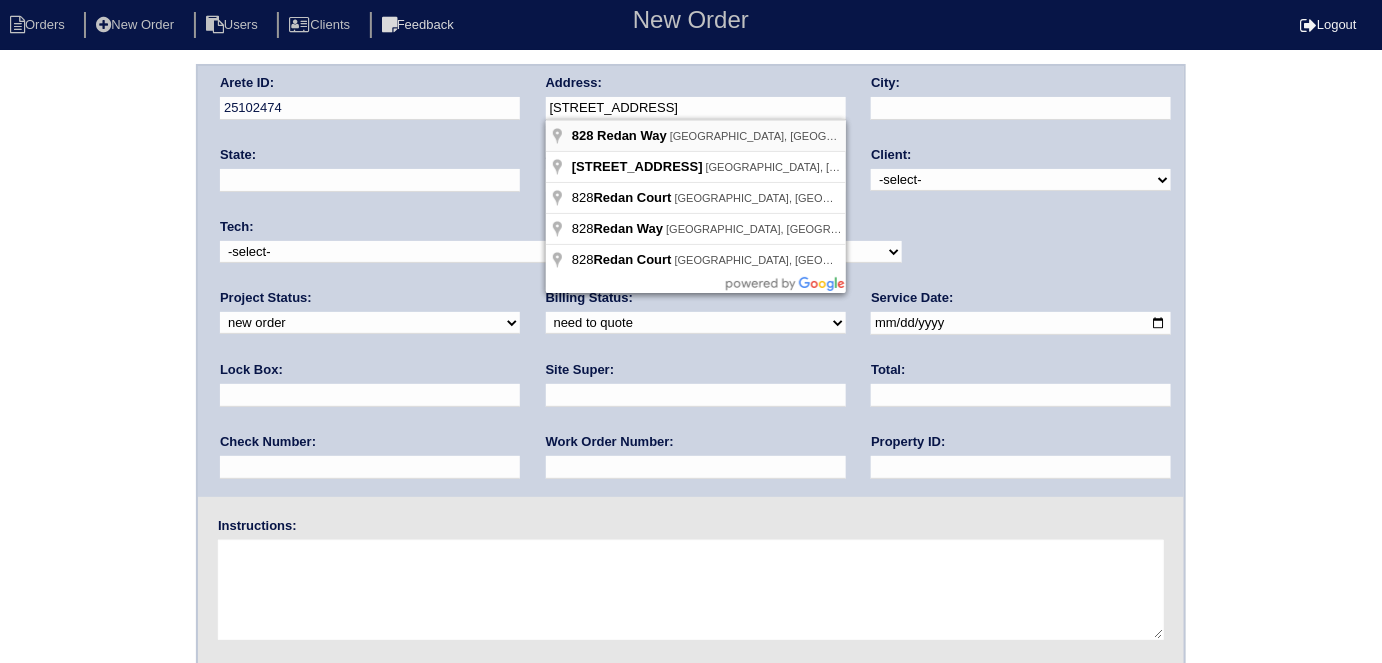 type on "[STREET_ADDRESS]" 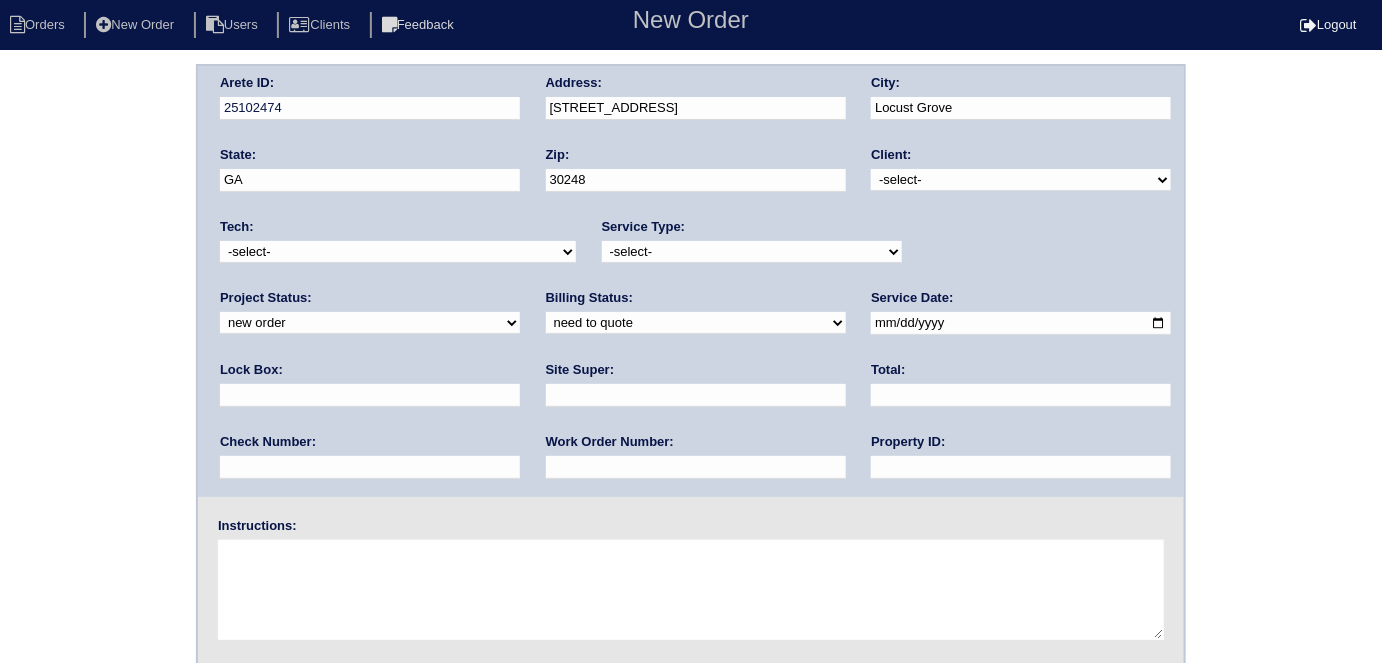 click on "Client:
-select-
TriCon American Homes
American Homes 4 Rent
First Key Homes
Zillow
The Renovation Company
On The Level Development Group
[PERSON_NAME] Exposition Group
Sylvan Homes
Pathway Construction
Arete Personal
Arete SMG
Tiber Capital
Tiber Realty
Divvy
Rave
[PERSON_NAME] Construction
[PERSON_NAME]
HomeRiver Group
Test Client
Rasmus Real Estate
Padly
Buffalo Homes
[PERSON_NAME]
Maymont Homes" at bounding box center [1021, 173] 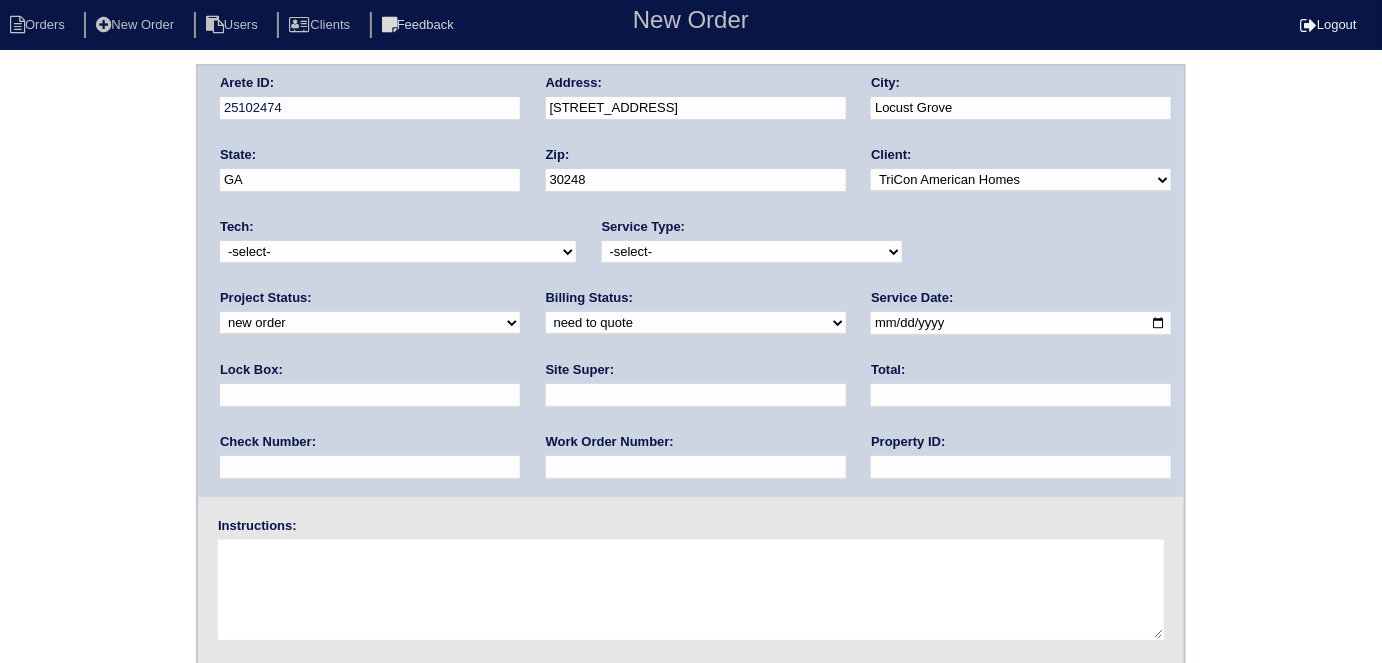 click on "-select-
TriCon American Homes
American Homes 4 Rent
First Key Homes
Zillow
The Renovation Company
On The Level Development Group
[PERSON_NAME] Exposition Group
Sylvan Homes
Pathway Construction
Arete Personal
Arete SMG
Tiber Capital
Tiber Realty
Divvy
Rave
[PERSON_NAME] Construction
[PERSON_NAME]
HomeRiver Group
Test Client
Rasmus Real Estate
Padly
Buffalo Homes
[PERSON_NAME]
Maymont Homes" at bounding box center [1021, 180] 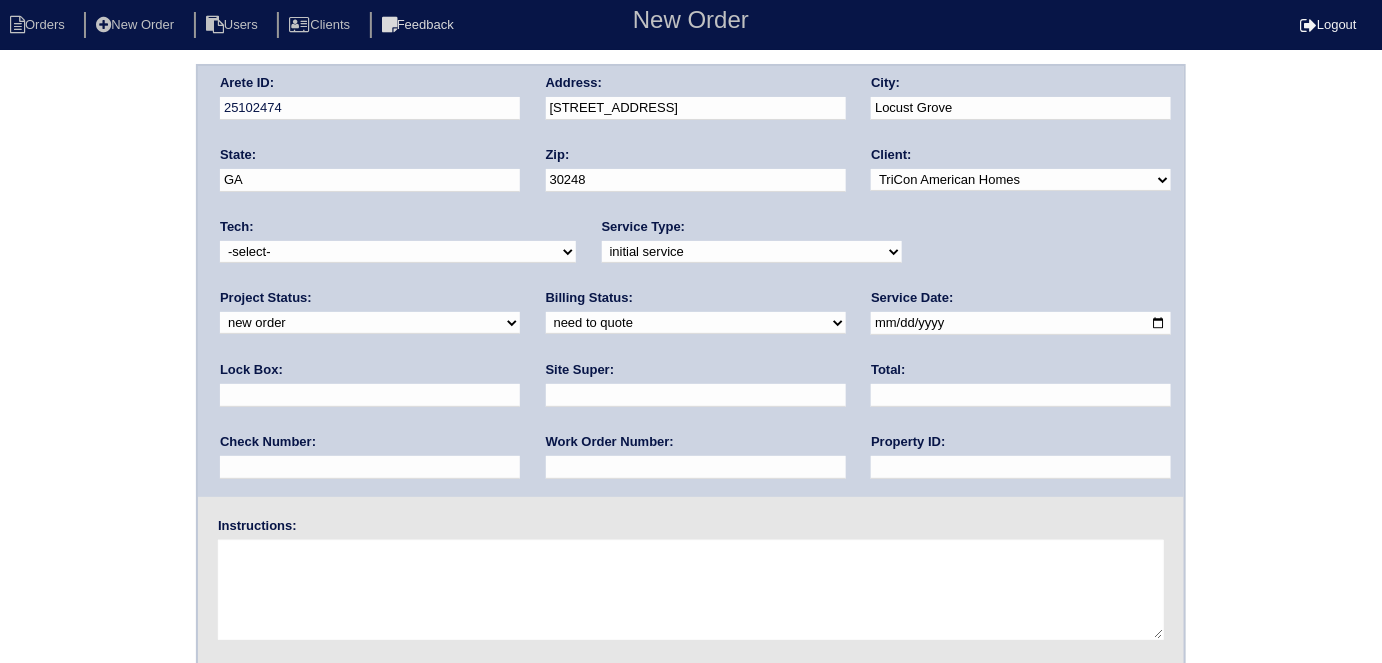 click on "-select-
initial service
basic service
maintenance call
replacement scope
service call
scope only" at bounding box center [752, 252] 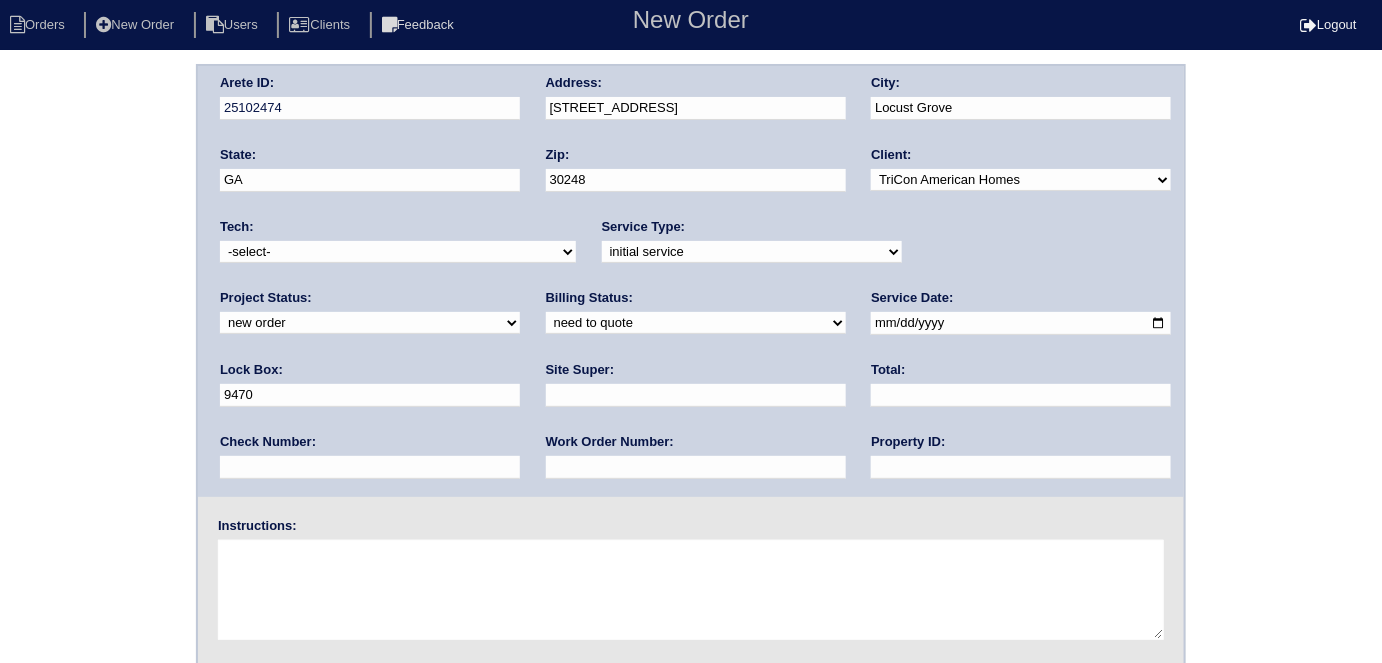click at bounding box center [1021, 323] 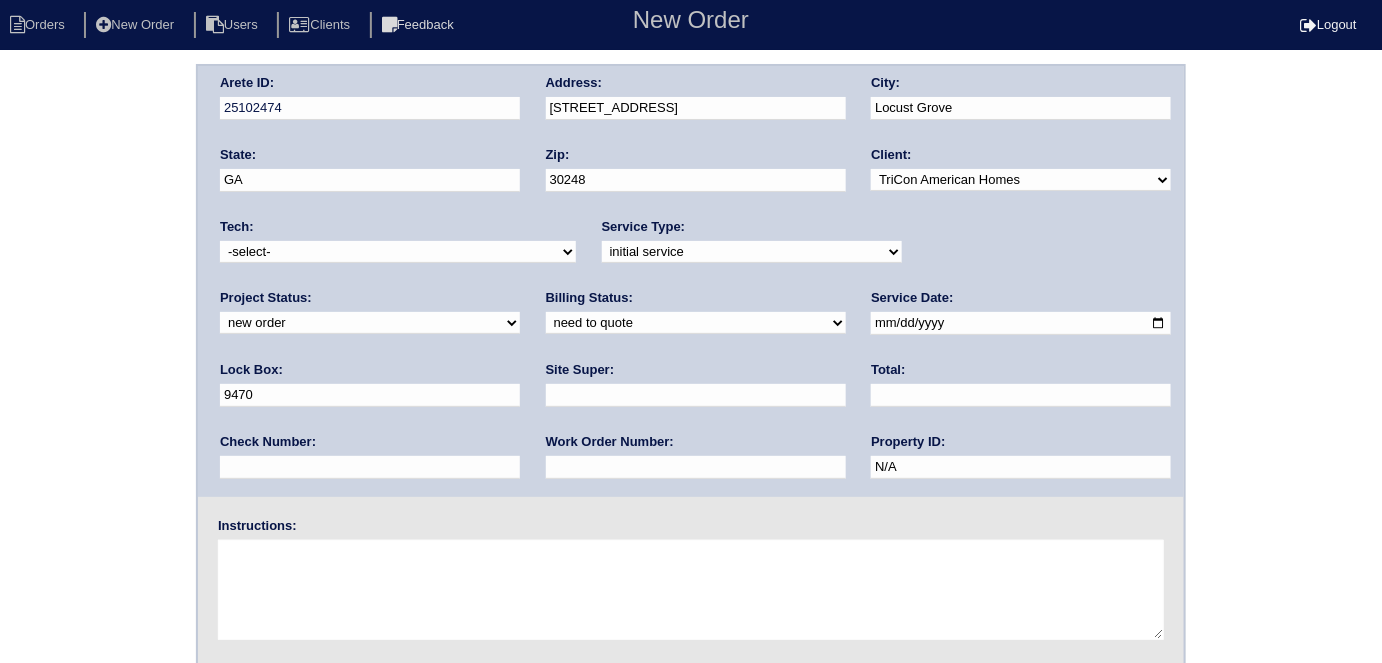 click at bounding box center [696, 395] 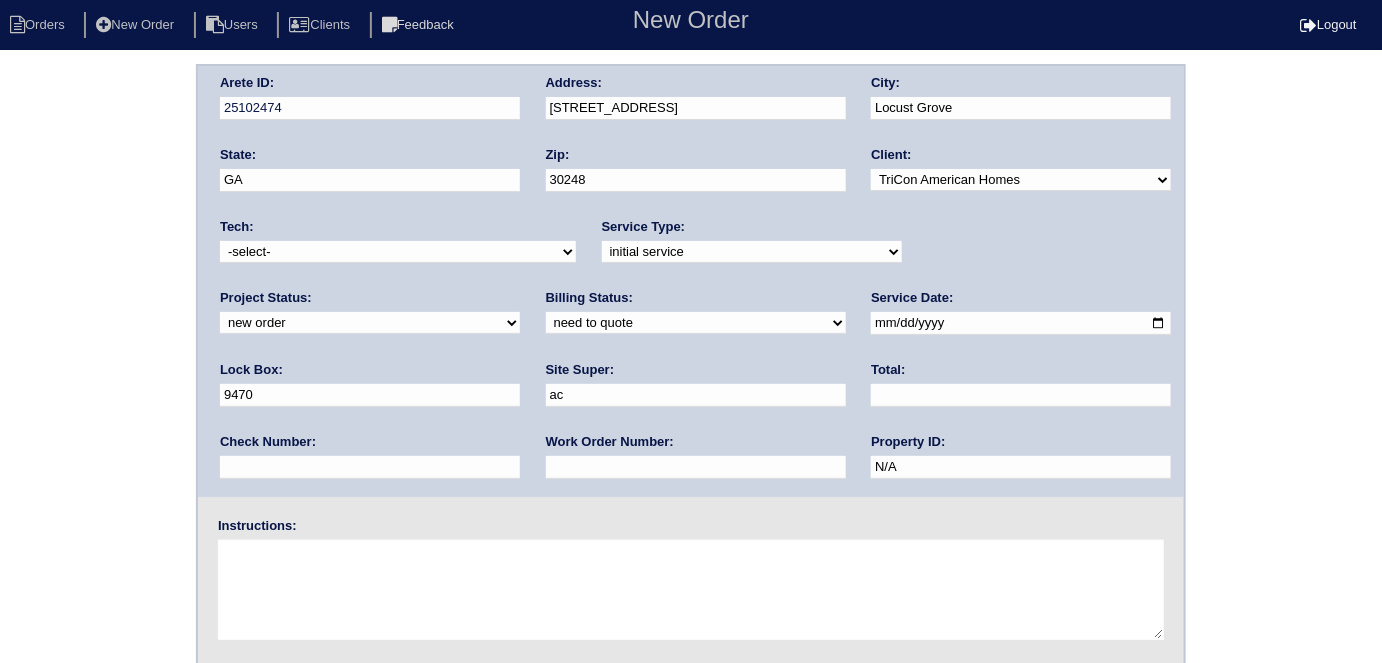 type on "Ackeem Cadet" 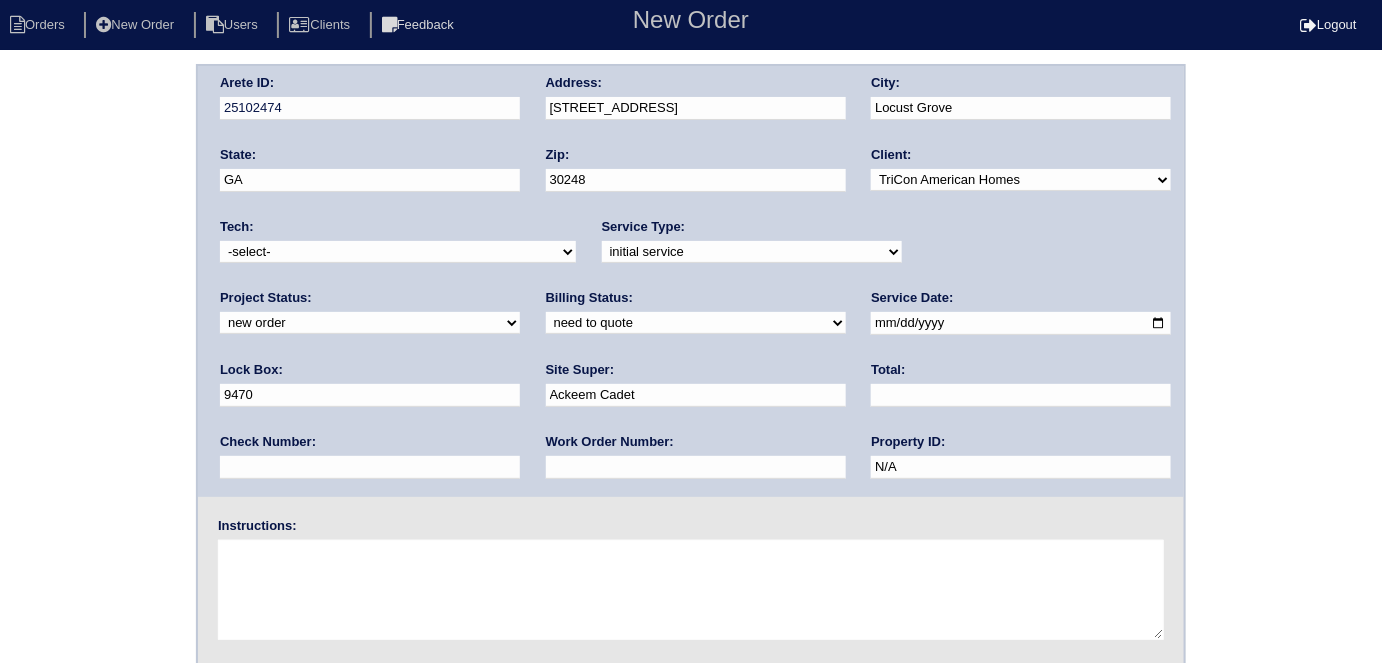 click on "Arete ID:
25102474
Address:
828 Redan Way
City:
Locust Grove
State:
GA
Zip:
30248
Client:
-select-
TriCon American Homes
American Homes 4 Rent
First Key Homes
Zillow
The Renovation Company
On The Level Development Group
Shepard Exposition Group
Sylvan Homes
Pathway Construction
Arete Personal
Arete SMG
Tiber Capital
Tiber Realty
Divvy
Rave
Stine Construction
Alan Luther
HomeRiver Group
Test Client
Rasmus Real Estate
Padly
Buffalo Homes
Phillip Brothers
Maymont Homes
Tech:" at bounding box center [691, 281] 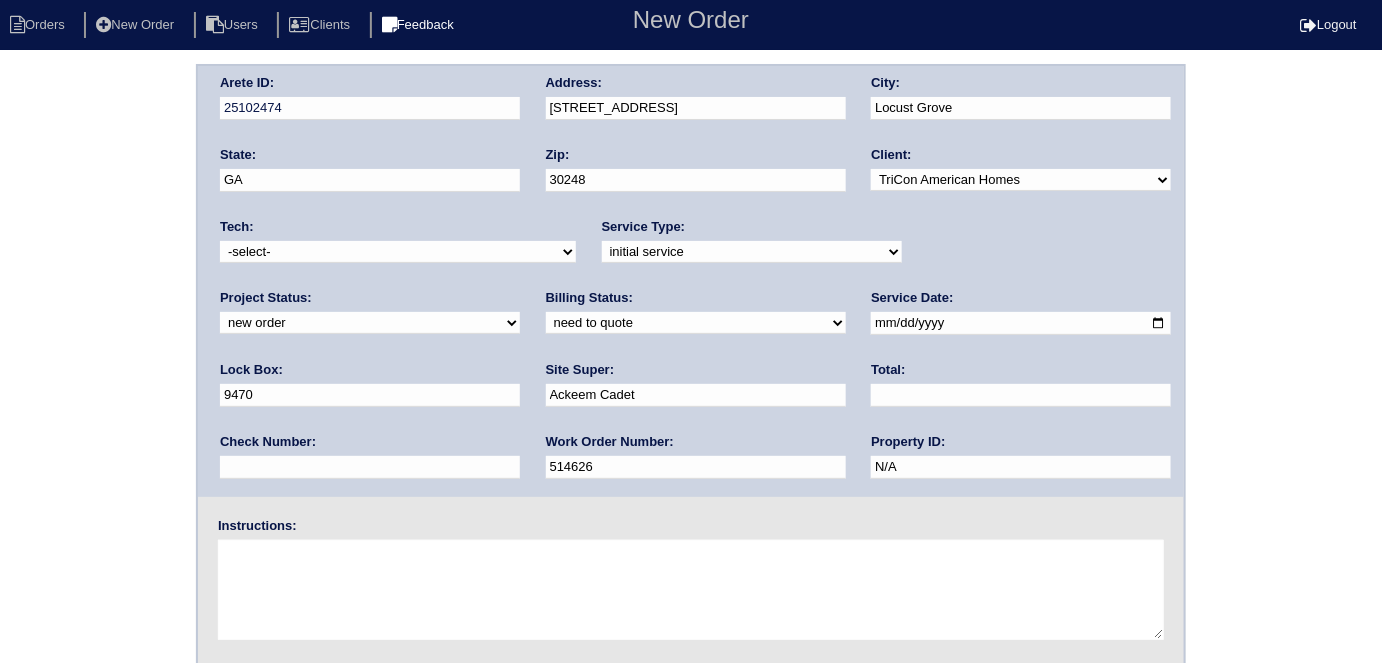 type on "514626" 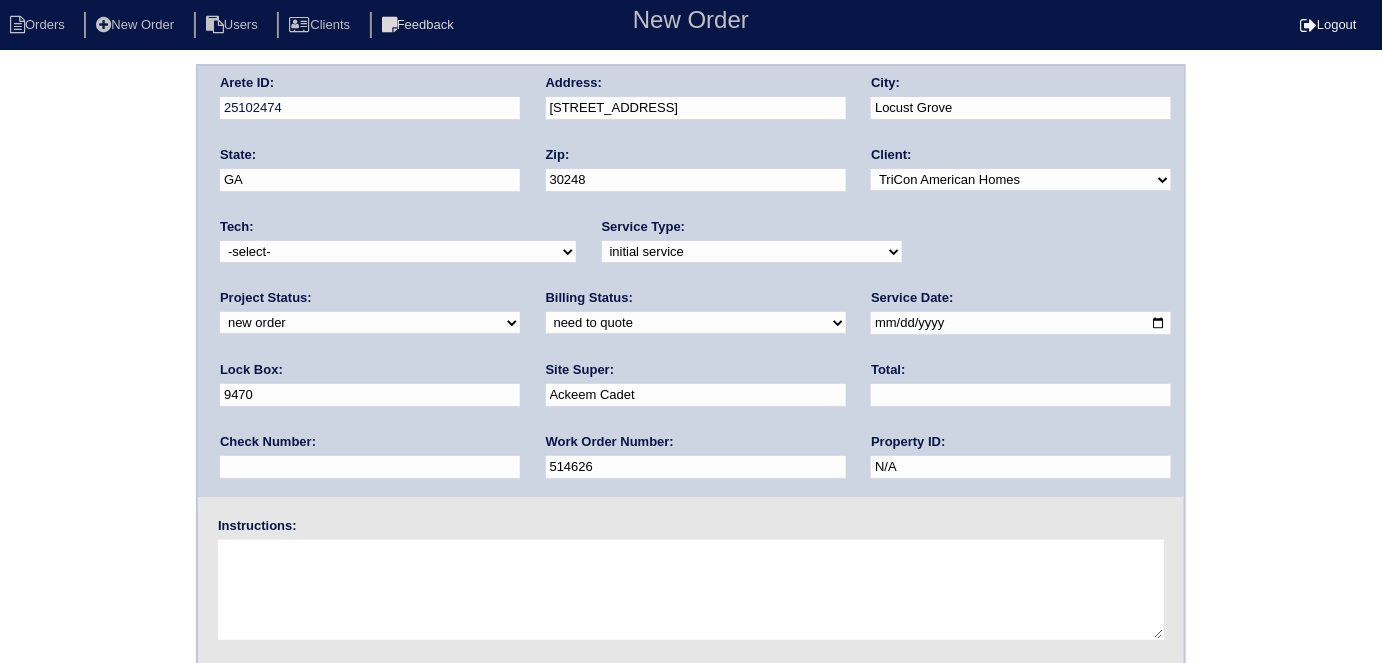 click at bounding box center (691, 590) 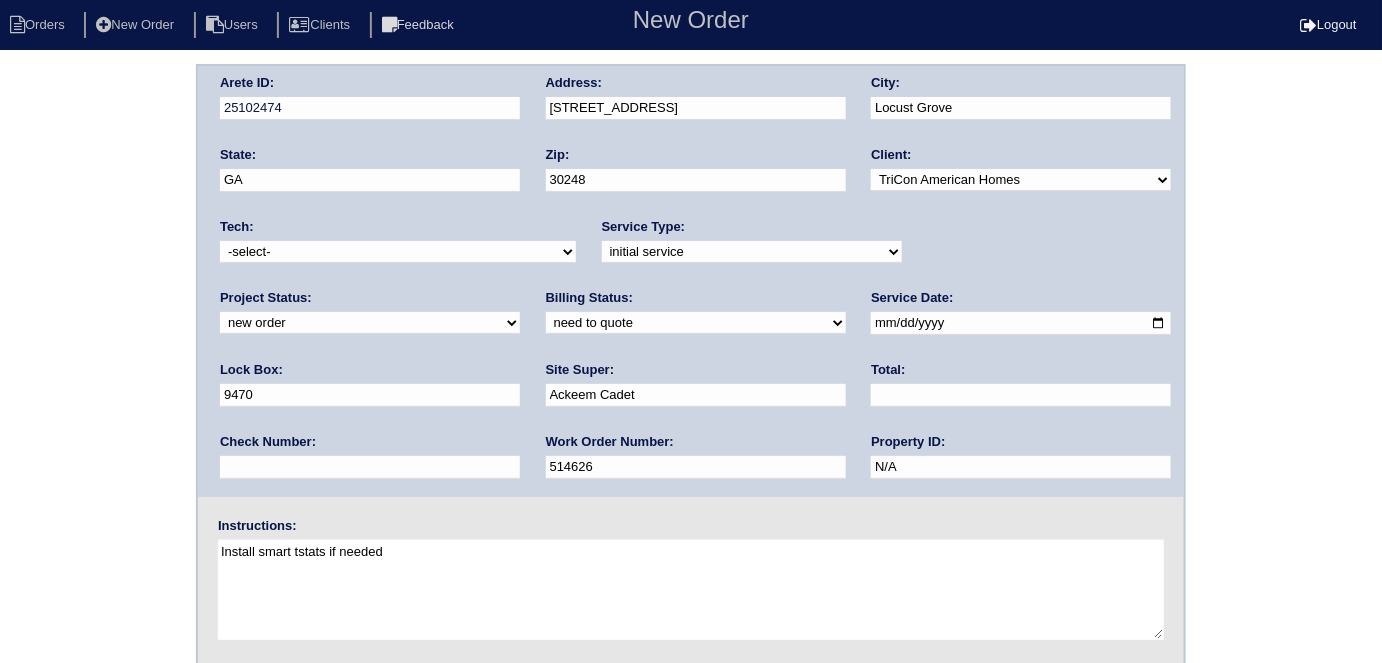 type on "Install smart tstats if needed" 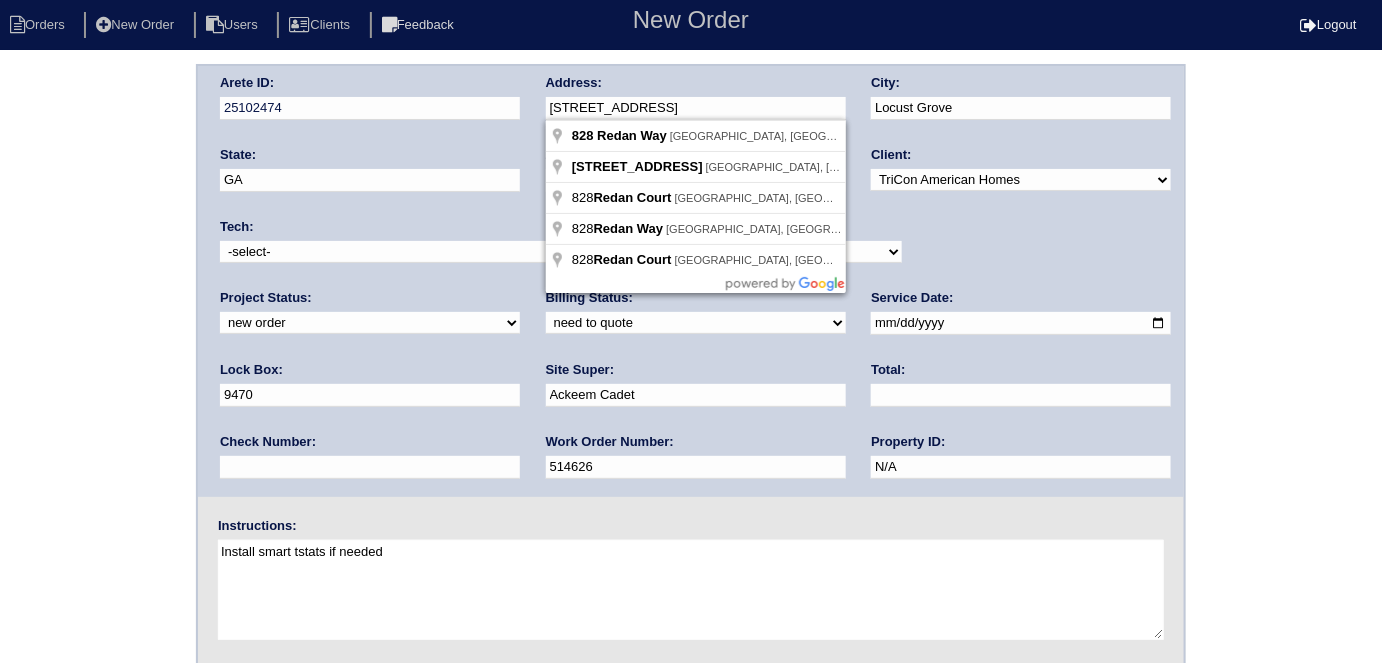 drag, startPoint x: 703, startPoint y: 111, endPoint x: 545, endPoint y: 116, distance: 158.0791 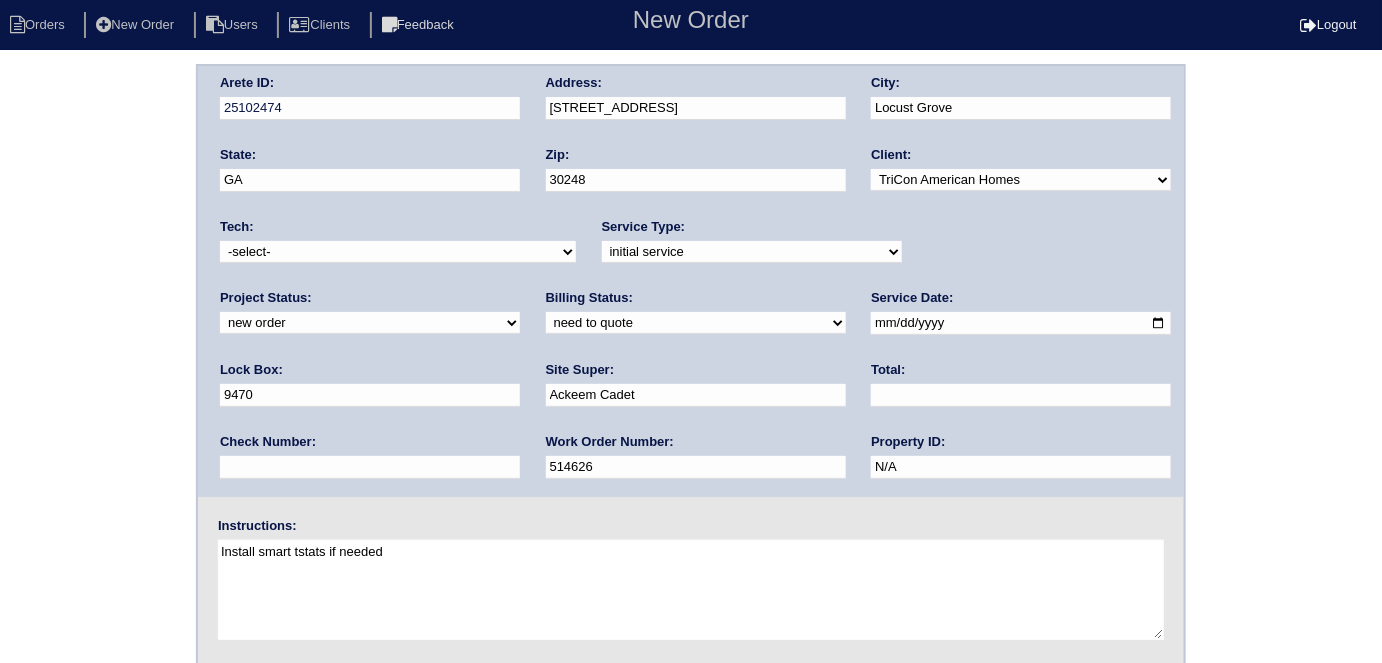 click on "Arete ID:
25102474
Address:
828 Redan Way
City:
Locust Grove
State:
GA
Zip:
30248
Client:
-select-
TriCon American Homes
American Homes 4 Rent
First Key Homes
Zillow
The Renovation Company
On The Level Development Group
Shepard Exposition Group
Sylvan Homes
Pathway Construction
Arete Personal
Arete SMG
Tiber Capital
Tiber Realty
Divvy
Rave
Stine Construction
Alan Luther
HomeRiver Group
Test Client
Rasmus Real Estate
Padly
Buffalo Homes
Phillip Brothers
Maymont Homes
Tech:" at bounding box center (691, 468) 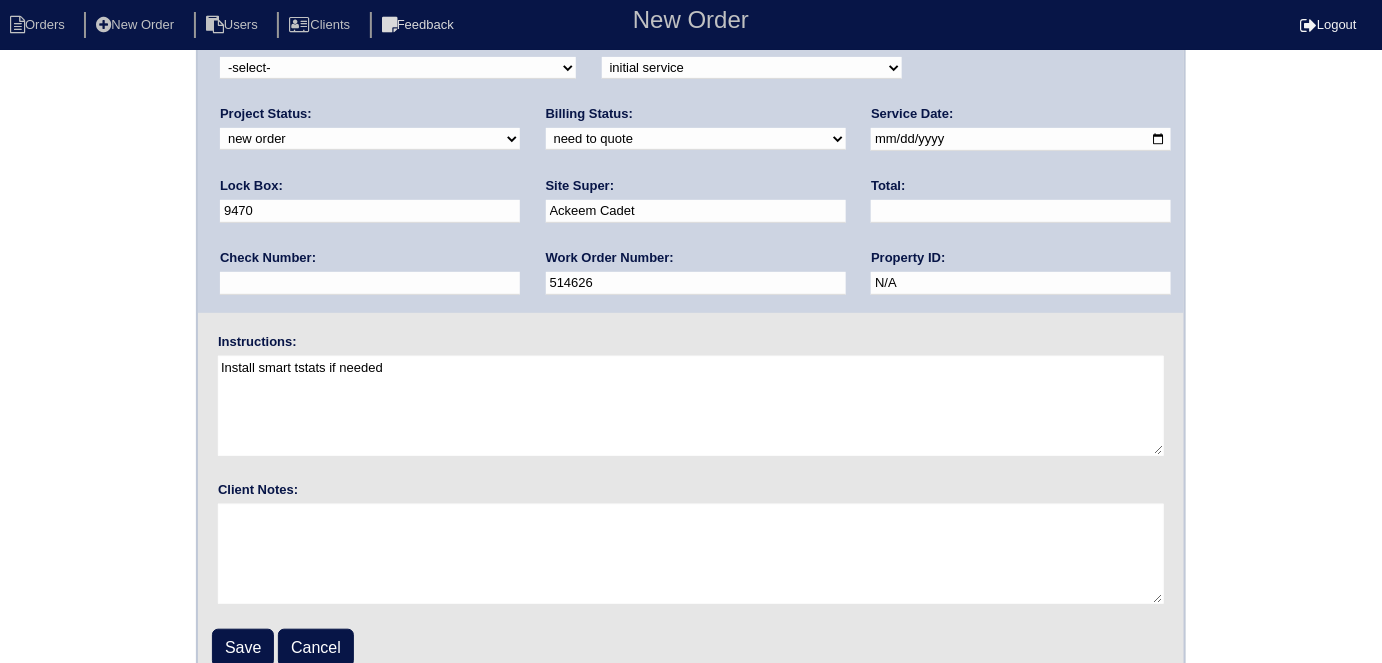 scroll, scrollTop: 205, scrollLeft: 0, axis: vertical 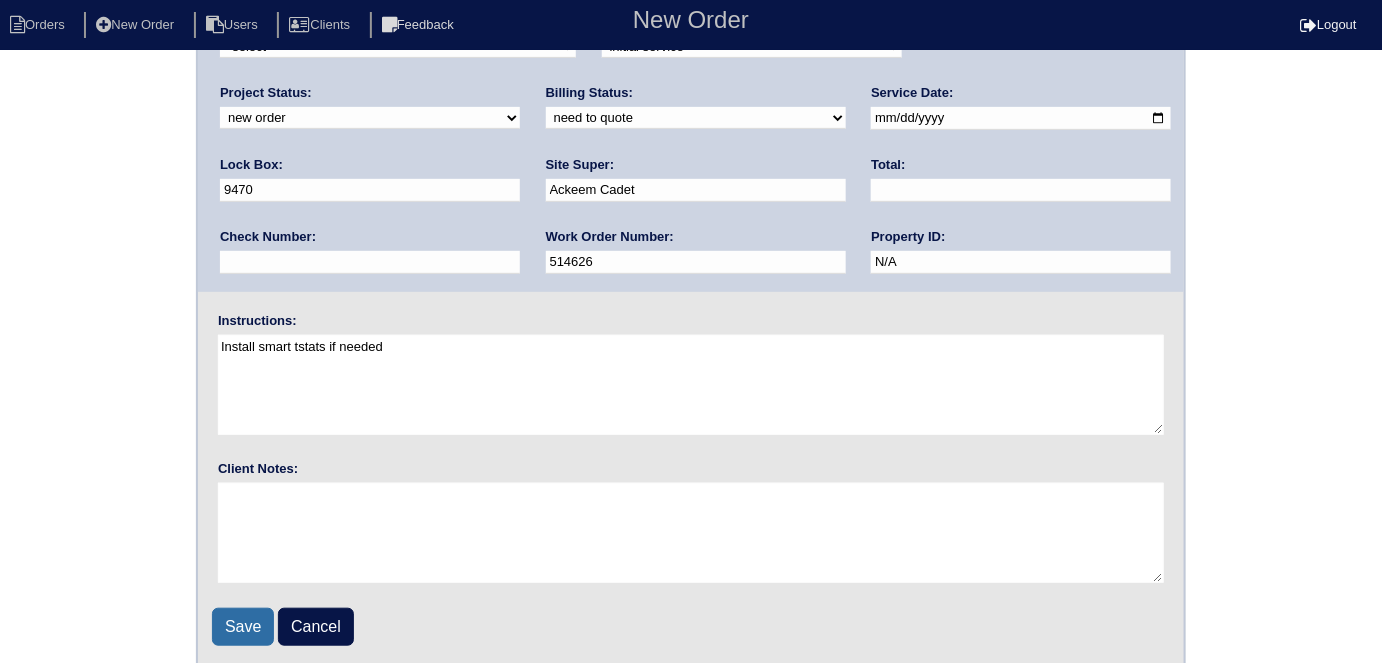 click on "Save" at bounding box center [243, 627] 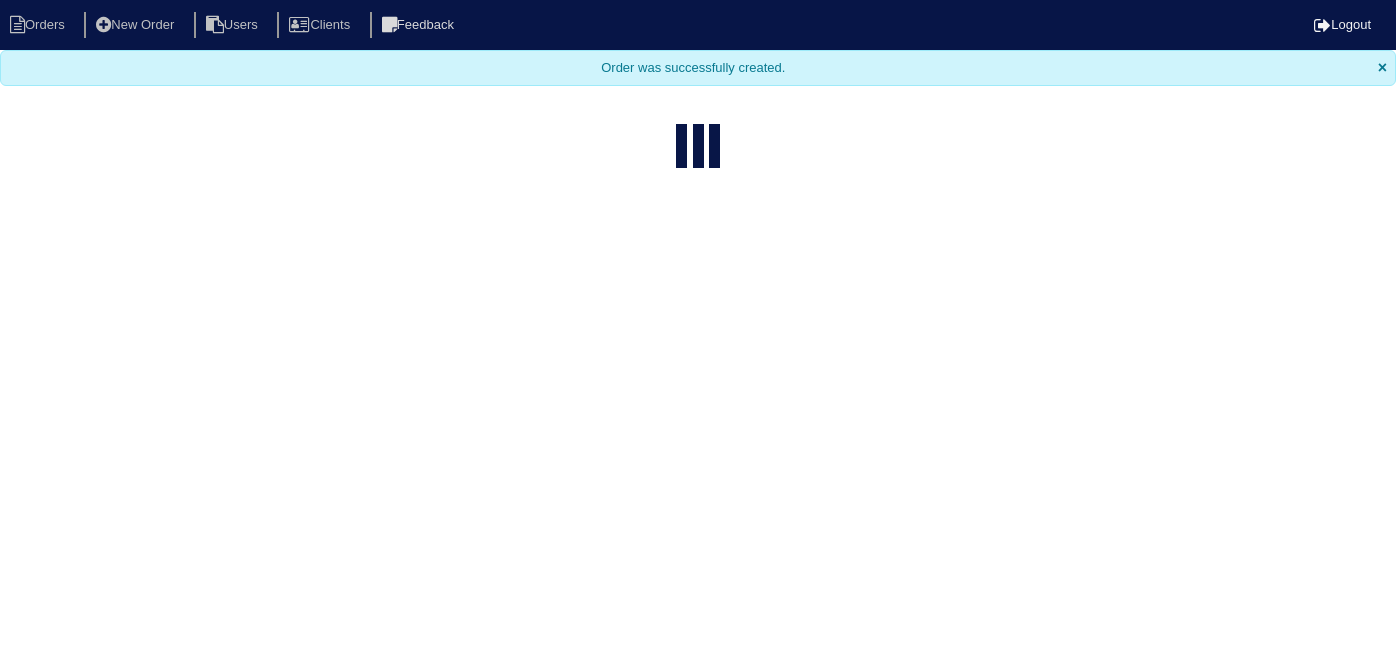 select on "15" 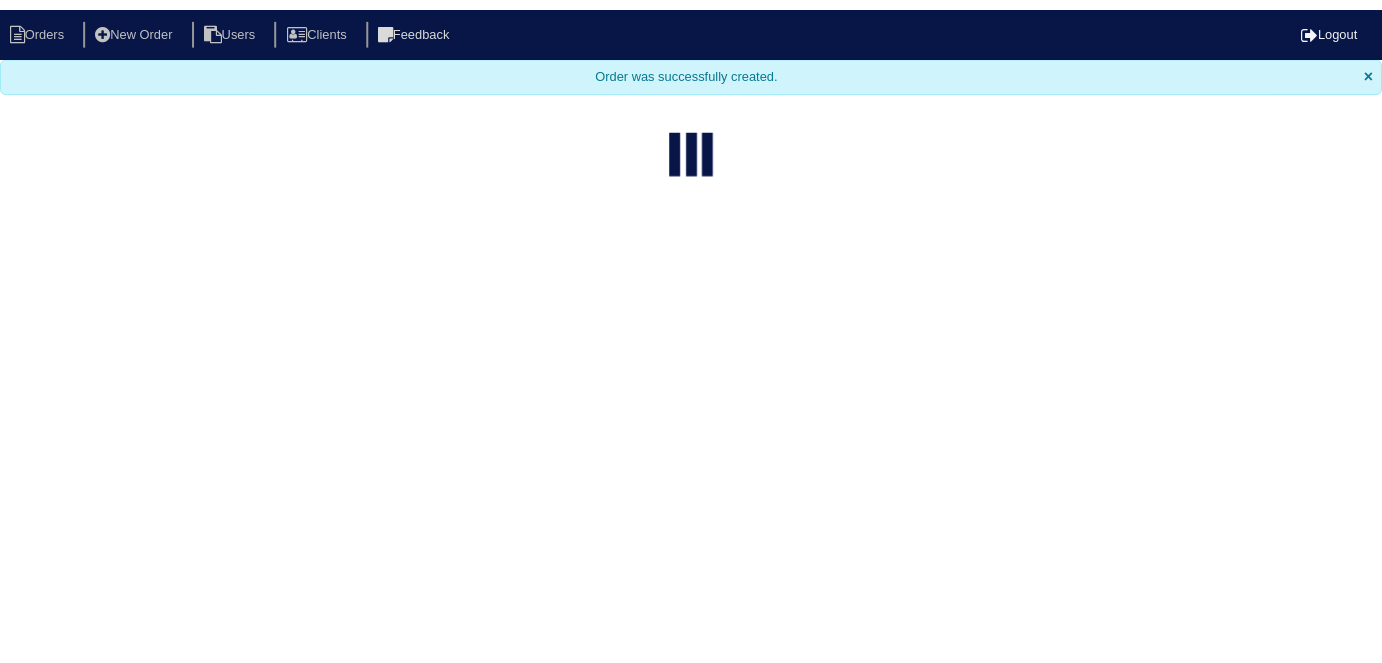 scroll, scrollTop: 0, scrollLeft: 0, axis: both 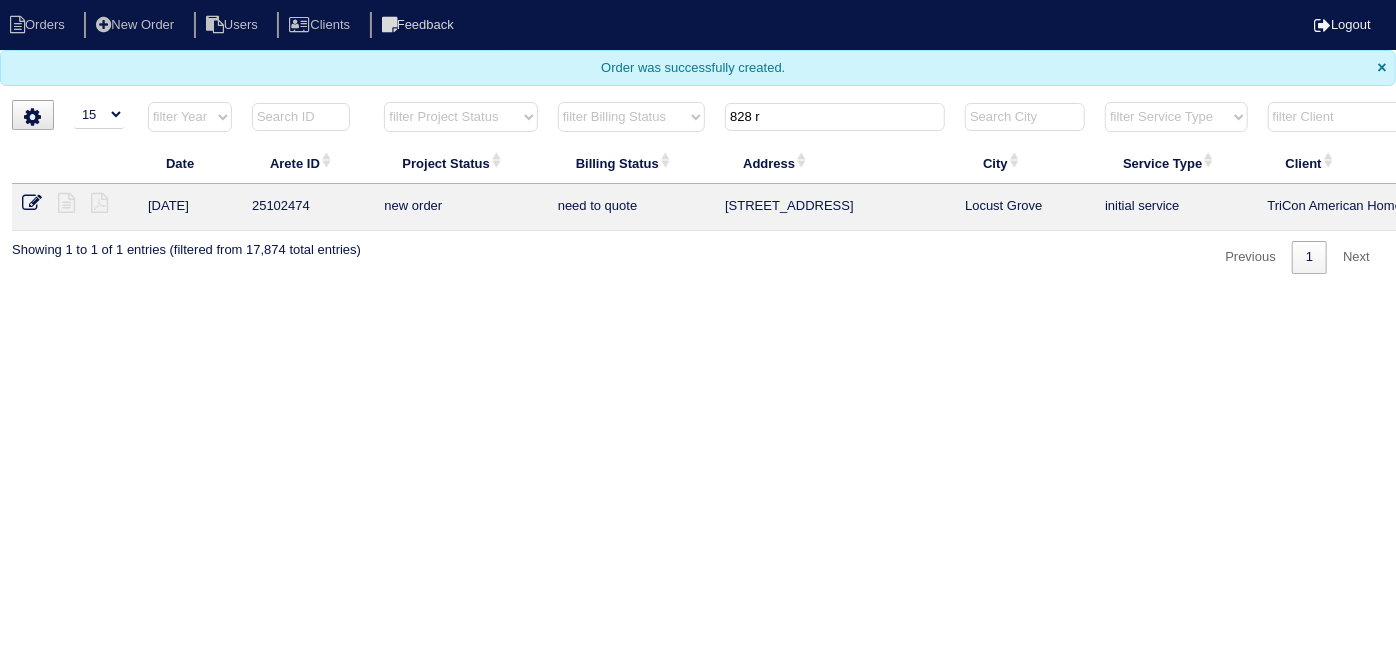 drag, startPoint x: 784, startPoint y: 119, endPoint x: 114, endPoint y: -5, distance: 681.378 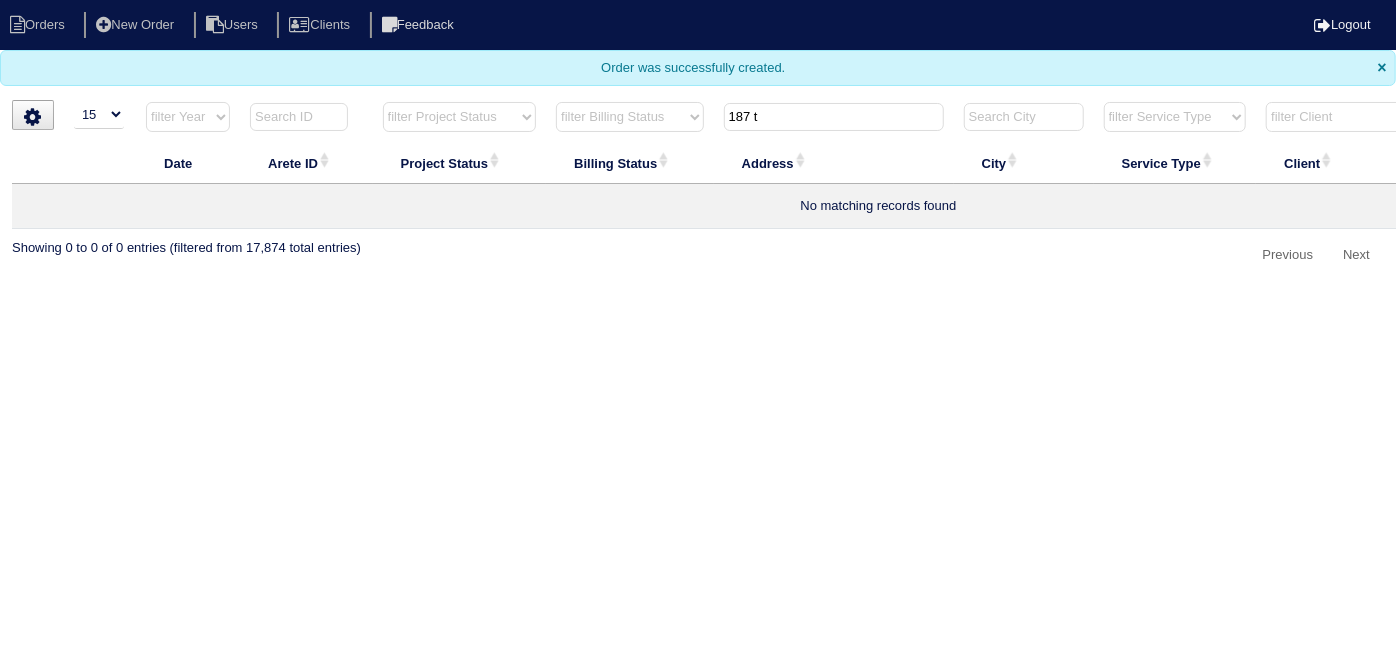 type on "187 t" 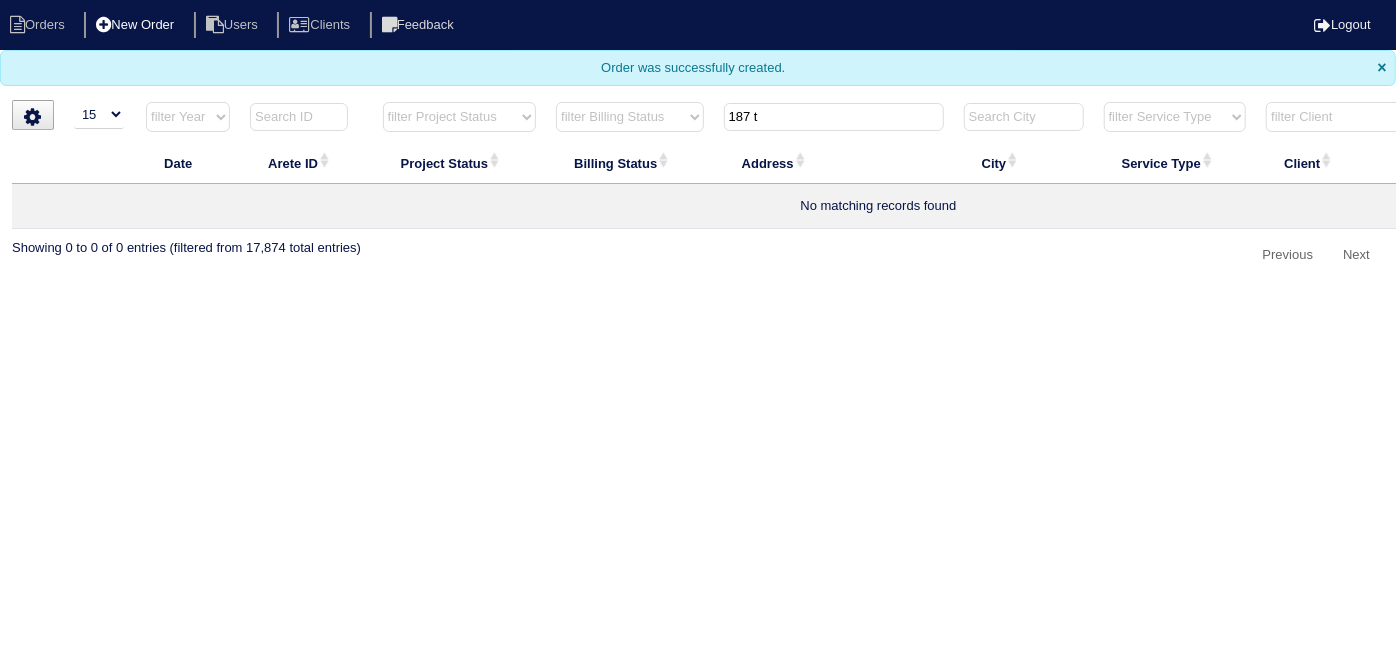 click on "New Order" at bounding box center [137, 25] 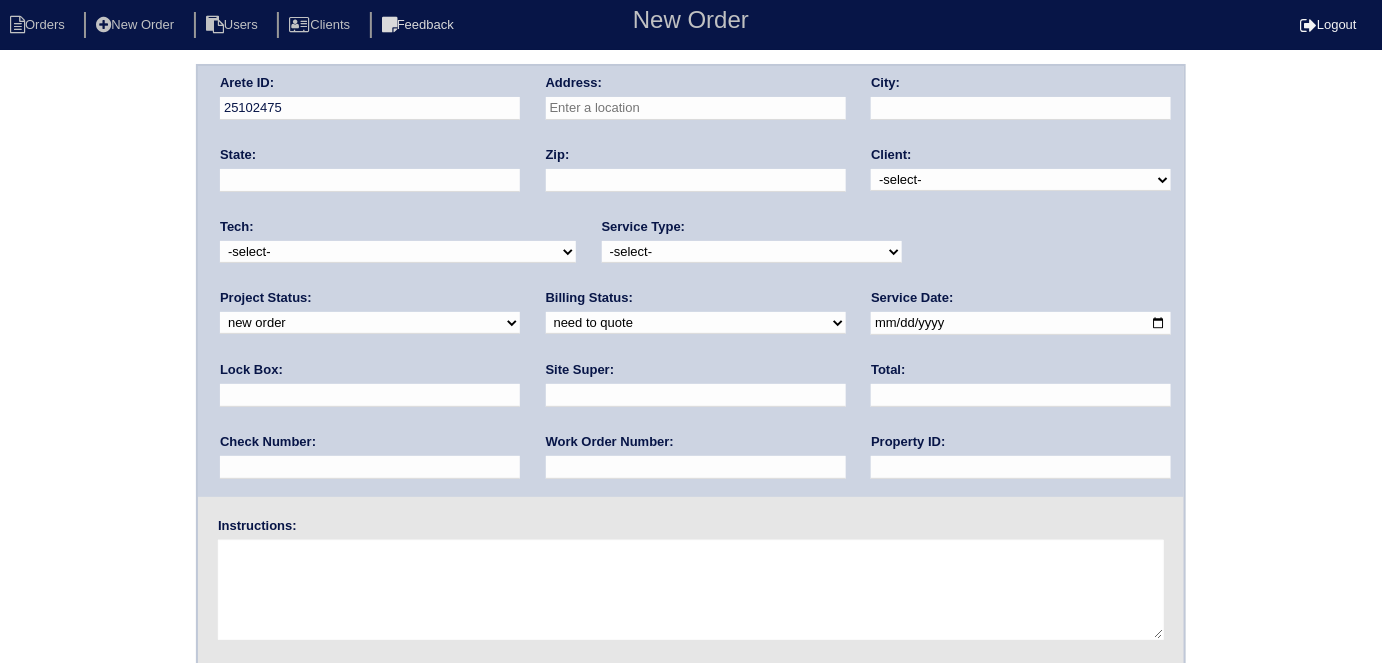 click at bounding box center [696, 108] 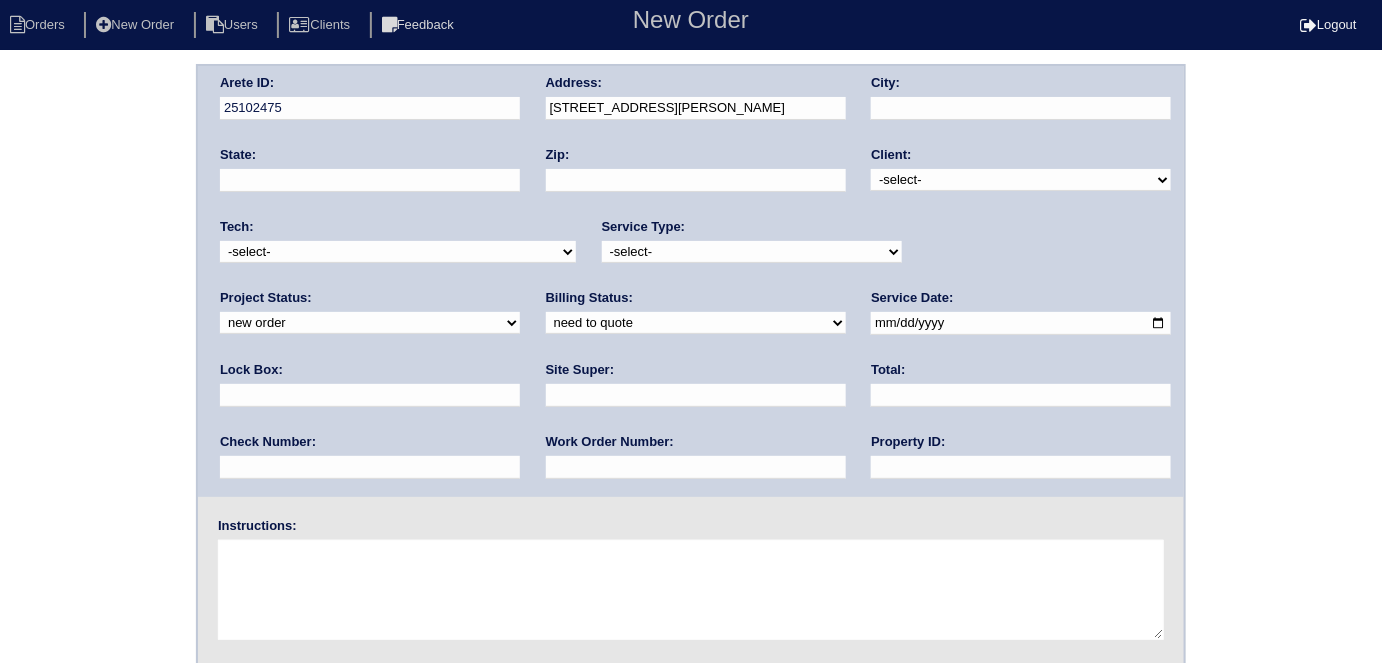 type on "187 Tyre Dr" 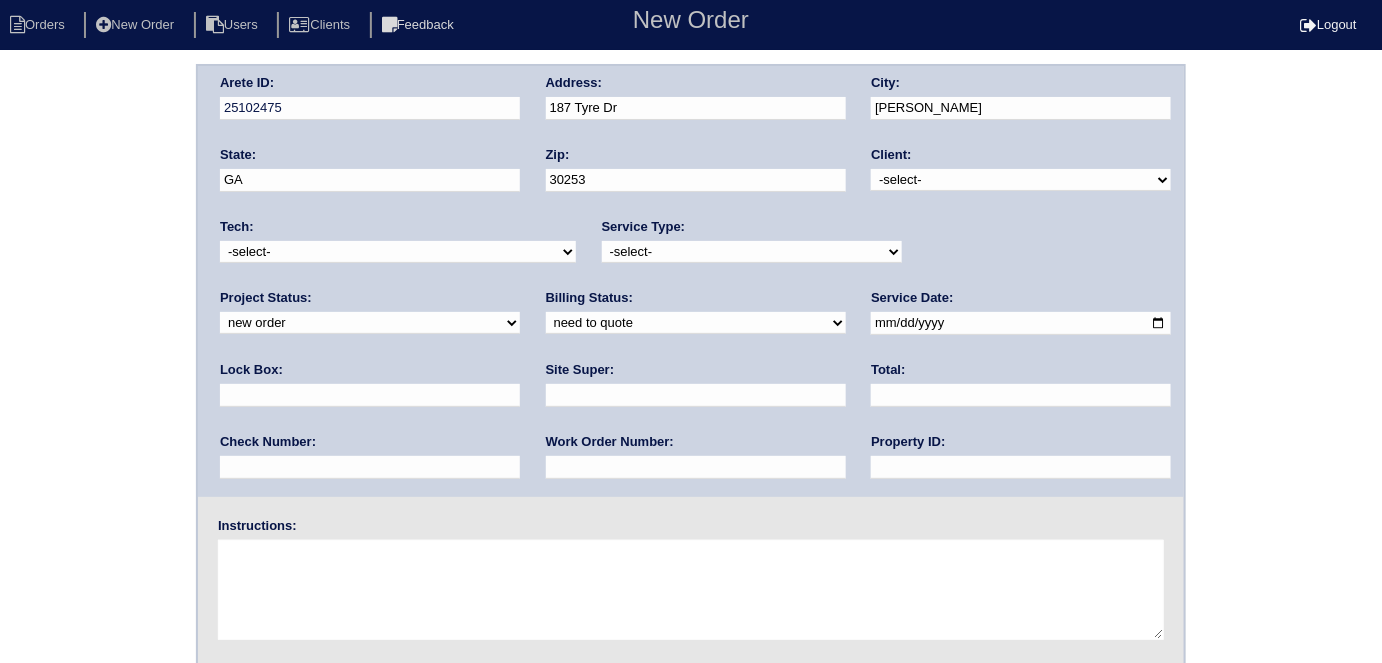 click on "-select-
TriCon American Homes
American Homes 4 Rent
First Key Homes
Zillow
The Renovation Company
On The Level Development Group
Shepard Exposition Group
Sylvan Homes
Pathway Construction
Arete Personal
Arete SMG
Tiber Capital
Tiber Realty
Divvy
Rave
Stine Construction
Alan Luther
HomeRiver Group
Test Client
Rasmus Real Estate
Padly
Buffalo Homes
Phillip Brothers
Maymont Homes" at bounding box center [1021, 180] 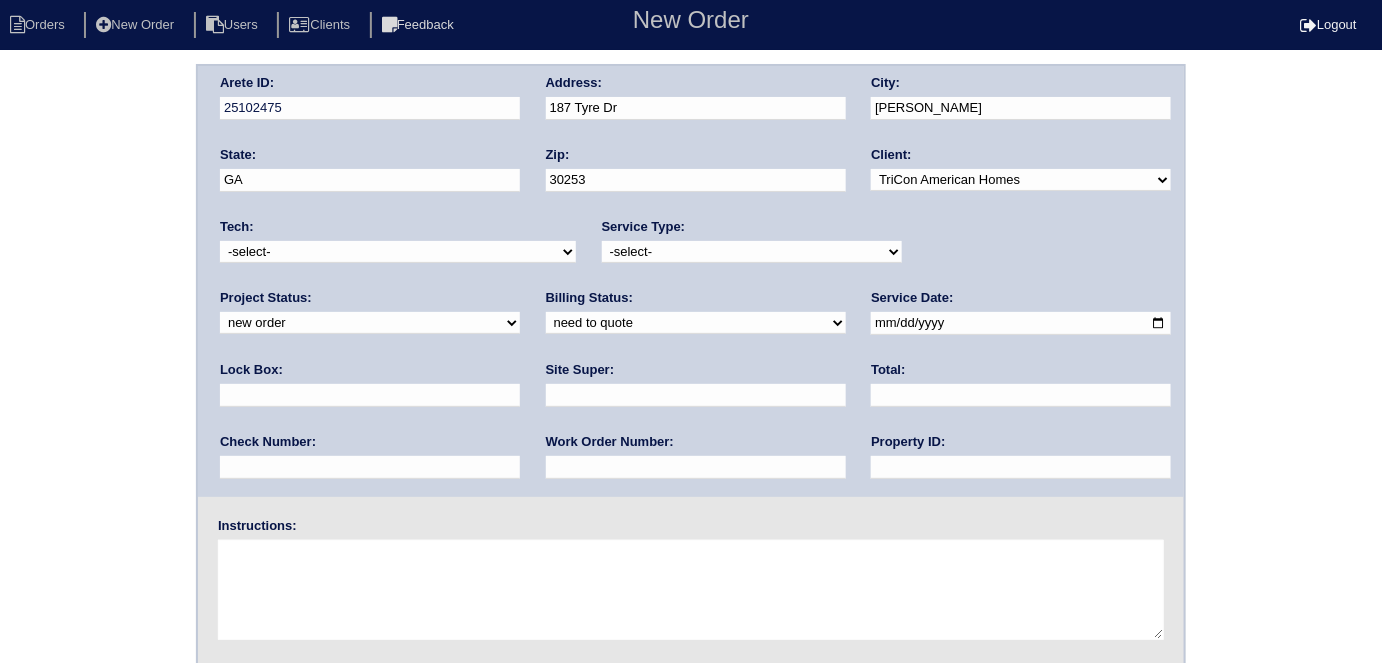 click on "-select-
initial service
basic service
maintenance call
replacement scope
service call
scope only" at bounding box center [752, 252] 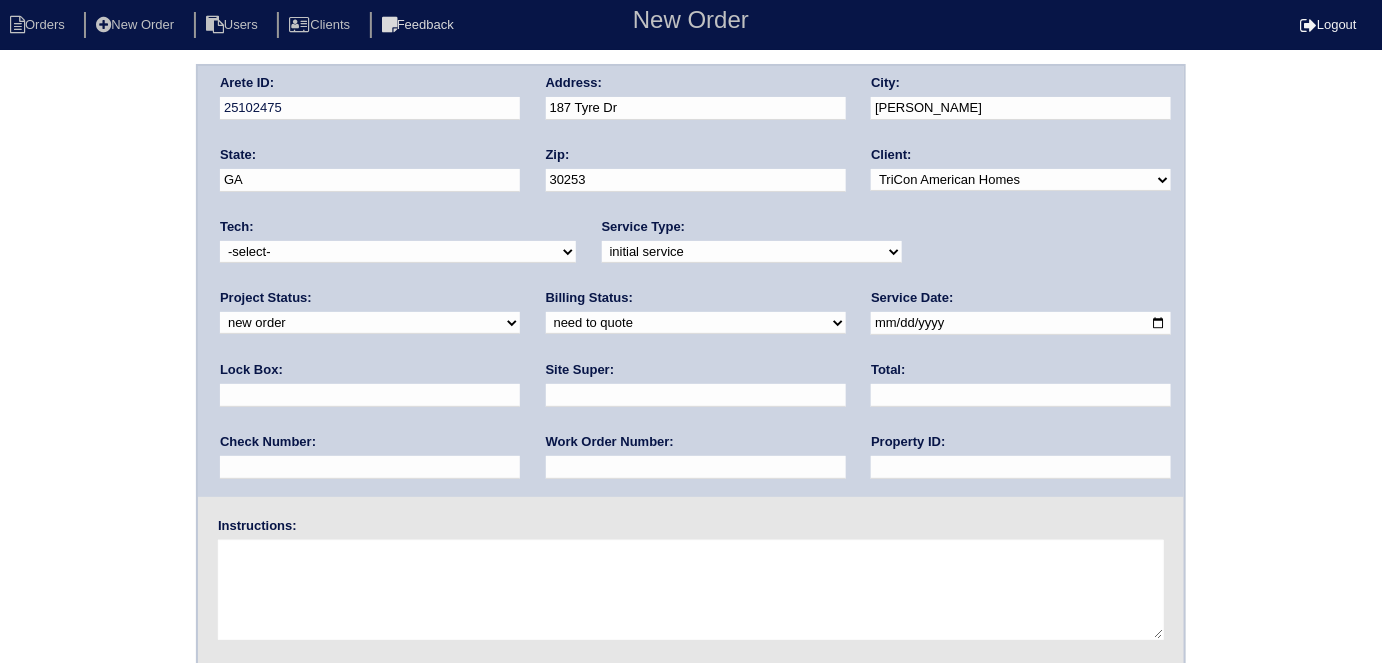 click at bounding box center (370, 395) 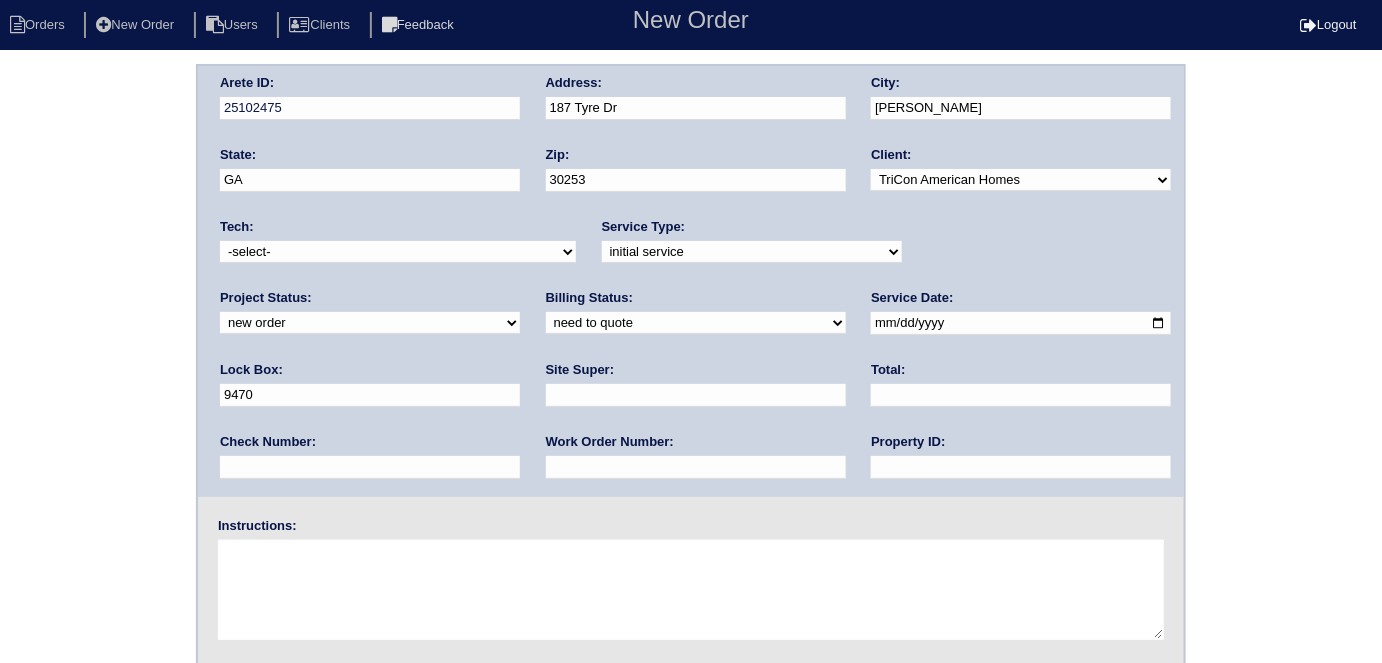 click at bounding box center (1021, 323) 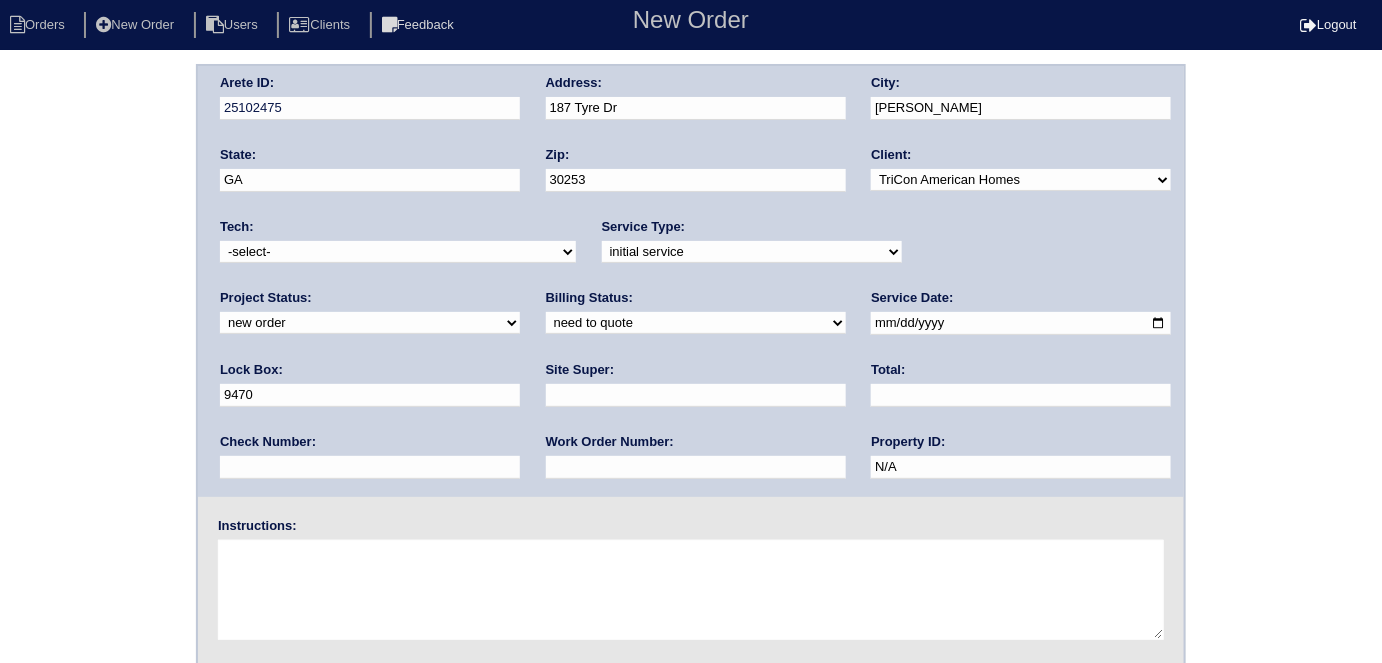 click at bounding box center [696, 395] 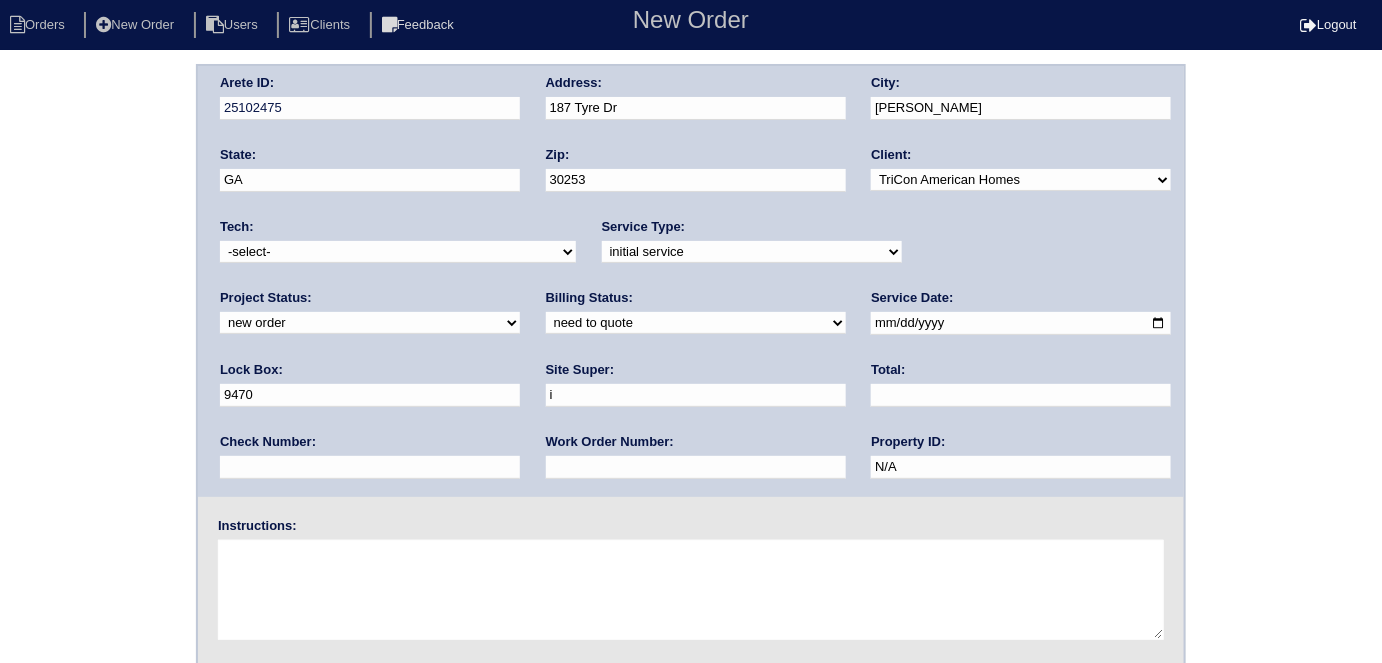 type on "Ithamar Yehudah" 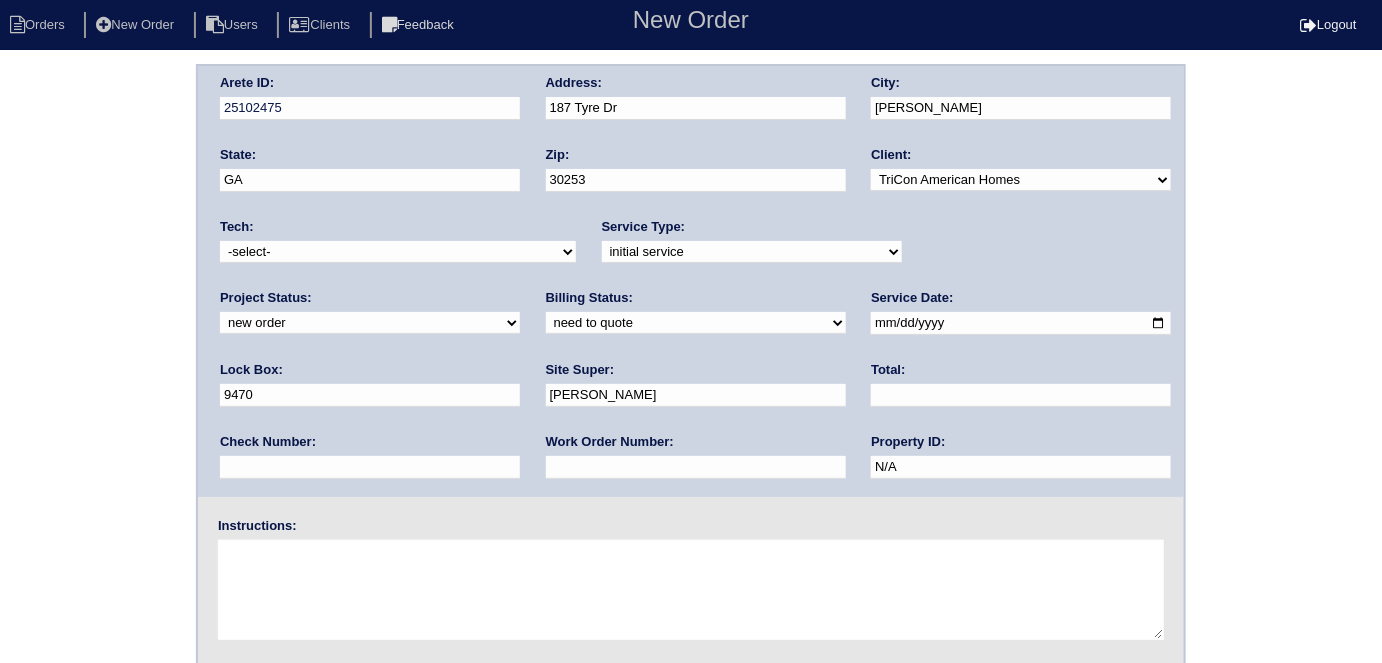 click at bounding box center (696, 467) 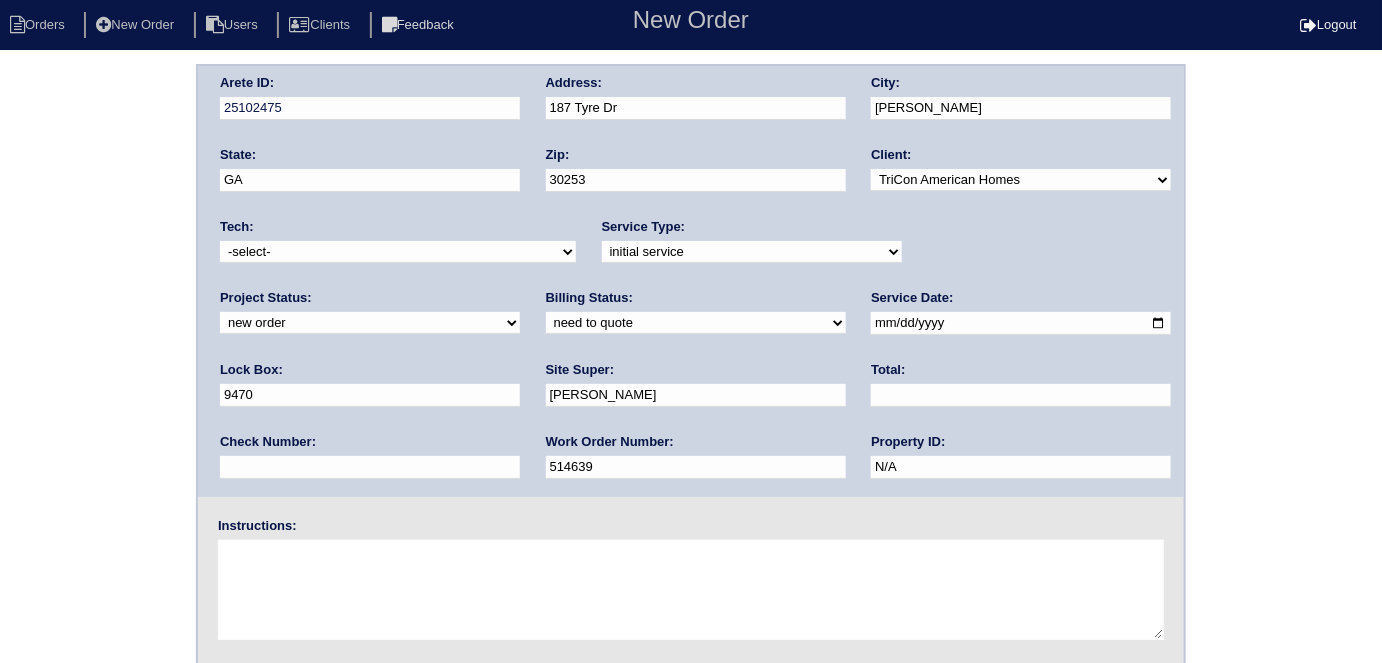 type on "514639" 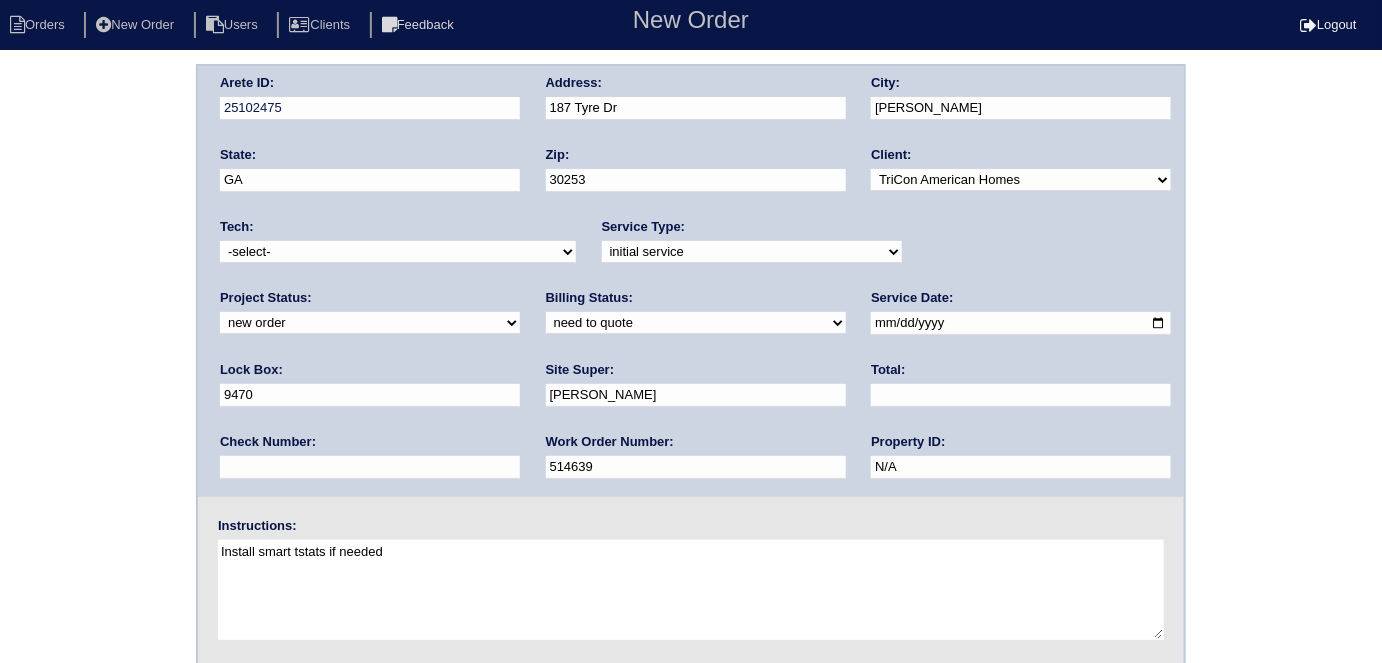 type on "Install smart tstats if needed" 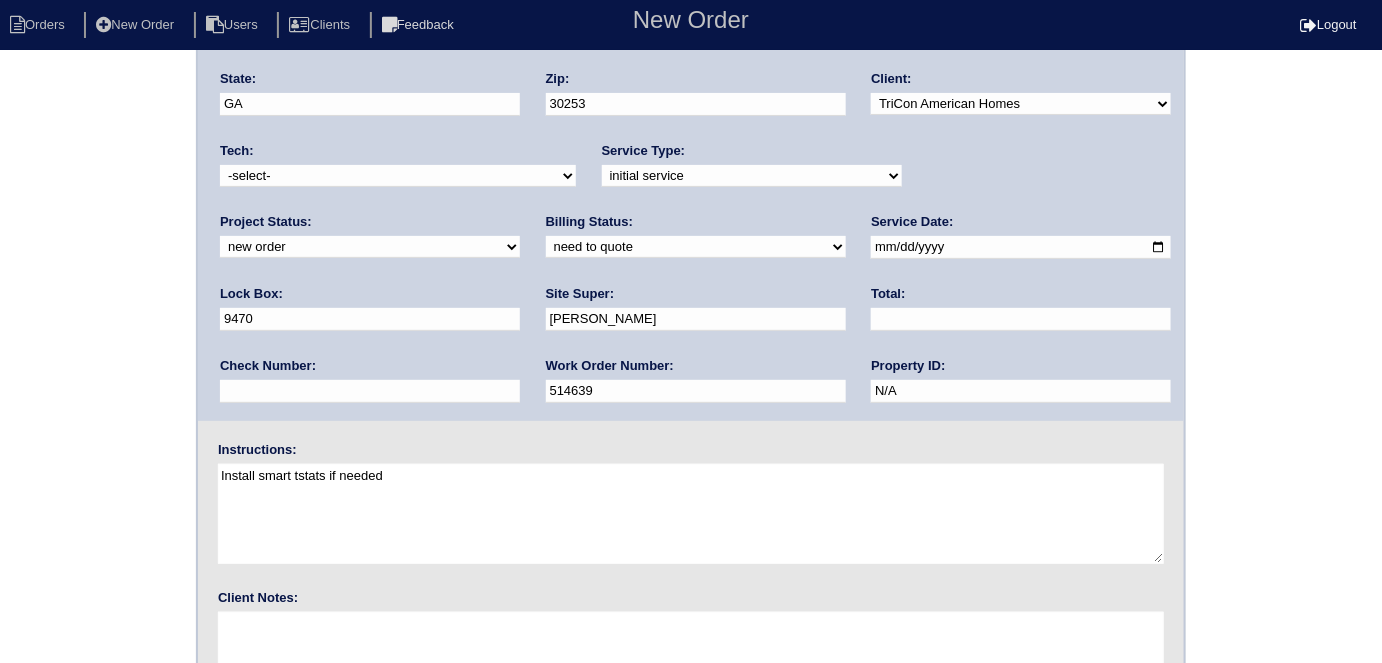 scroll, scrollTop: 82, scrollLeft: 0, axis: vertical 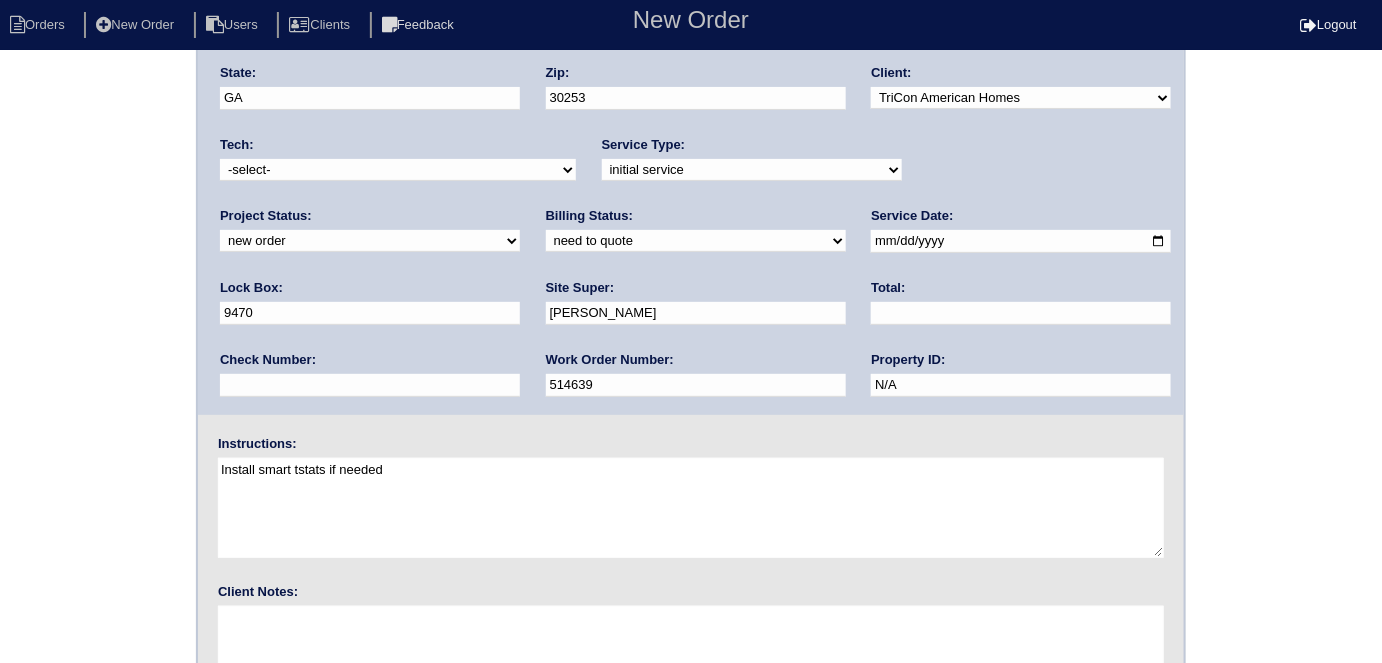 click on "Arete ID:
25102475
Address:
187 Tyre Dr
City:
McDonough
State:
GA
Zip:
30253
Client:
-select-
TriCon American Homes
American Homes 4 Rent
First Key Homes
Zillow
The Renovation Company
On The Level Development Group
Shepard Exposition Group
Sylvan Homes
Pathway Construction
Arete Personal
Arete SMG
Tiber Capital
Tiber Realty
Divvy
Rave
Stine Construction
Alan Luther
HomeRiver Group
Test Client
Rasmus Real Estate
Padly
Buffalo Homes
Phillip Brothers
Maymont Homes
Tech:" at bounding box center (691, 386) 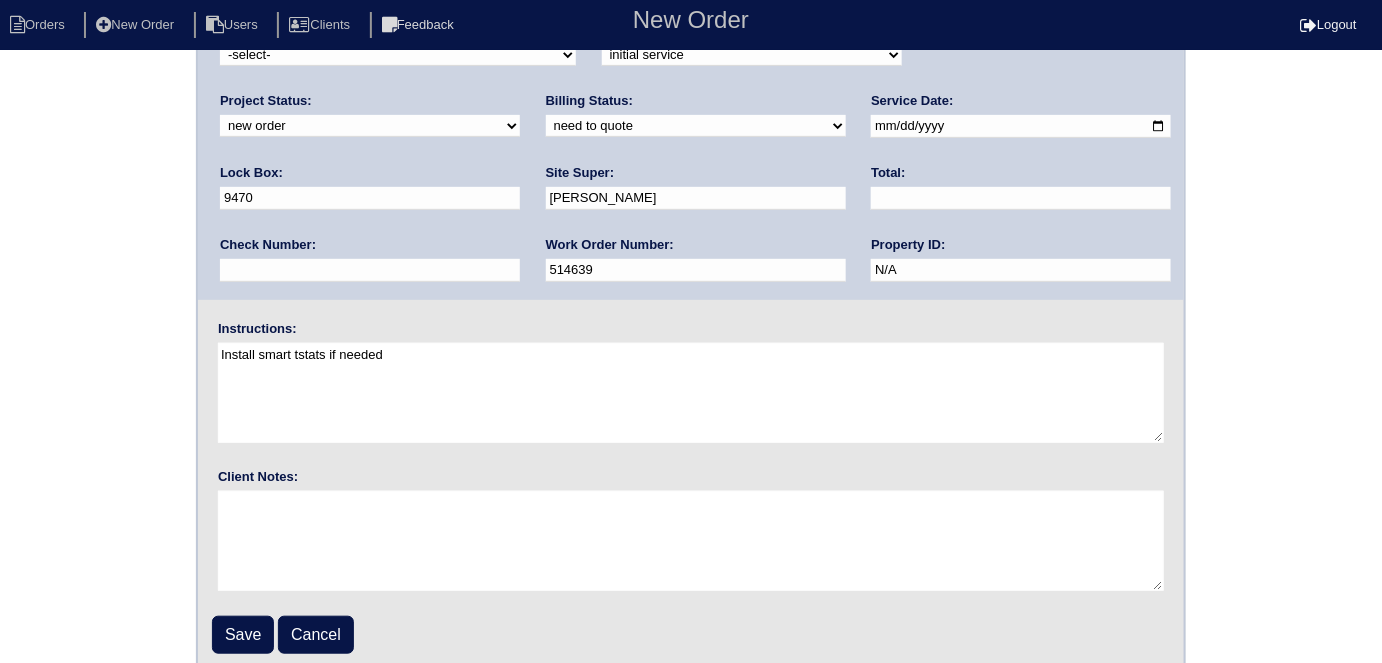 scroll, scrollTop: 205, scrollLeft: 0, axis: vertical 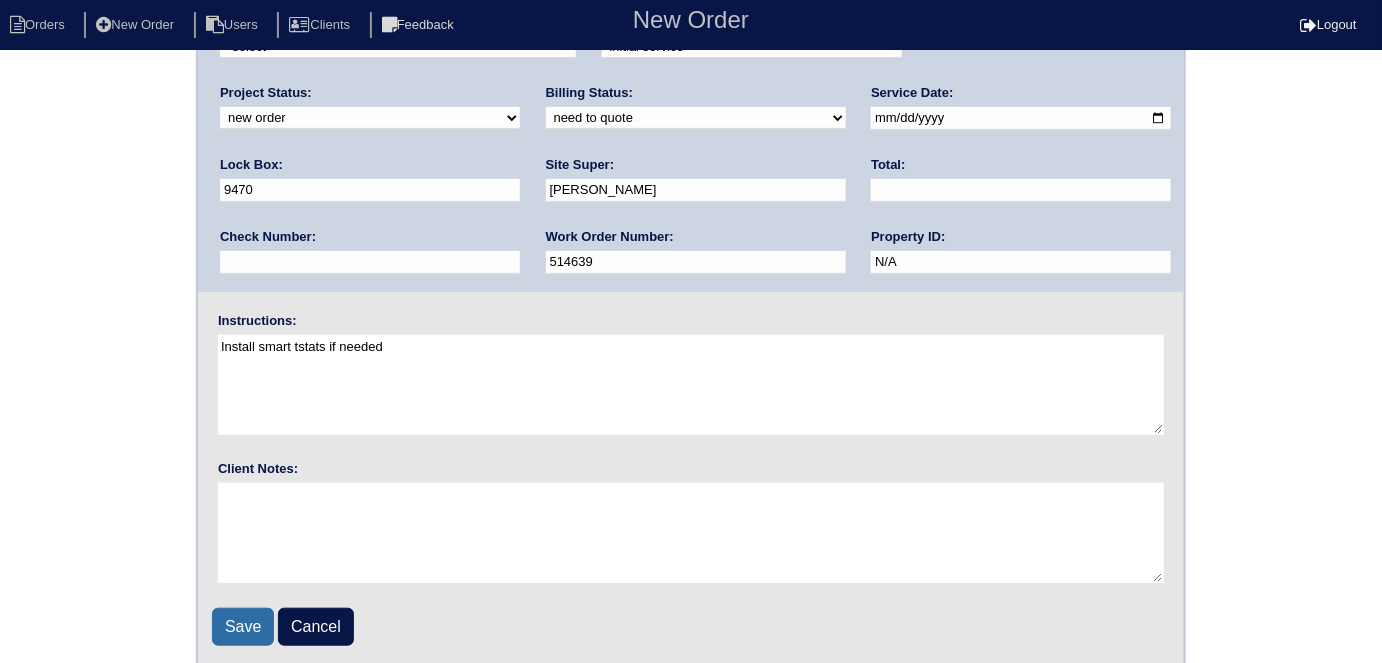 click on "Save" at bounding box center [243, 627] 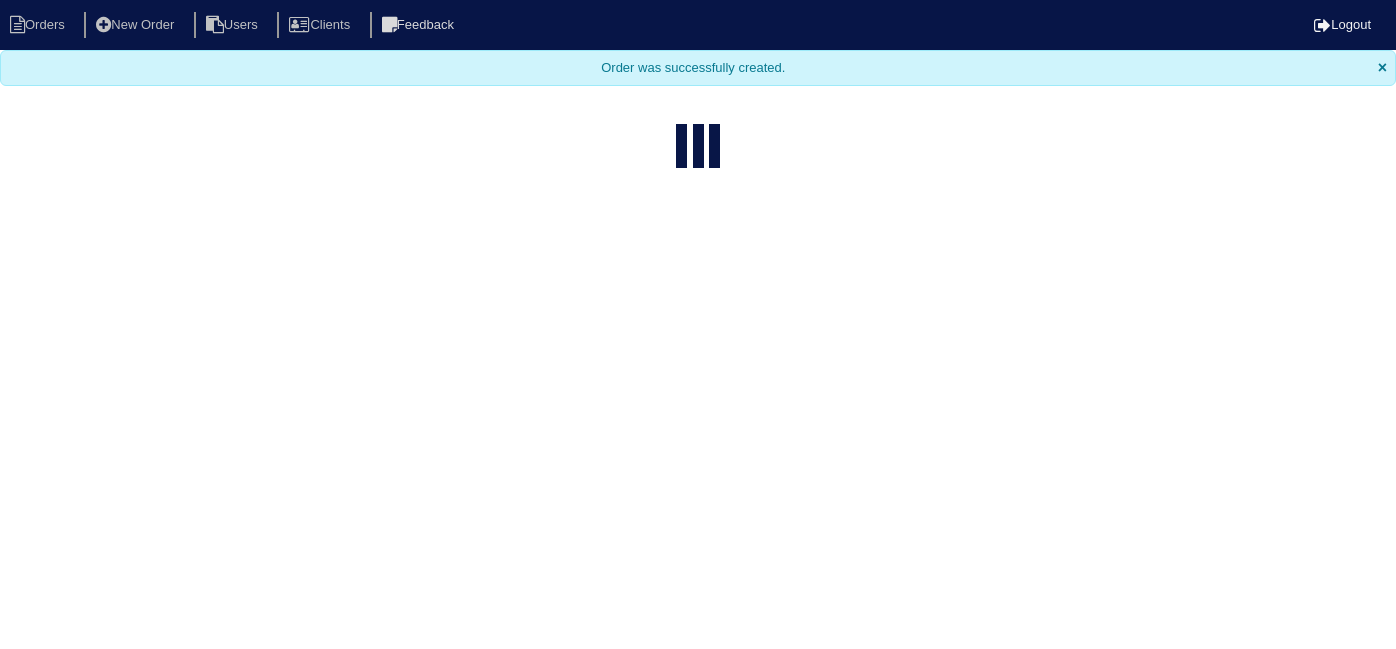 select on "15" 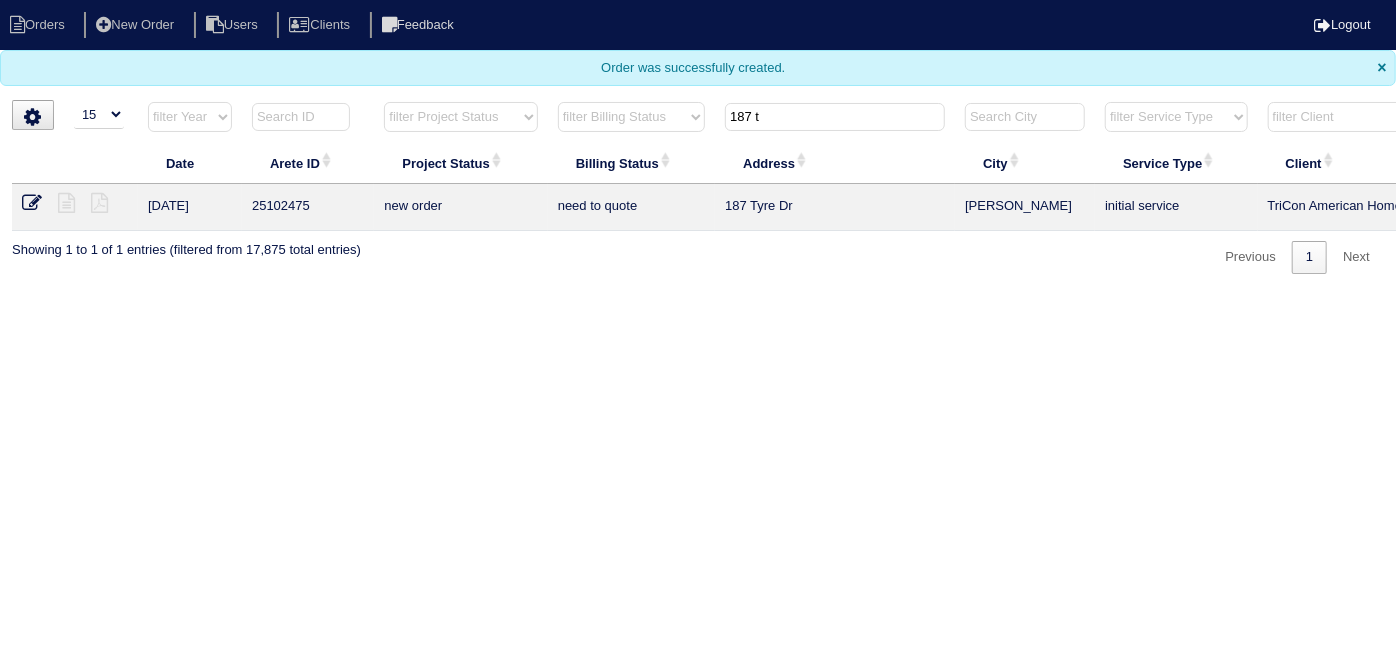 drag, startPoint x: 866, startPoint y: 123, endPoint x: 341, endPoint y: 108, distance: 525.21423 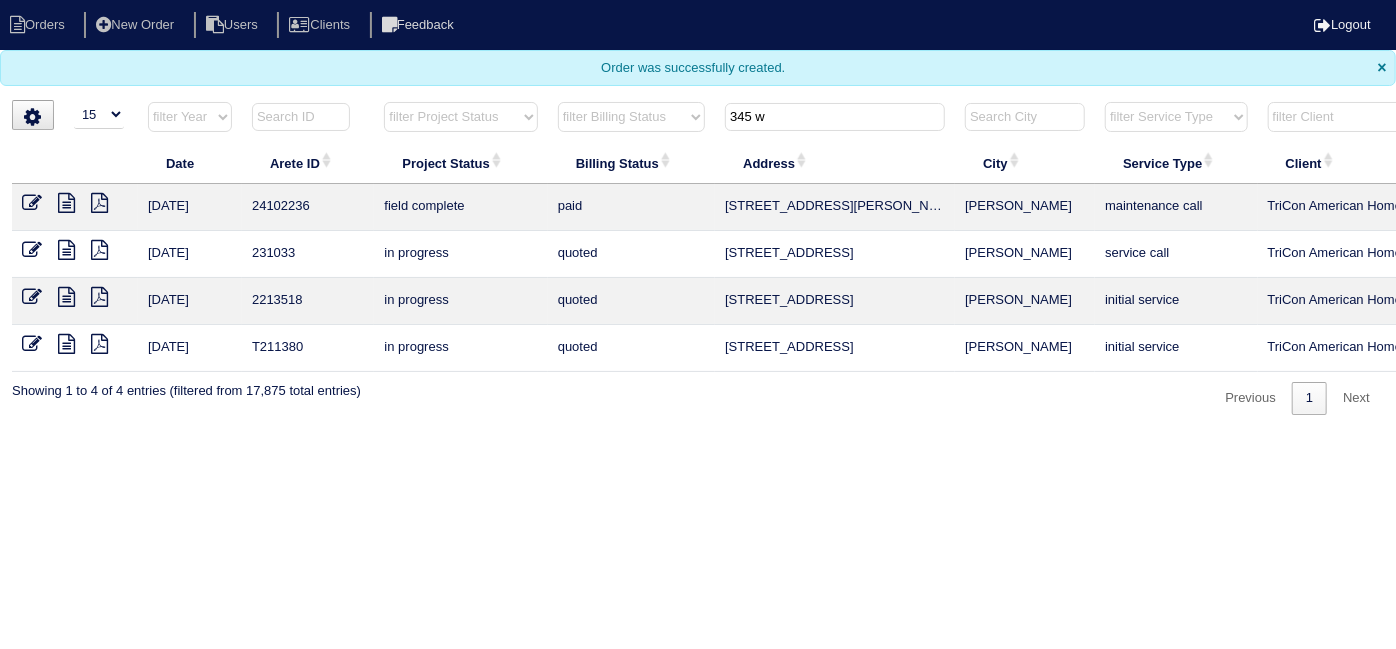 type on "345 w" 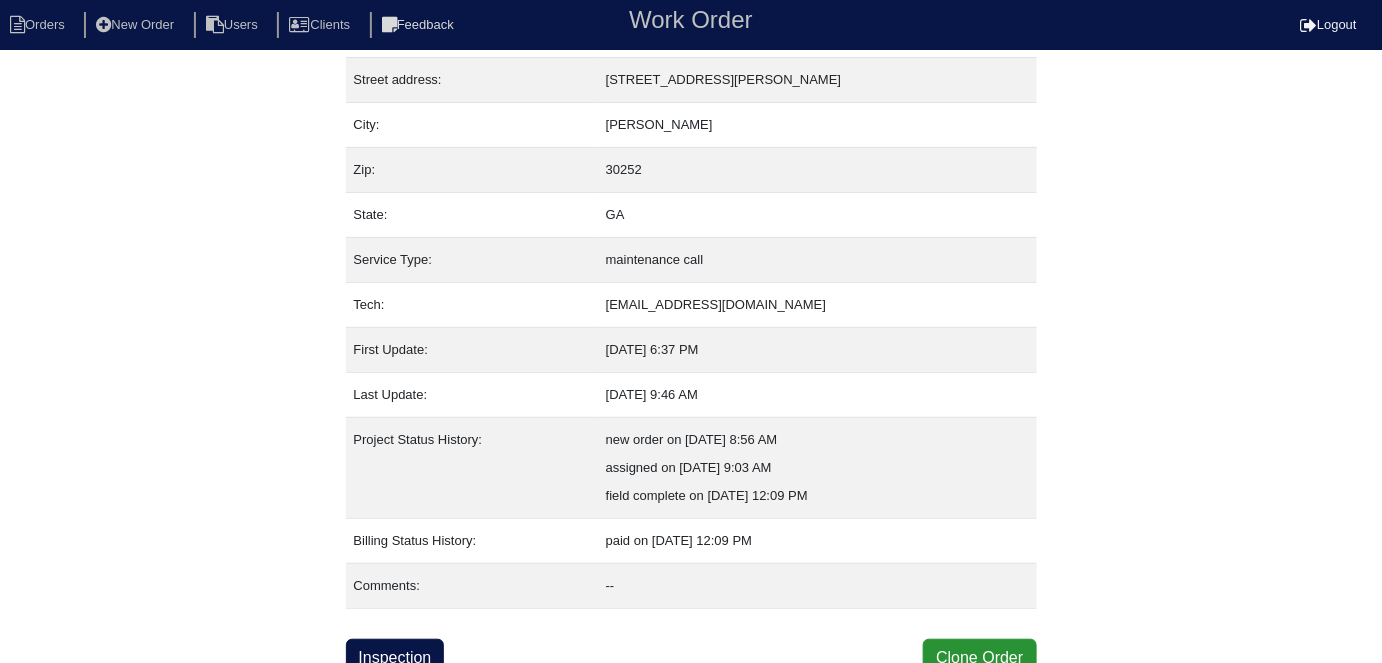 scroll, scrollTop: 105, scrollLeft: 0, axis: vertical 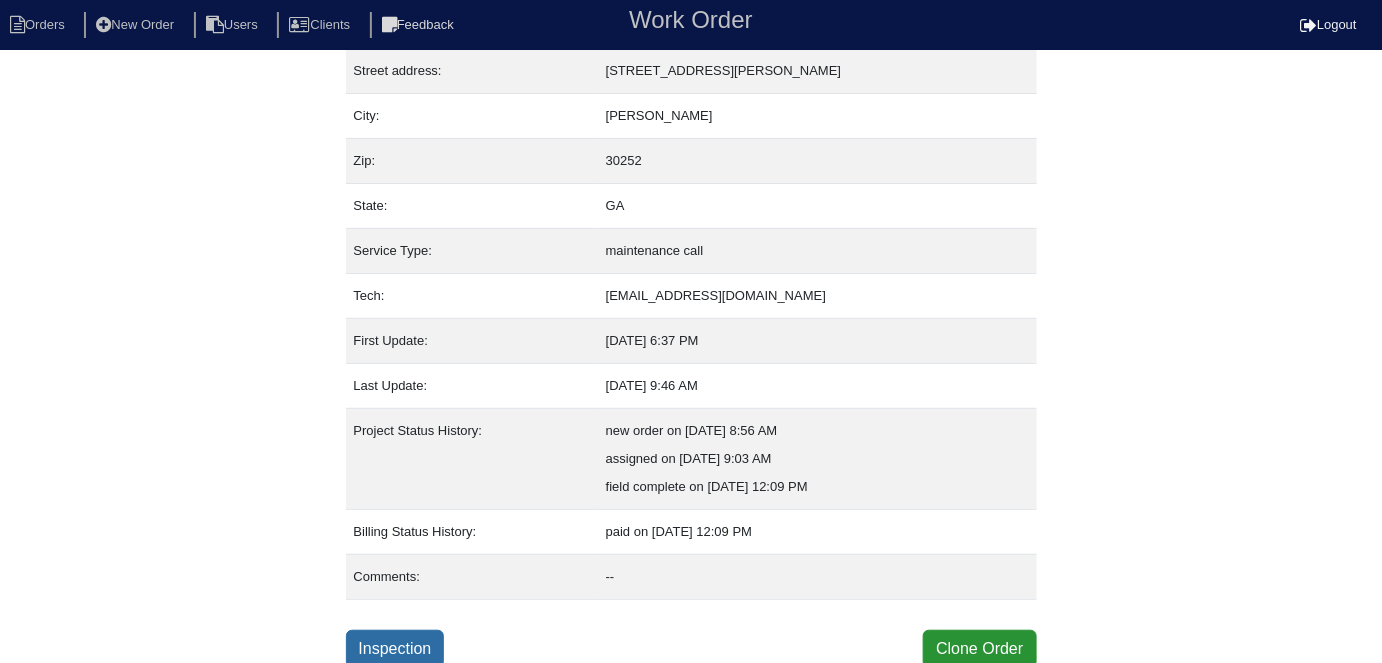 click on "Inspection" at bounding box center [395, 649] 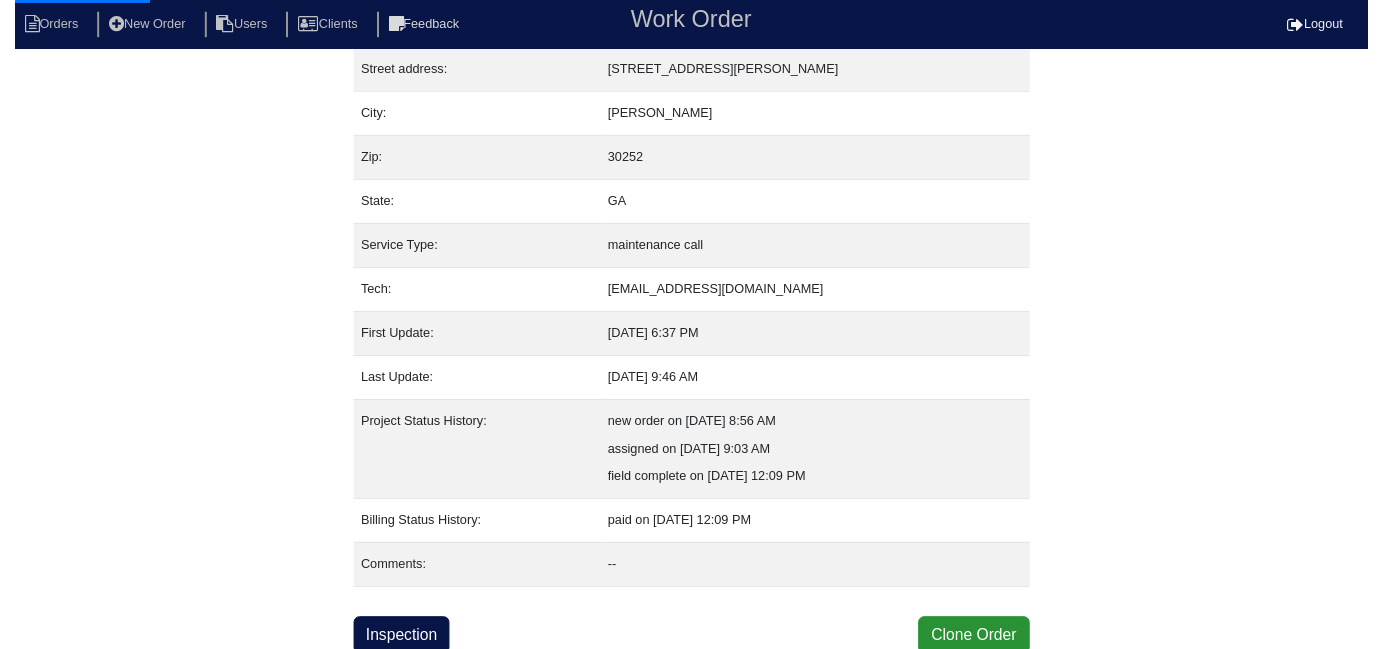scroll, scrollTop: 0, scrollLeft: 0, axis: both 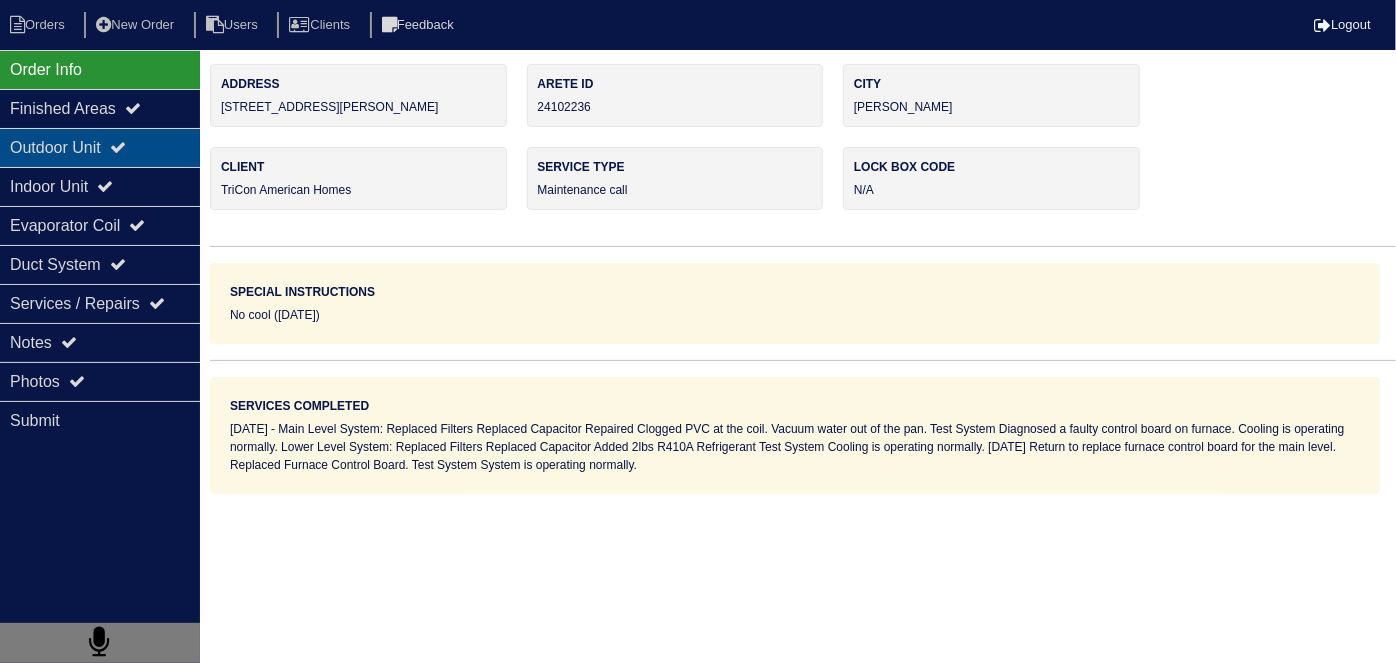 click on "Outdoor Unit" at bounding box center [100, 147] 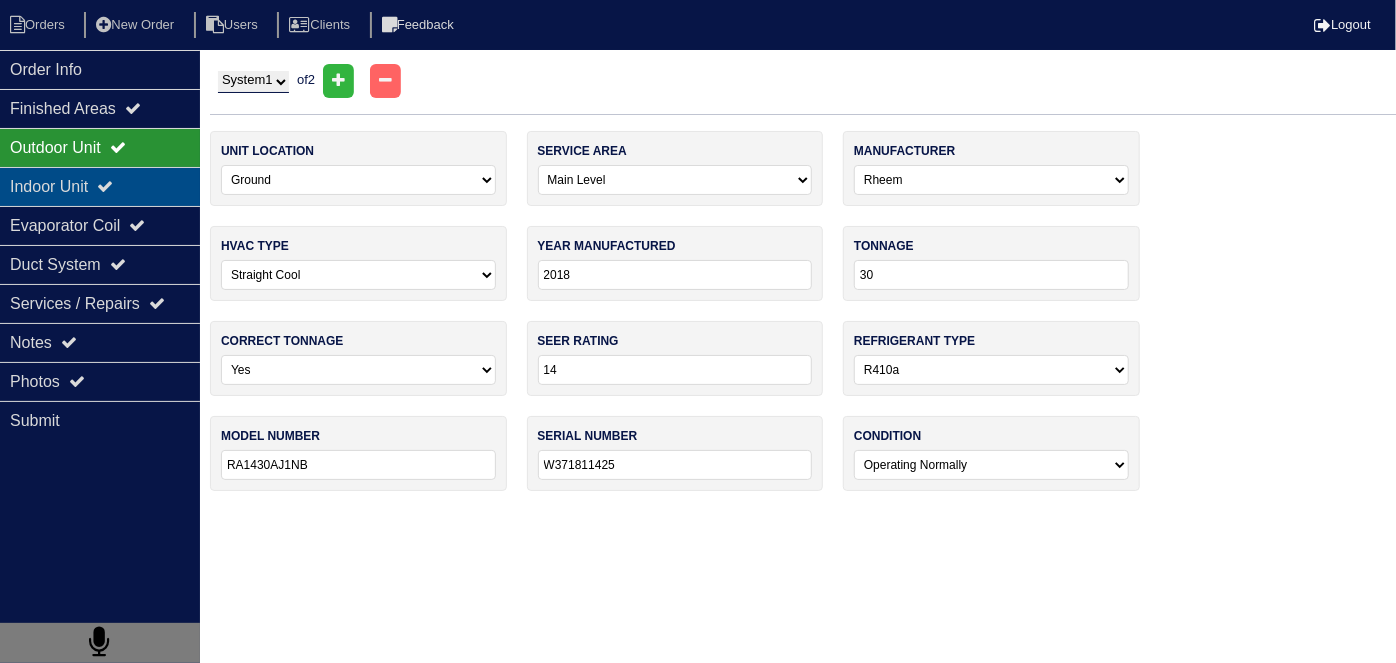 click on "Indoor Unit" at bounding box center (100, 186) 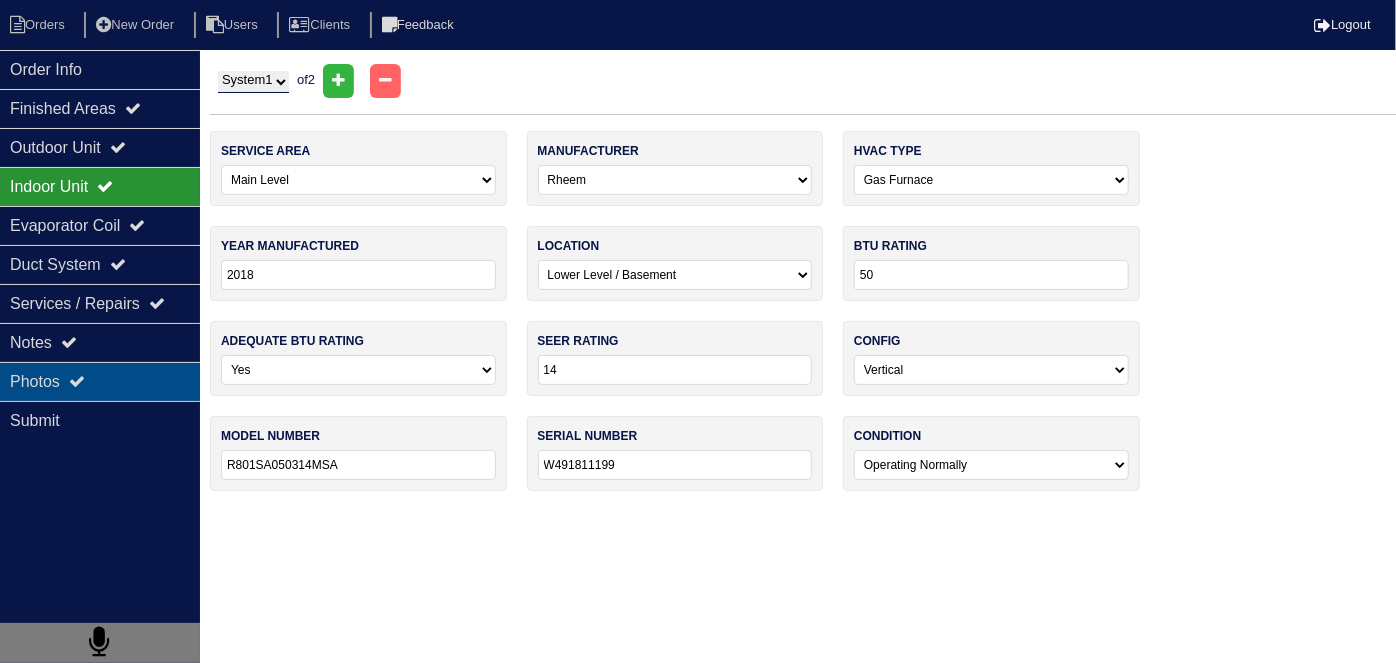 click on "Photos" at bounding box center (100, 381) 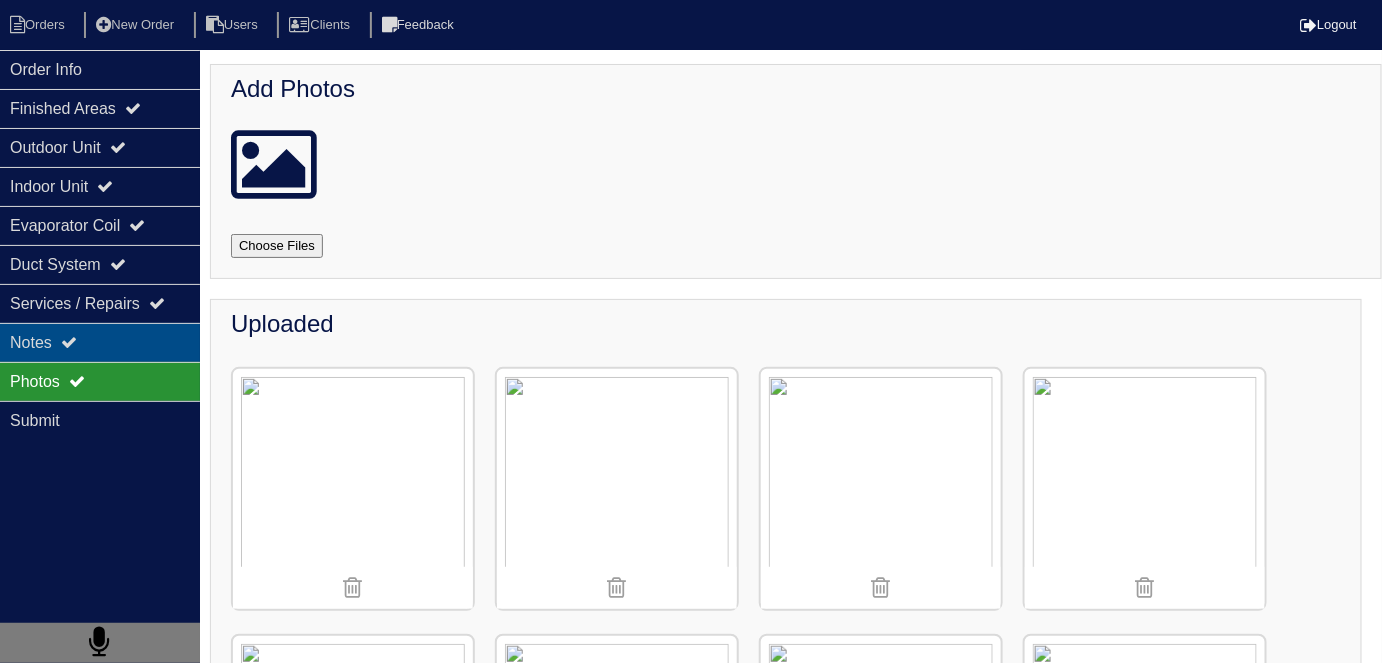 click on "Notes" at bounding box center [100, 342] 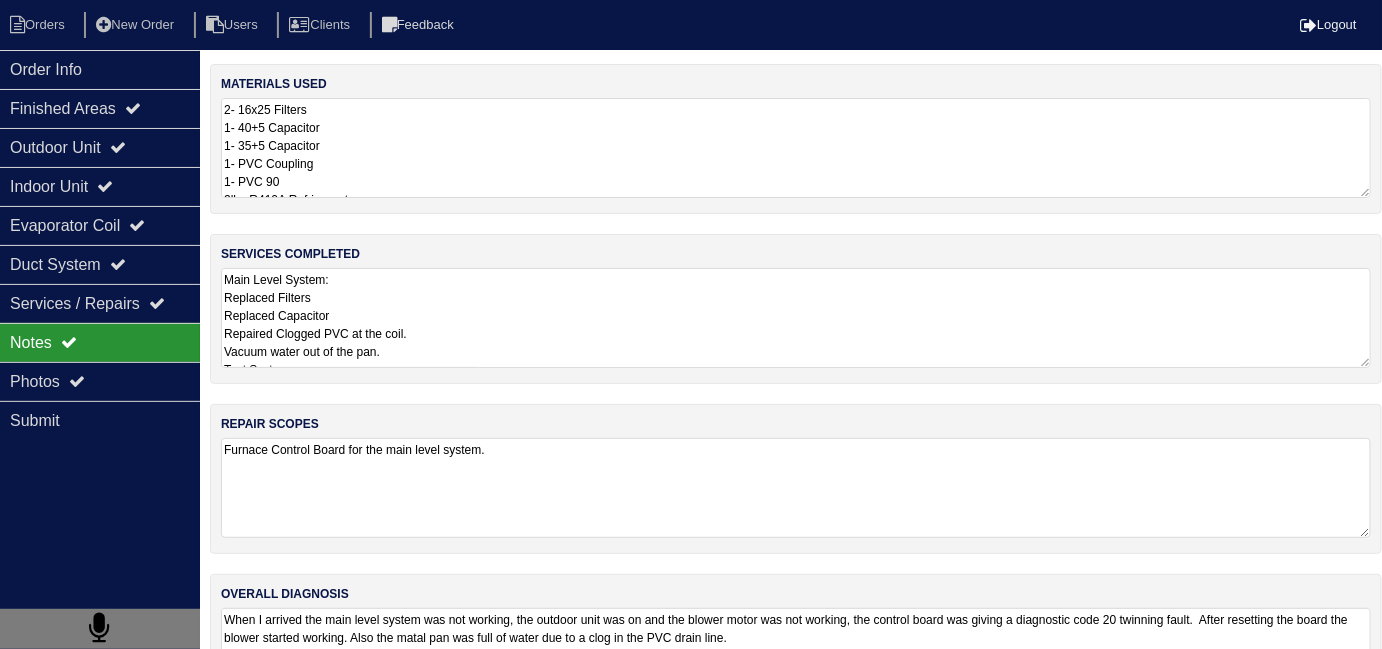 click on "Furnace Control Board for the main level system." at bounding box center (796, 488) 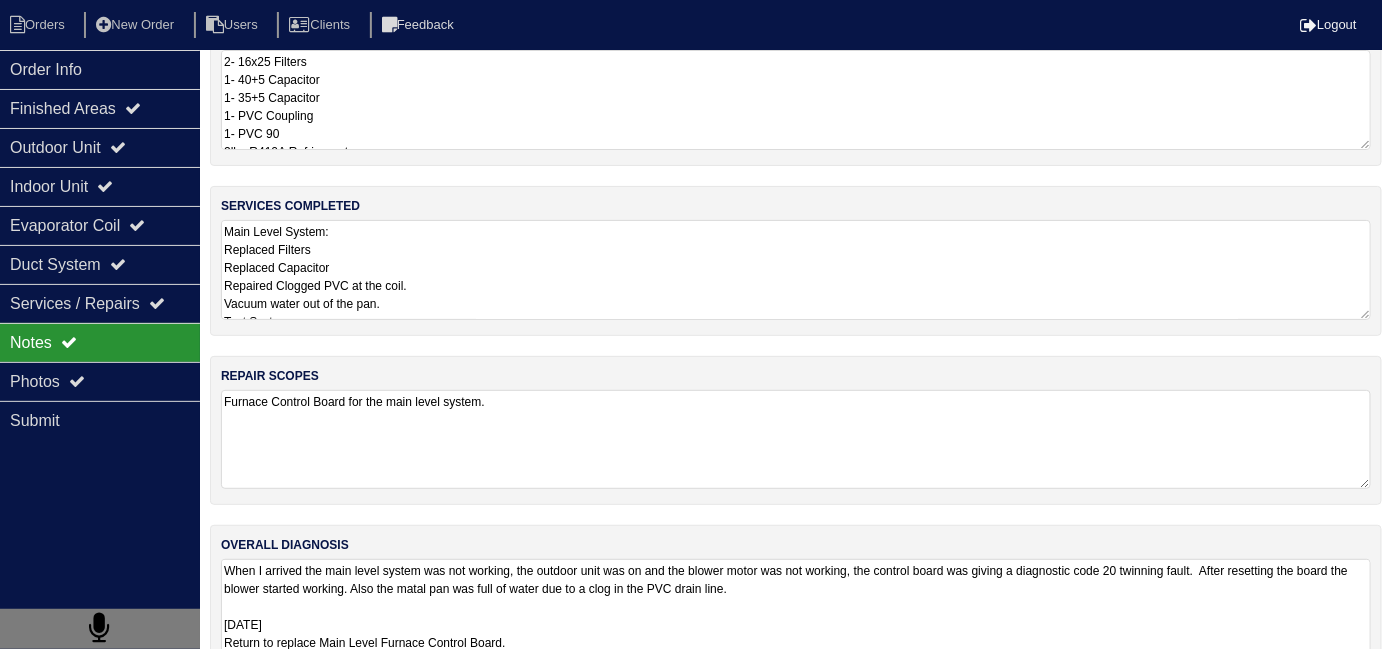 scroll, scrollTop: 88, scrollLeft: 0, axis: vertical 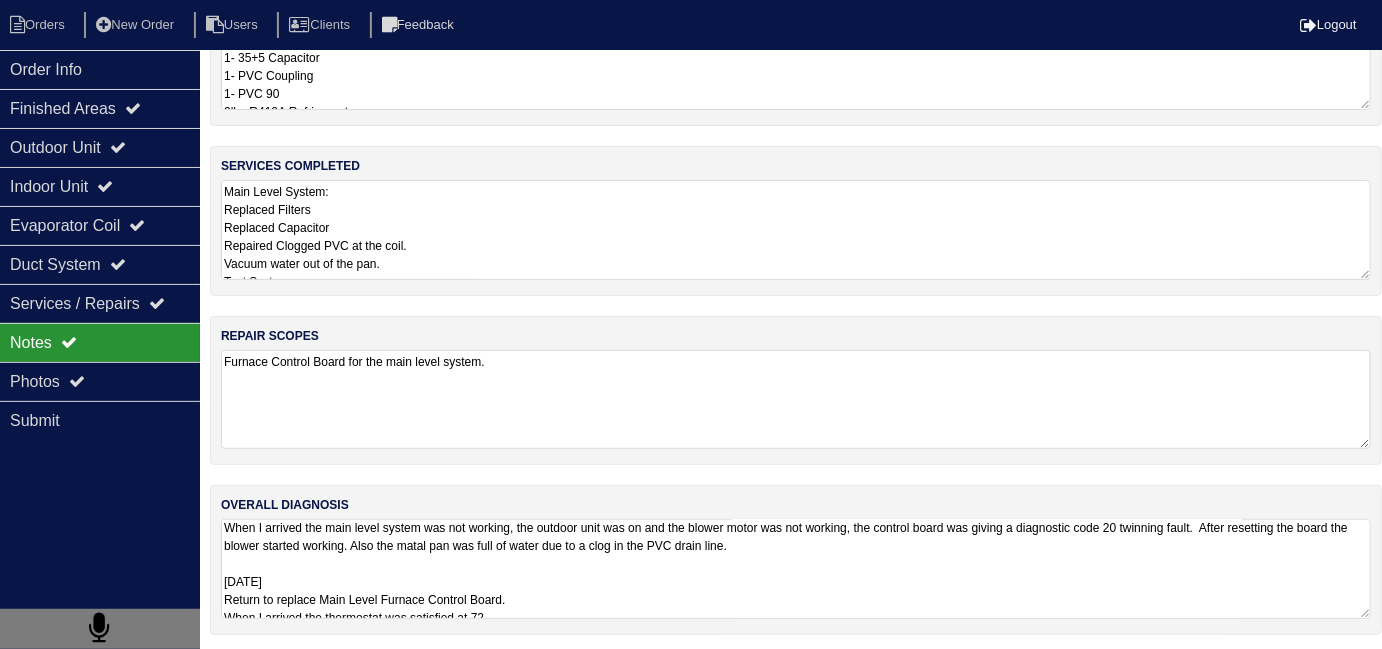 click on "When I arrived the main level system was not working, the outdoor unit was on and the blower motor was not working, the control board was giving a diagnostic code 20 twinning fault.  After resetting the board the blower started working. Also the matal pan was full of water due to a clog in the PVC drain line.
8/30/24
Return to replace Main Level Furnace Control Board.
When I arrived the thermostat was satisfied at 72.
Replaced Furnace Control Board.
System is operating normally now." at bounding box center (796, 569) 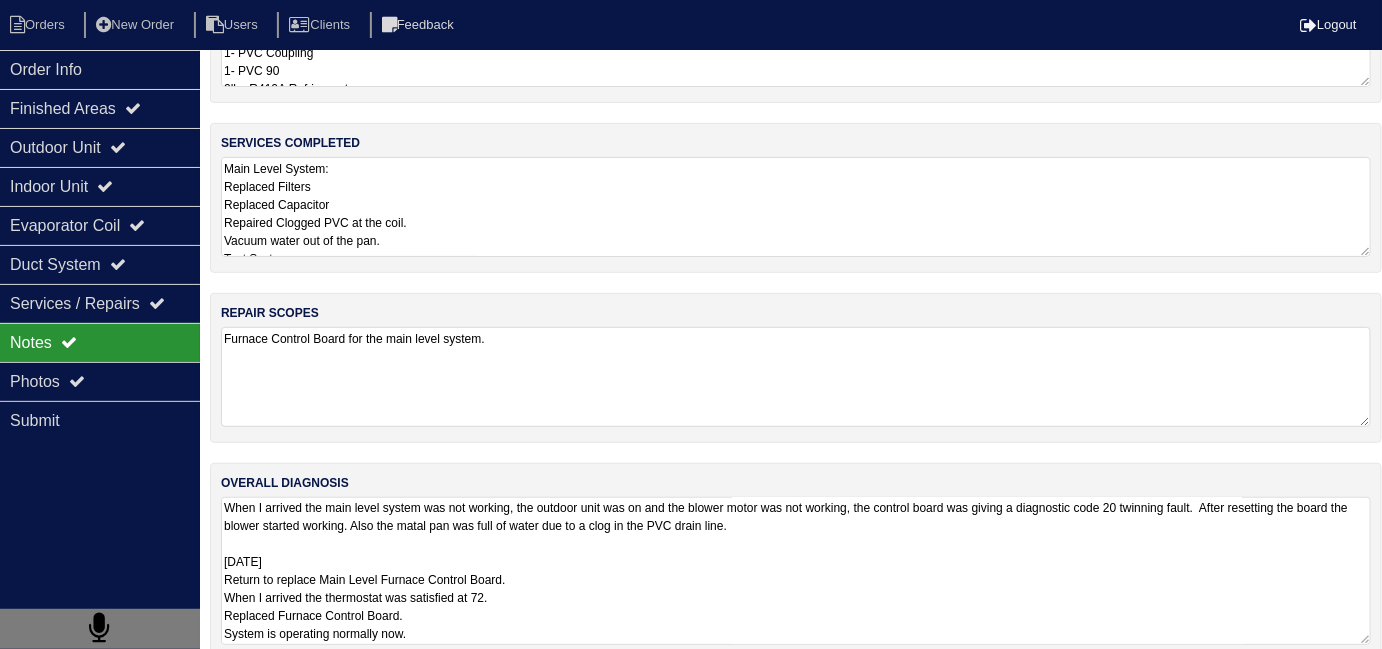 scroll, scrollTop: 137, scrollLeft: 0, axis: vertical 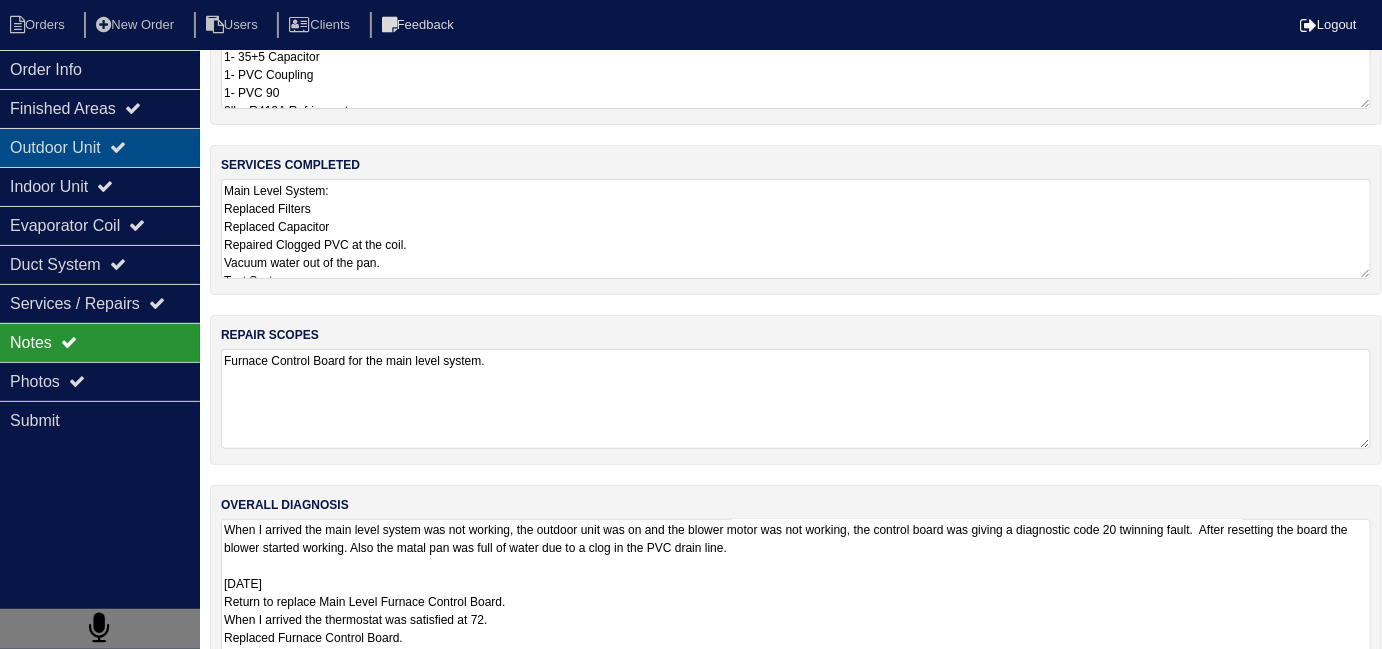 click on "Outdoor Unit" at bounding box center [100, 147] 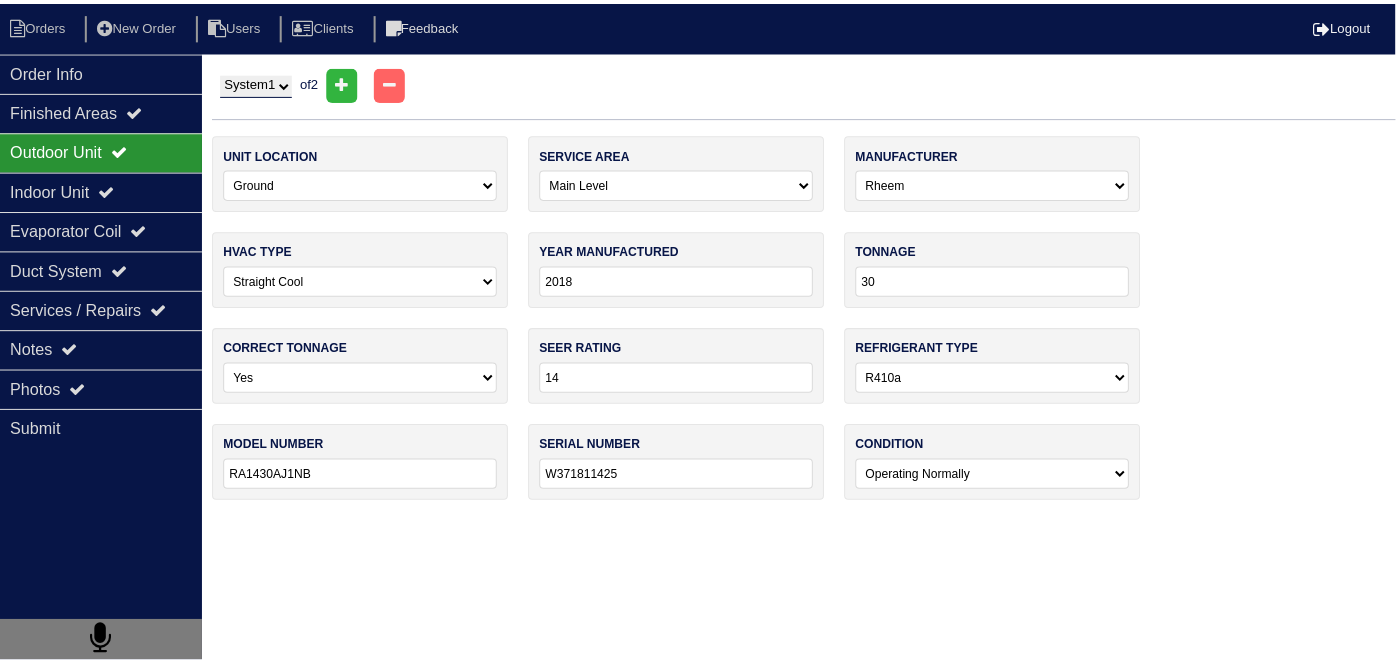 scroll, scrollTop: 0, scrollLeft: 0, axis: both 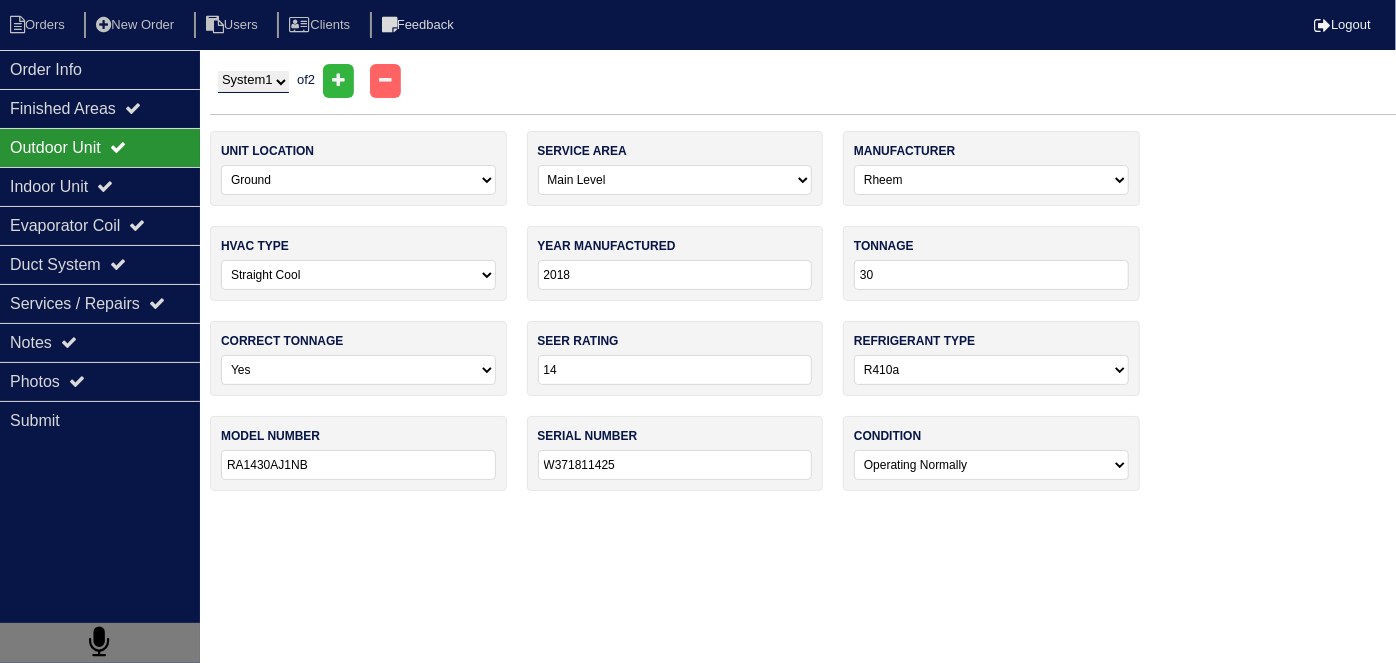 click on "System  1 System  2" at bounding box center [253, 82] 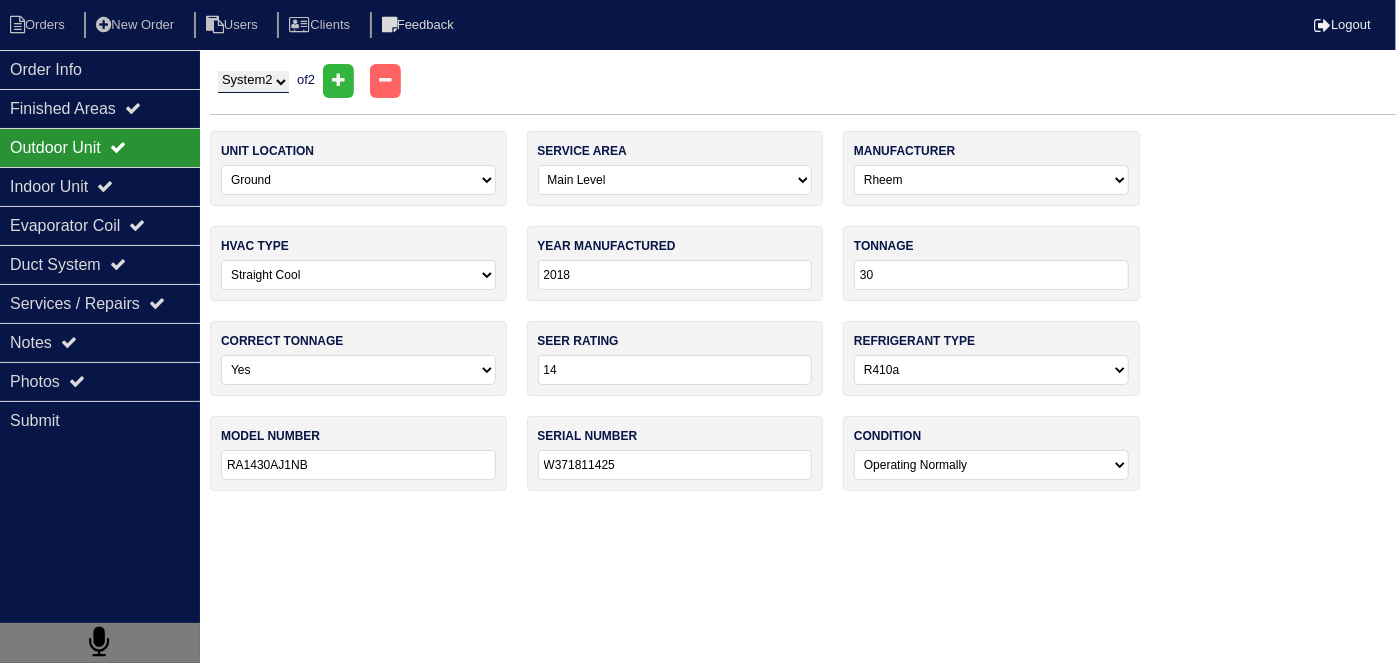 click on "System  1 System  2" at bounding box center (253, 82) 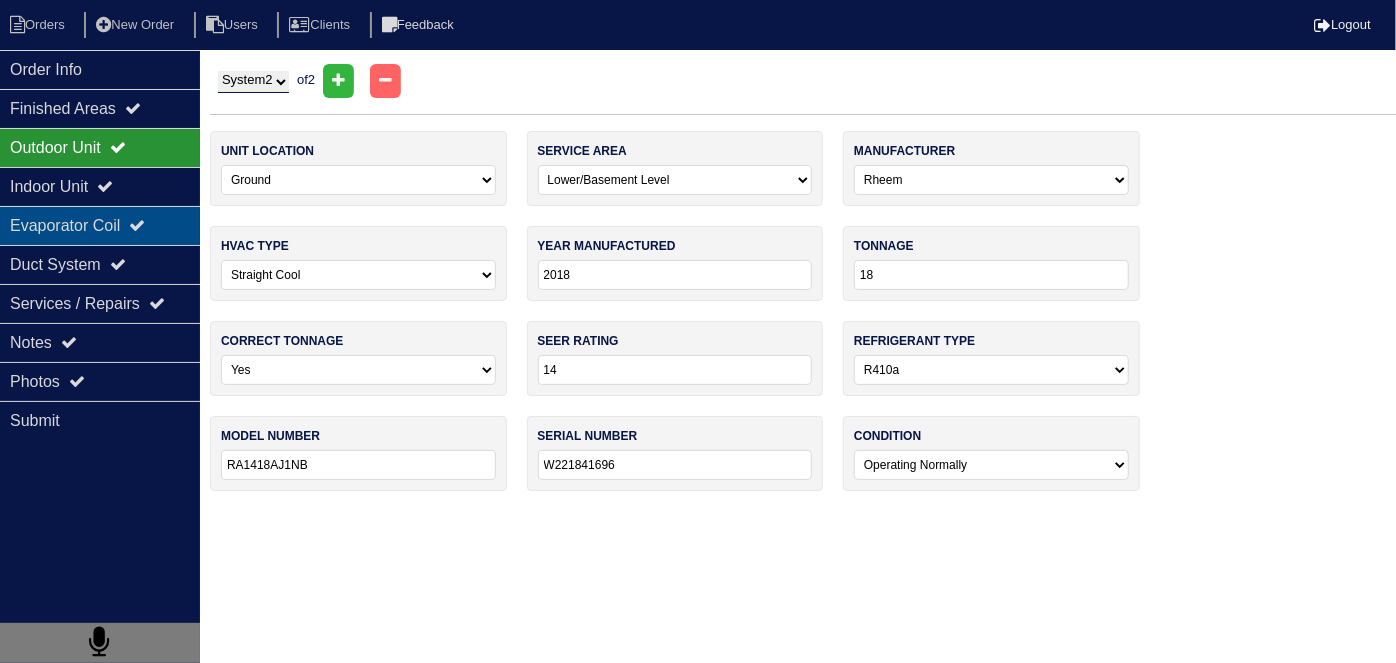 click on "Evaporator Coil" at bounding box center [100, 225] 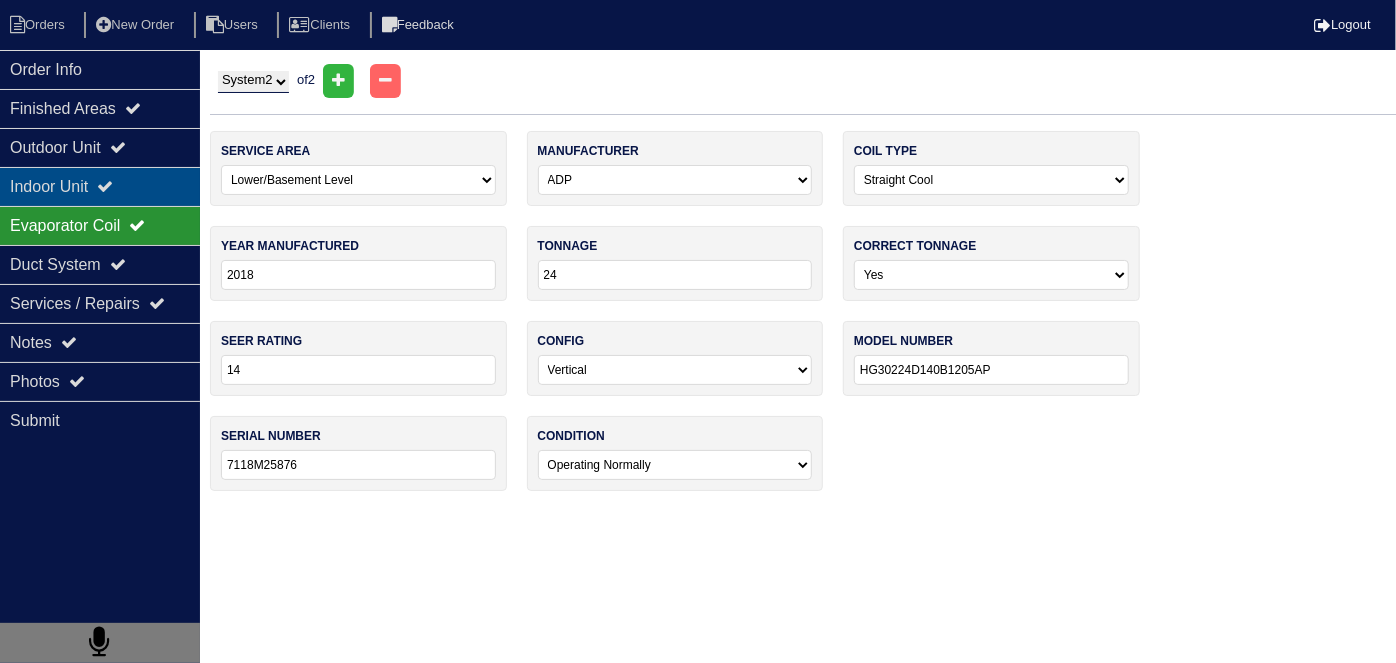 click on "Indoor Unit" at bounding box center (100, 186) 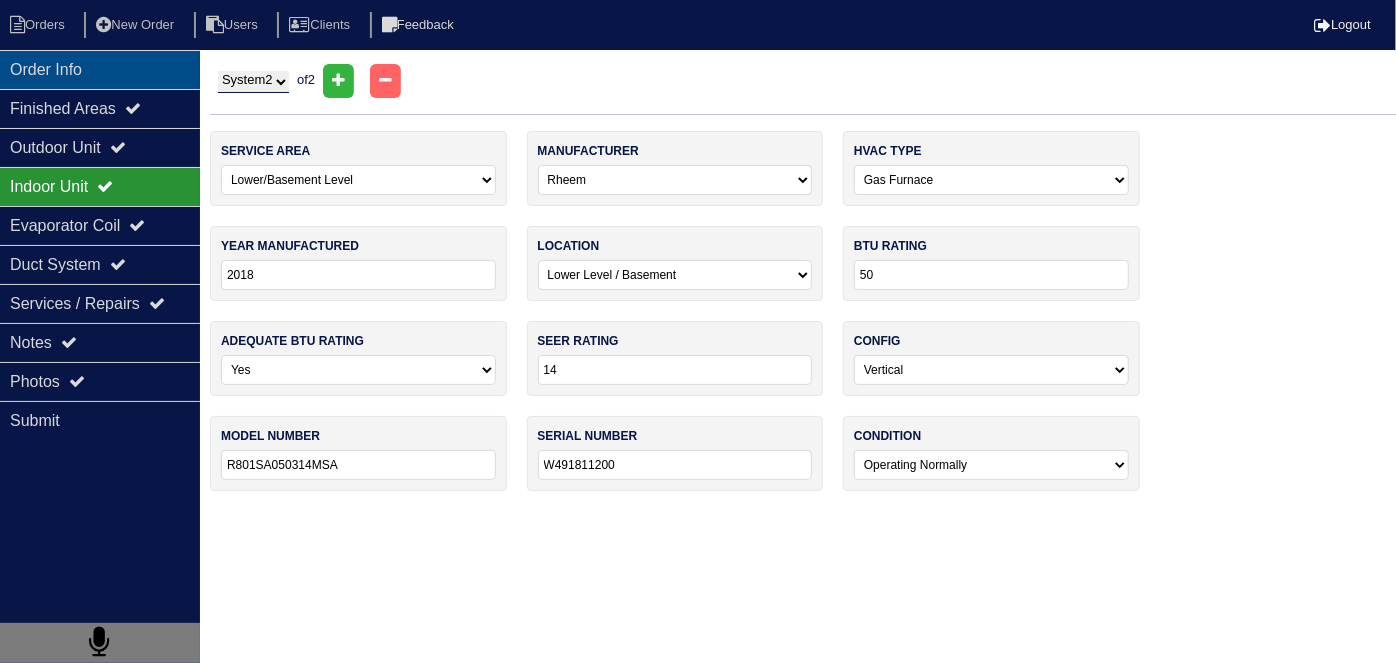 click on "Order Info" at bounding box center (100, 69) 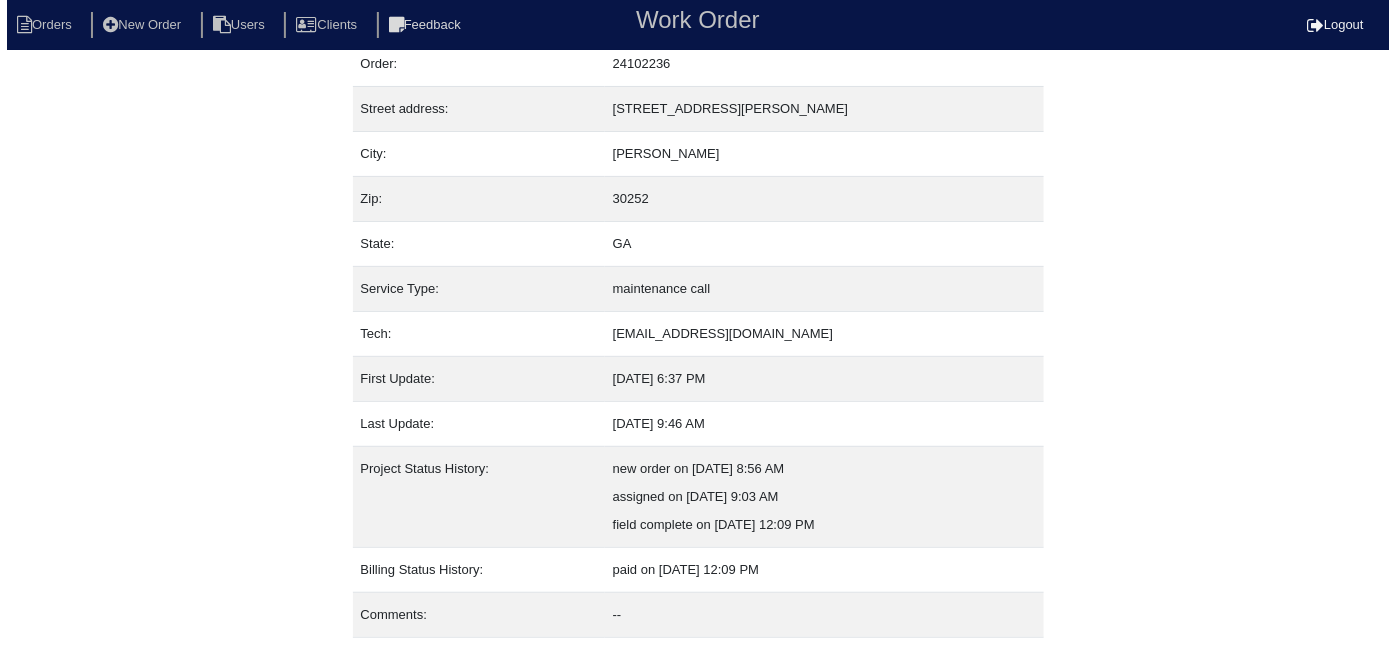 scroll, scrollTop: 105, scrollLeft: 0, axis: vertical 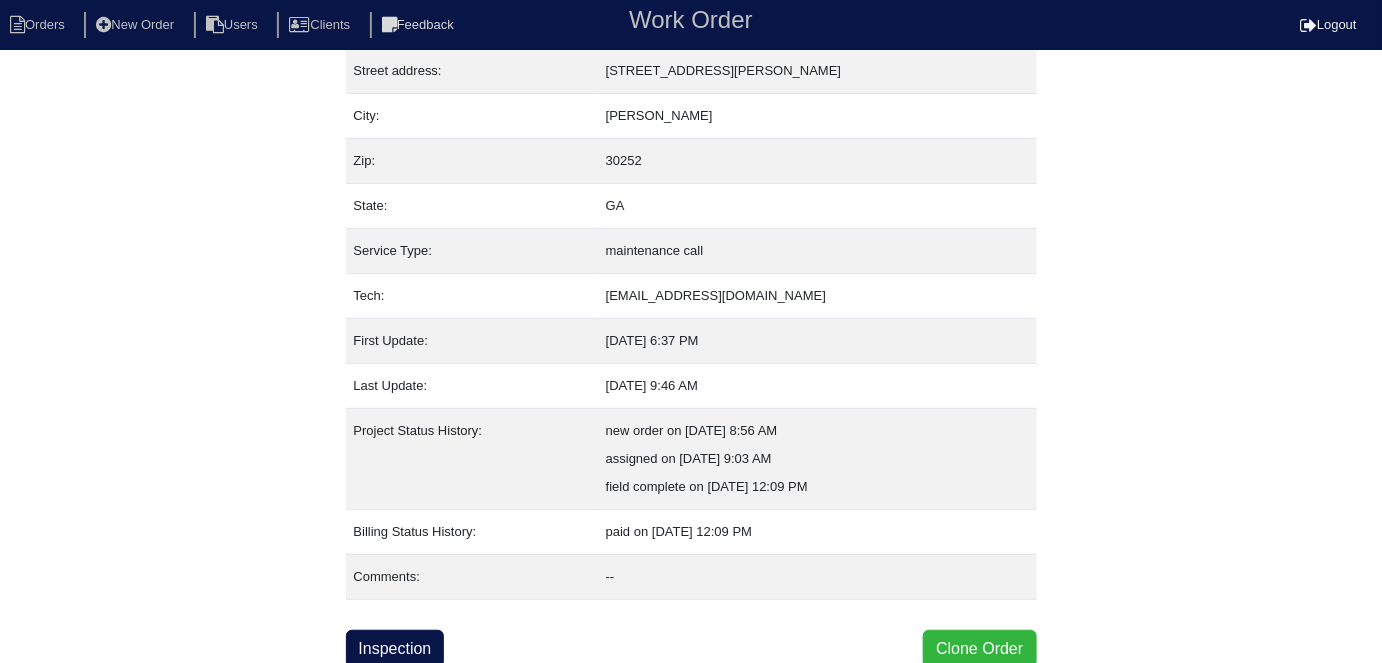 click on "Clone Order" at bounding box center (979, 649) 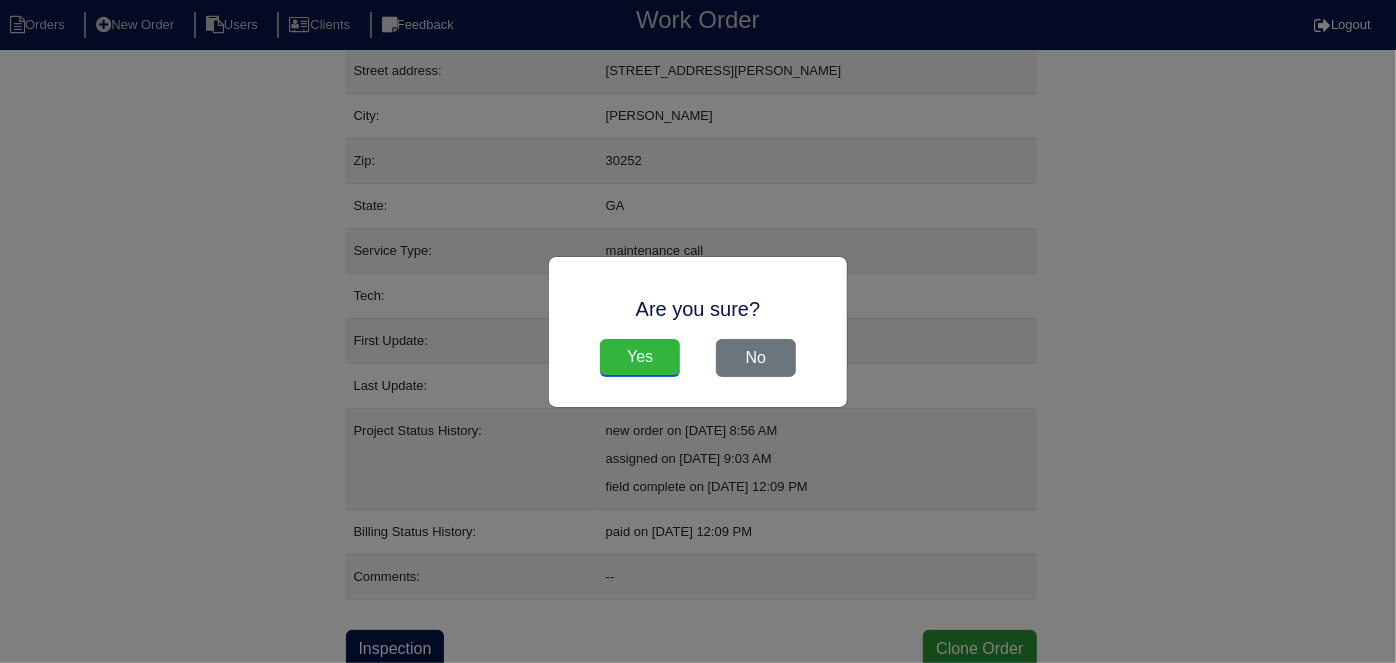 click on "Yes" at bounding box center [640, 358] 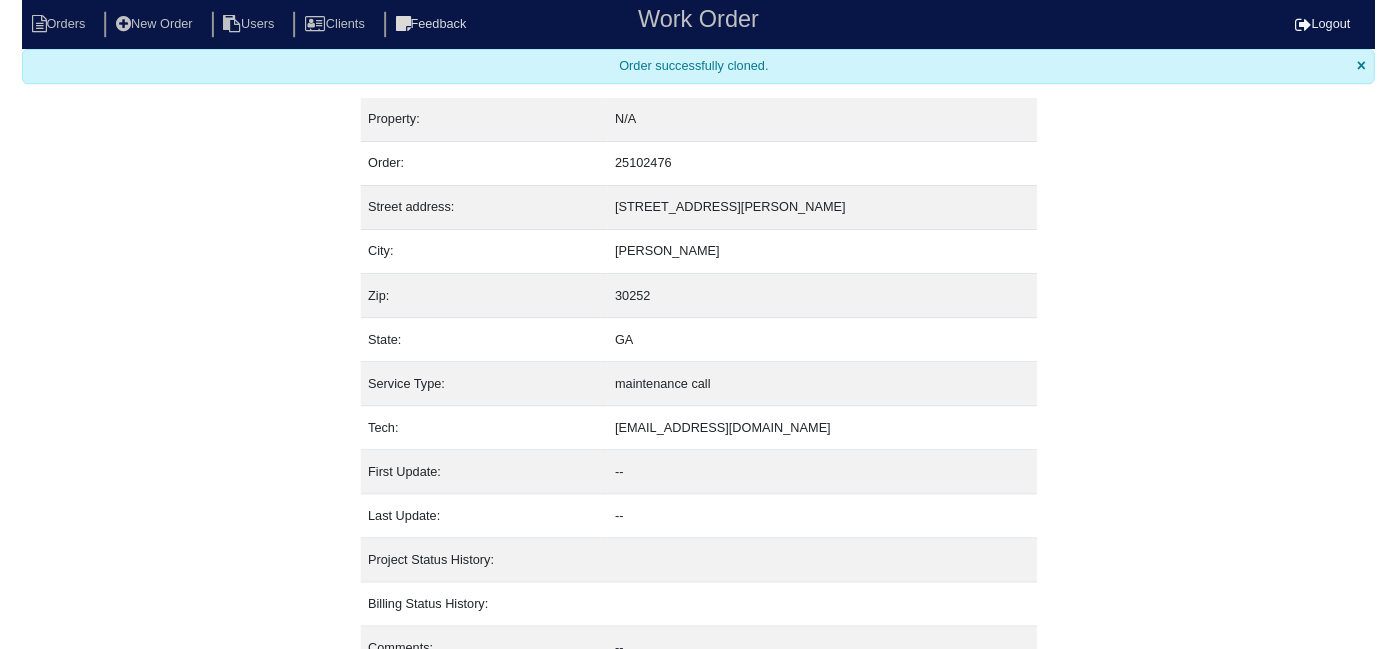 scroll, scrollTop: 0, scrollLeft: 0, axis: both 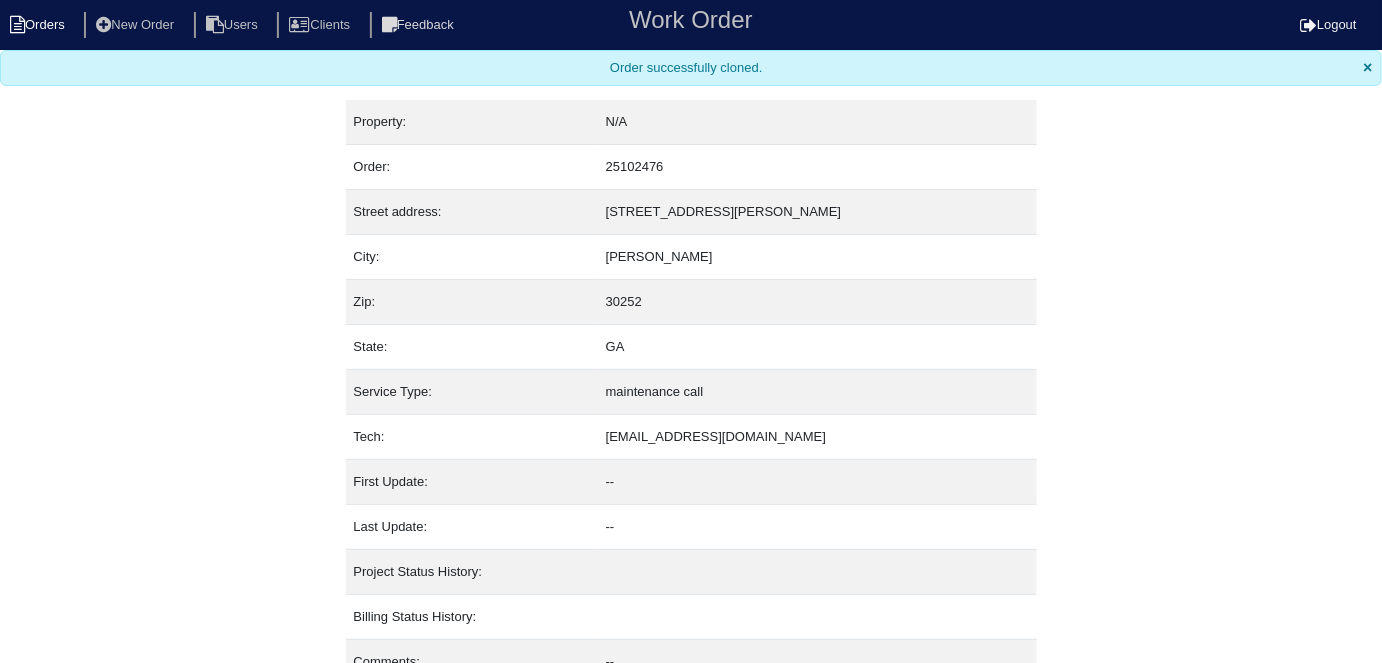 click on "Orders" at bounding box center (40, 25) 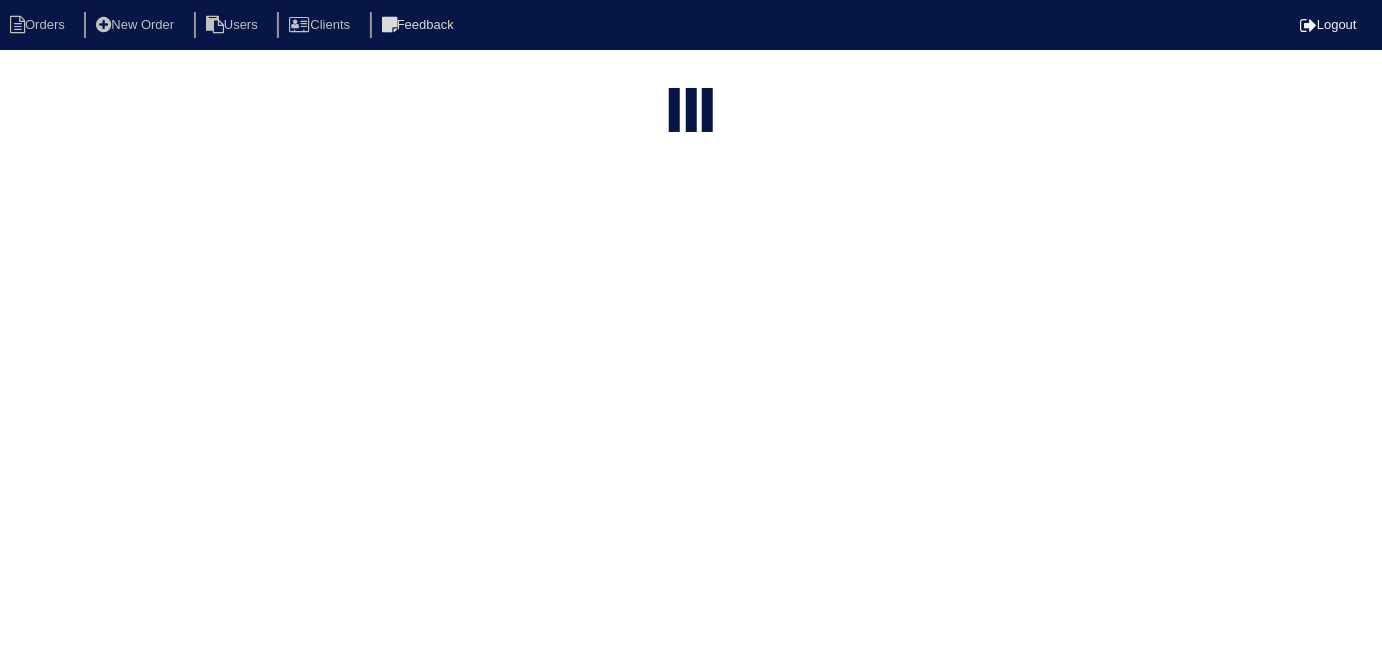 type on "345 w" 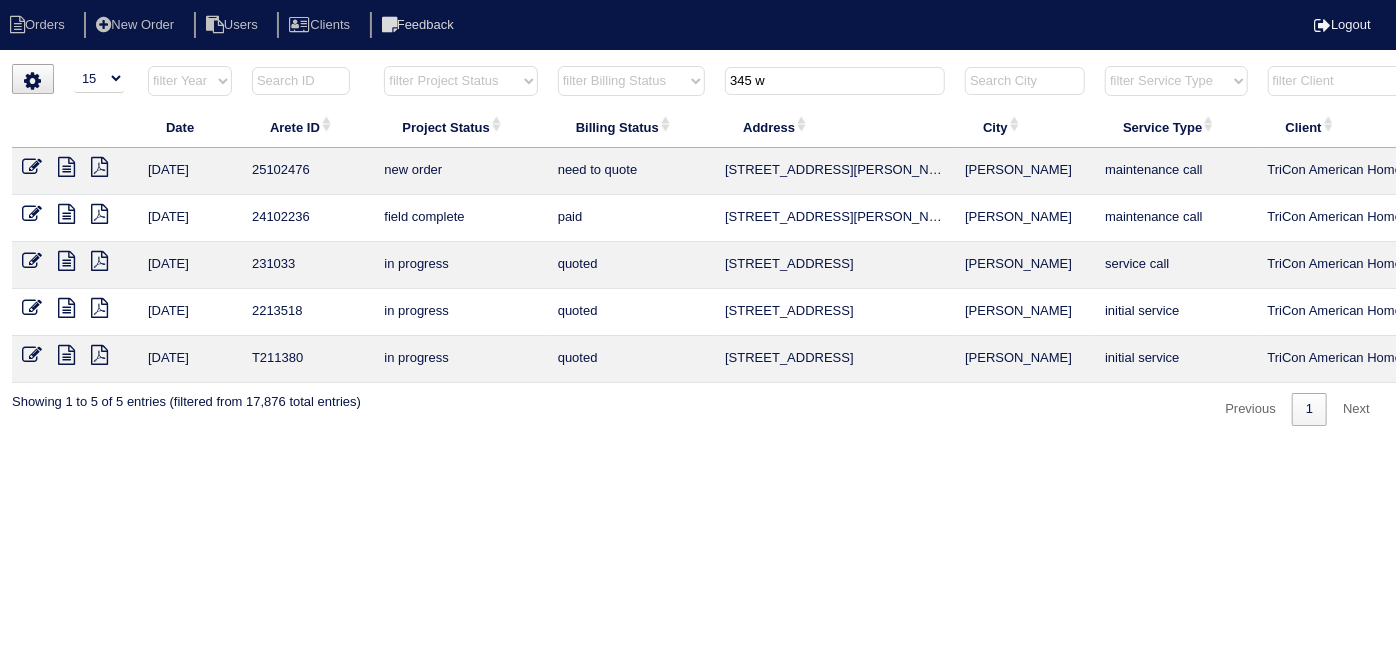 click at bounding box center (32, 167) 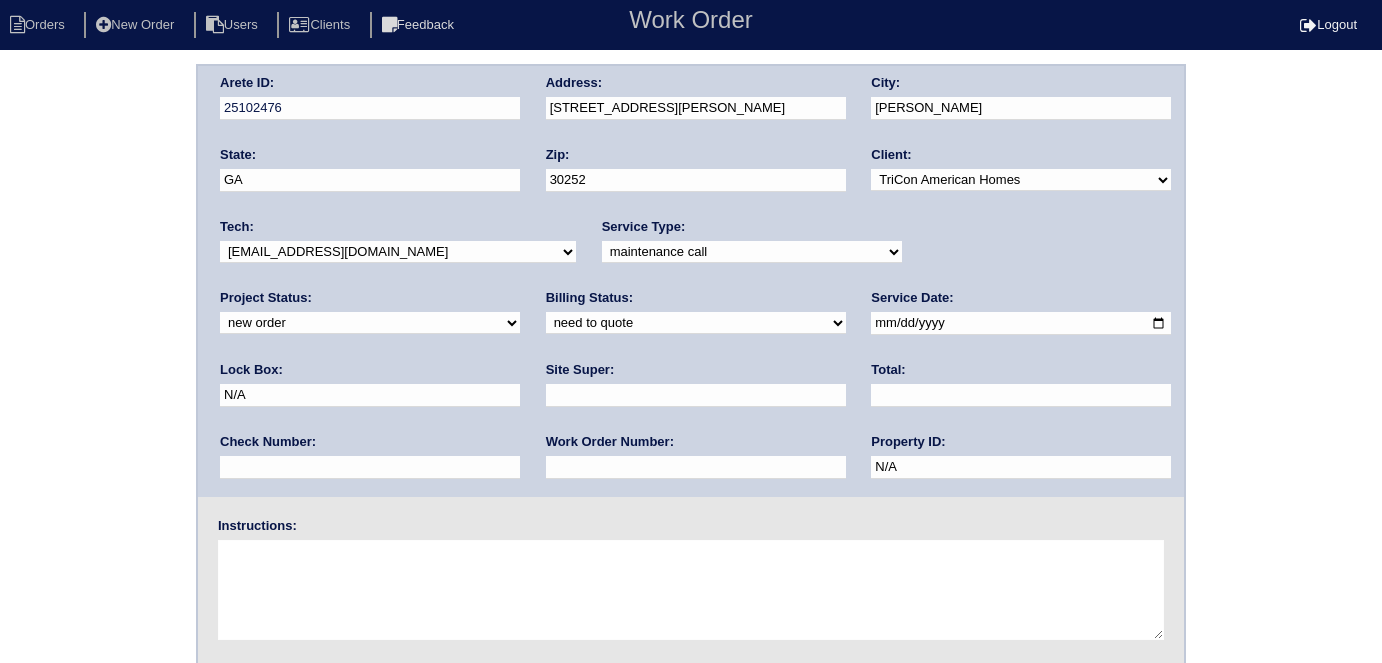scroll, scrollTop: 0, scrollLeft: 0, axis: both 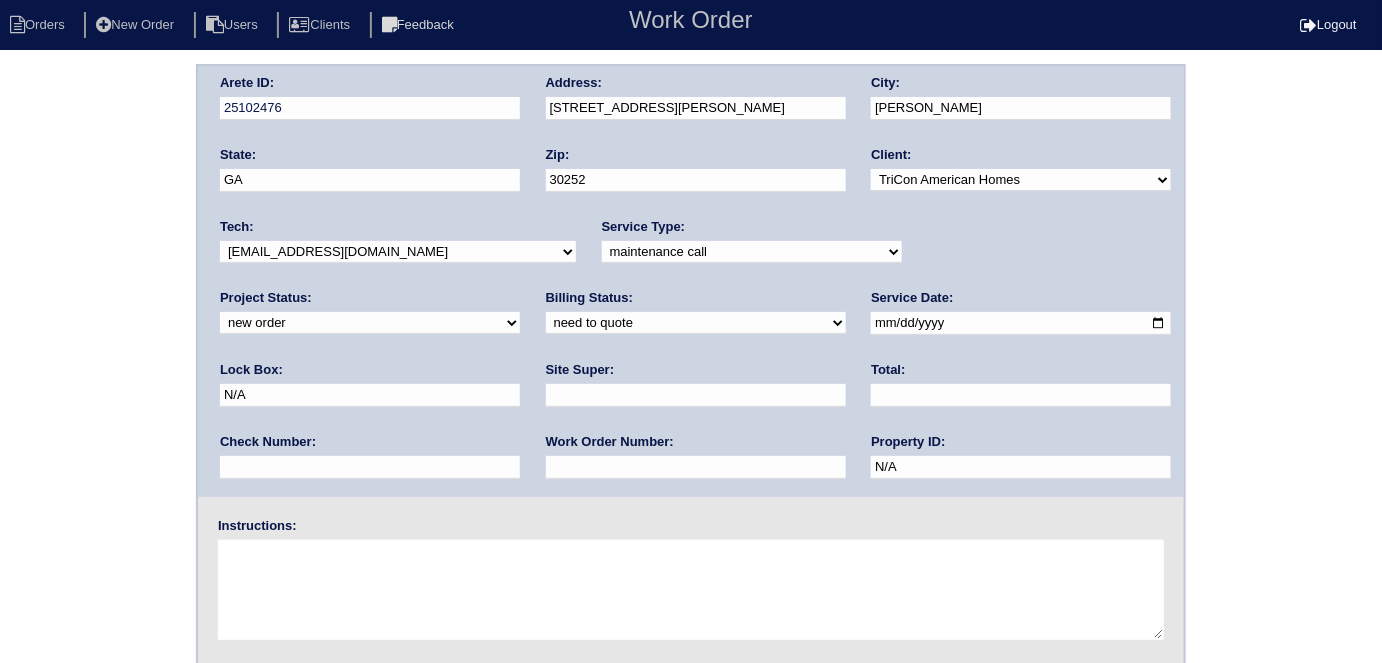 click on "-select-
initial service
basic service
maintenance call
replacement scope
service call
scope only" at bounding box center (752, 252) 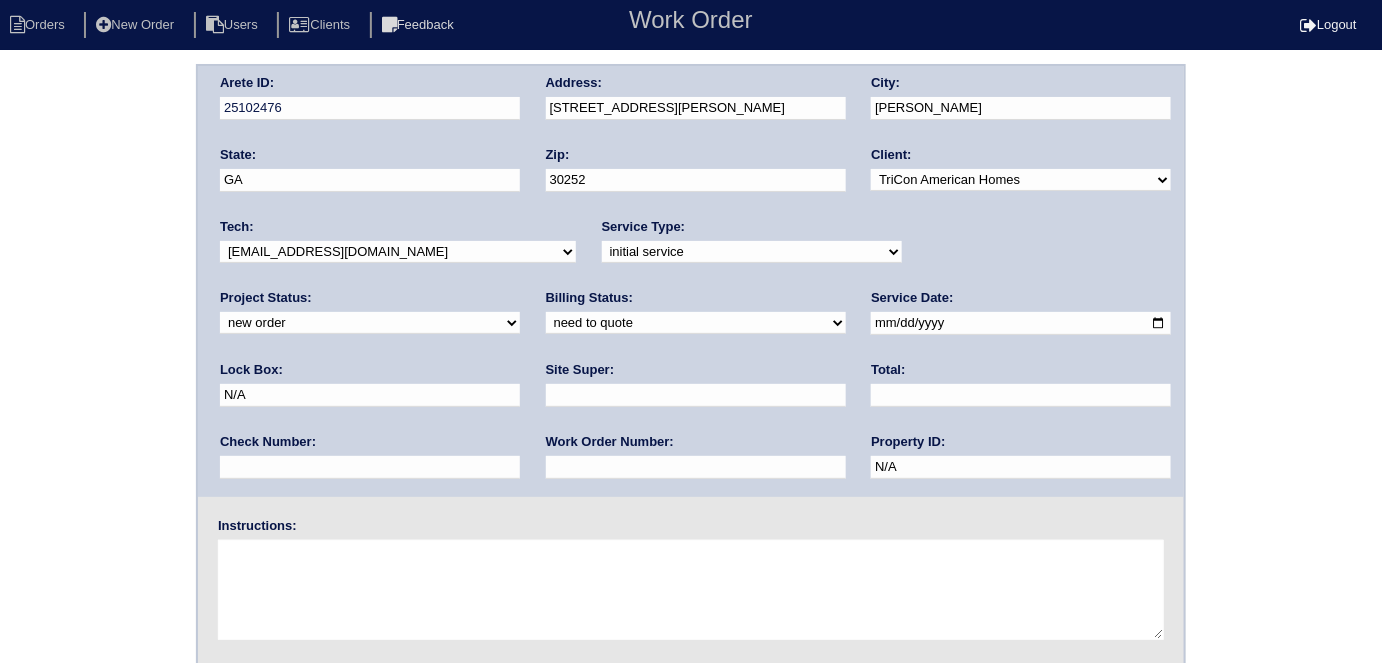 click on "-select-
initial service
basic service
maintenance call
replacement scope
service call
scope only" at bounding box center (752, 252) 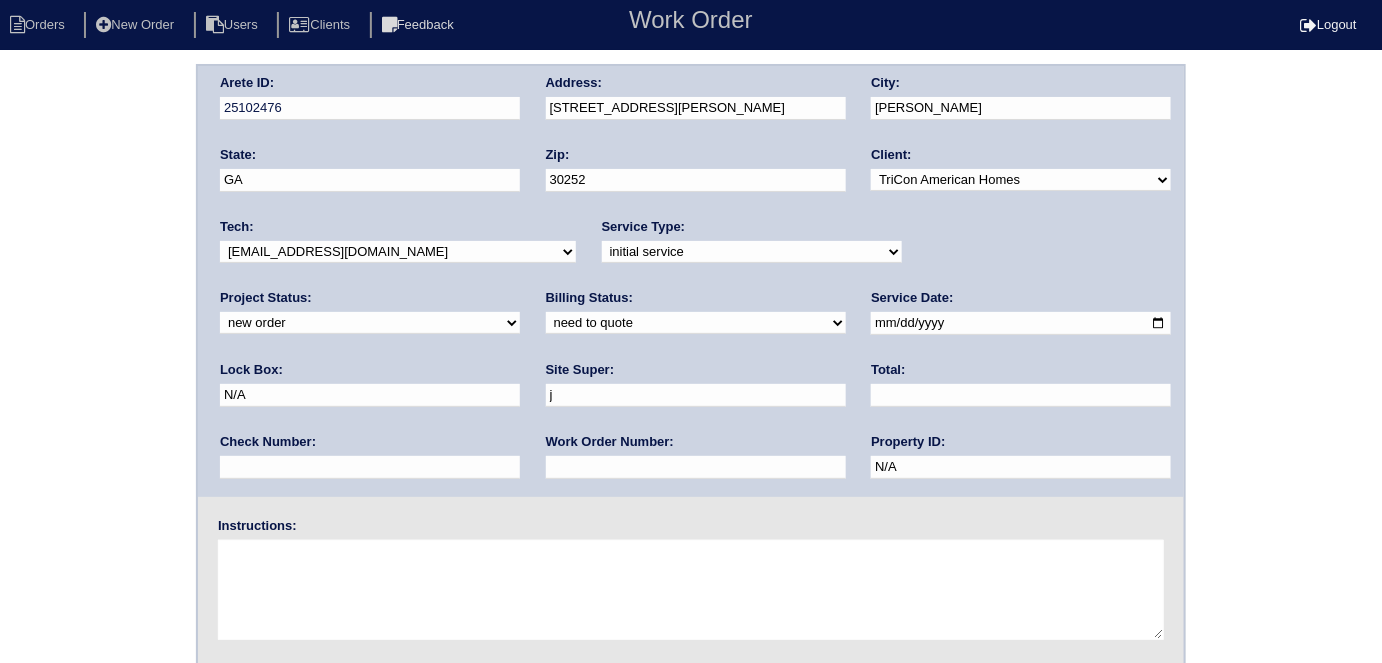 type on "Jay McCord" 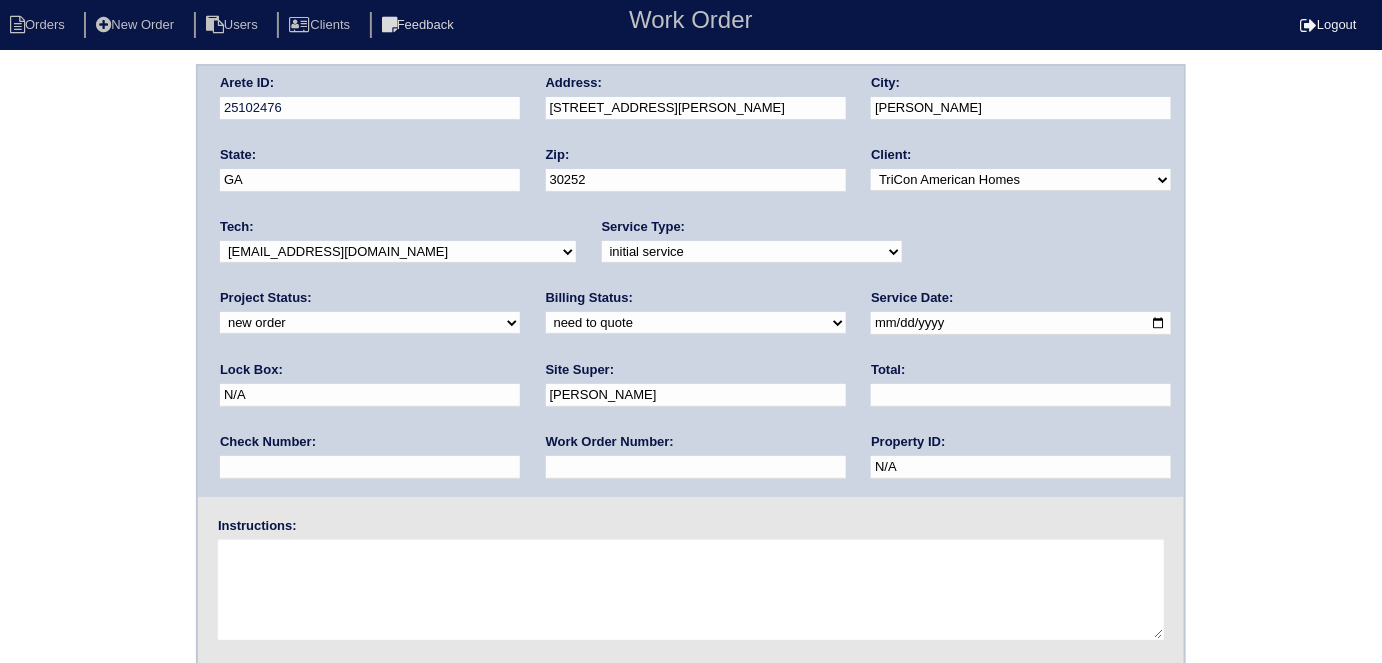 click at bounding box center (696, 467) 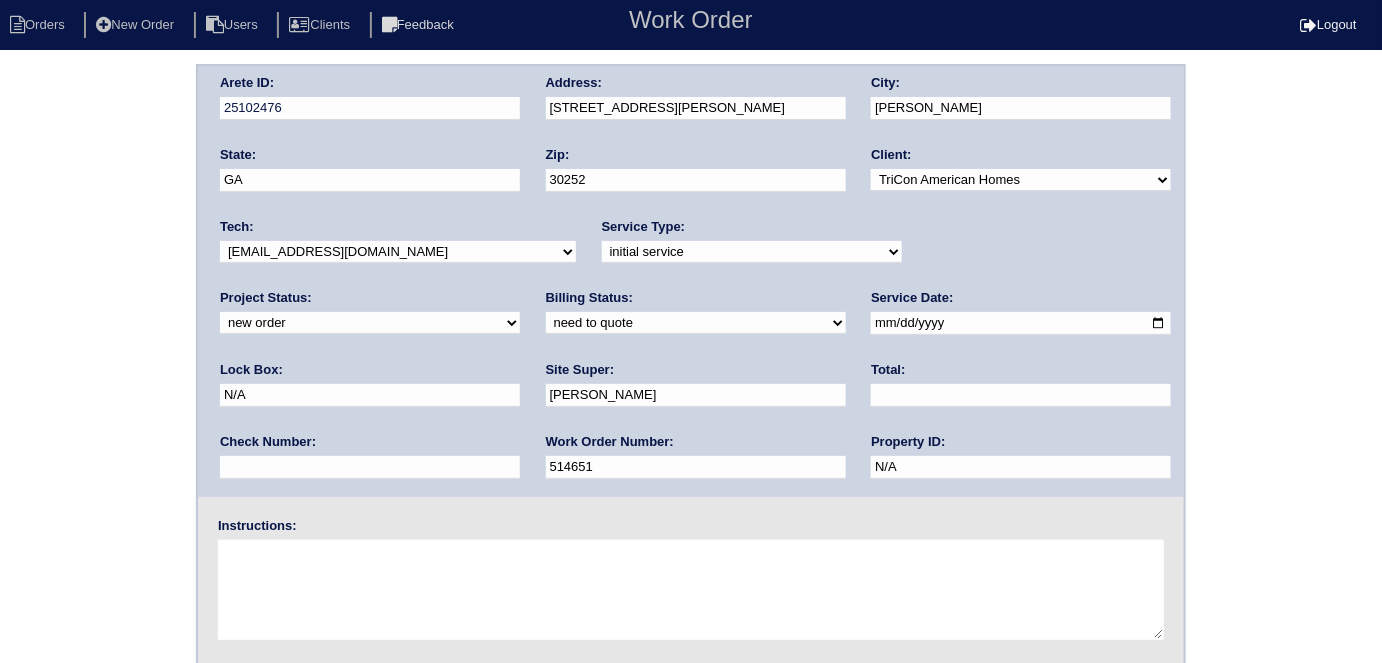 type on "514651" 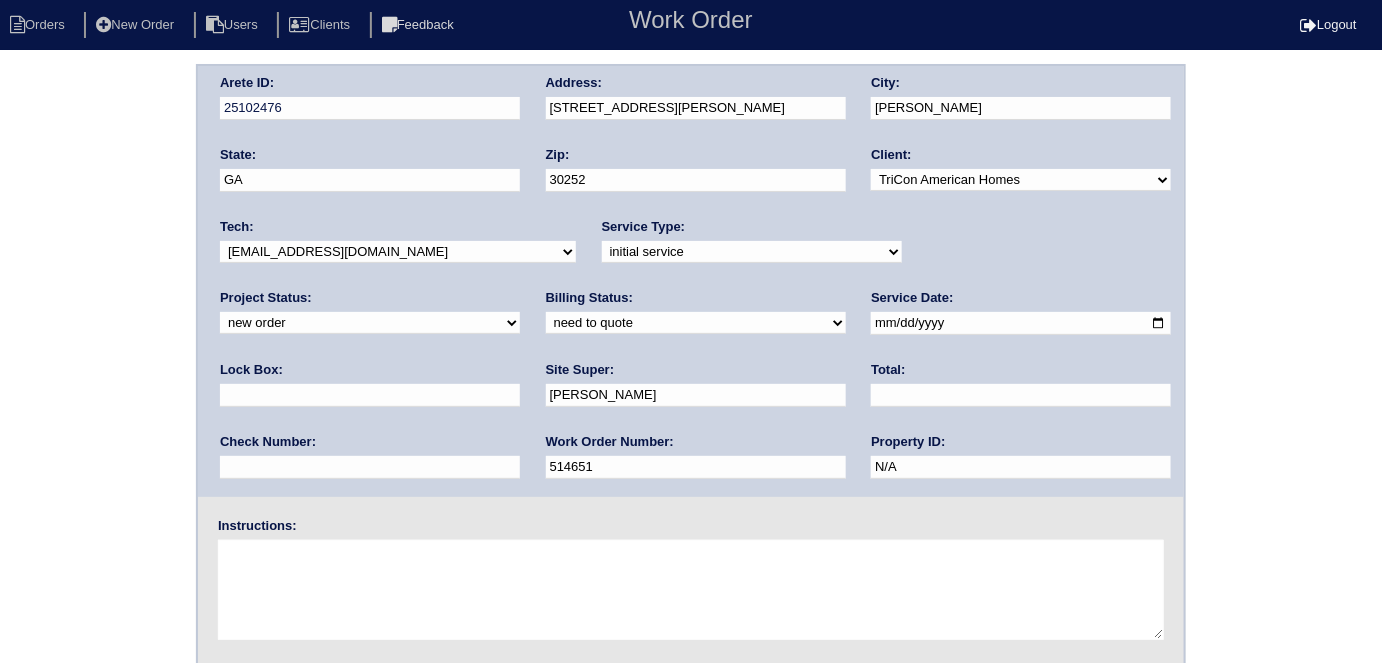 type 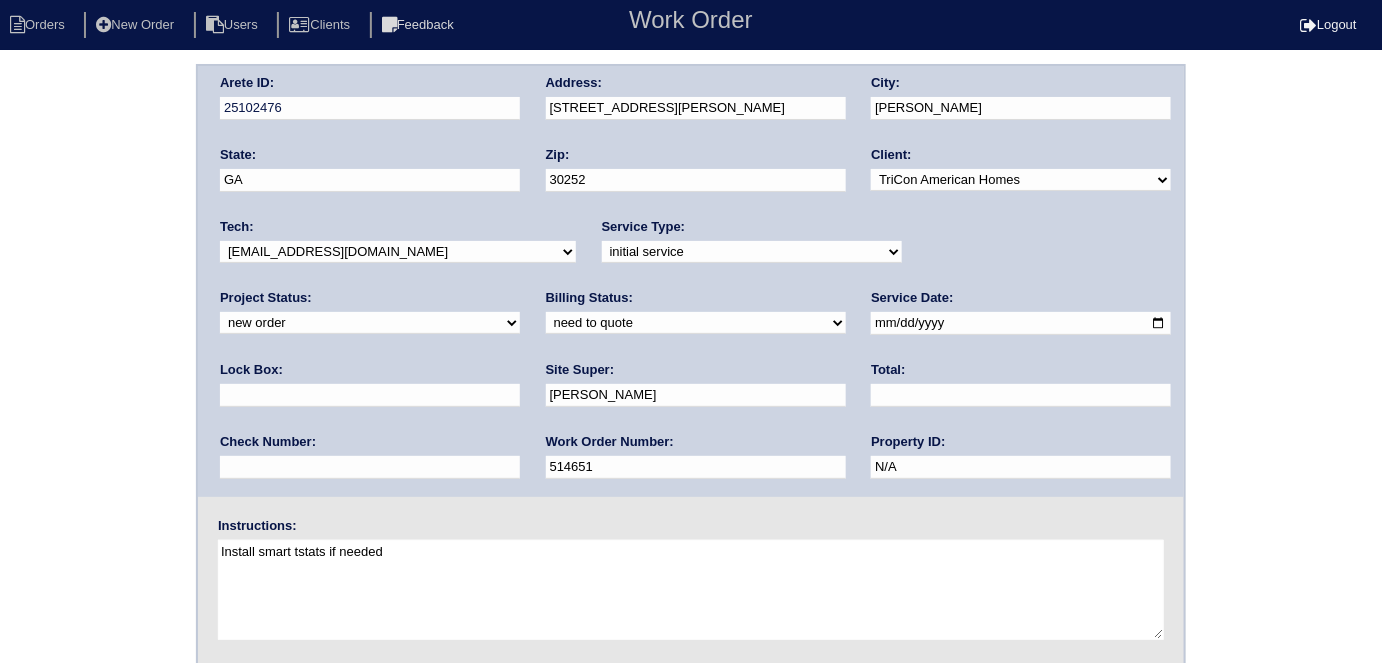 type on "Install smart tstats if needed" 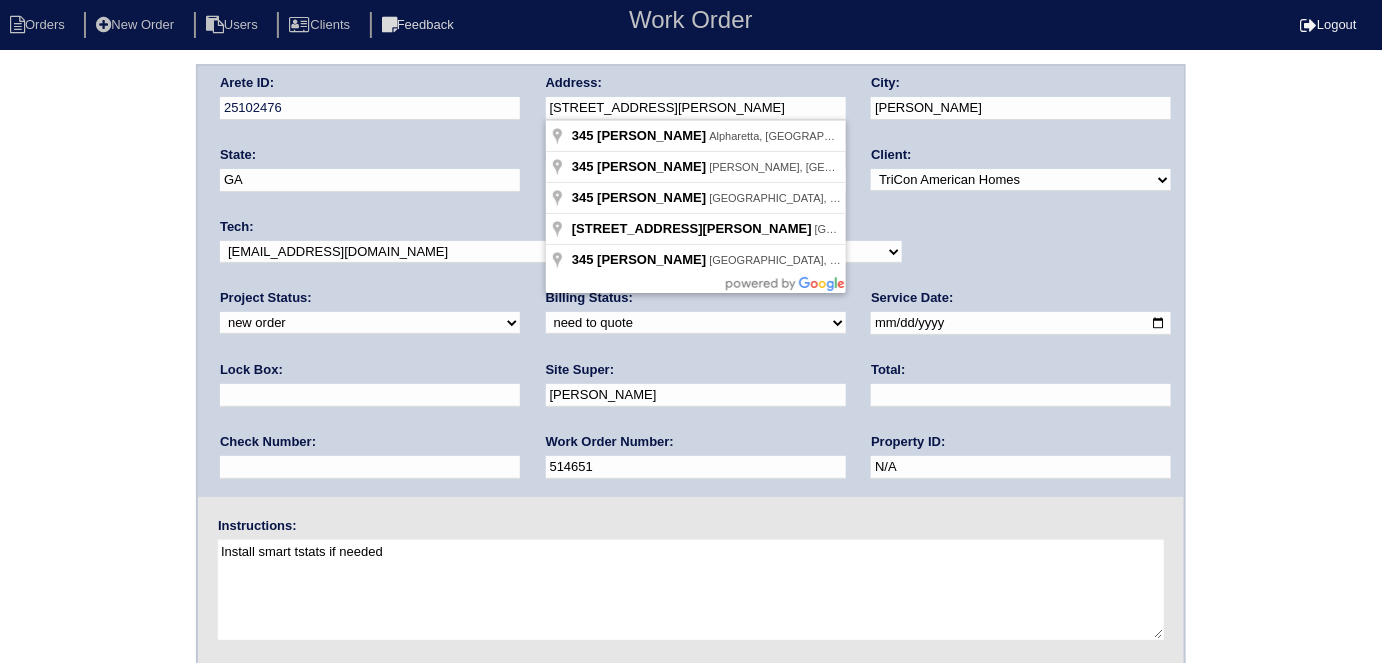 drag, startPoint x: 663, startPoint y: 107, endPoint x: 546, endPoint y: 104, distance: 117.03845 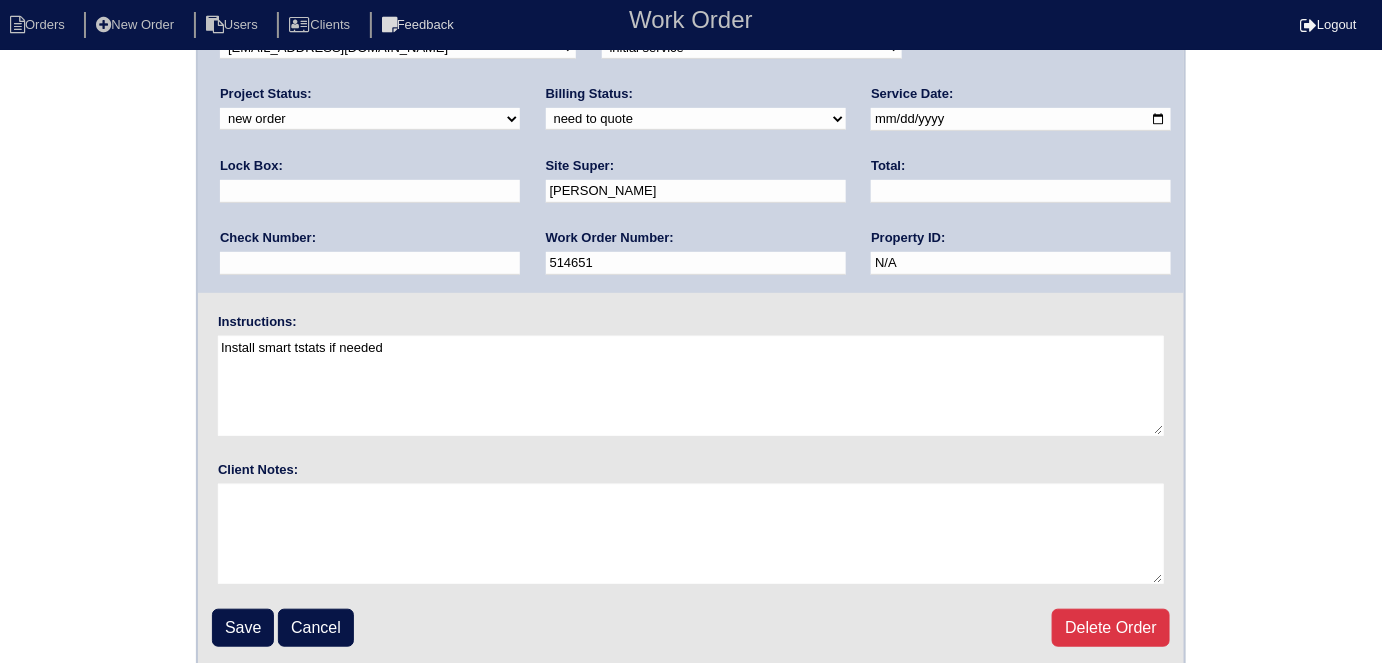 scroll, scrollTop: 205, scrollLeft: 0, axis: vertical 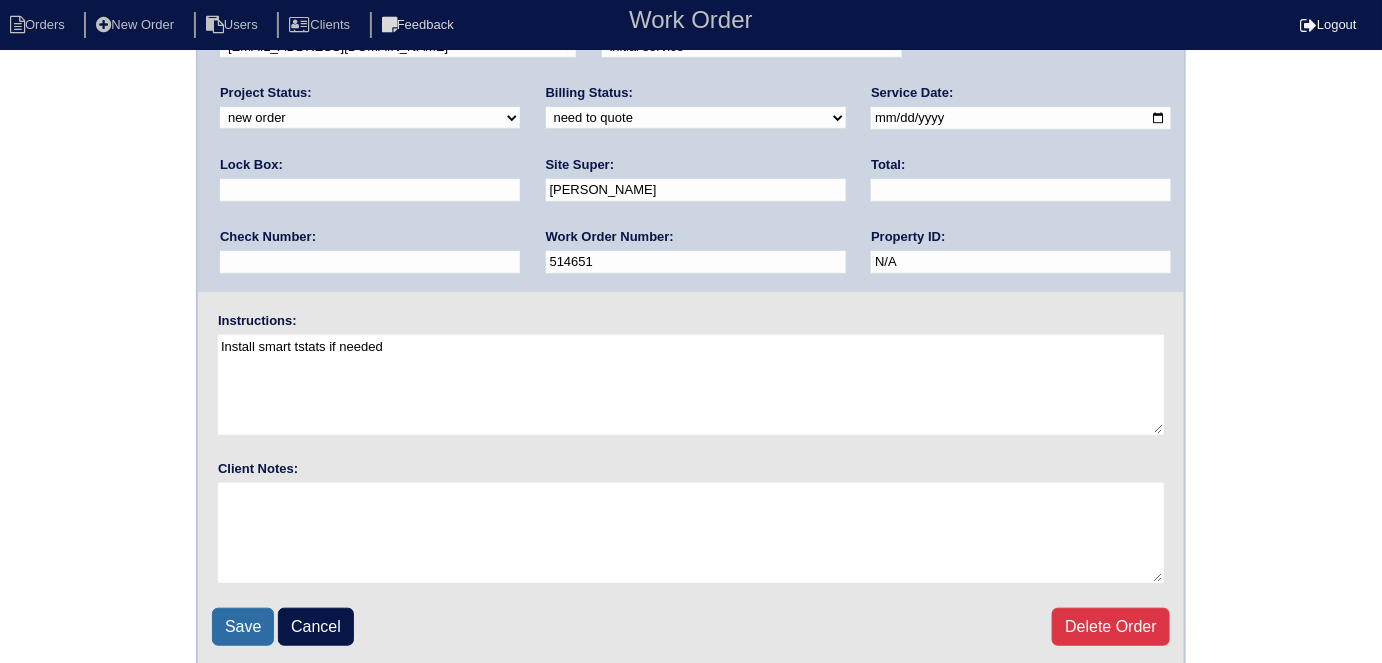 click on "Save" at bounding box center [243, 627] 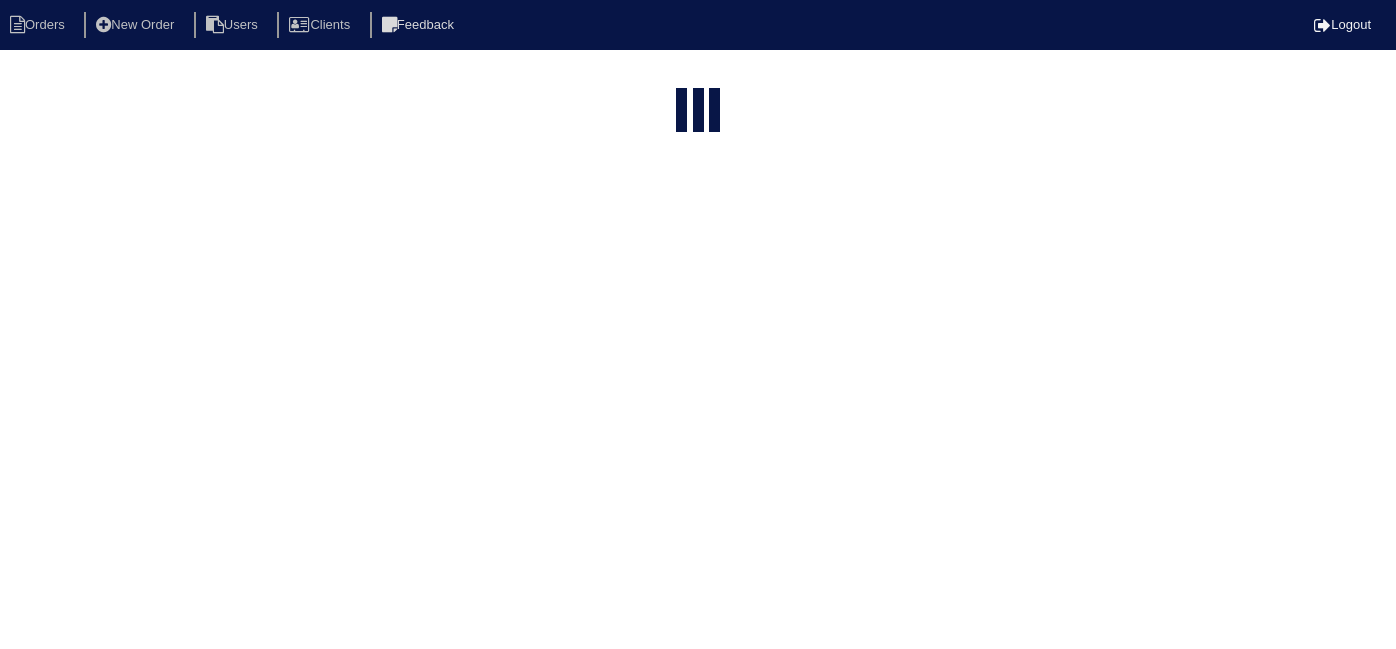 select on "15" 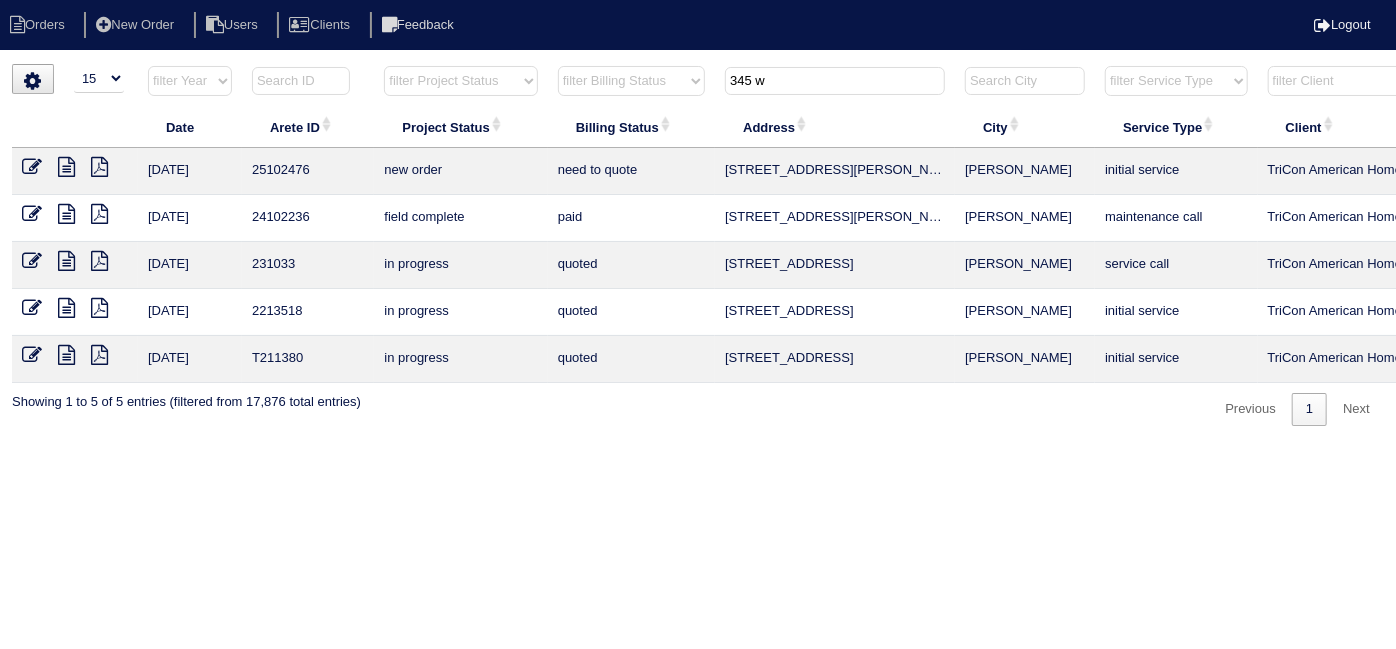 drag, startPoint x: 829, startPoint y: 83, endPoint x: 595, endPoint y: 75, distance: 234.13672 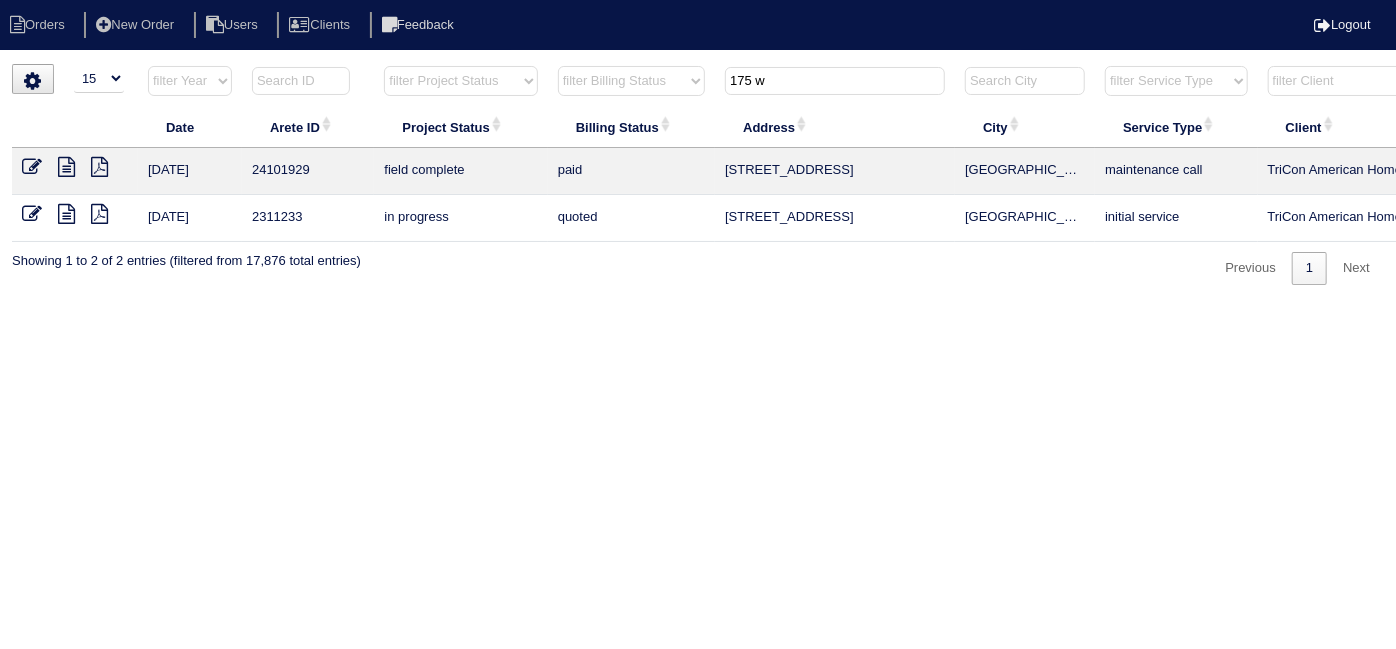 type on "175 w" 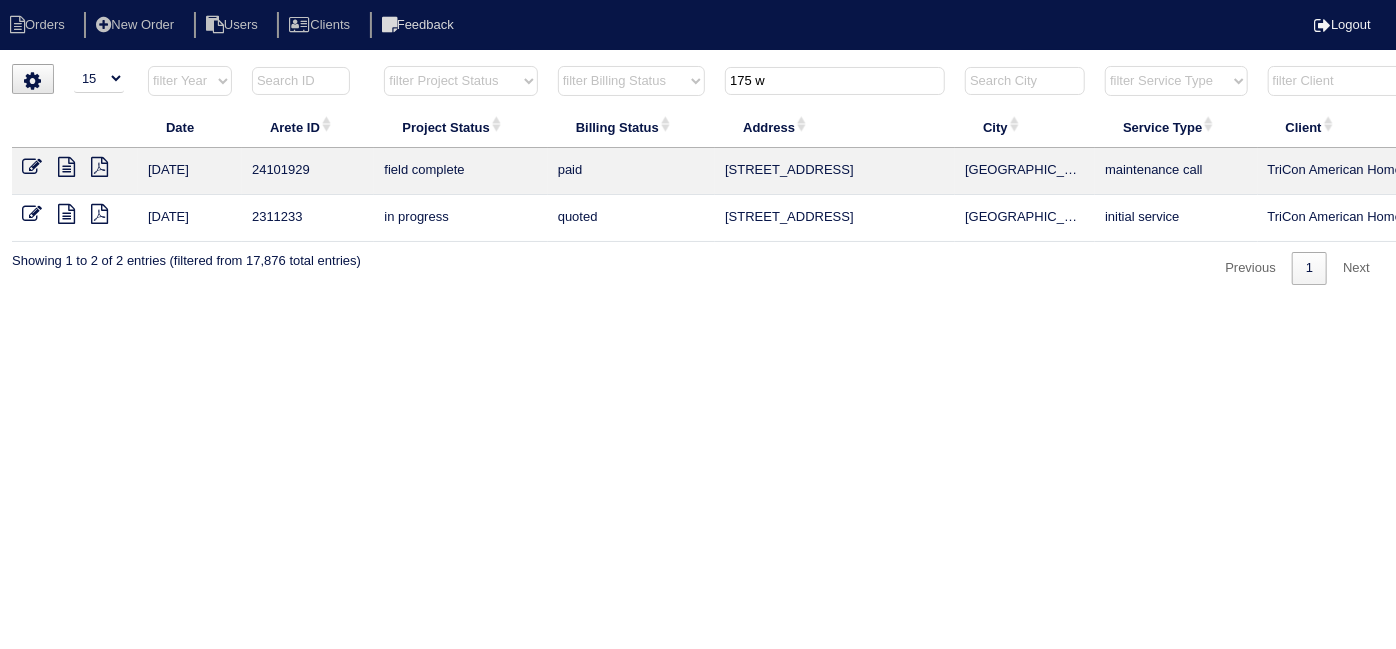 click at bounding box center [66, 167] 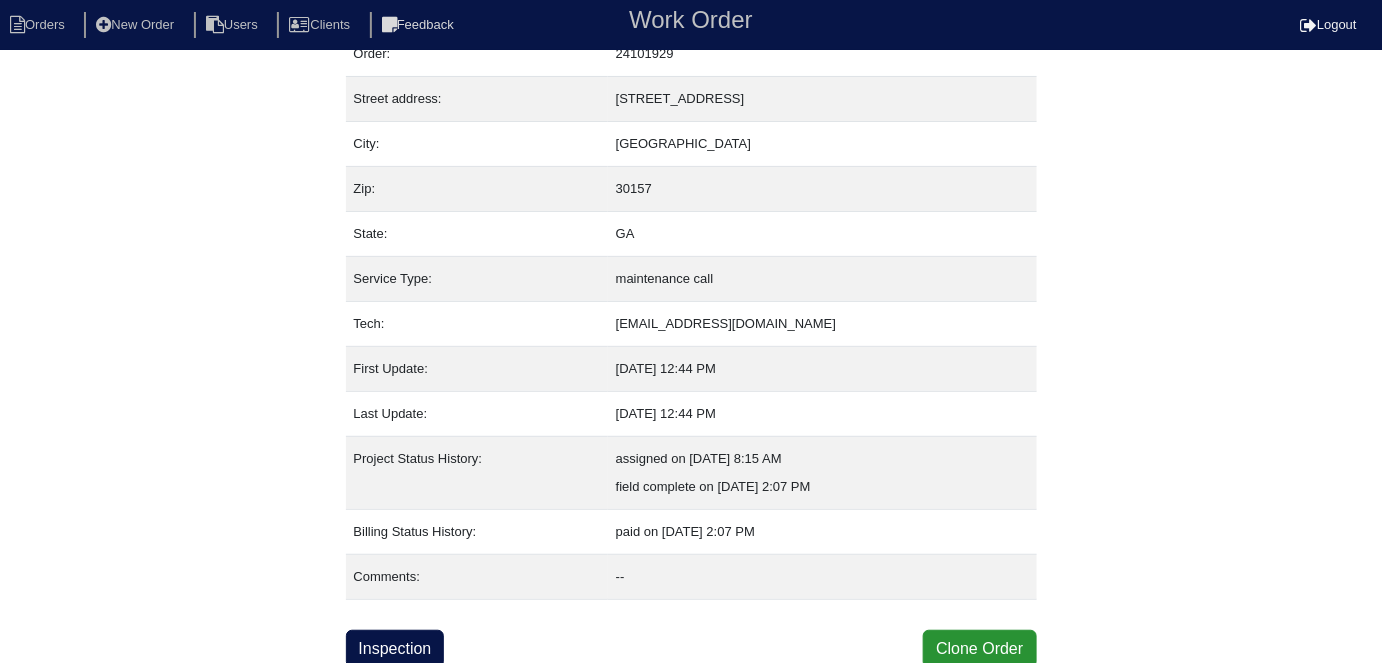 scroll, scrollTop: 77, scrollLeft: 0, axis: vertical 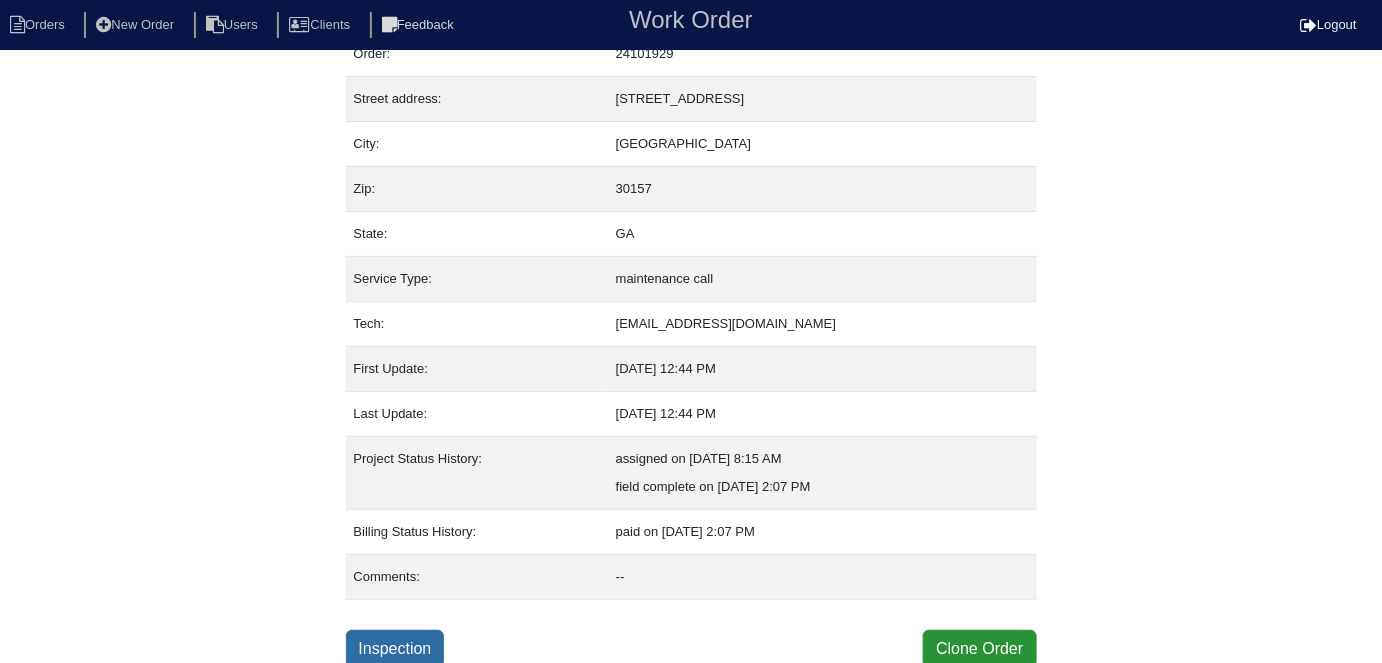 click on "Inspection" at bounding box center (395, 649) 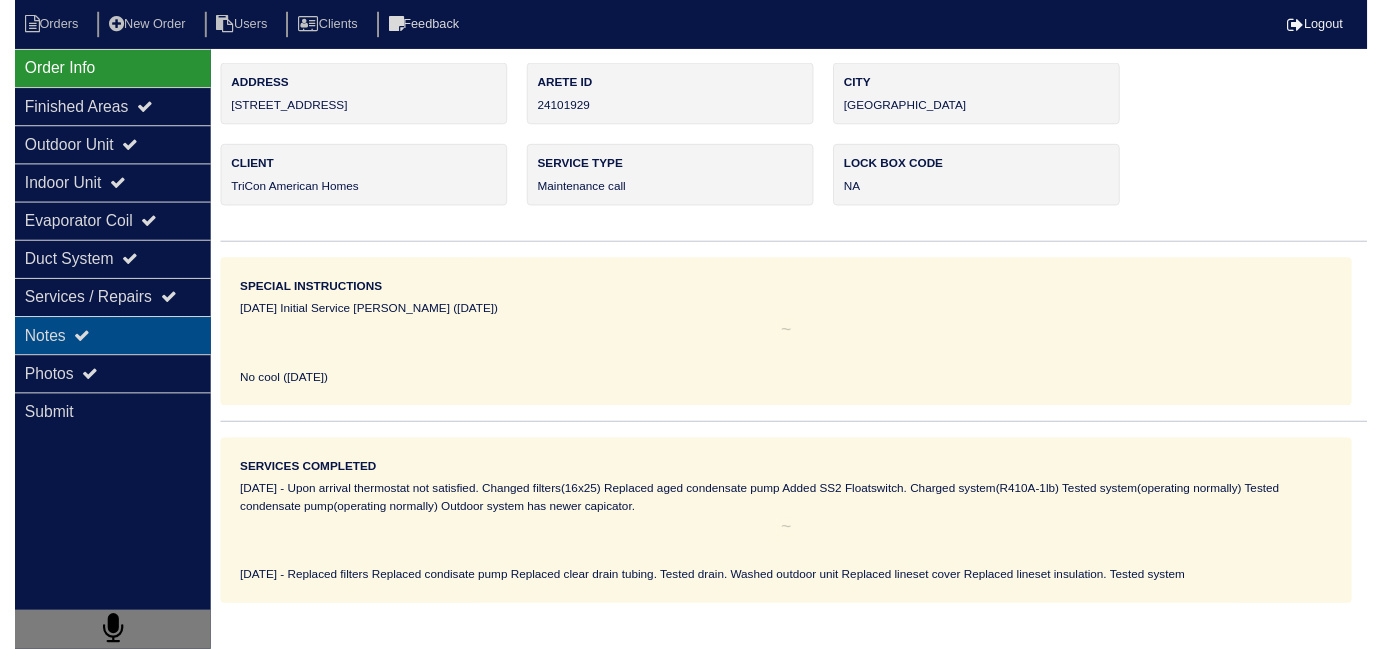 scroll, scrollTop: 0, scrollLeft: 0, axis: both 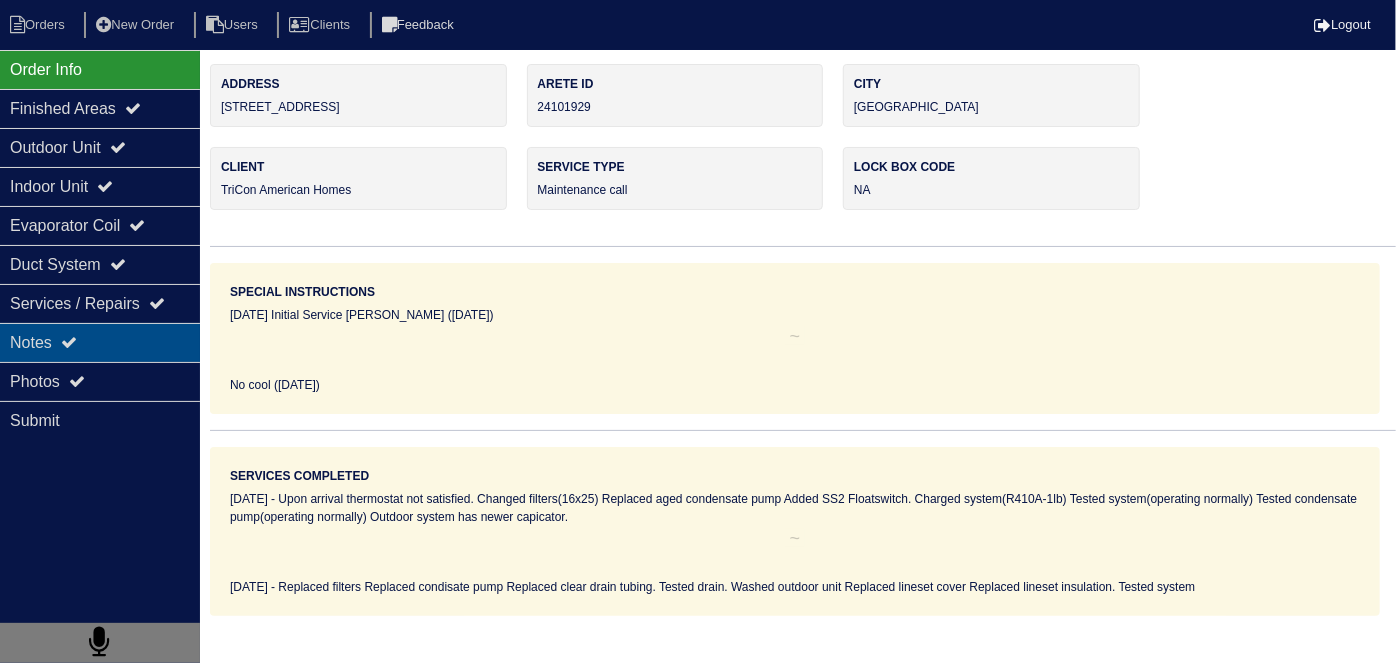click on "Notes" at bounding box center [100, 342] 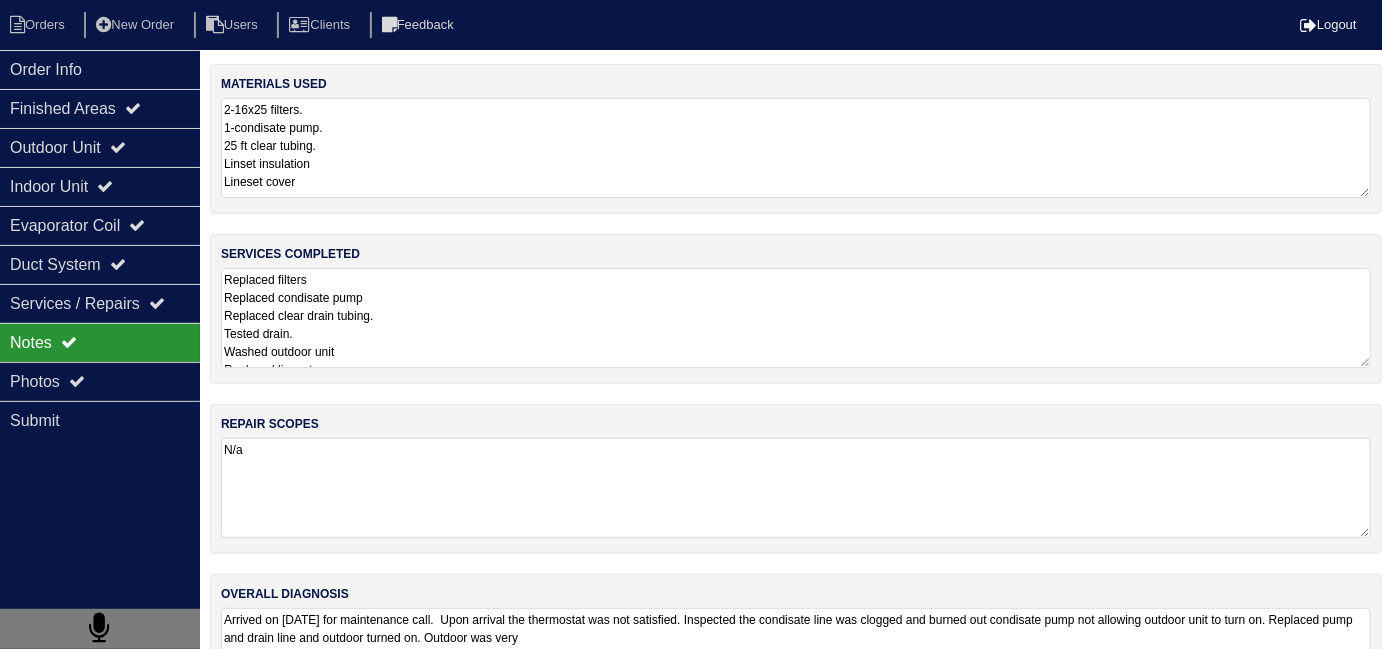 click on "Replaced filters
Replaced condisate pump
Replaced clear drain tubing.
Tested drain.
Washed outdoor unit
Replaced lineset cover
Replaced lineset insulation.
Tested system" at bounding box center (796, 318) 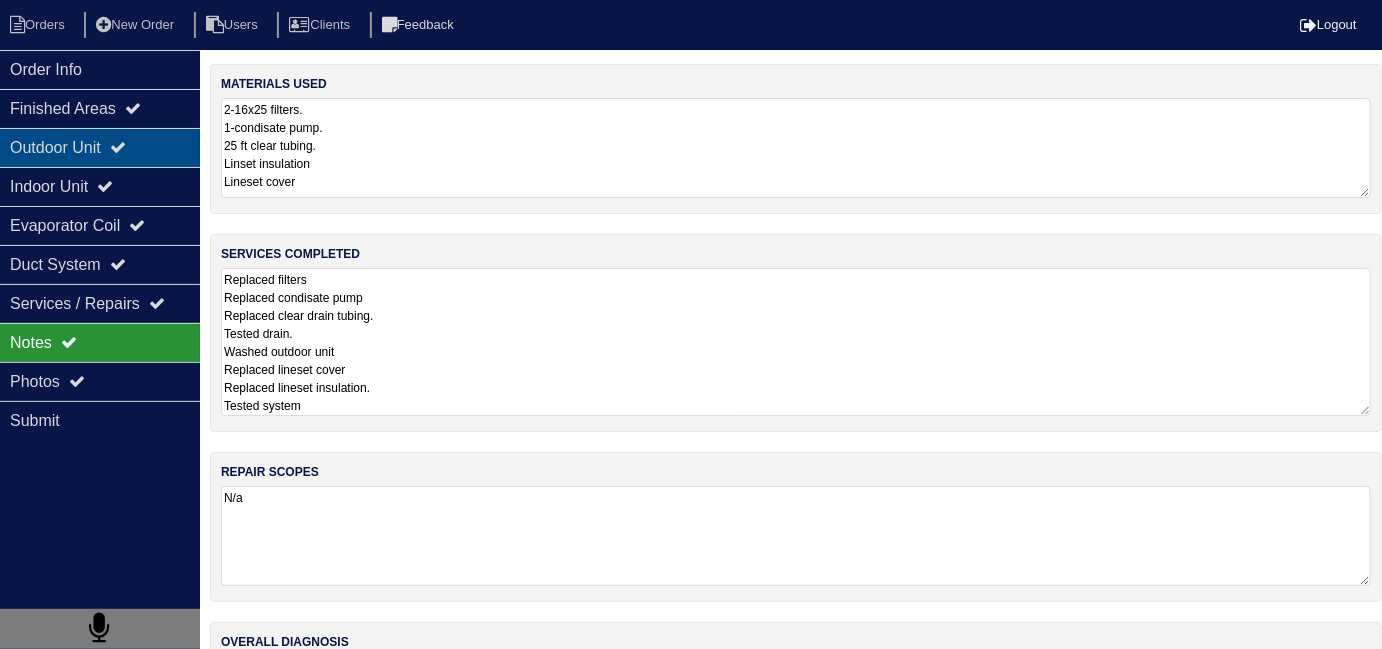 click on "Outdoor Unit" at bounding box center [100, 147] 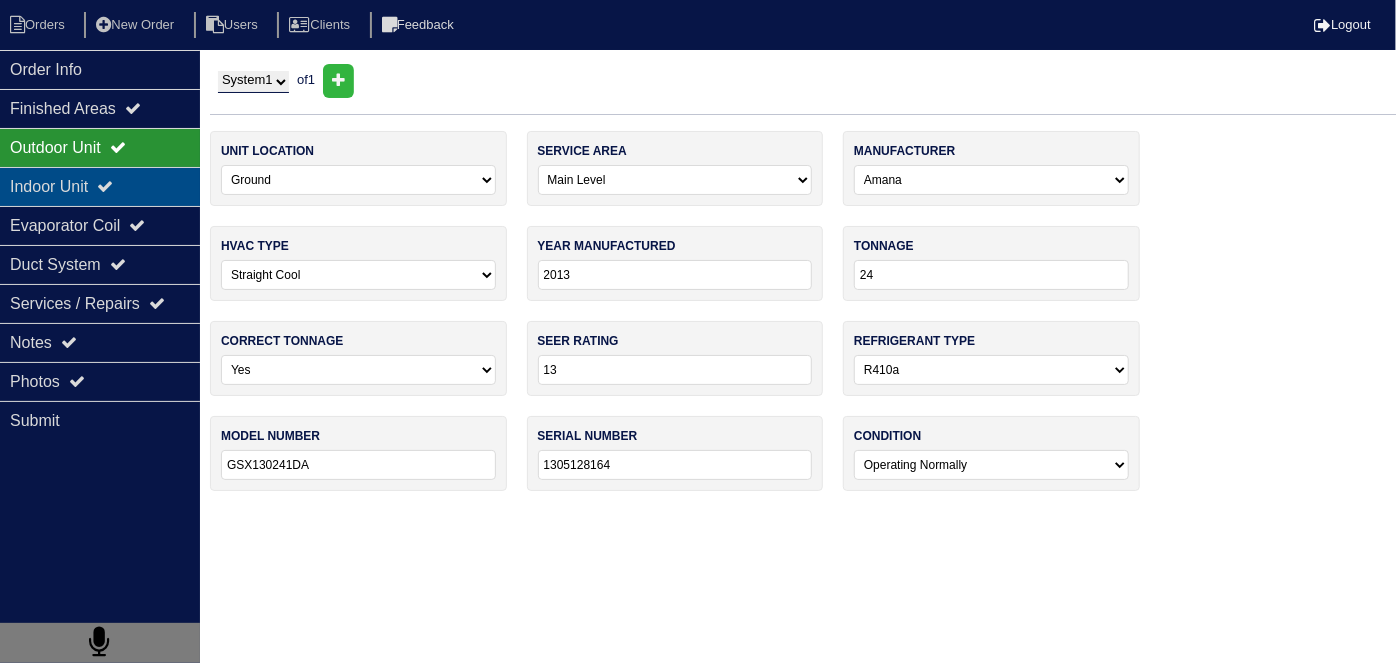 click at bounding box center (105, 186) 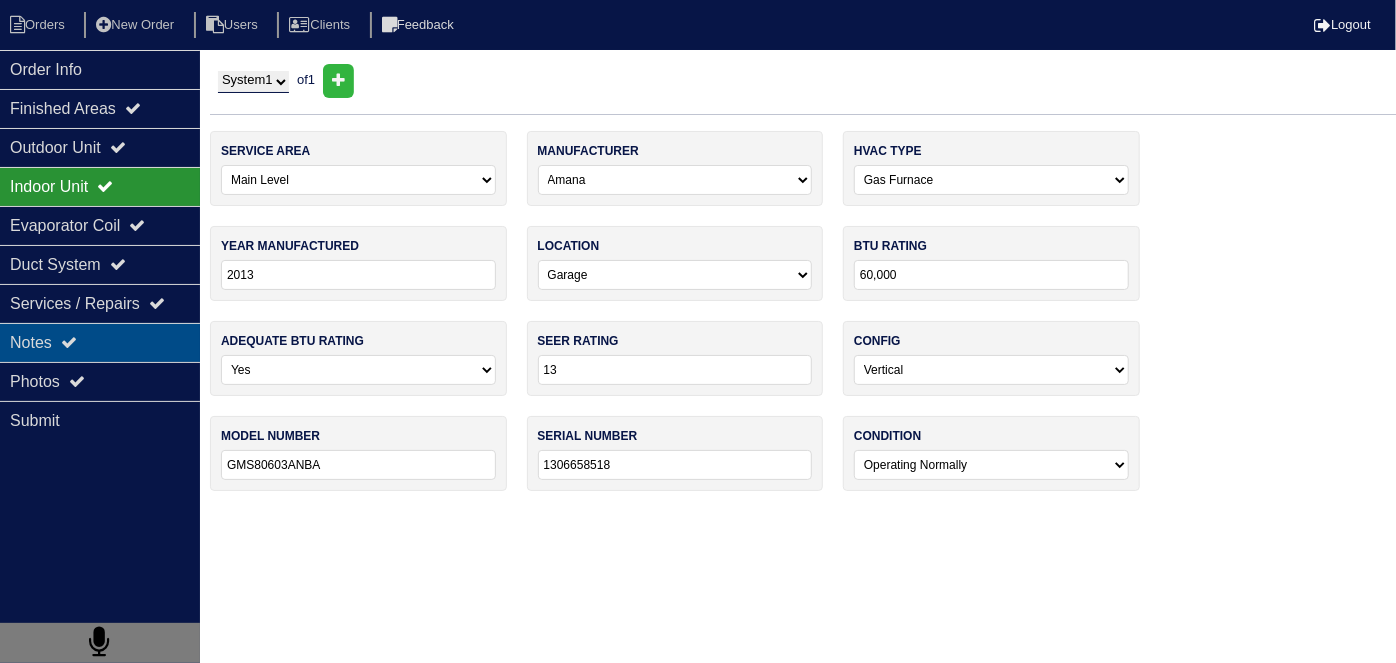 click on "Notes" at bounding box center [100, 342] 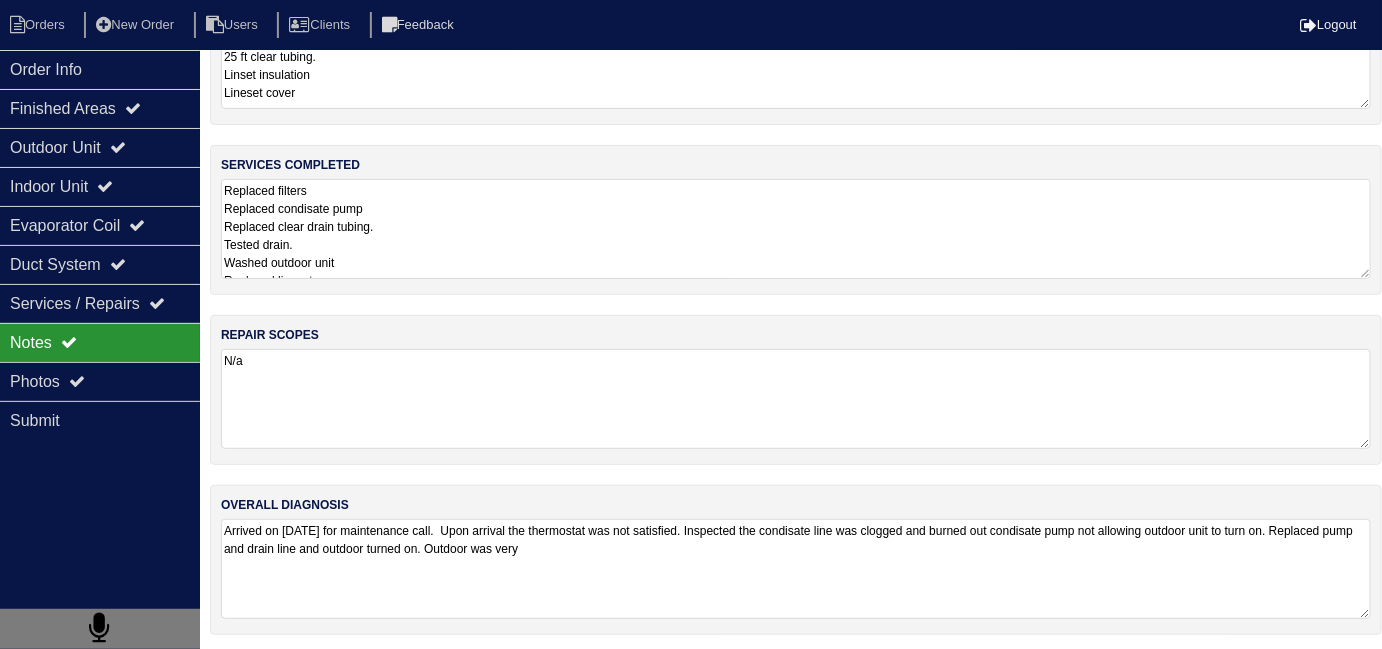 click on "Arrived on 8/1/24 for maintenance call.  Upon arrival the thermostat was not satisfied. Inspected the condisate line was clogged and burned out condisate pump not allowing outdoor unit to turn on. Replaced pump and drain line and outdoor turned on. Outdoor was very" at bounding box center (796, 569) 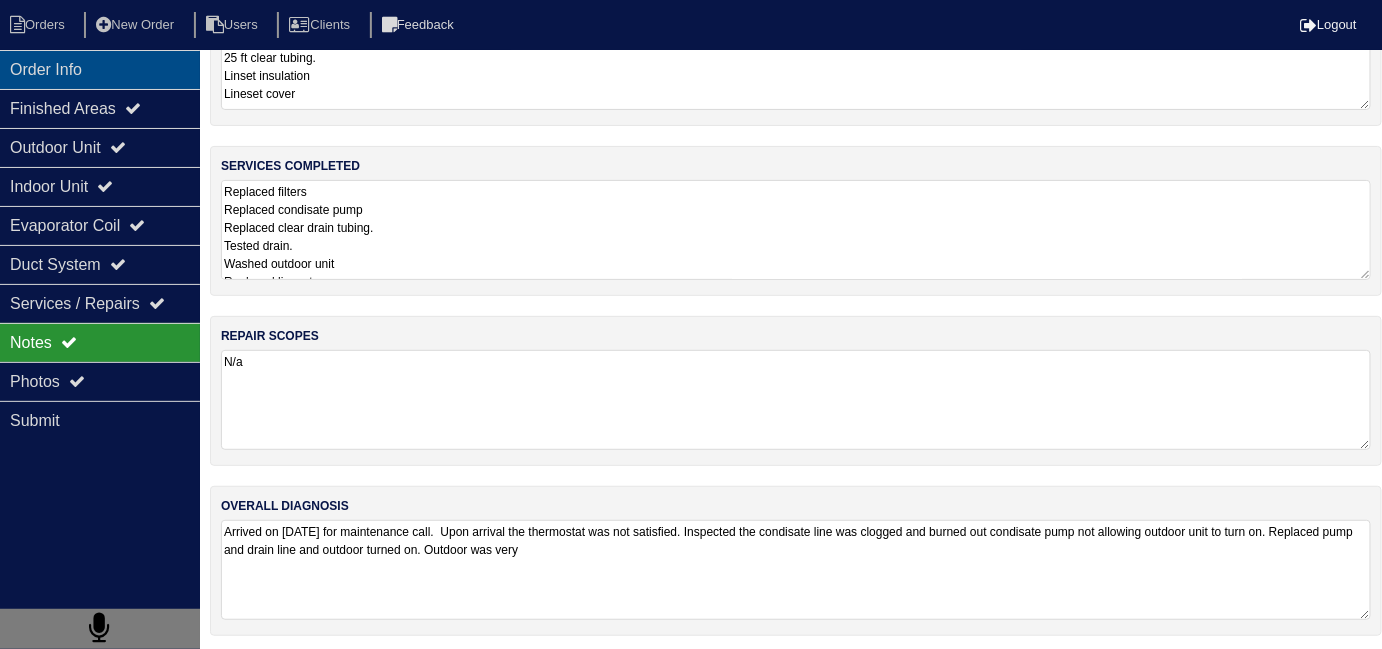 click on "Order Info" at bounding box center (100, 69) 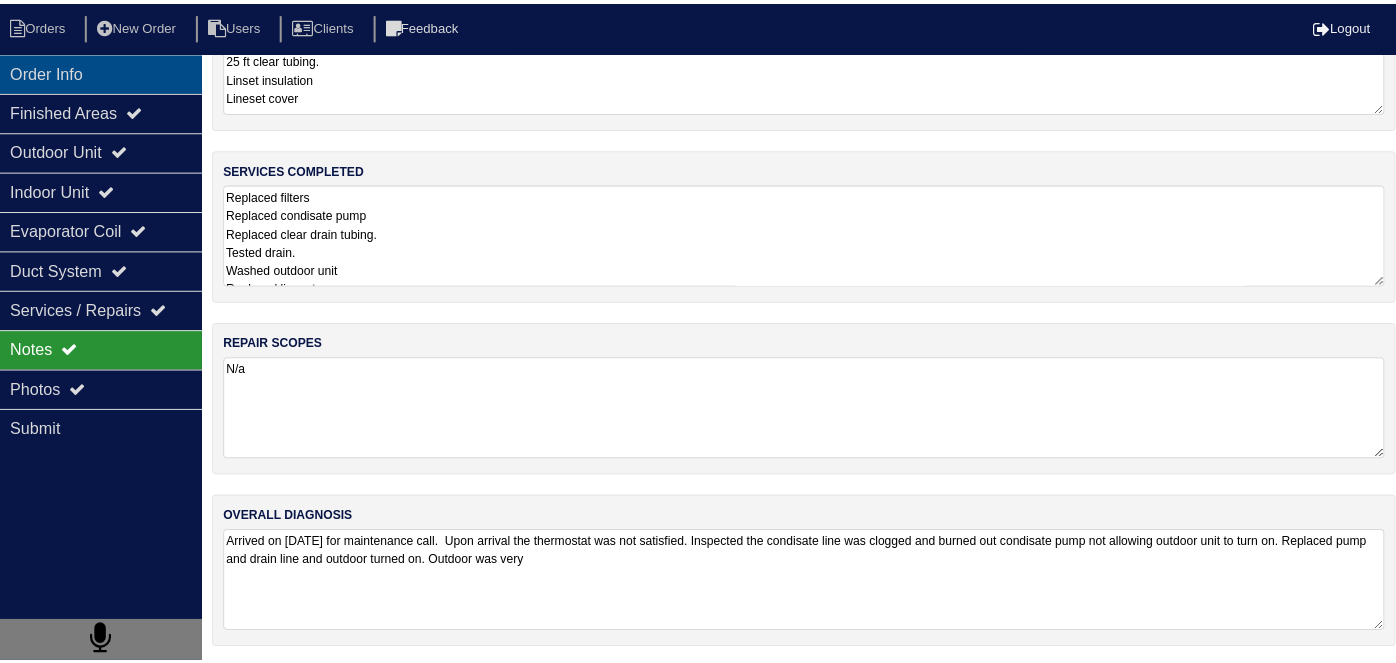 scroll, scrollTop: 0, scrollLeft: 0, axis: both 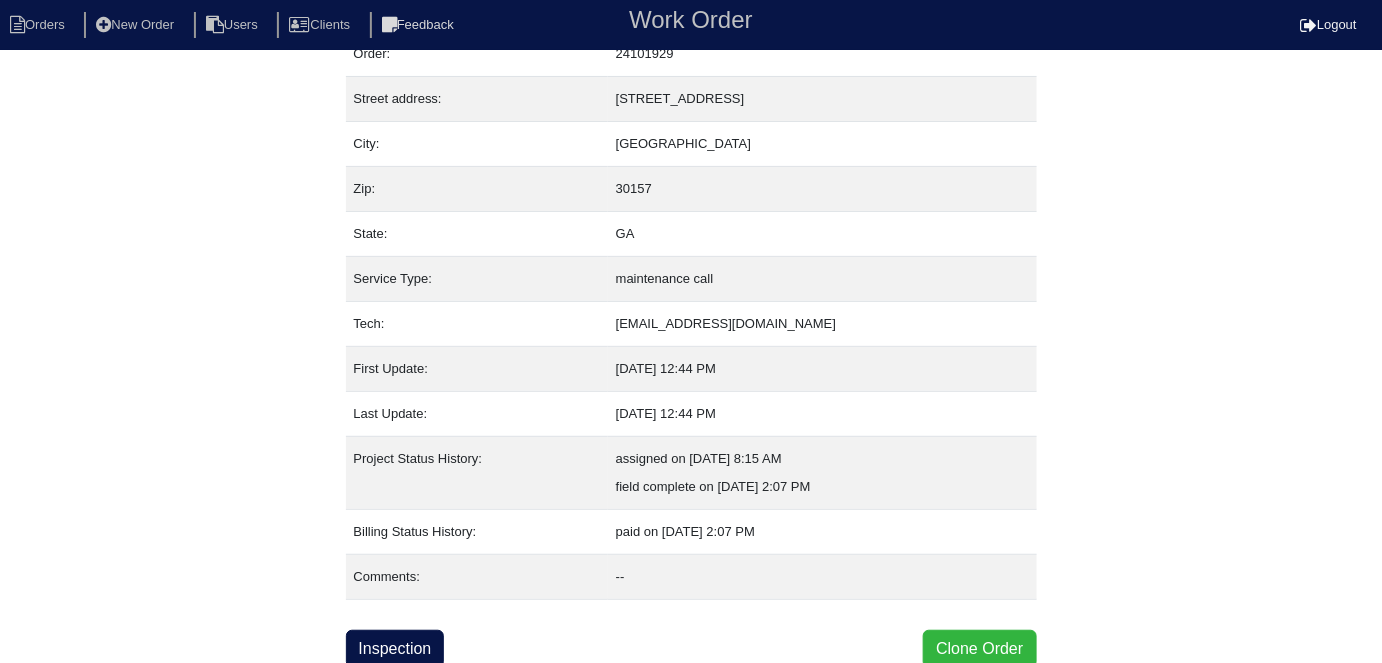 click on "Clone Order" at bounding box center (979, 649) 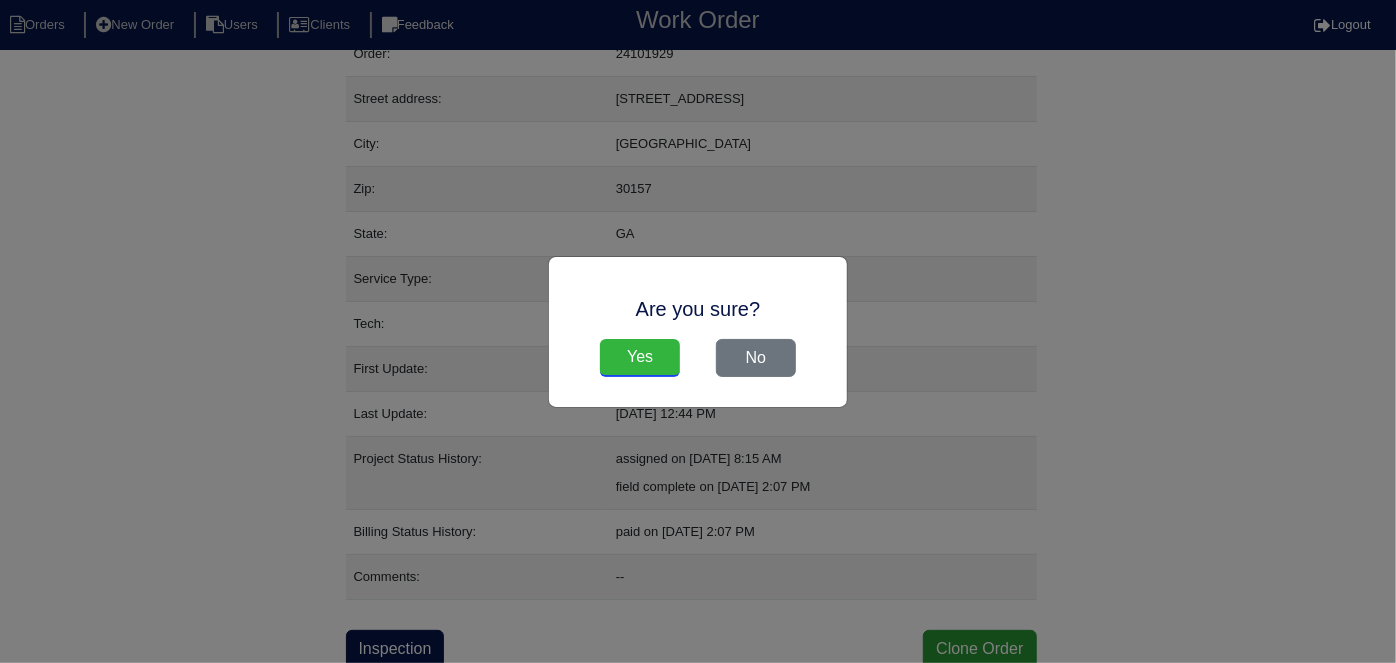 click on "Yes" at bounding box center [640, 358] 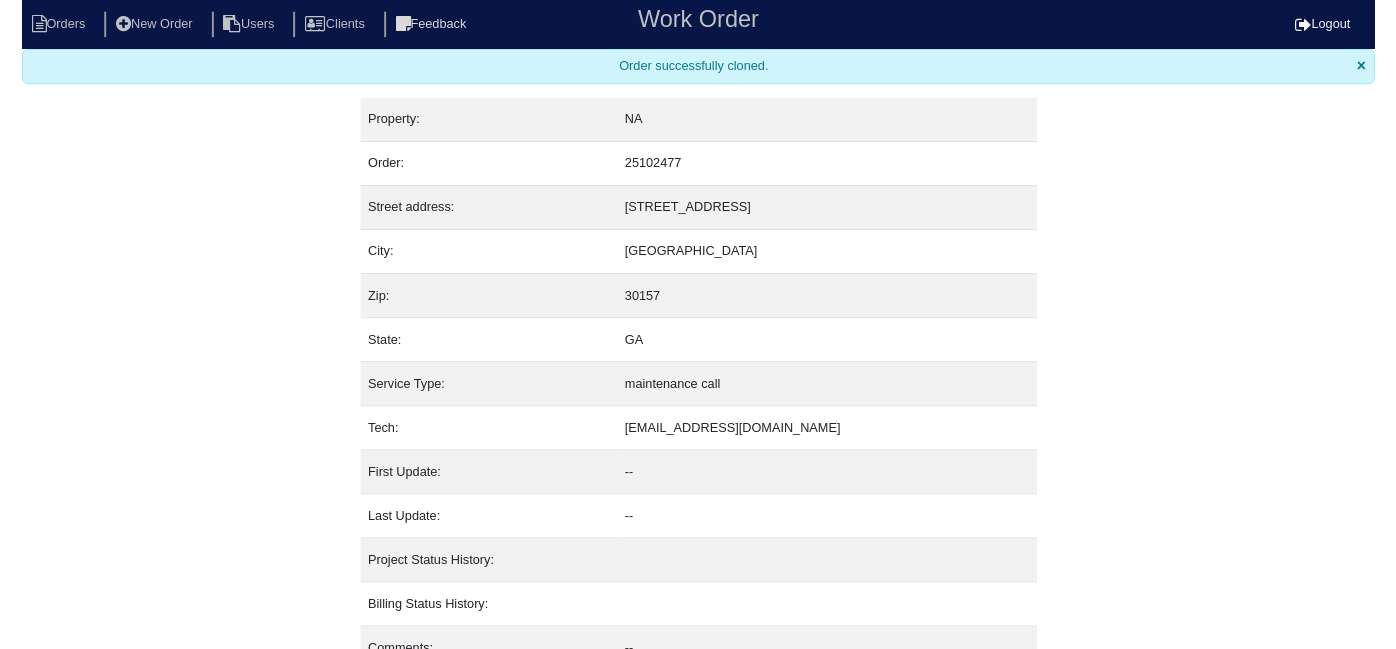 scroll, scrollTop: 0, scrollLeft: 0, axis: both 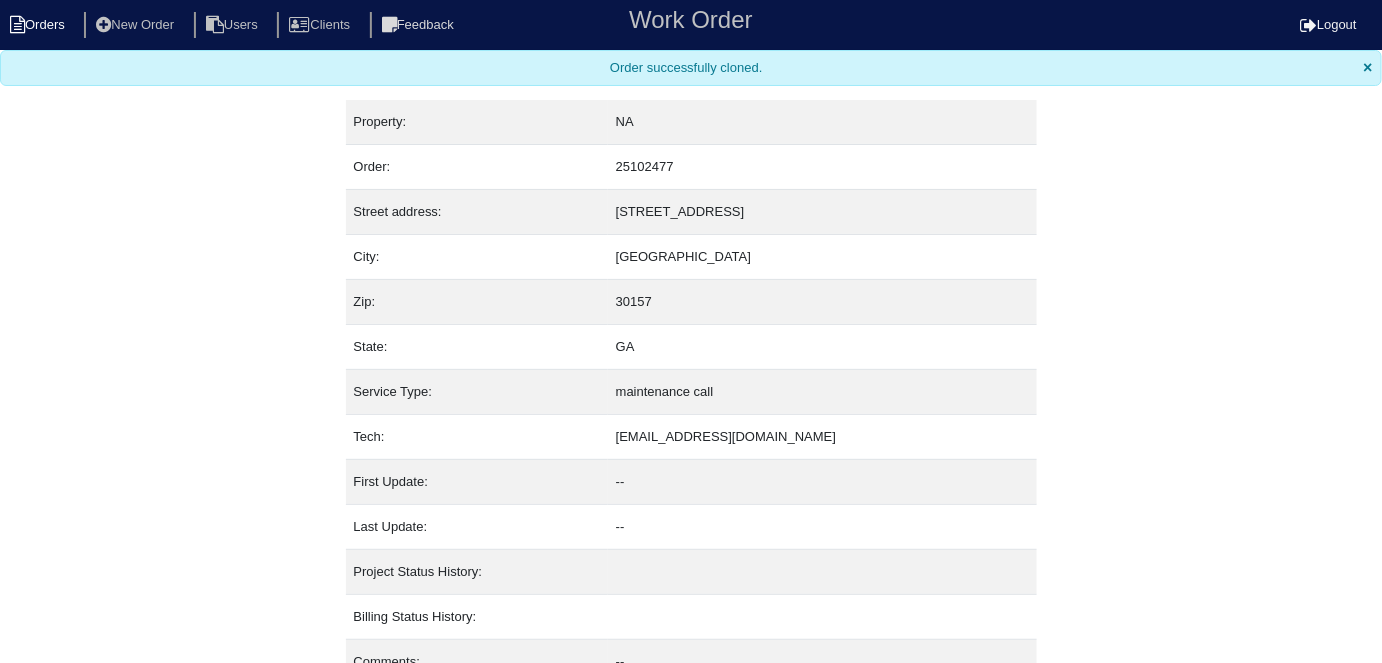 click on "Orders" at bounding box center (40, 25) 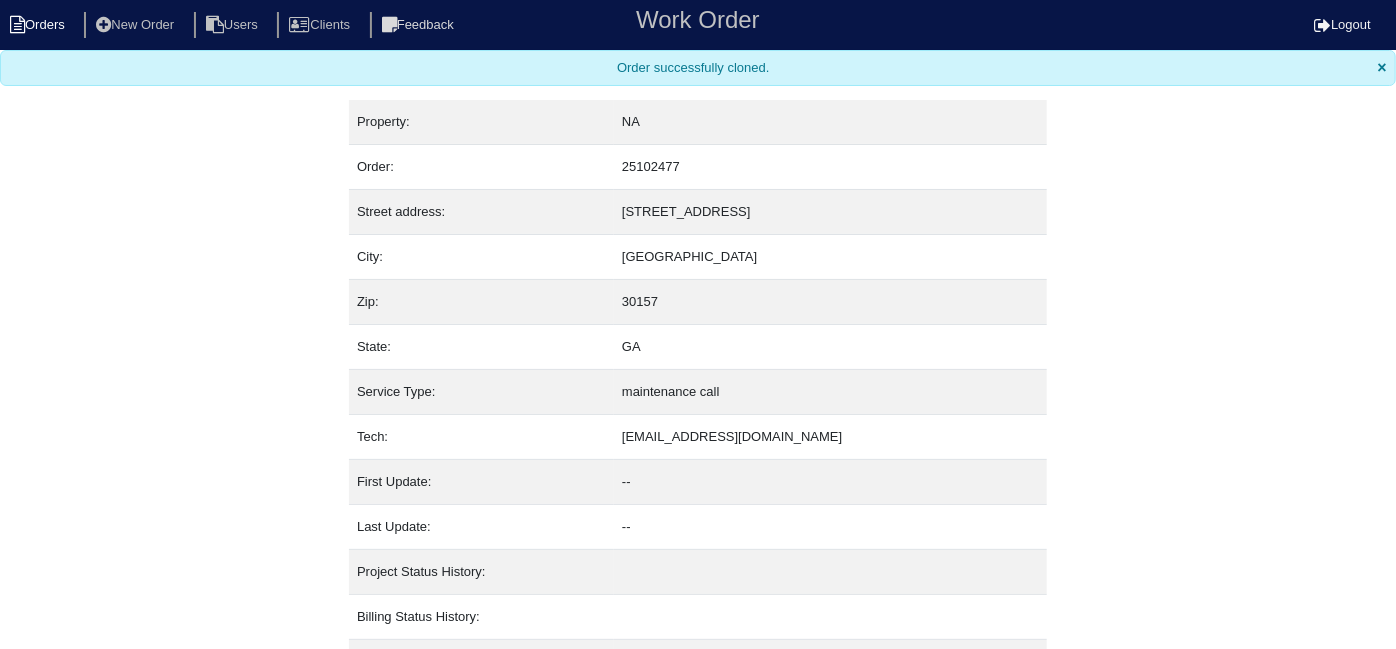 select on "15" 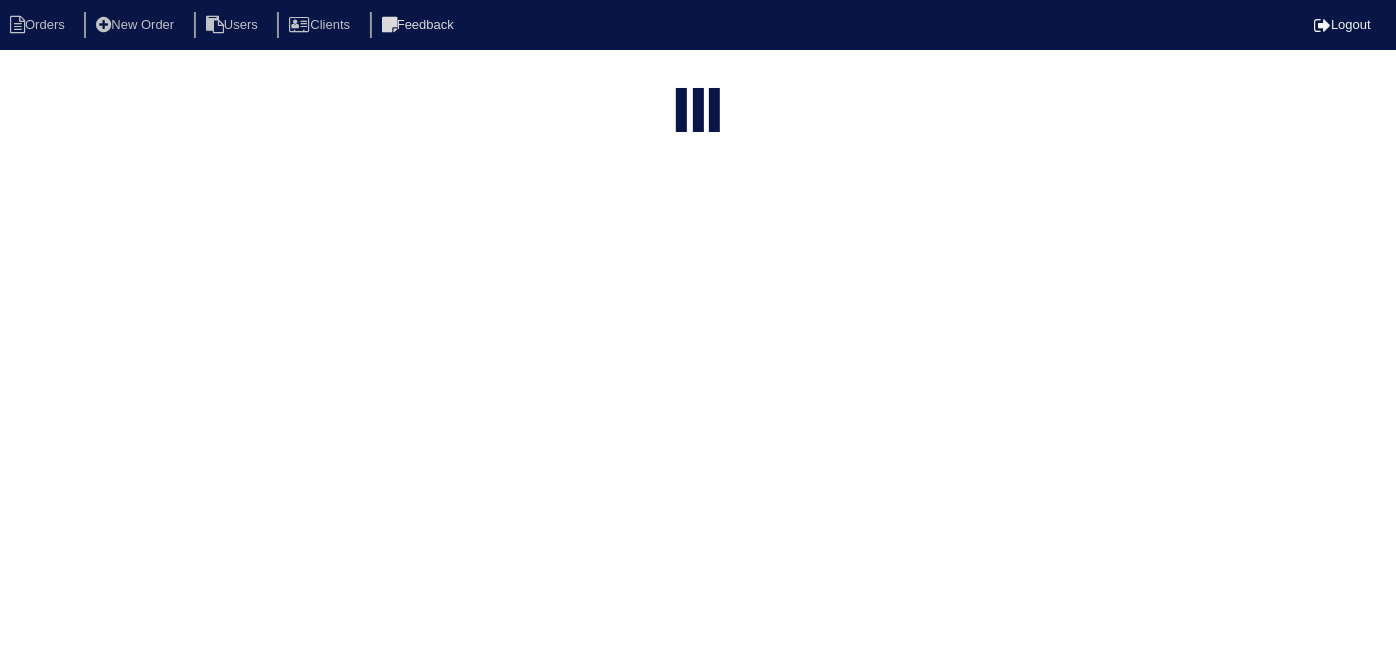 type on "175 w" 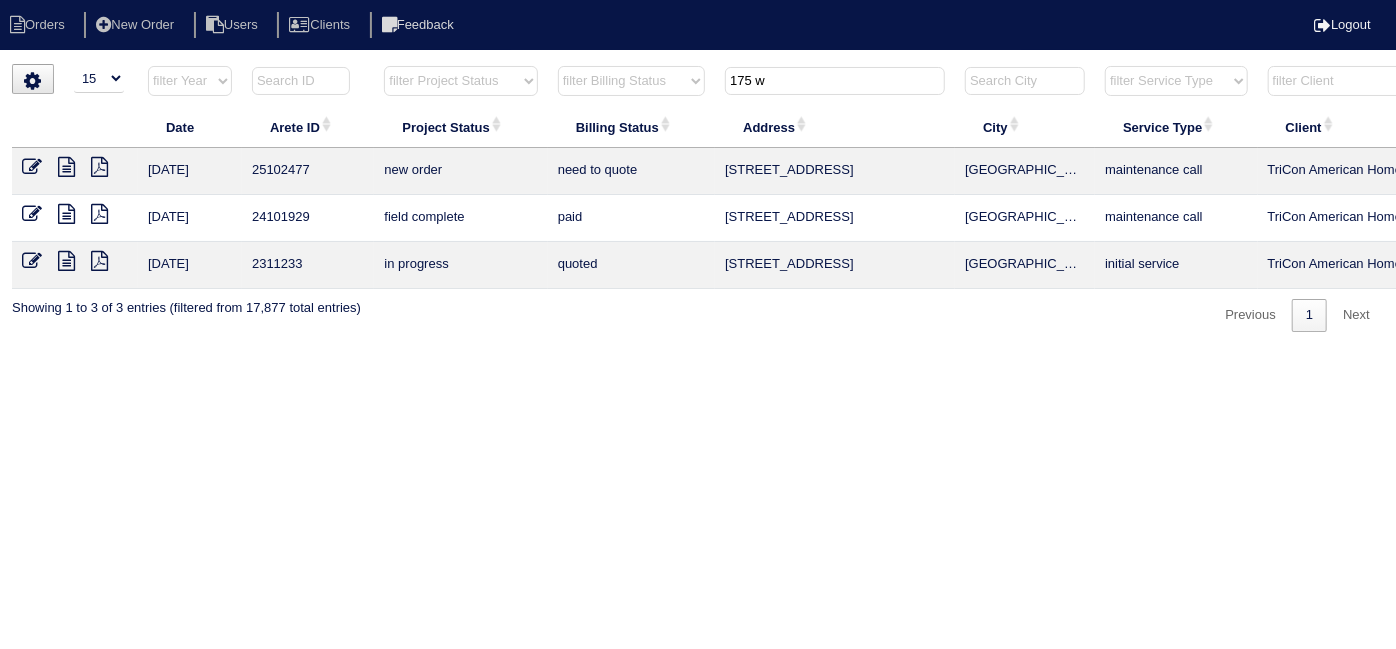 click at bounding box center (32, 167) 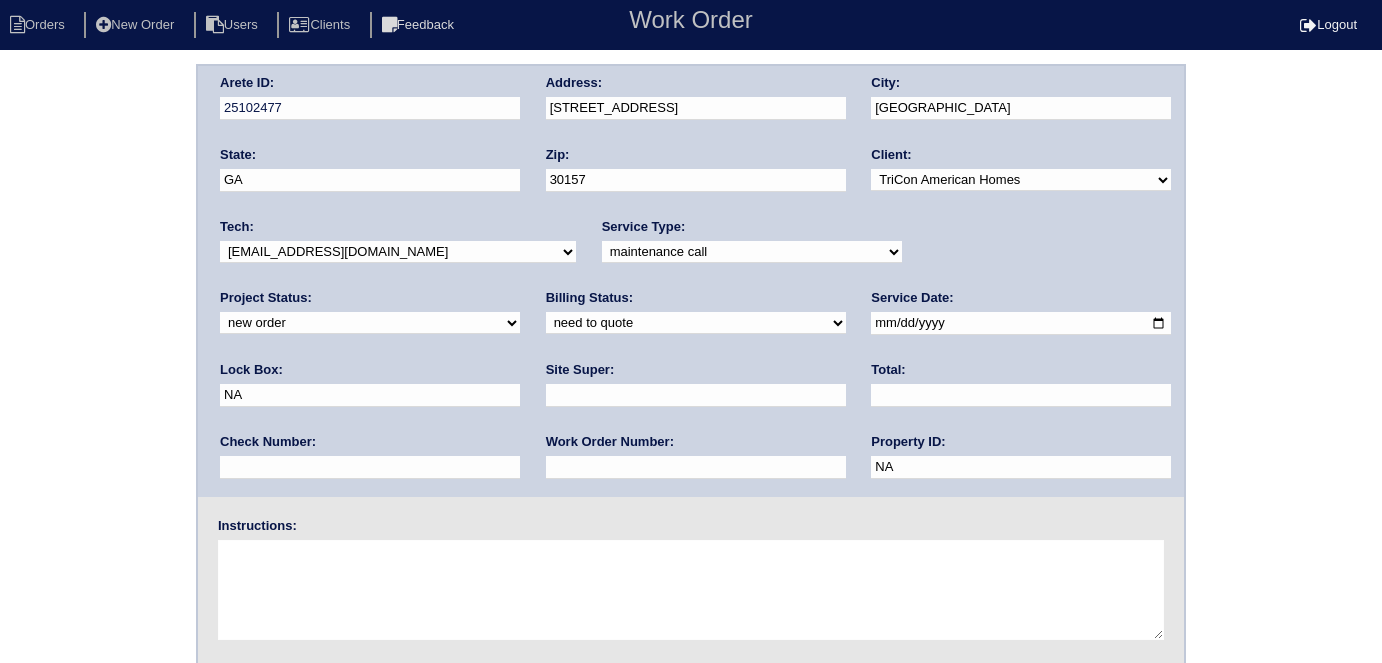 scroll, scrollTop: 0, scrollLeft: 0, axis: both 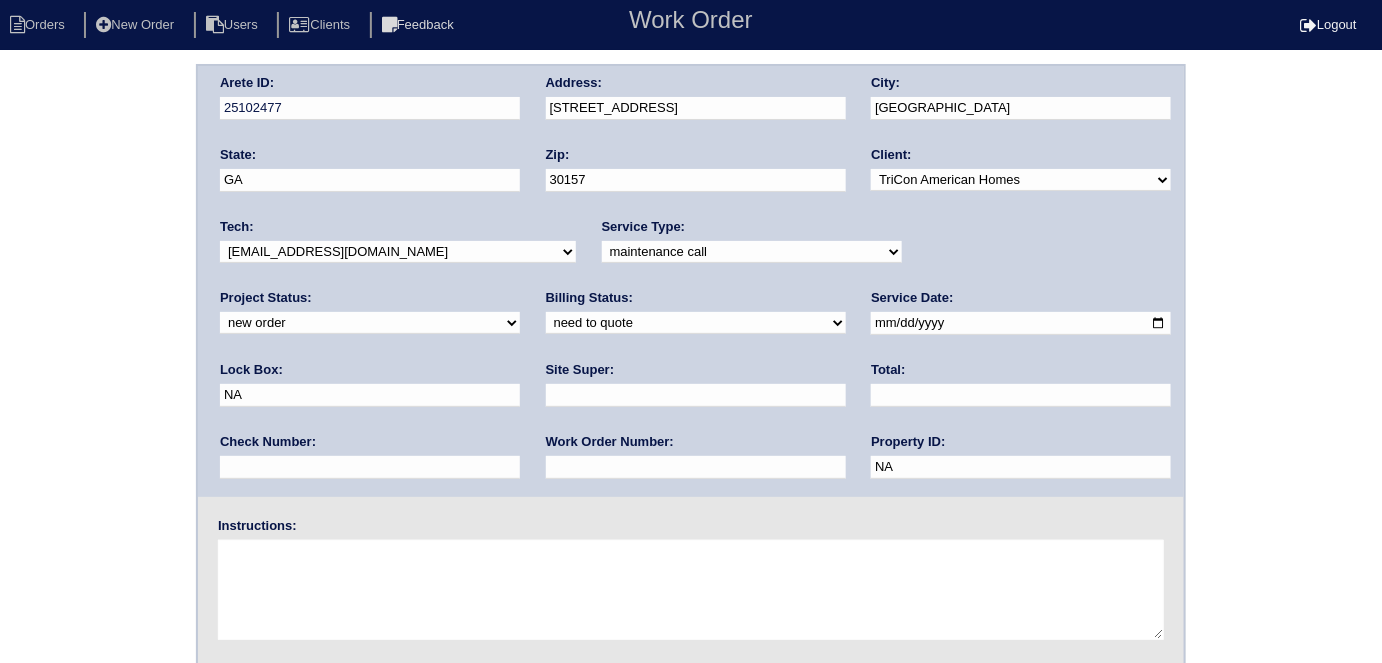 click on "-select-
initial service
basic service
maintenance call
replacement scope
service call
scope only" at bounding box center [752, 252] 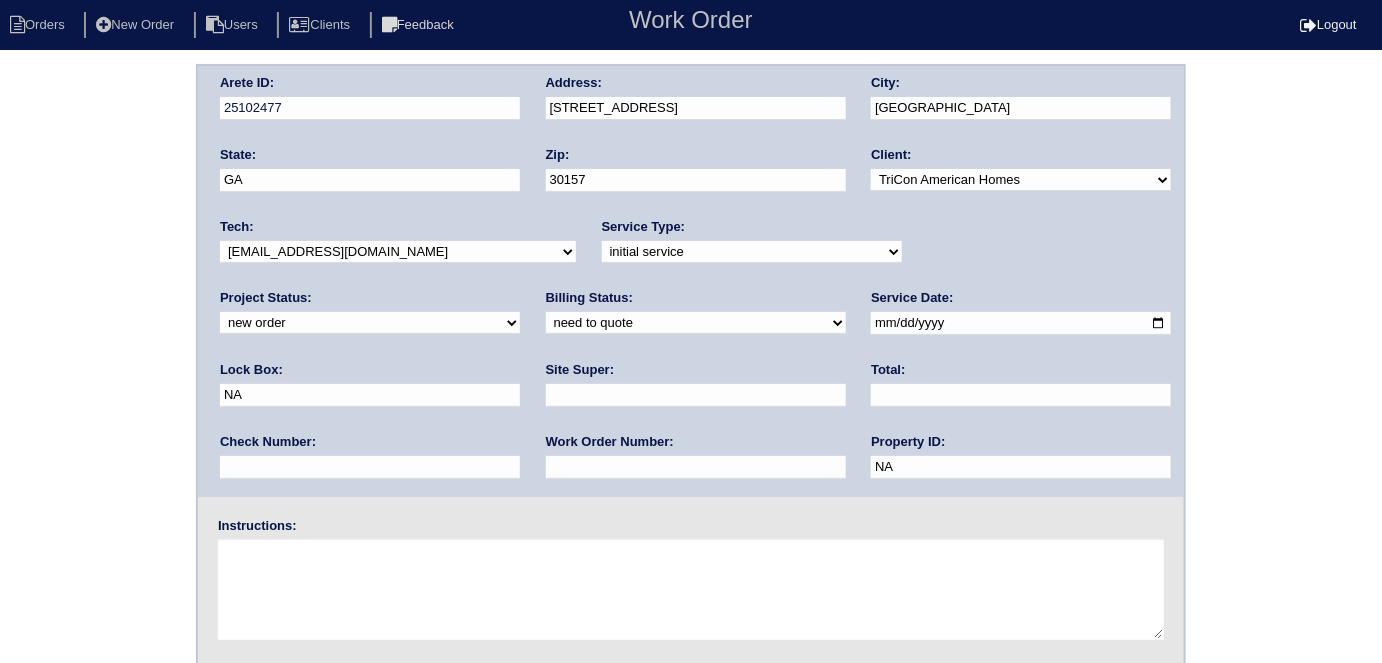 drag, startPoint x: 898, startPoint y: 323, endPoint x: 775, endPoint y: 315, distance: 123.25989 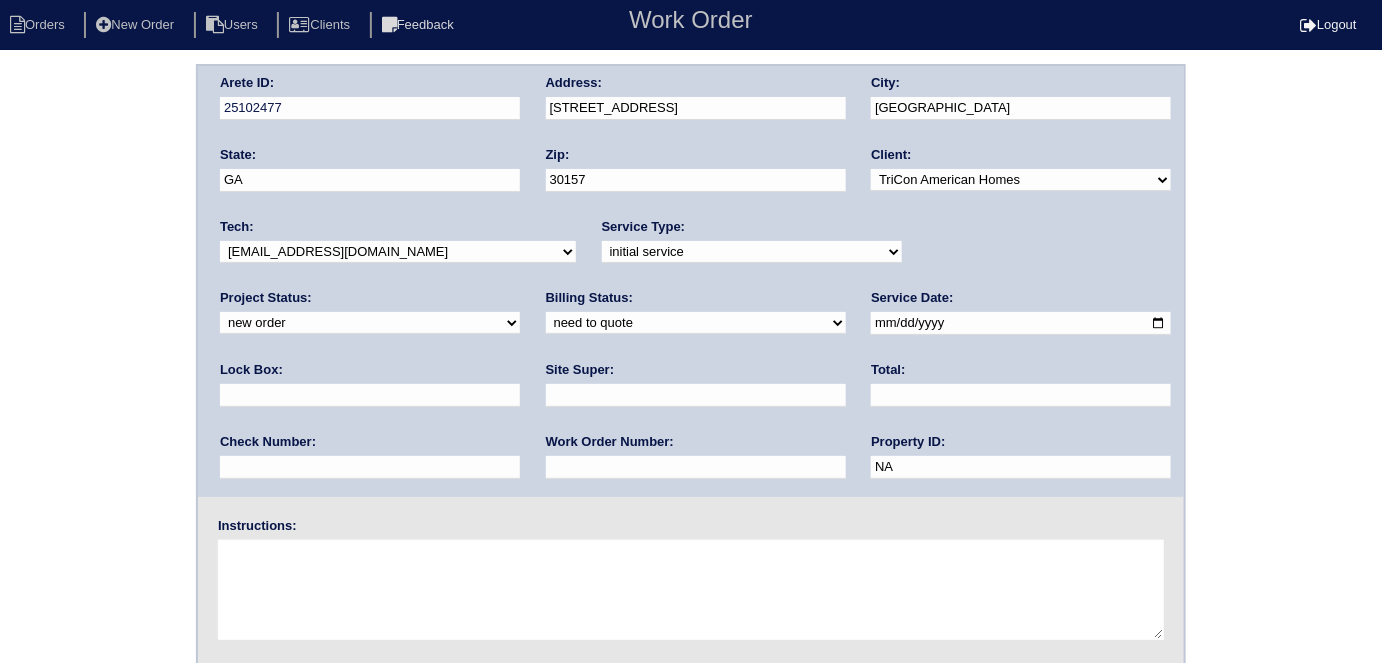 type 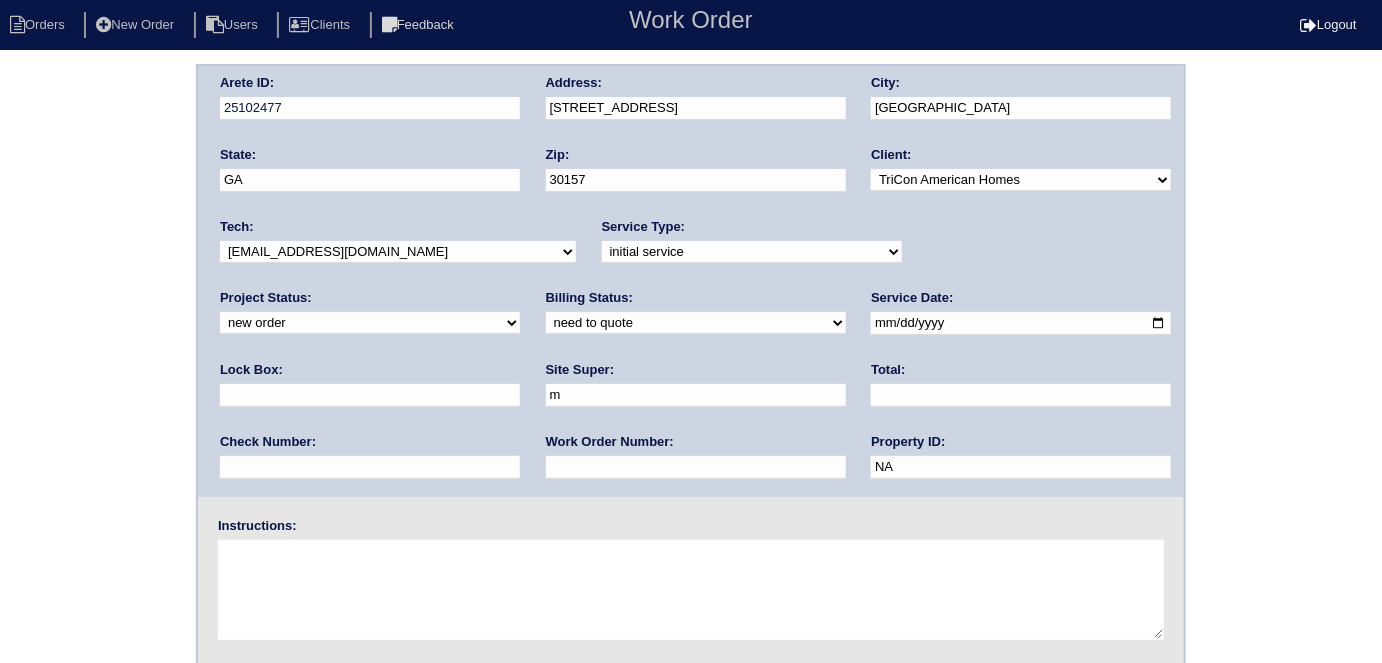 type on "[PERSON_NAME]" 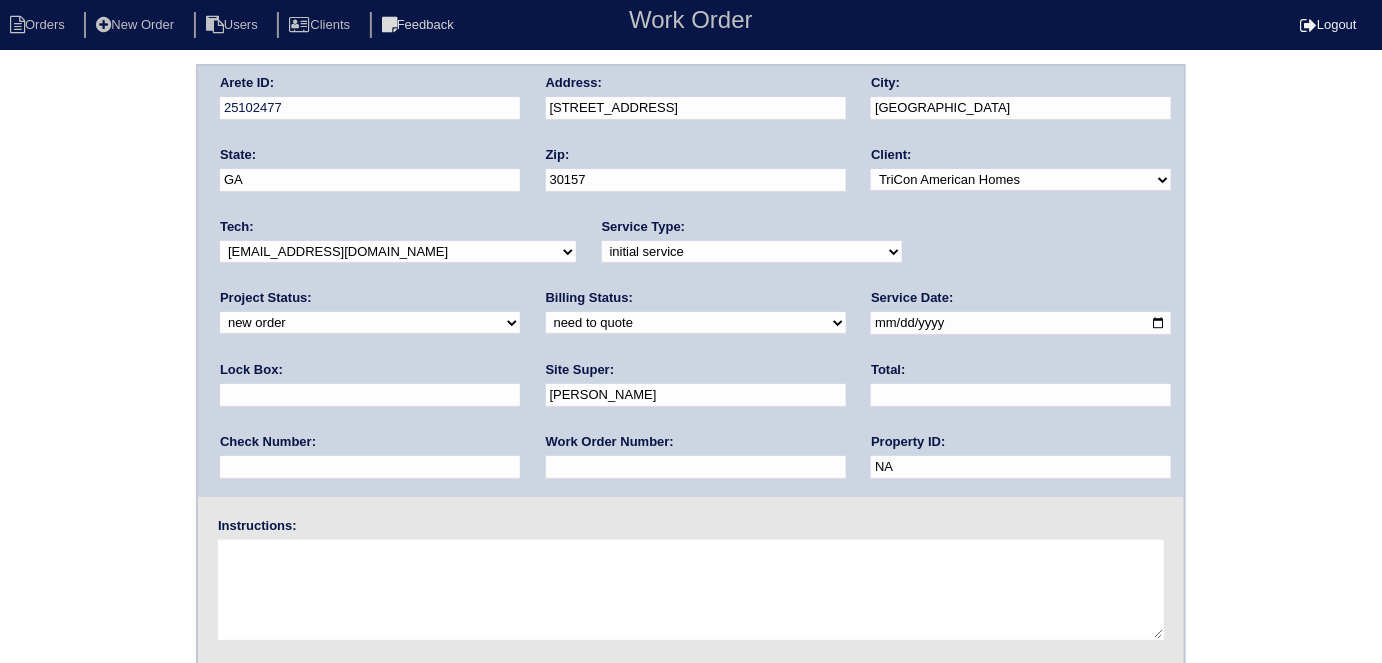 click at bounding box center (696, 467) 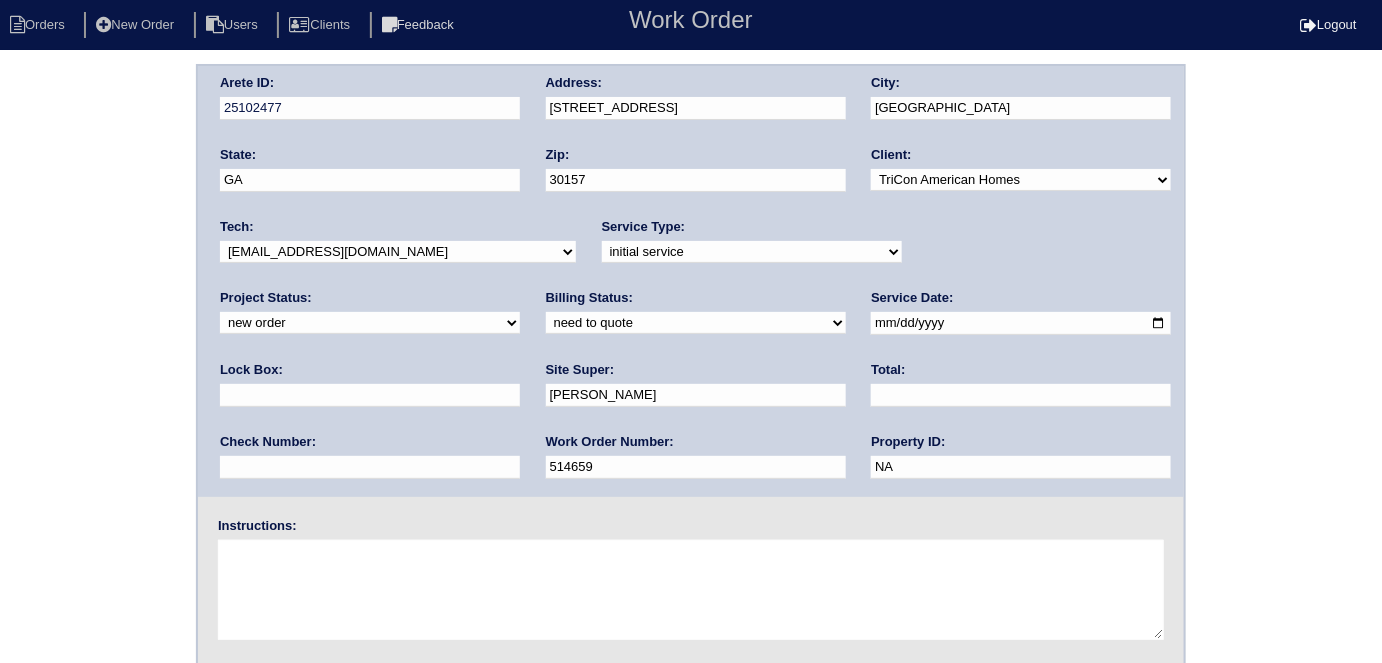 type on "514659" 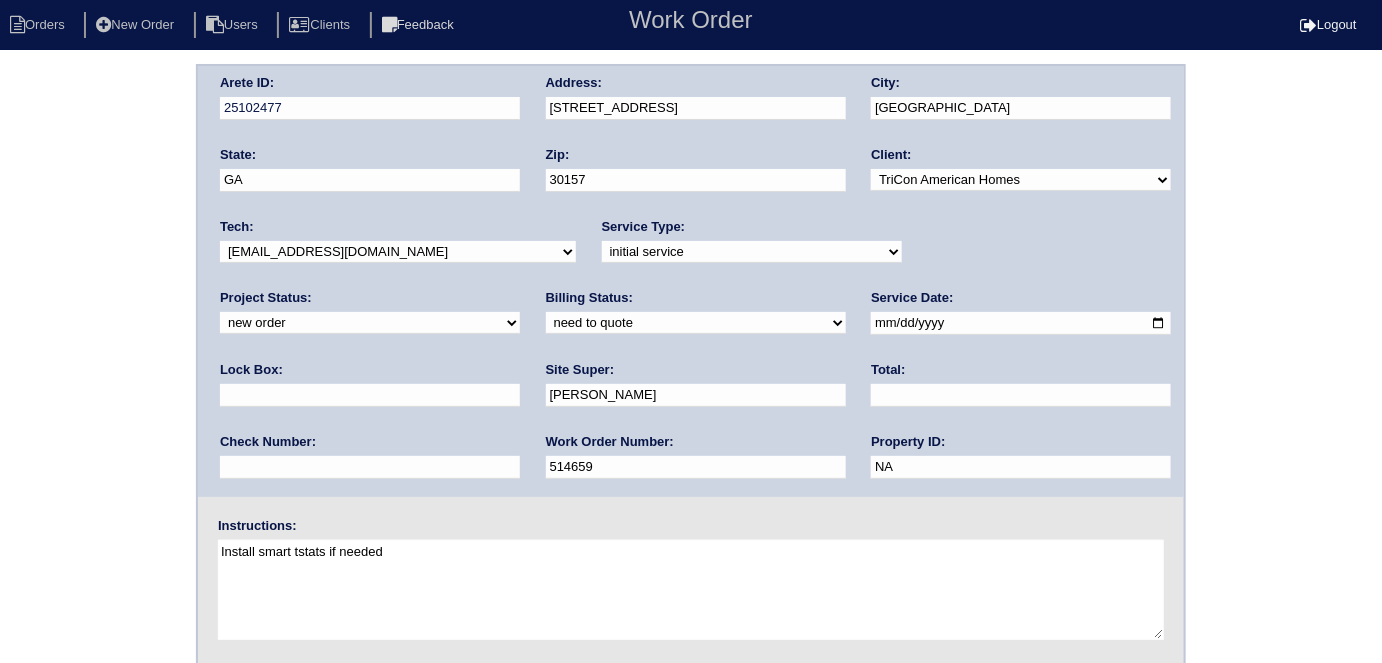 type on "Install smart tstats if needed" 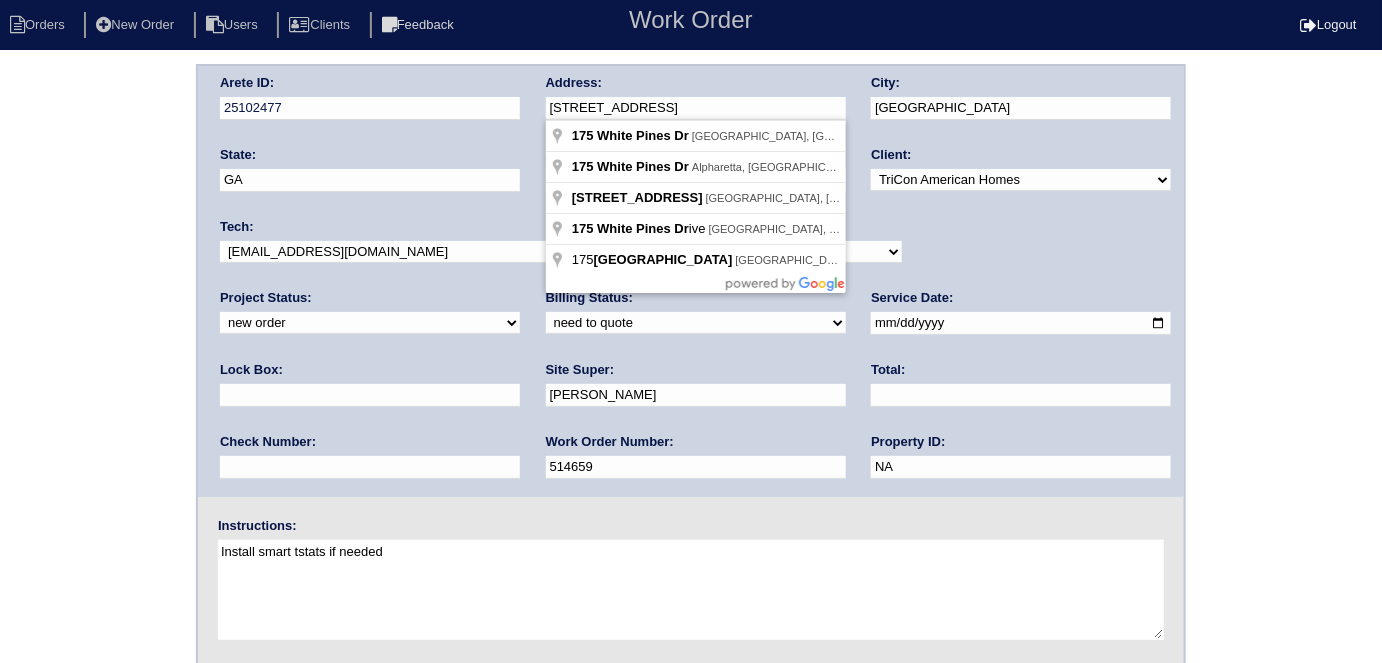 click on "Arete ID:
25102477
Address:
175 White Pines Dr
City:
Dallas
State:
GA
Zip:
30157
Client:
-select-
TriCon American Homes
American Homes 4 Rent
First Key Homes
Zillow
The Renovation Company
On The Level Development Group
Shepard Exposition Group
Sylvan Homes
Pathway Construction
Arete Personal
Arete SMG
Tiber Capital
Tiber Realty
Divvy
Rave
Stine Construction
Alan Luther
HomeRiver Group
Test Client
Rasmus Real Estate
Padly
Buffalo Homes
Phillip Brothers
Maymont Homes
Tech:
-select-" at bounding box center (691, 281) 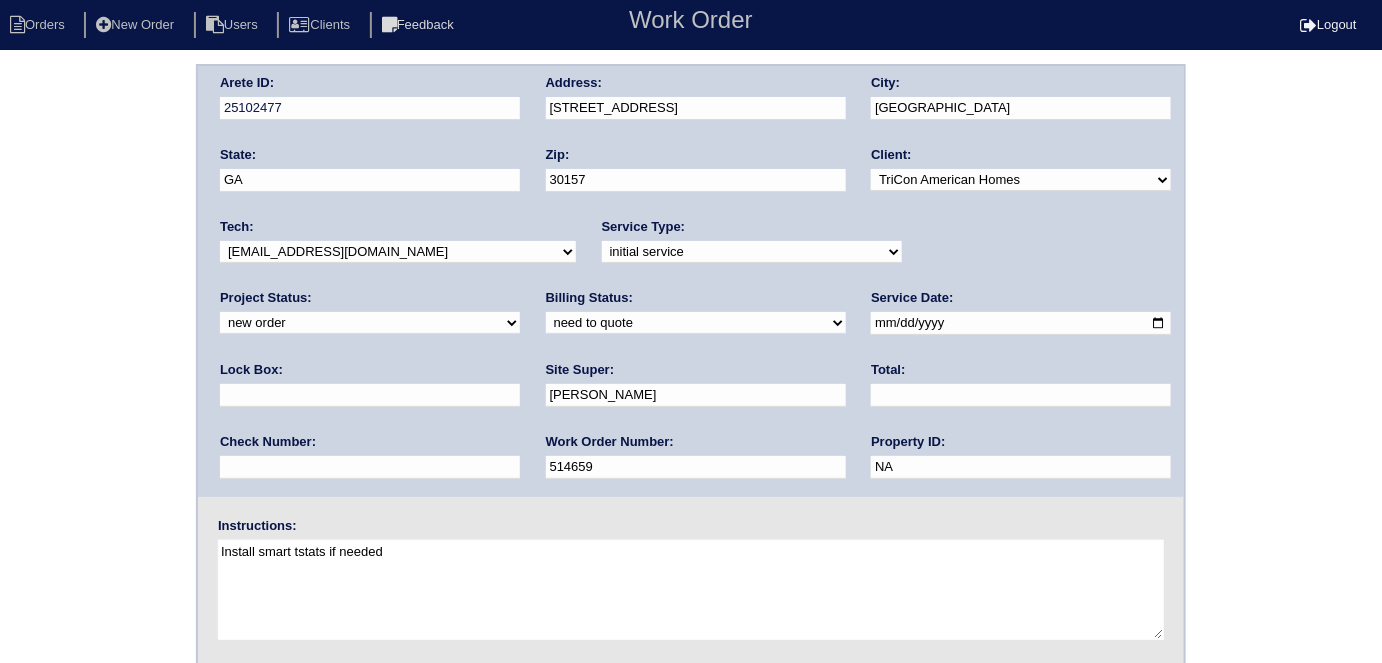 drag, startPoint x: 46, startPoint y: 352, endPoint x: 68, endPoint y: 415, distance: 66.730804 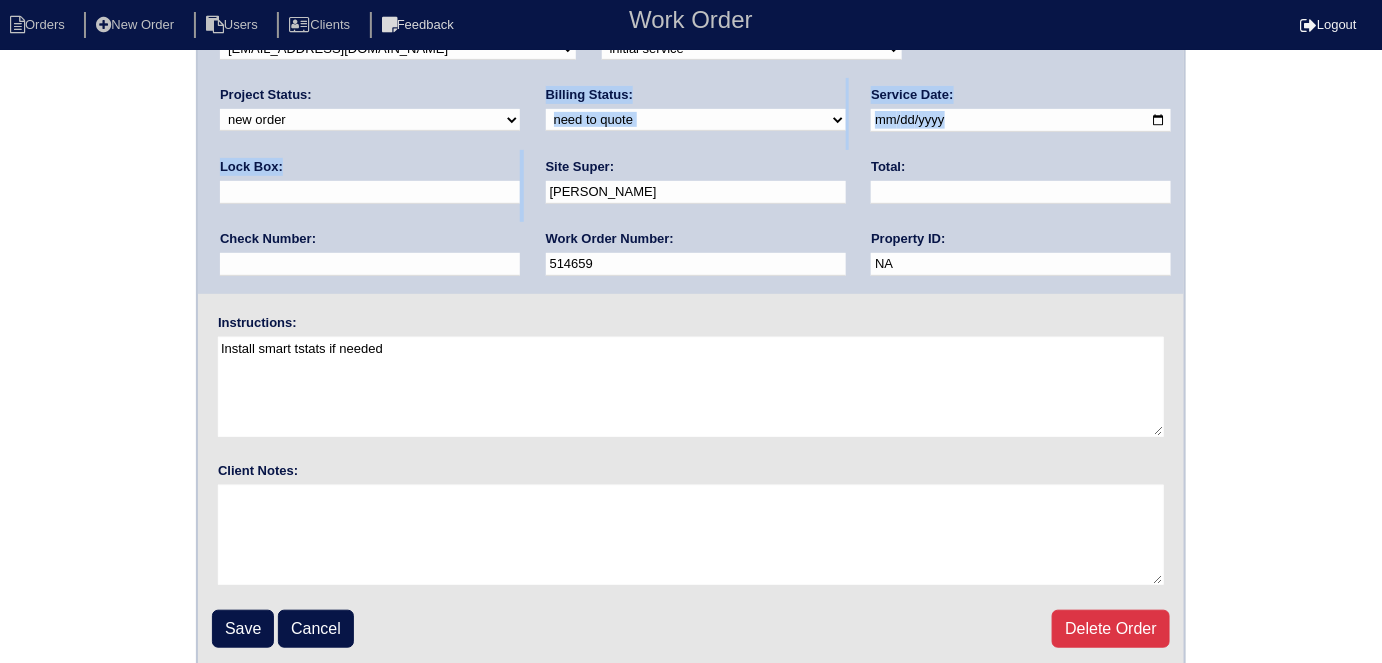 scroll, scrollTop: 205, scrollLeft: 0, axis: vertical 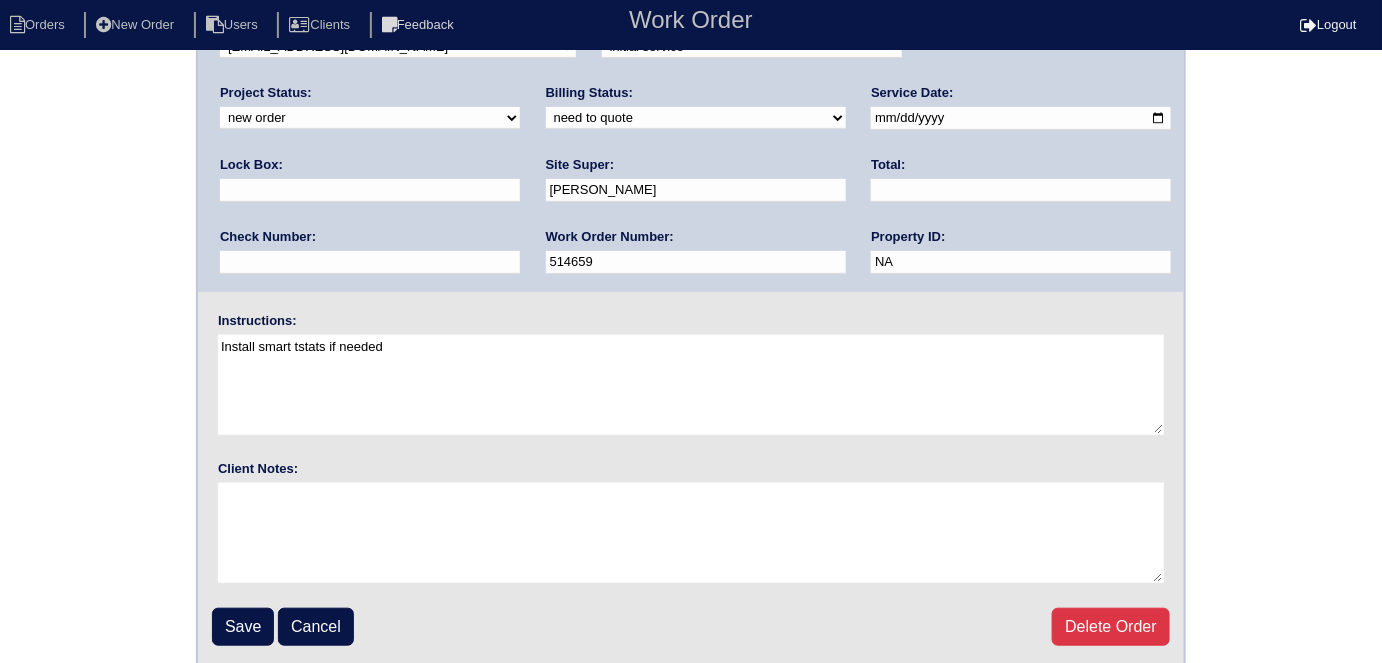 click on "Arete ID:
25102477
Address:
175 White Pines Dr
City:
Dallas
State:
GA
Zip:
30157
Client:
-select-
TriCon American Homes
American Homes 4 Rent
First Key Homes
Zillow
The Renovation Company
On The Level Development Group
Shepard Exposition Group
Sylvan Homes
Pathway Construction
Arete Personal
Arete SMG
Tiber Capital
Tiber Realty
Divvy
Rave
Stine Construction
Alan Luther
HomeRiver Group
Test Client
Rasmus Real Estate
Padly
Buffalo Homes
Phillip Brothers
Maymont Homes
Tech:" at bounding box center [691, 263] 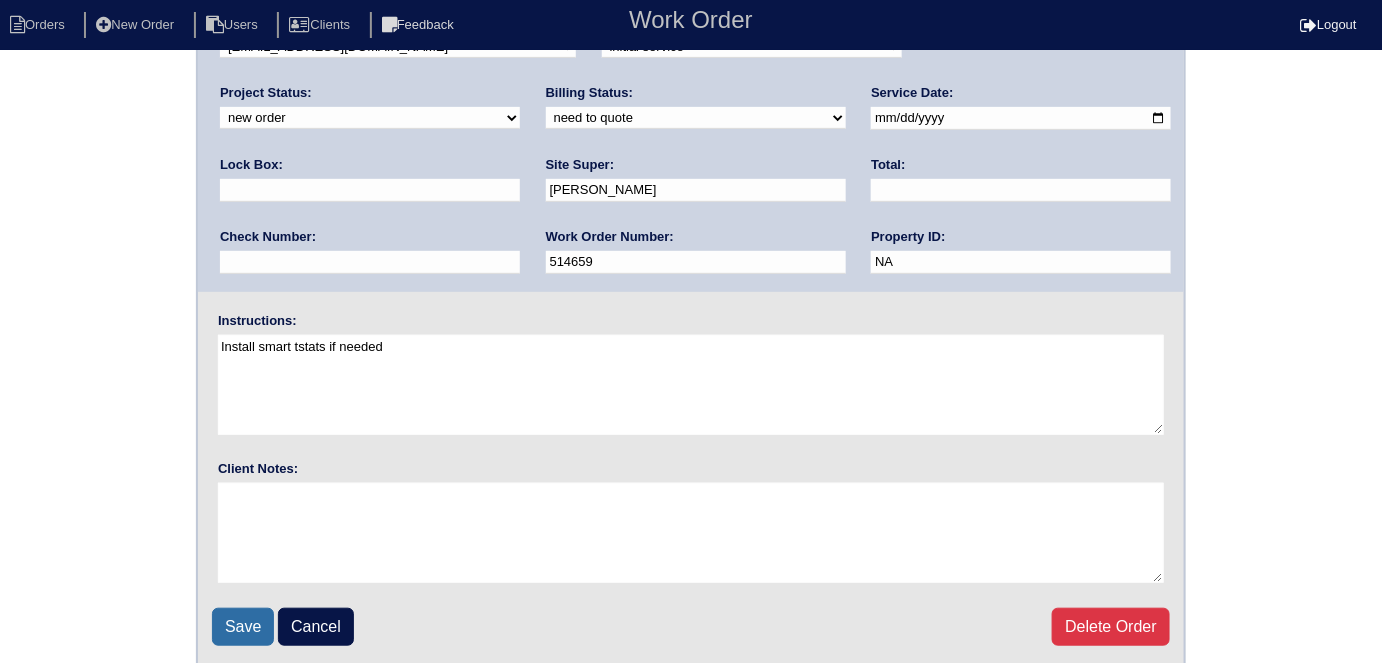 click on "Save" at bounding box center (243, 627) 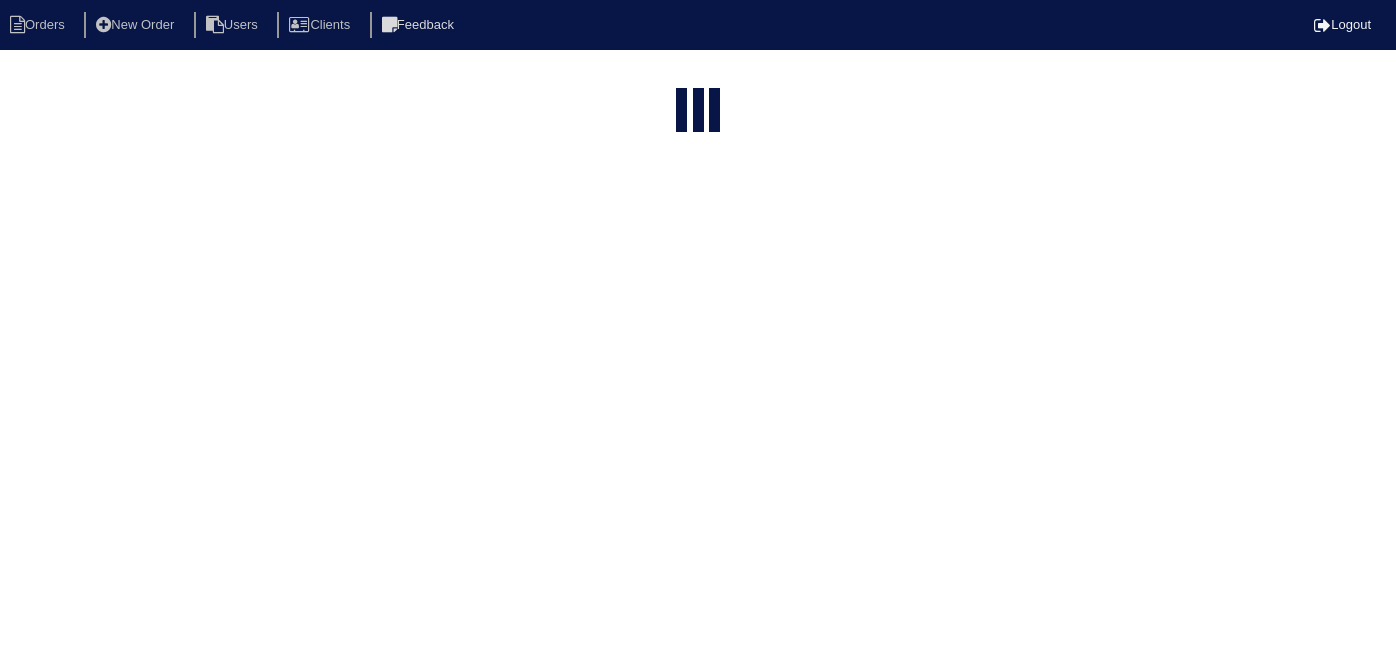 select on "15" 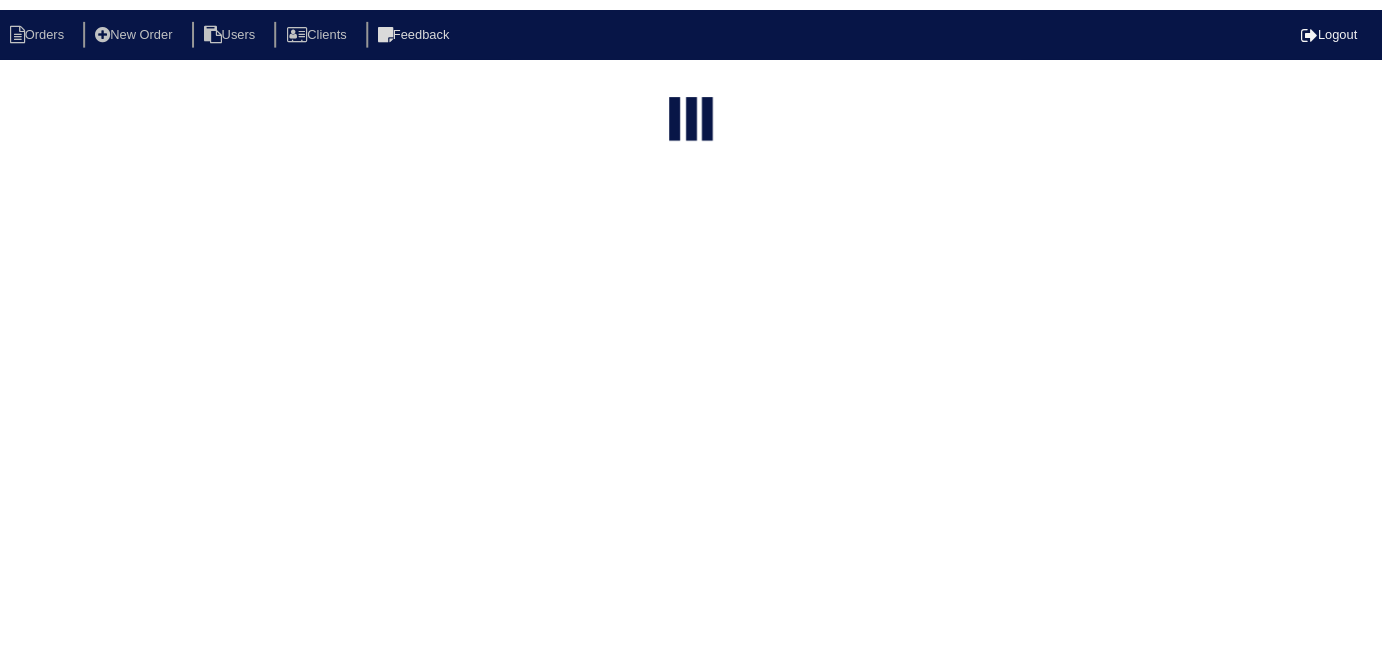 scroll, scrollTop: 0, scrollLeft: 0, axis: both 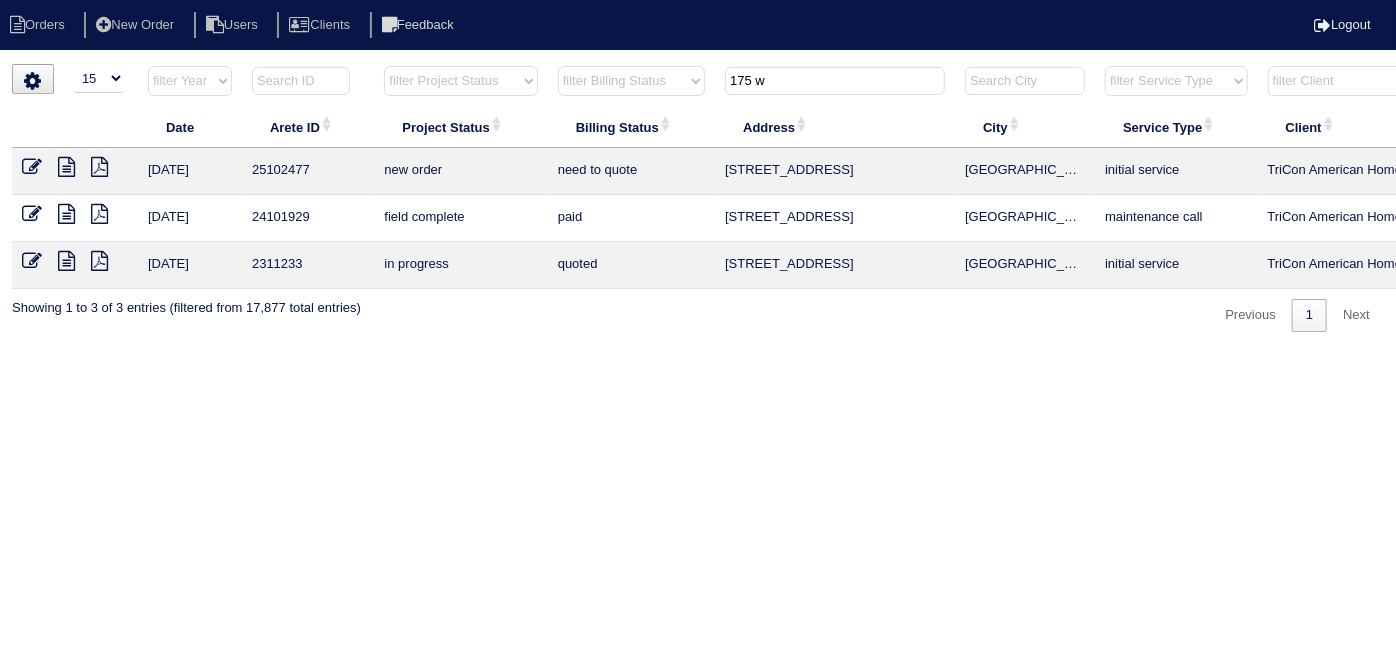 drag, startPoint x: 774, startPoint y: 85, endPoint x: 560, endPoint y: 61, distance: 215.34158 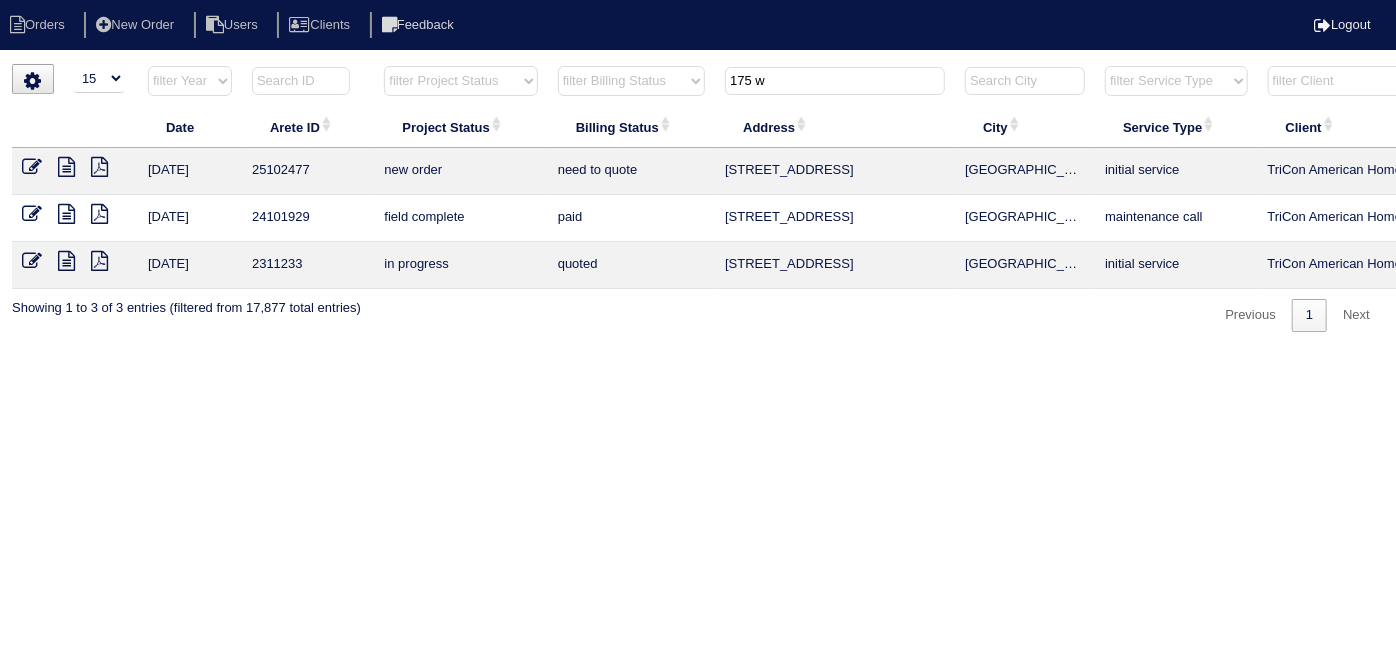 click on "Orders
New Order
Users
Clients
Feedback
Logout
Orders
New Order
Users
Clients
Message is blank.  Please add text or cancel.
Send Feedback
Cancel" at bounding box center (698, 176) 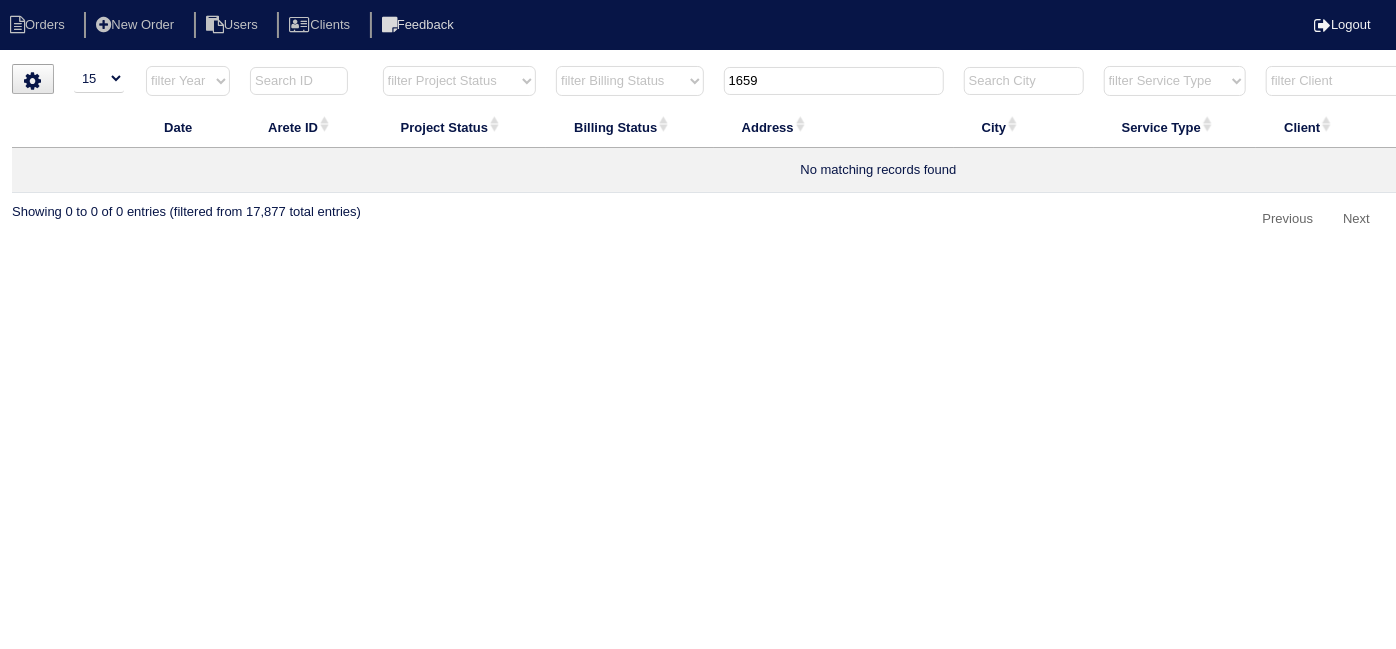type on "1659" 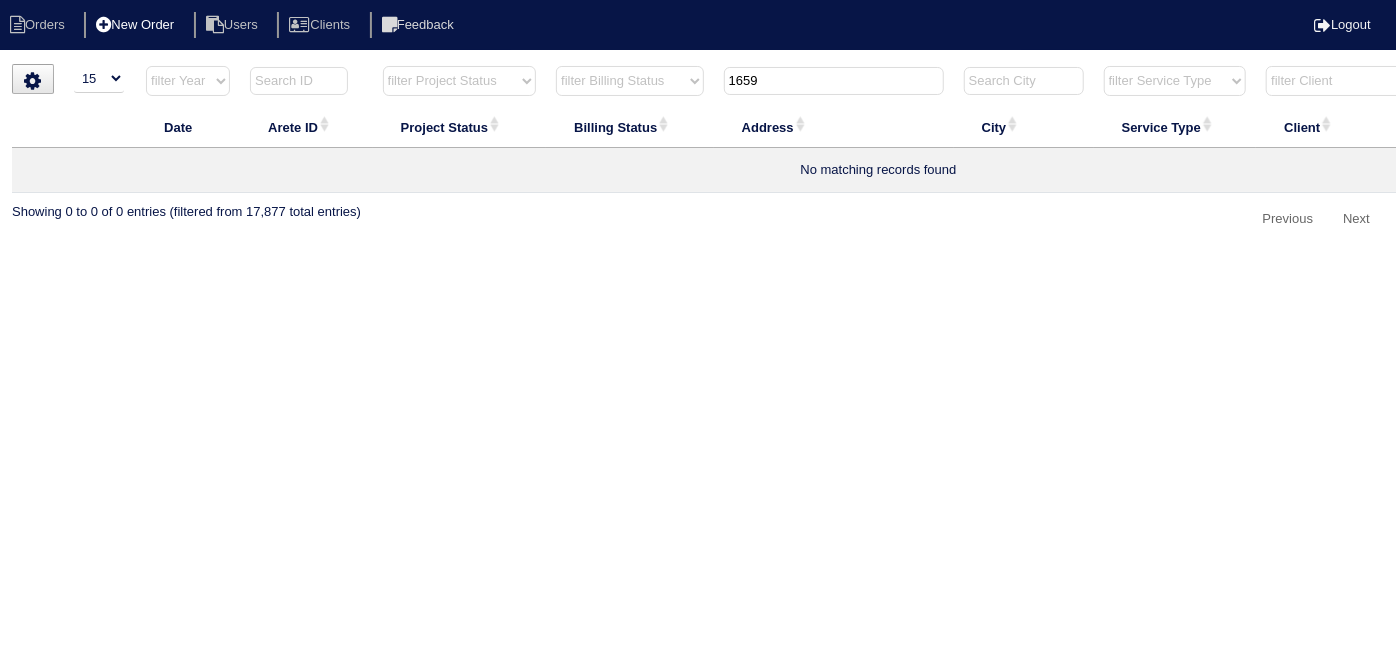click on "New Order" at bounding box center [137, 25] 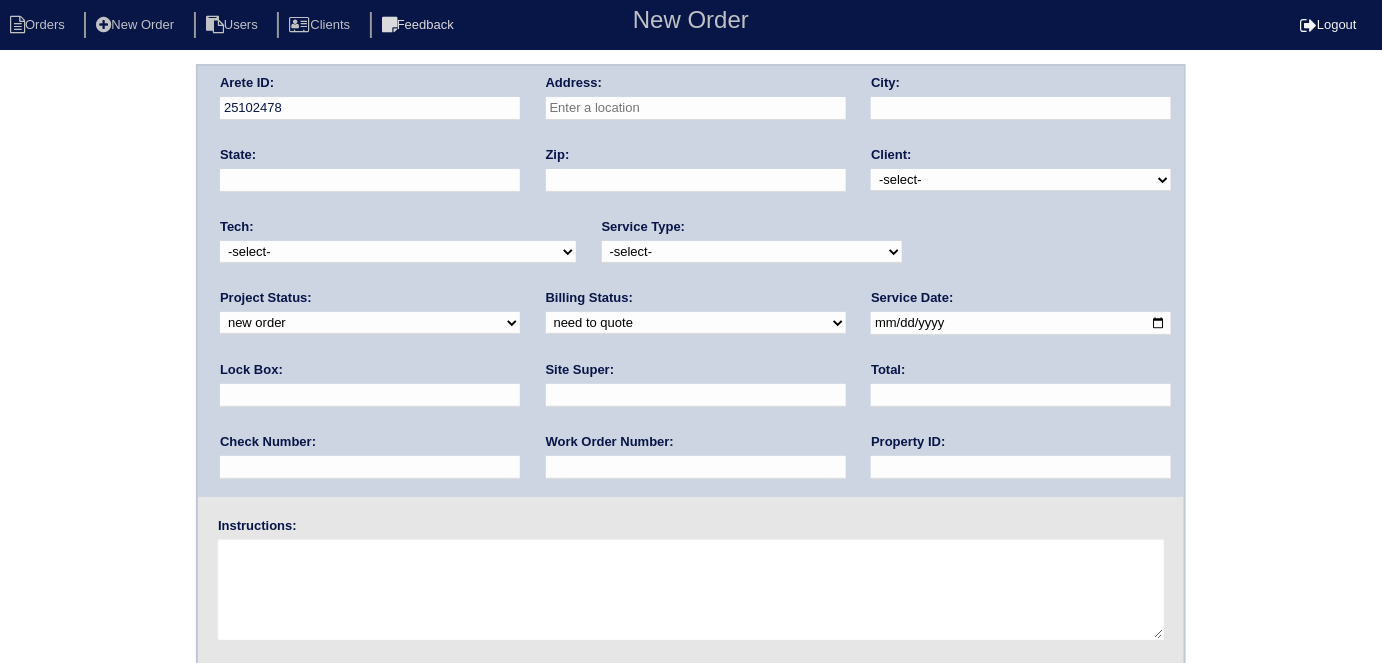 click on "Address:" at bounding box center [696, 102] 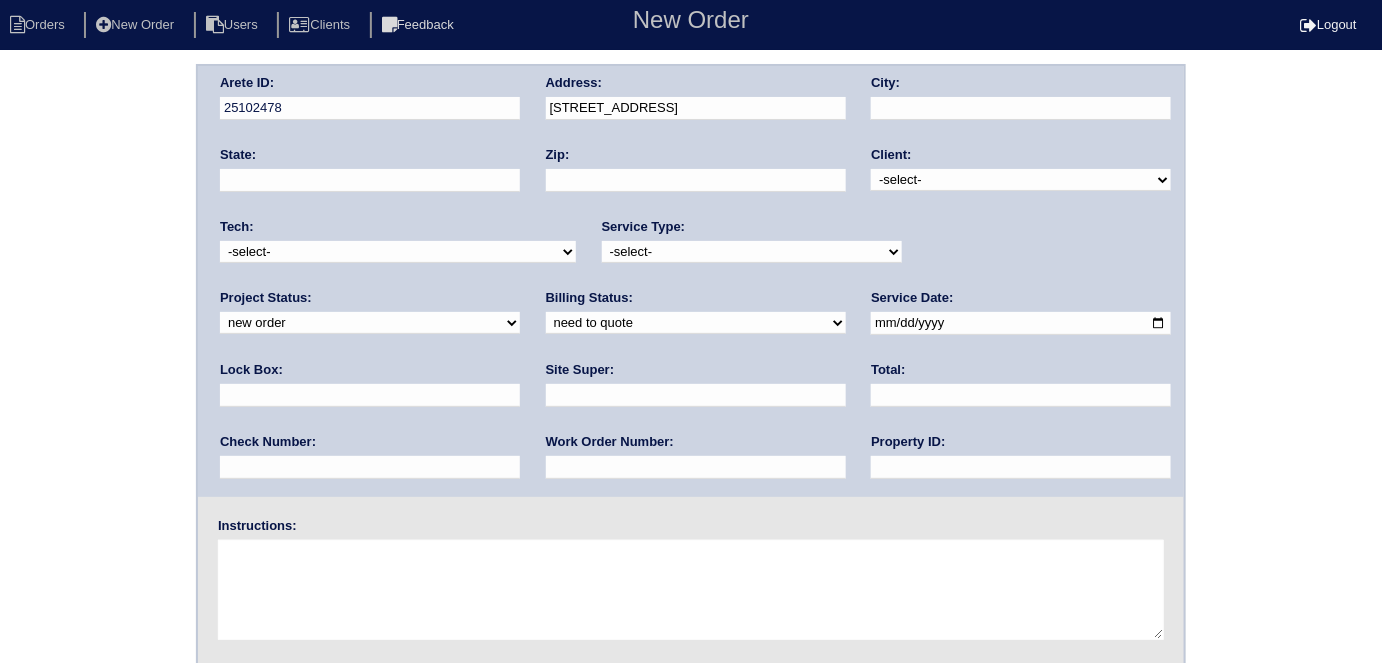 type on "1659 Hay Patch Ln" 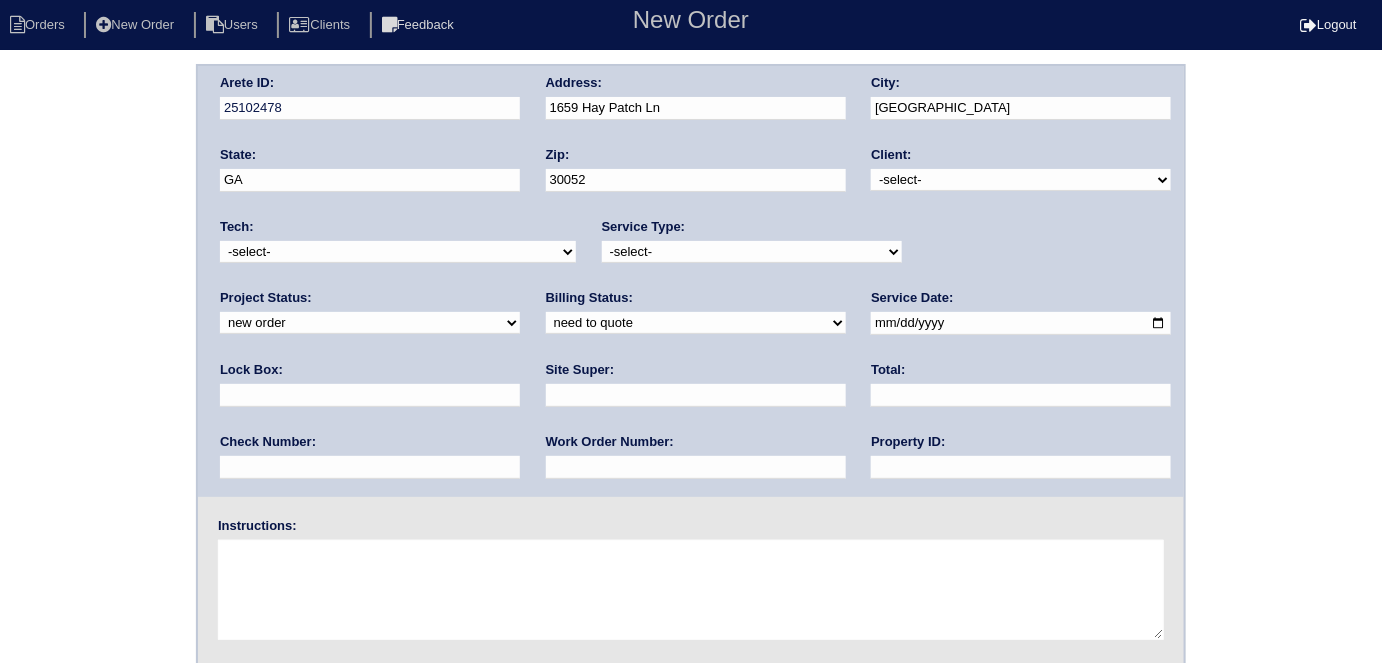 click on "-select-
TriCon American Homes
American Homes 4 Rent
First Key Homes
Zillow
The Renovation Company
On The Level Development Group
Shepard Exposition Group
Sylvan Homes
Pathway Construction
Arete Personal
Arete SMG
Tiber Capital
Tiber Realty
Divvy
Rave
Stine Construction
Alan Luther
HomeRiver Group
Test Client
Rasmus Real Estate
Padly
Buffalo Homes
Phillip Brothers
Maymont Homes" at bounding box center [1021, 180] 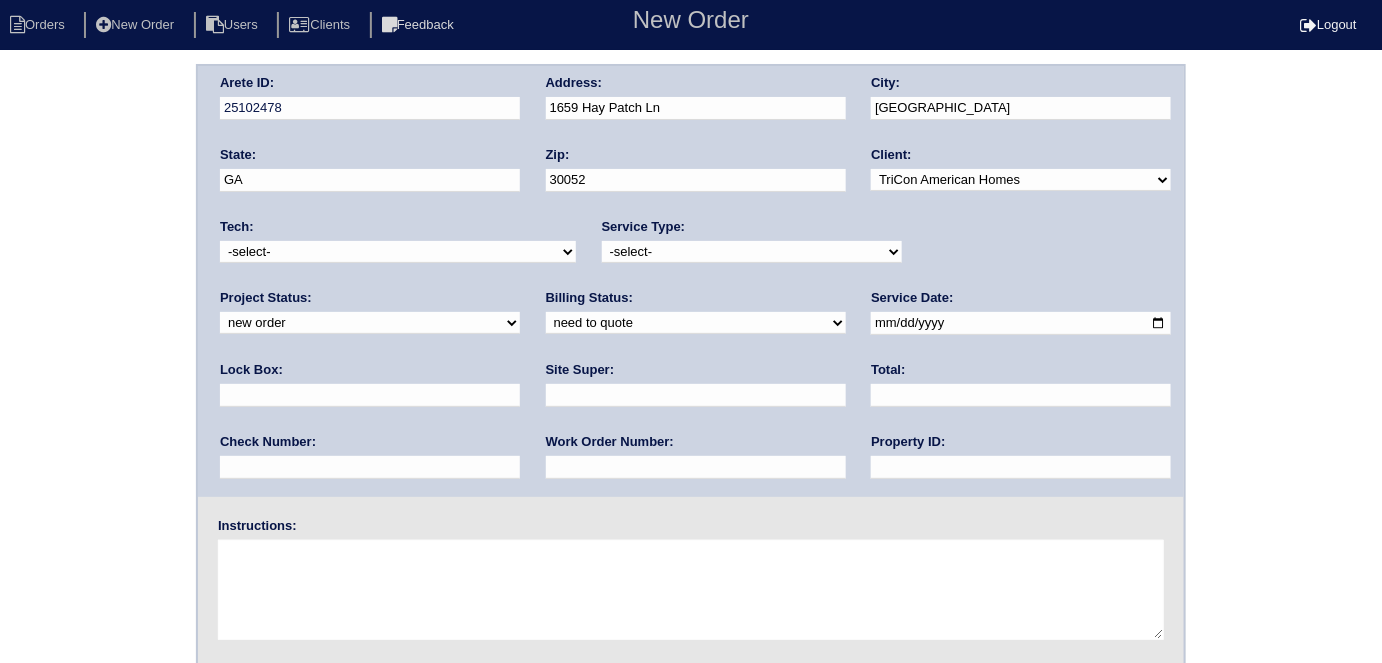 click on "-select-
initial service
basic service
maintenance call
replacement scope
service call
scope only" at bounding box center (752, 252) 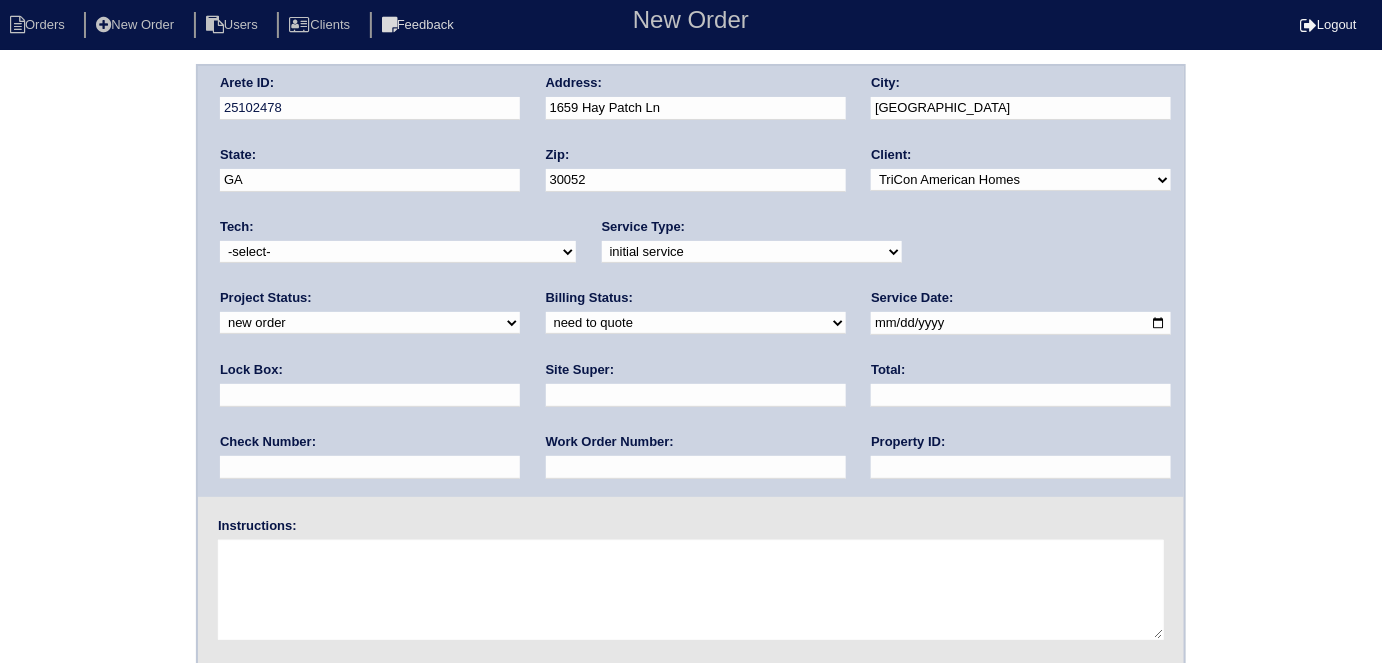 click on "Lock Box:" at bounding box center (370, 389) 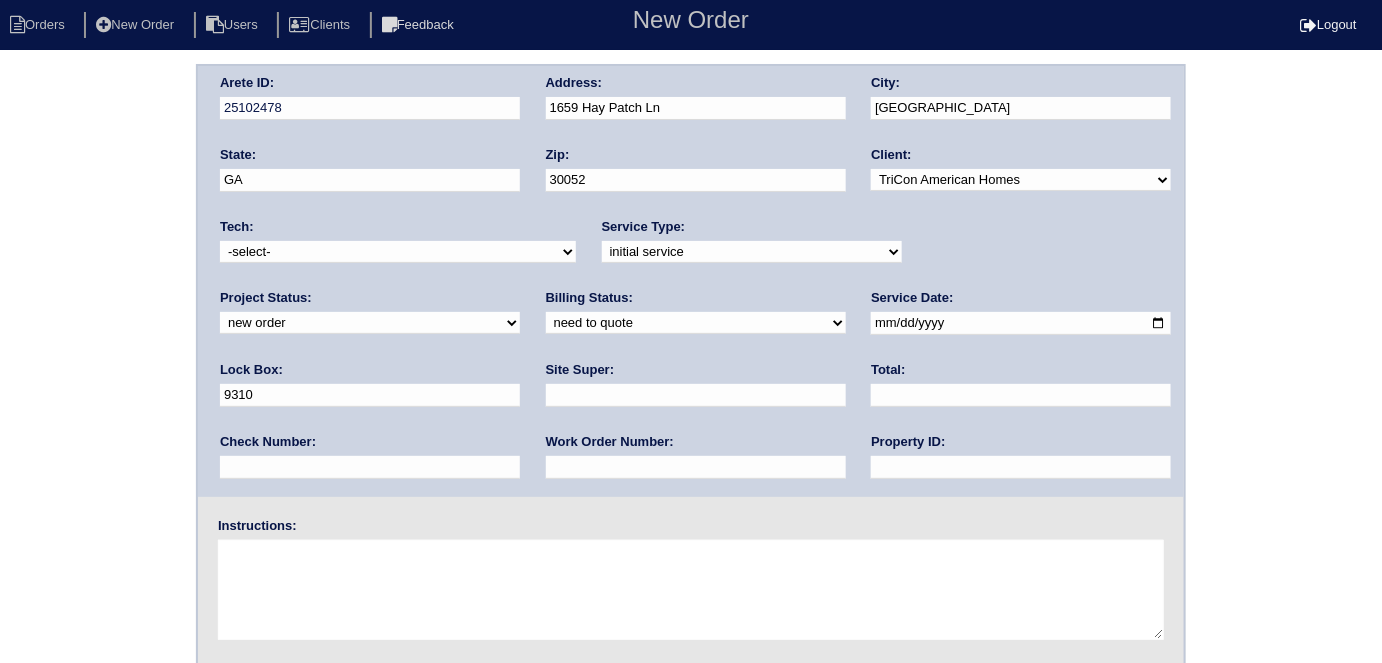 click at bounding box center (1021, 323) 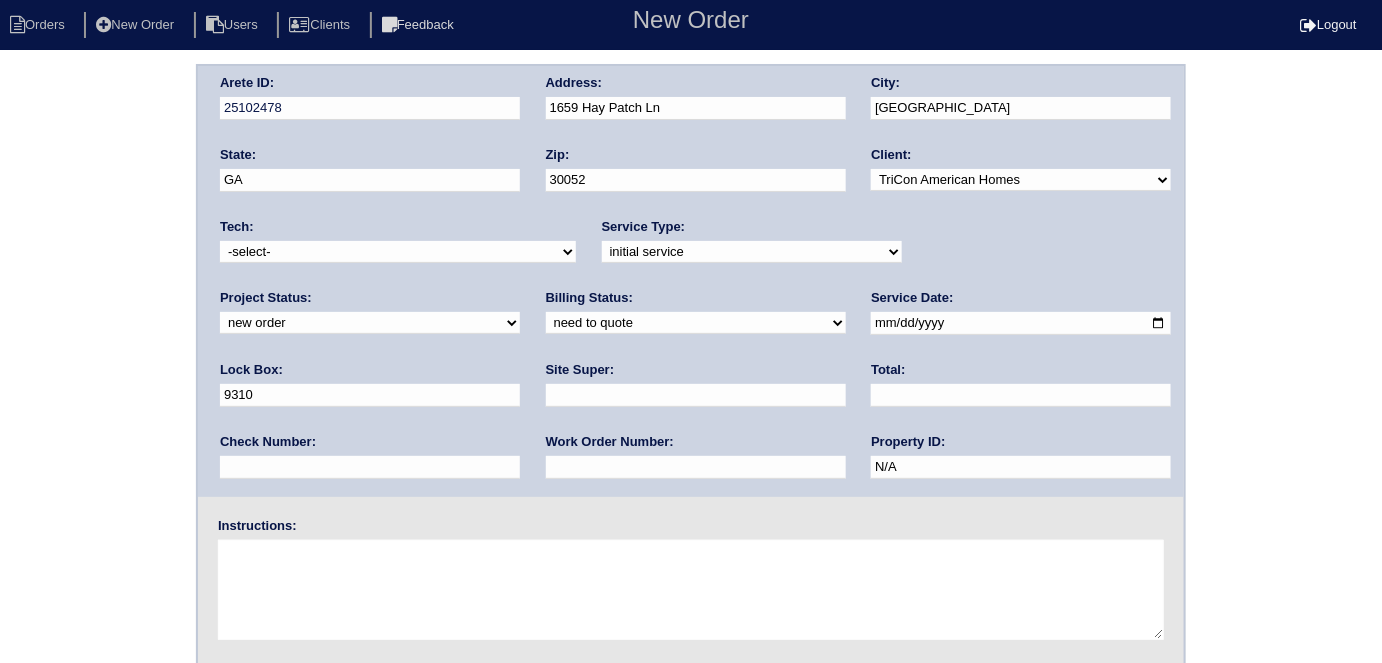 click at bounding box center (696, 395) 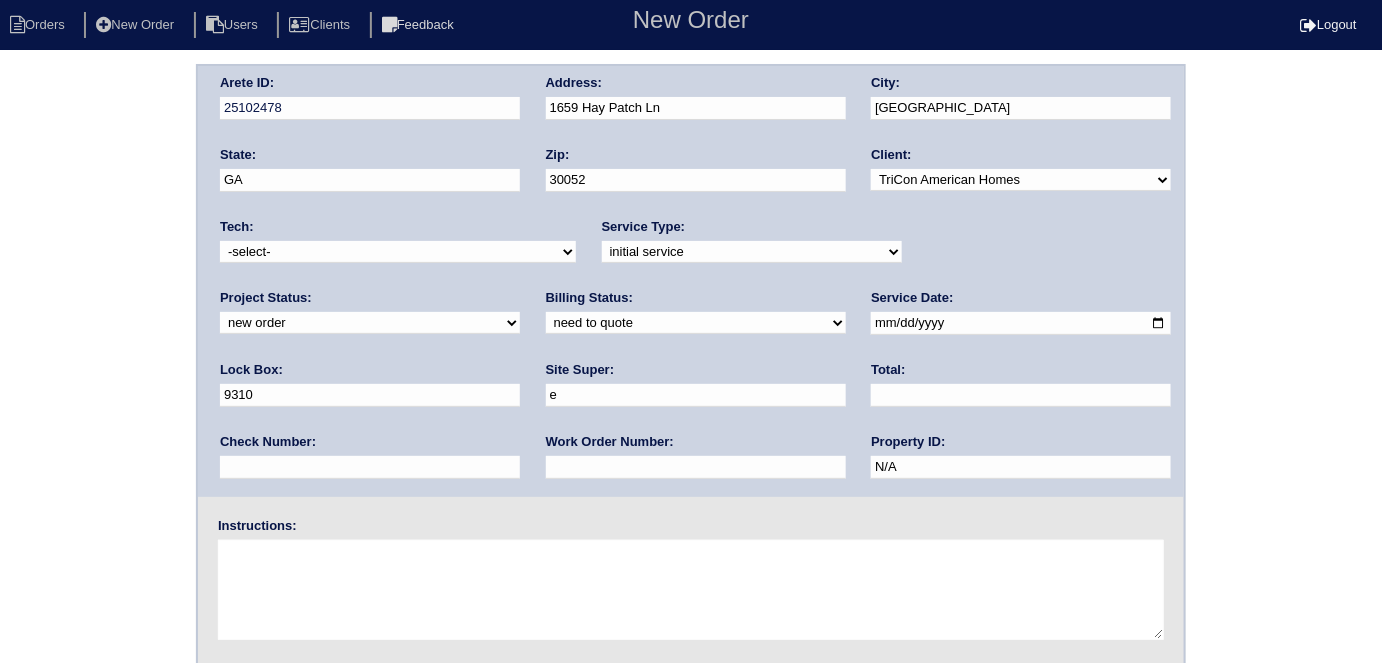 type on "EJ Shramek" 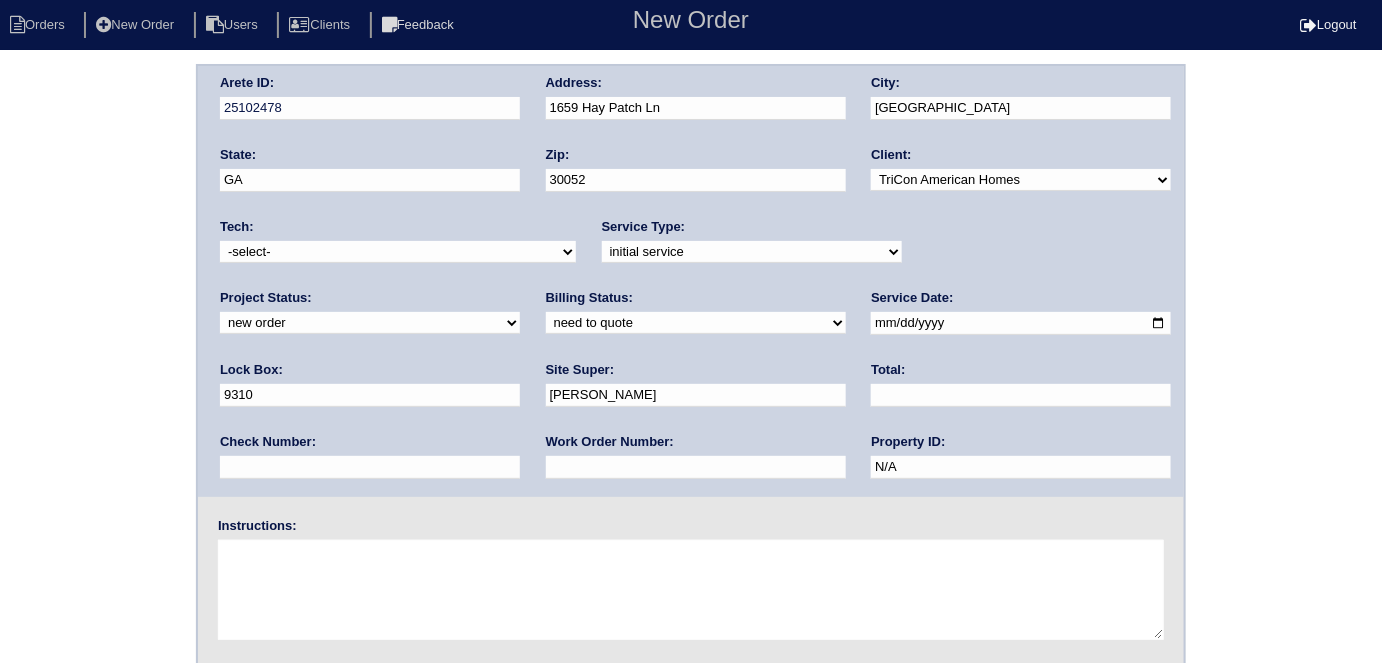 click at bounding box center (696, 467) 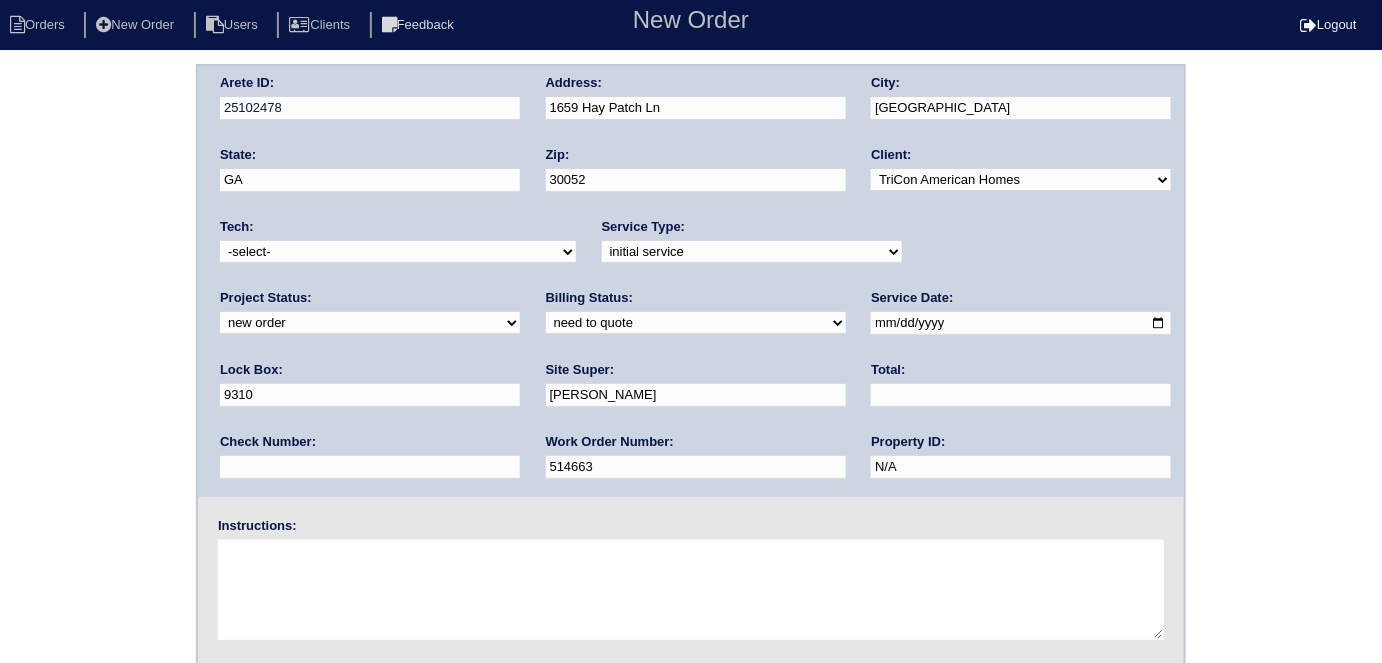 type on "514663" 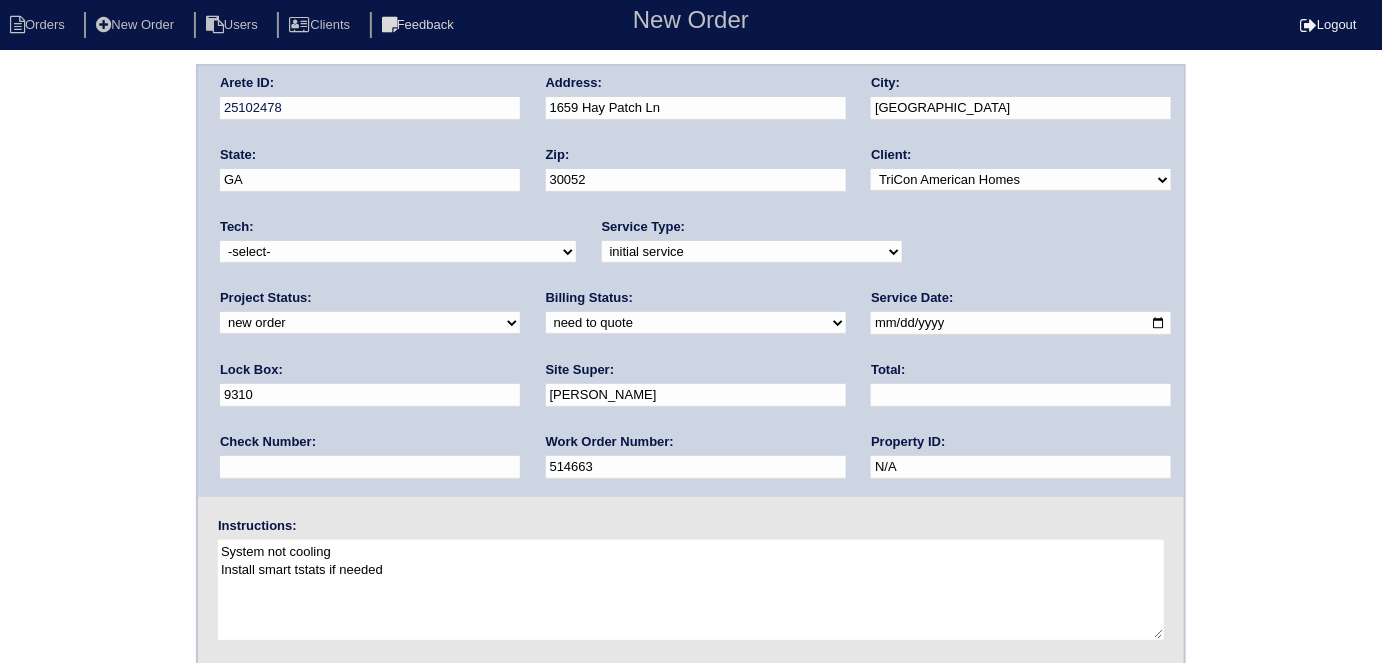 type on "System not cooling
Install smart tstats if needed" 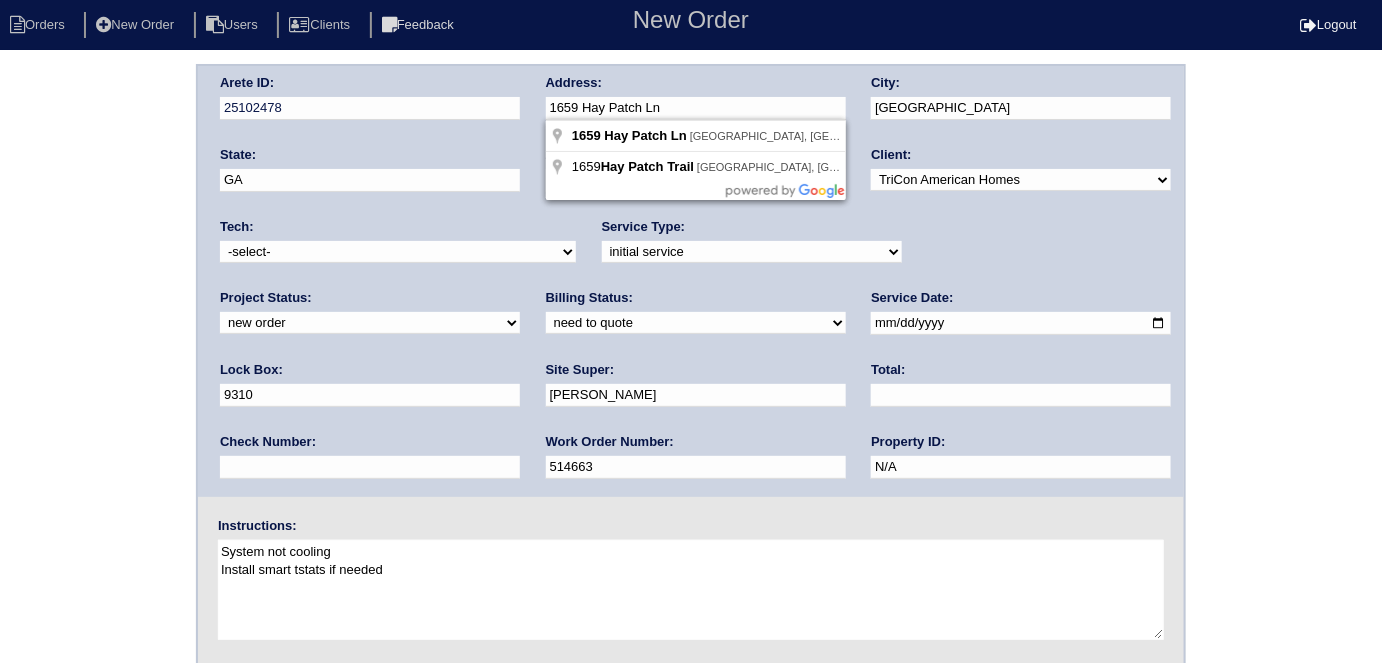 drag, startPoint x: 725, startPoint y: 107, endPoint x: 522, endPoint y: 94, distance: 203.41583 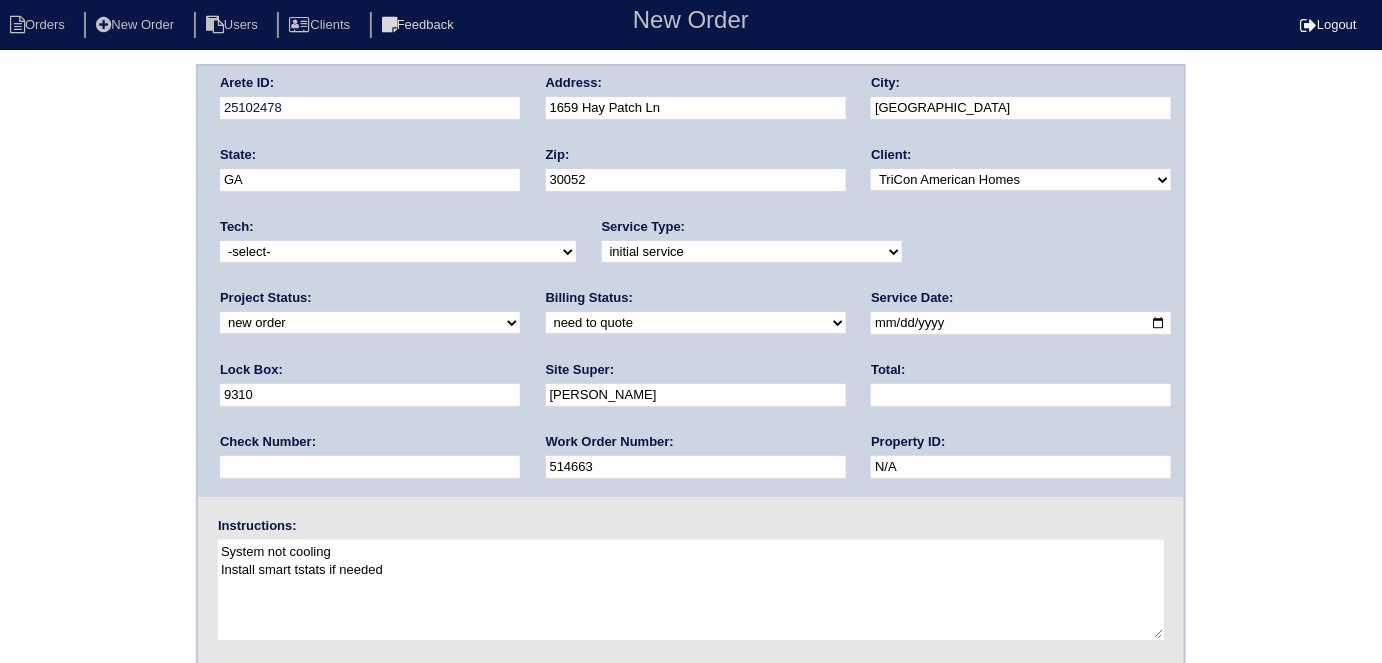 click on "Arete ID:
25102478
Address:
1659 Hay Patch Ln
City:
Loganville
State:
GA
Zip:
30052
Client:
-select-
TriCon American Homes
American Homes 4 Rent
First Key Homes
Zillow
The Renovation Company
On The Level Development Group
Shepard Exposition Group
Sylvan Homes
Pathway Construction
Arete Personal
Arete SMG
Tiber Capital
Tiber Realty
Divvy
Rave
Stine Construction
Alan Luther
HomeRiver Group
Test Client
Rasmus Real Estate
Padly
Buffalo Homes
Phillip Brothers
Maymont Homes
Tech:" at bounding box center (691, 468) 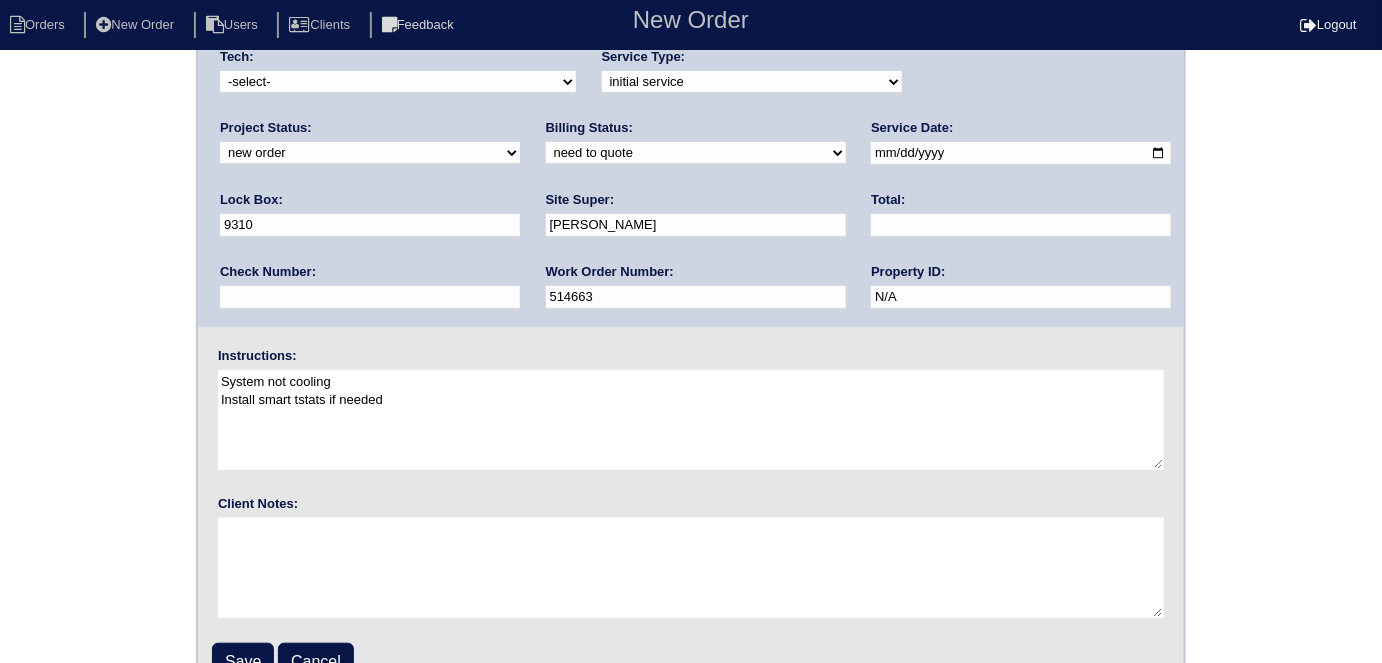 scroll, scrollTop: 205, scrollLeft: 0, axis: vertical 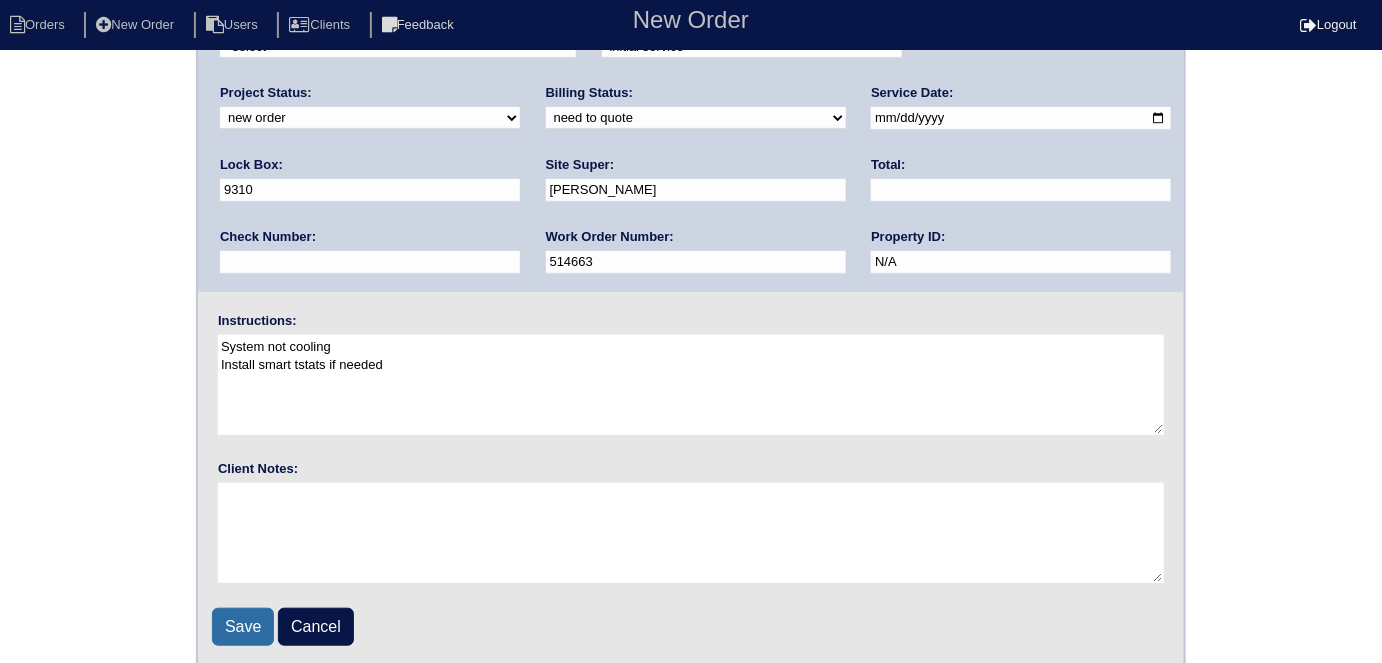 click on "Save" at bounding box center (243, 627) 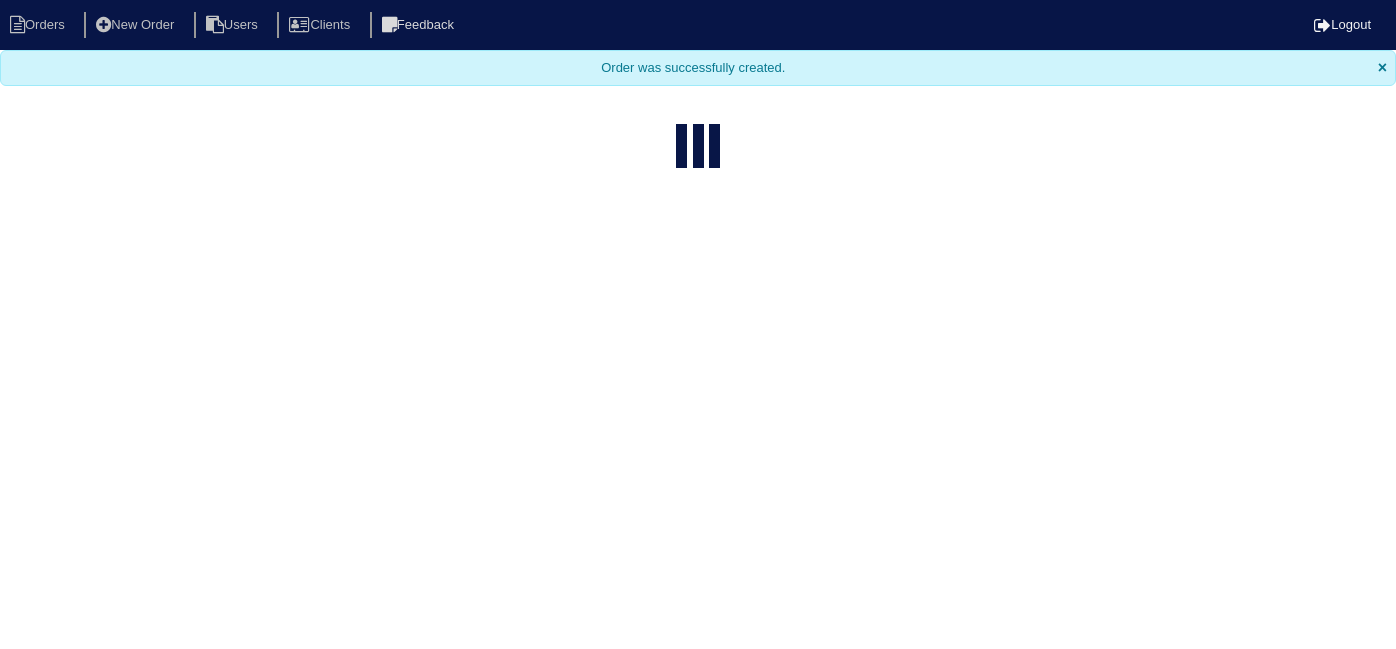 select on "15" 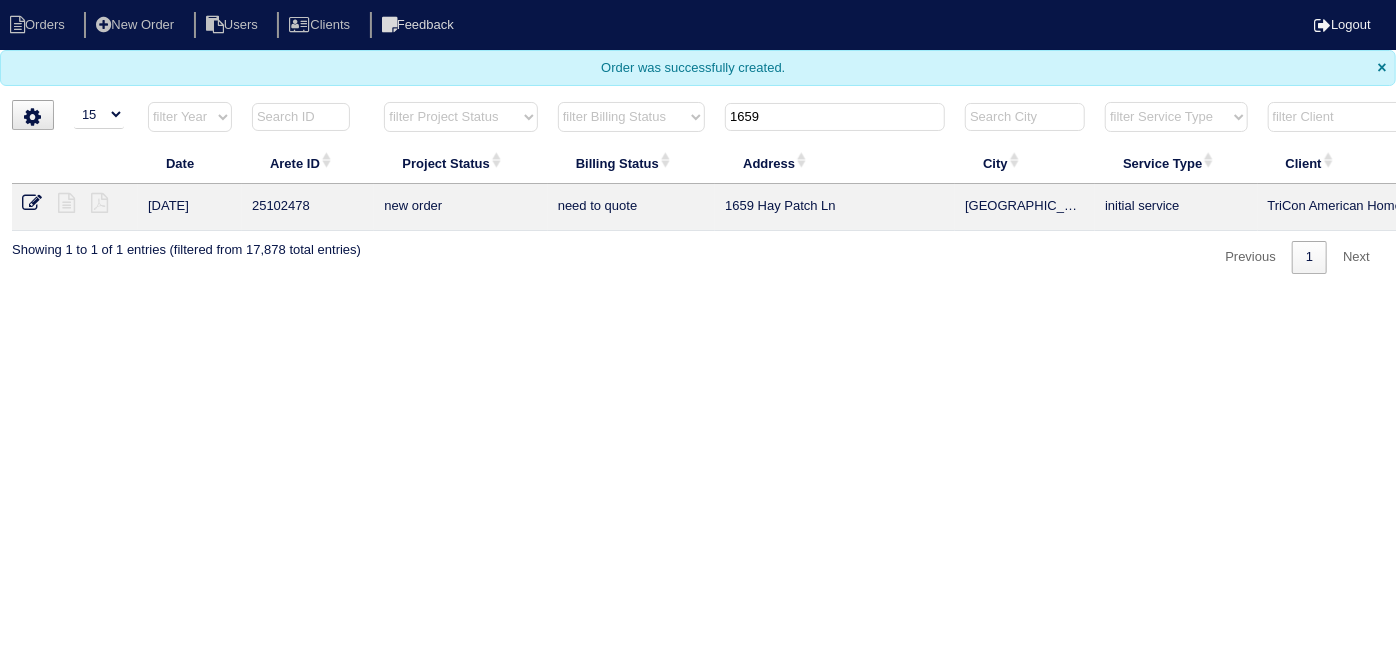 drag, startPoint x: 860, startPoint y: 102, endPoint x: 656, endPoint y: 86, distance: 204.6265 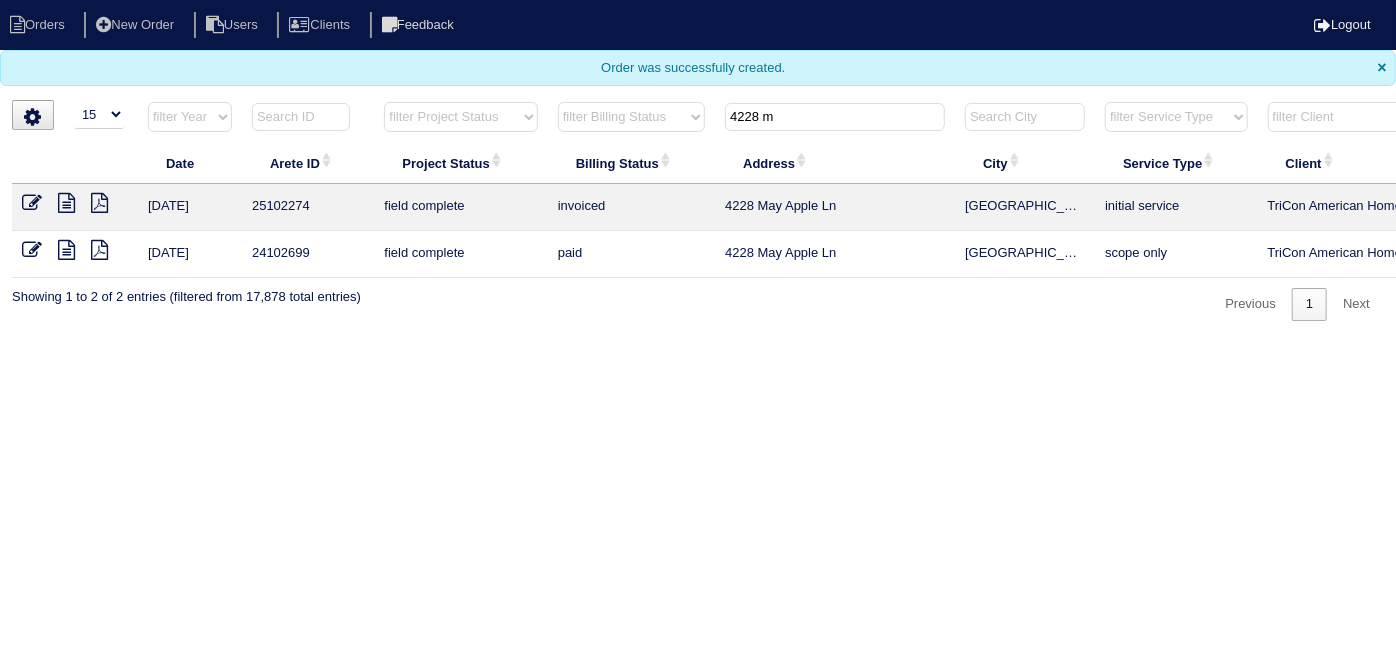 scroll, scrollTop: 0, scrollLeft: 348, axis: horizontal 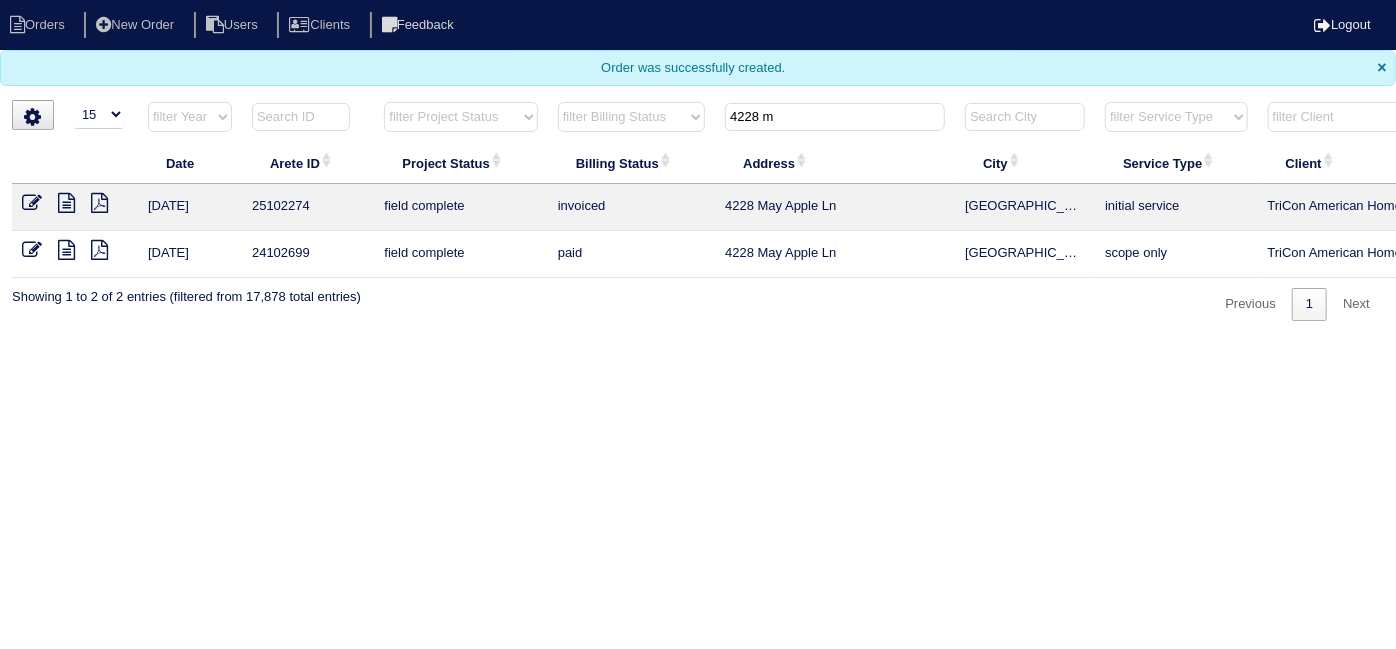 type on "4228 m" 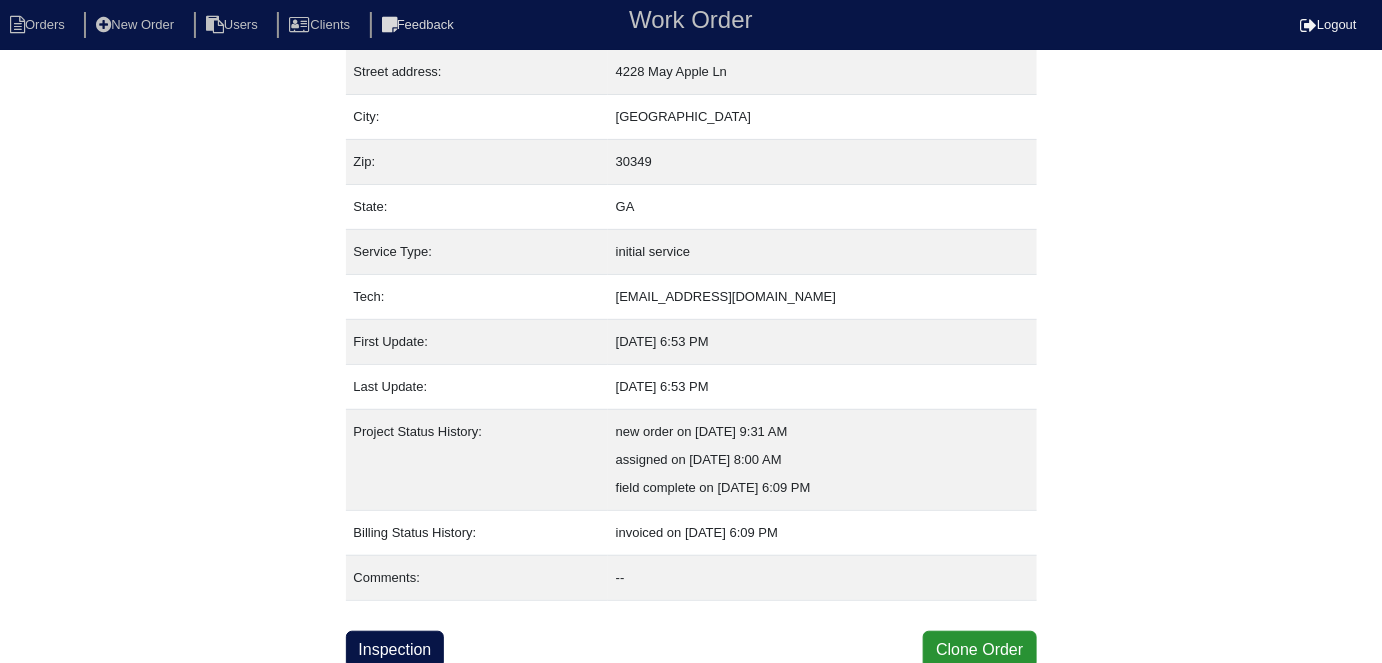 scroll, scrollTop: 105, scrollLeft: 0, axis: vertical 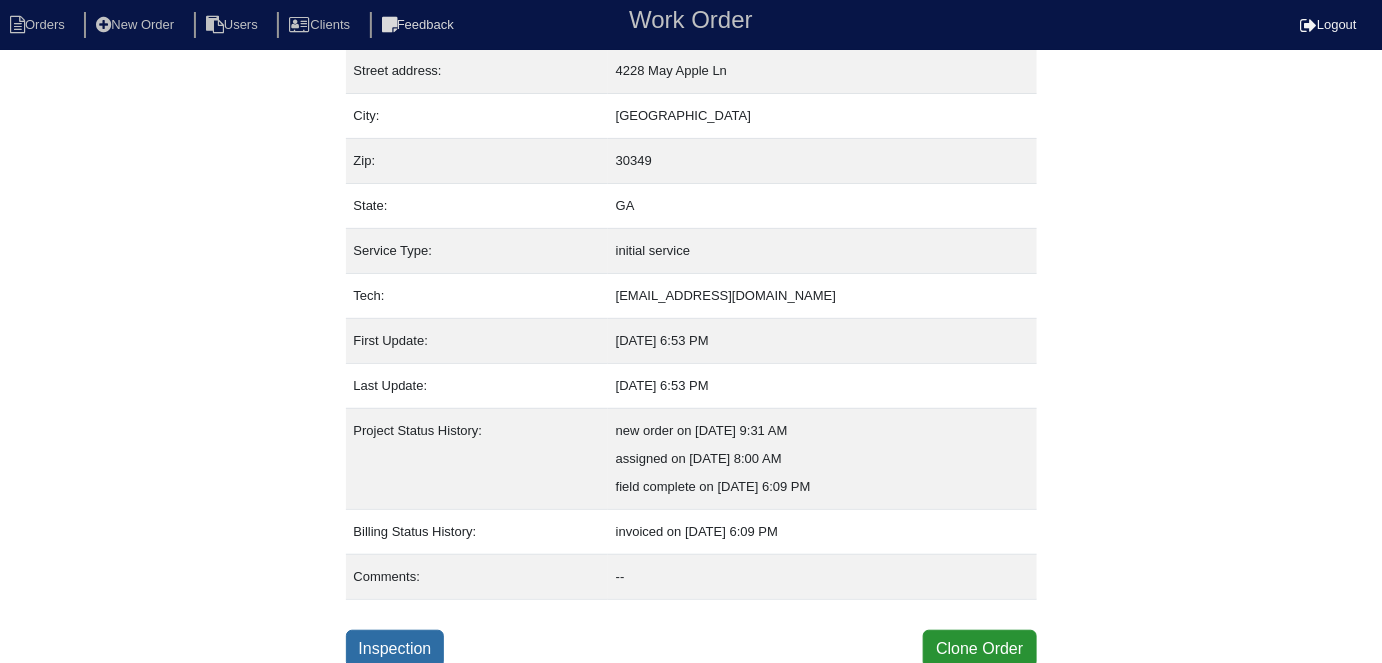 click on "Inspection" at bounding box center [395, 649] 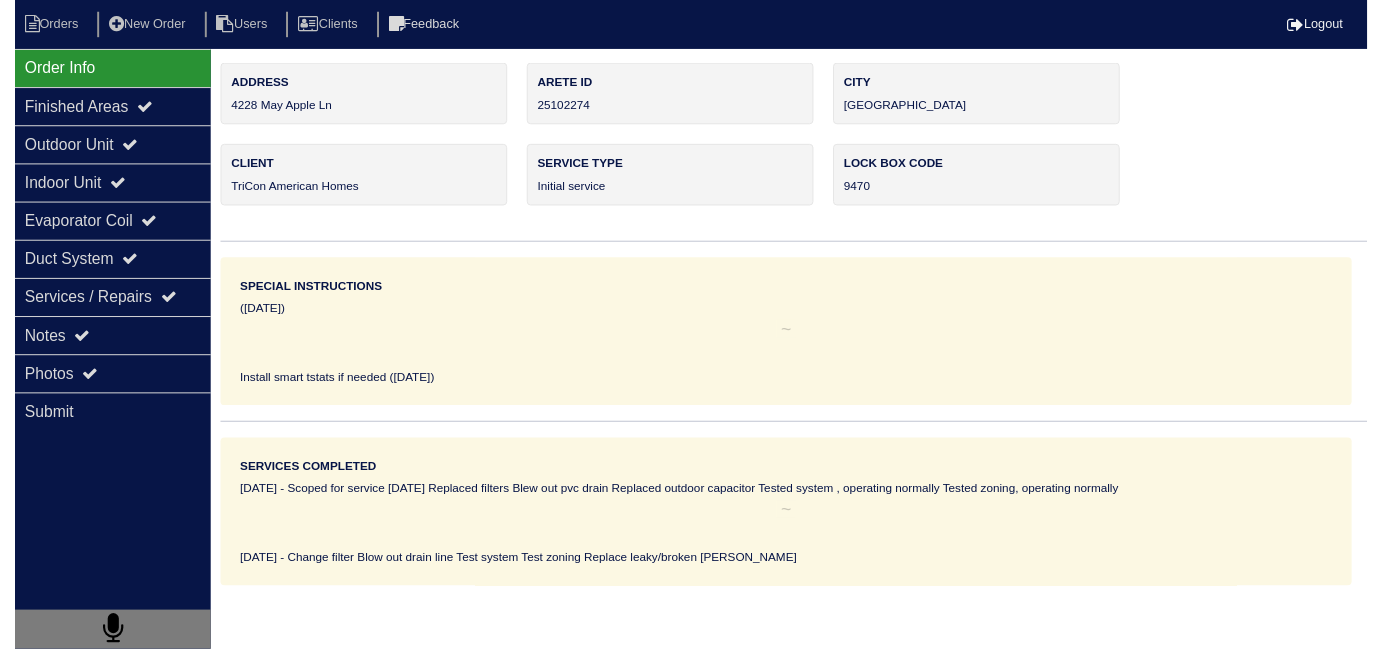 scroll, scrollTop: 0, scrollLeft: 0, axis: both 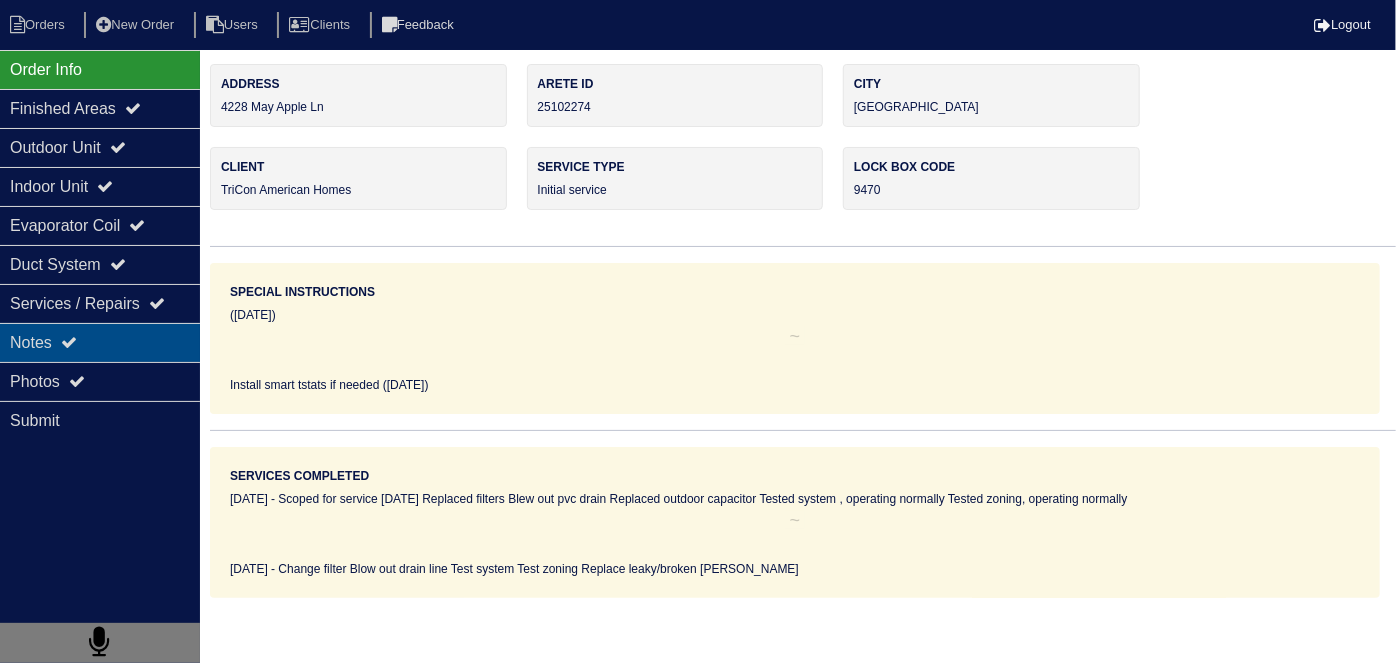 click on "Notes" at bounding box center (100, 342) 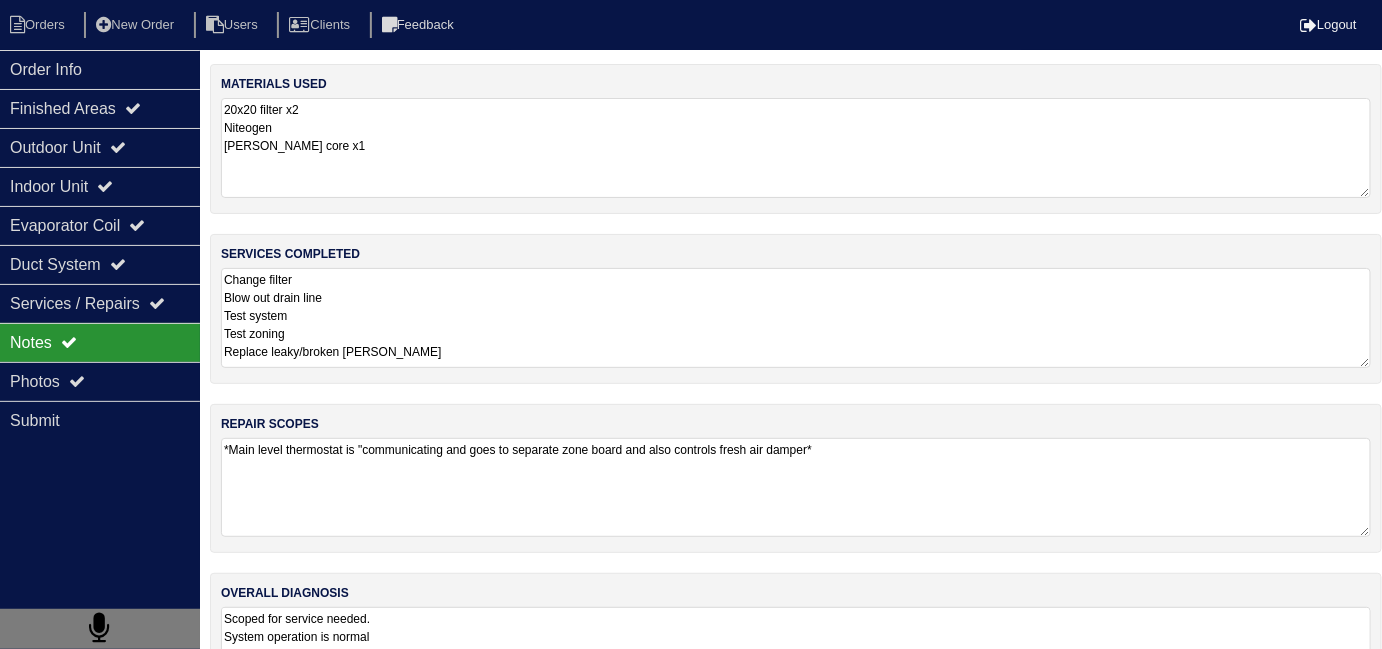 click on "*Main level thermostat is "communicating and goes to separate zone board and also controls fresh air damper*" at bounding box center [796, 487] 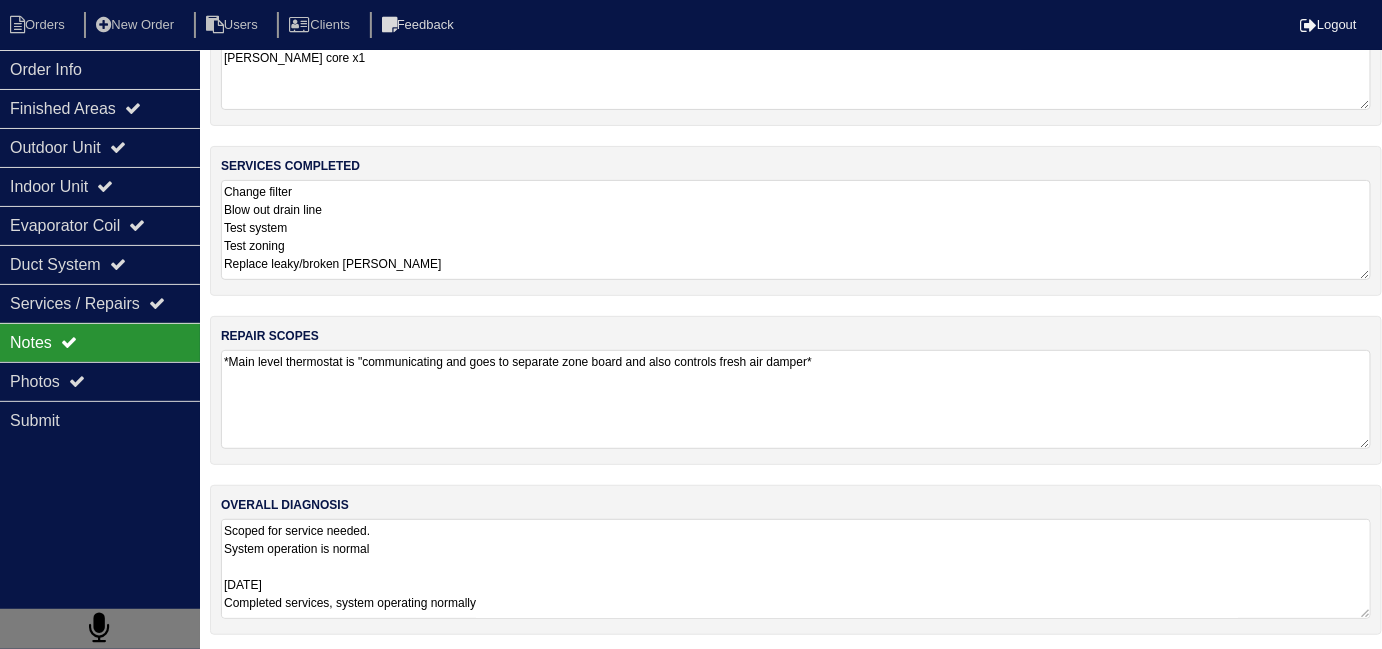 scroll, scrollTop: 1, scrollLeft: 0, axis: vertical 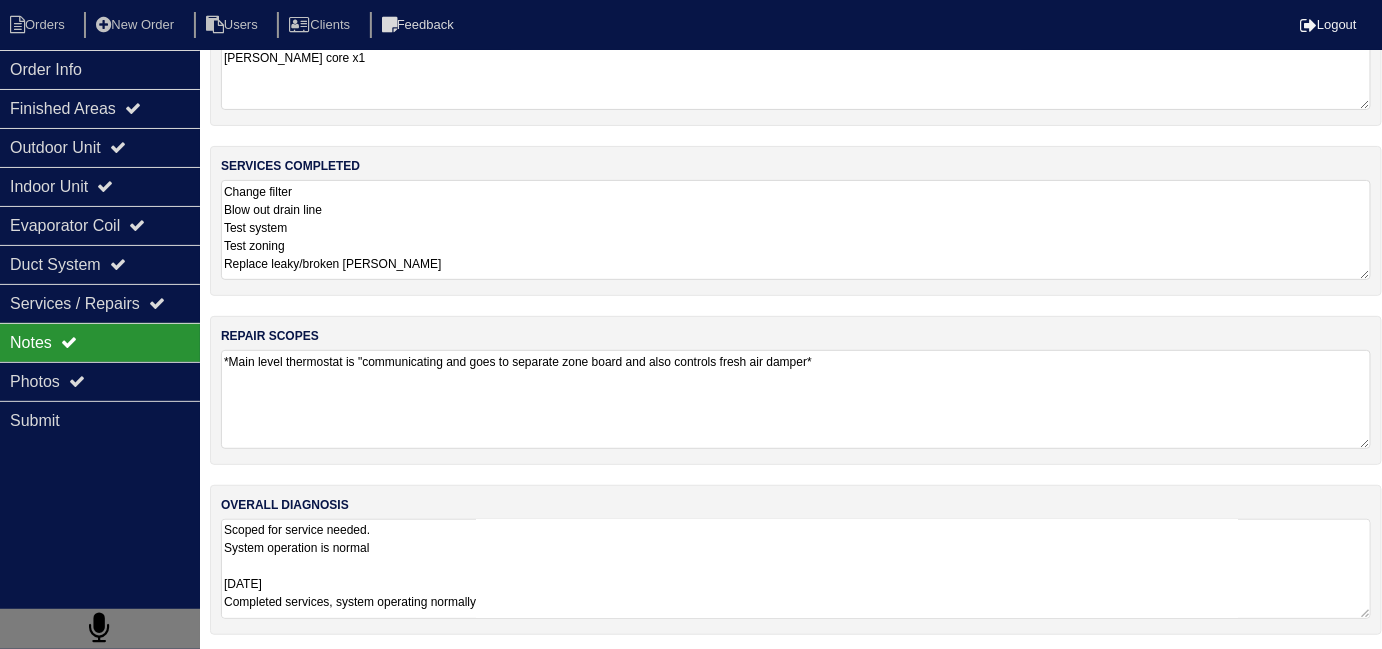 click on "Scoped for service needed.
System operation is normal
10-21-2024
Completed services, system operating normally
Lineset cover is still in good condition, it is also part of the siding, if removed it will damage the siding.
7/1/25
Thermostats satisfied upon arrival.
Test system heat and cool, operating normally
Test zoning, operating normally.
High side schrader leaking due to bent/broken schrader, replaced schrader core.
Outdoor capacitor is newer." at bounding box center (796, 569) 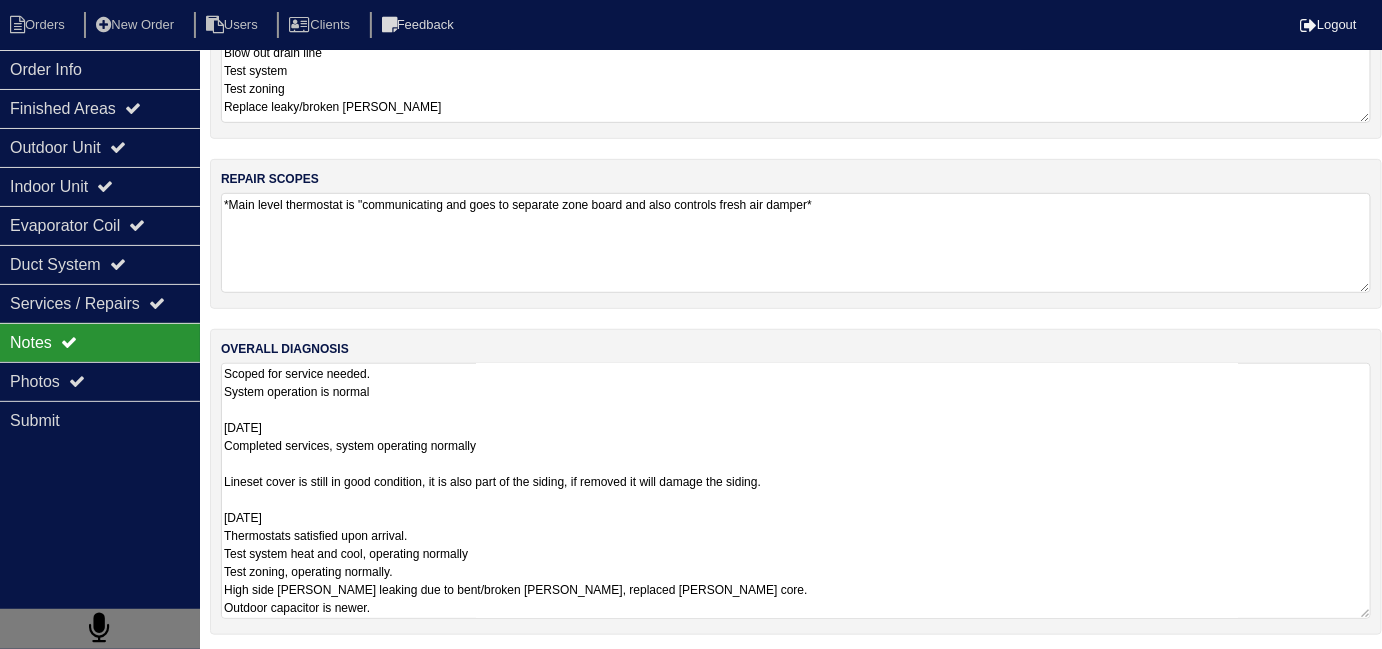 scroll, scrollTop: 89, scrollLeft: 0, axis: vertical 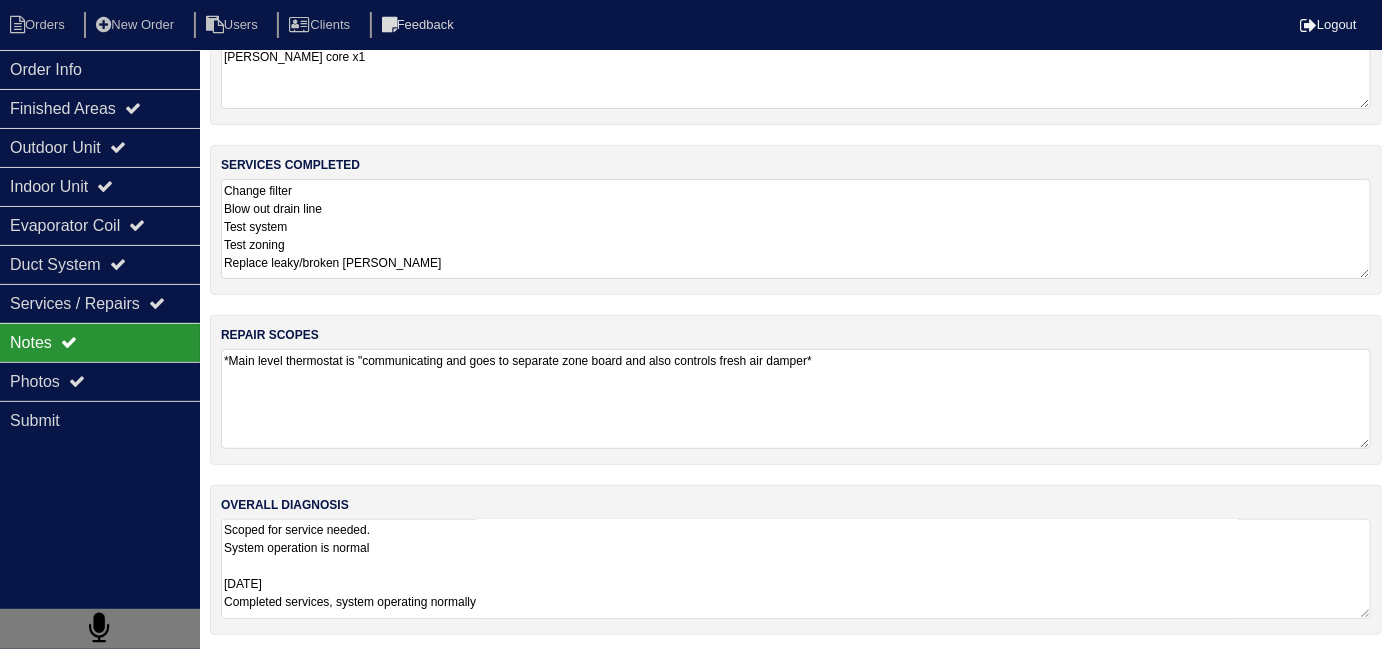 click on "Scoped for service needed.
System operation is normal
10-21-2024
Completed services, system operating normally
Lineset cover is still in good condition, it is also part of the siding, if removed it will damage the siding.
7/1/25
Thermostats satisfied upon arrival.
Test system heat and cool, operating normally
Test zoning, operating normally.
High side schrader leaking due to bent/broken schrader, replaced schrader core.
Outdoor capacitor is newer." at bounding box center [796, 569] 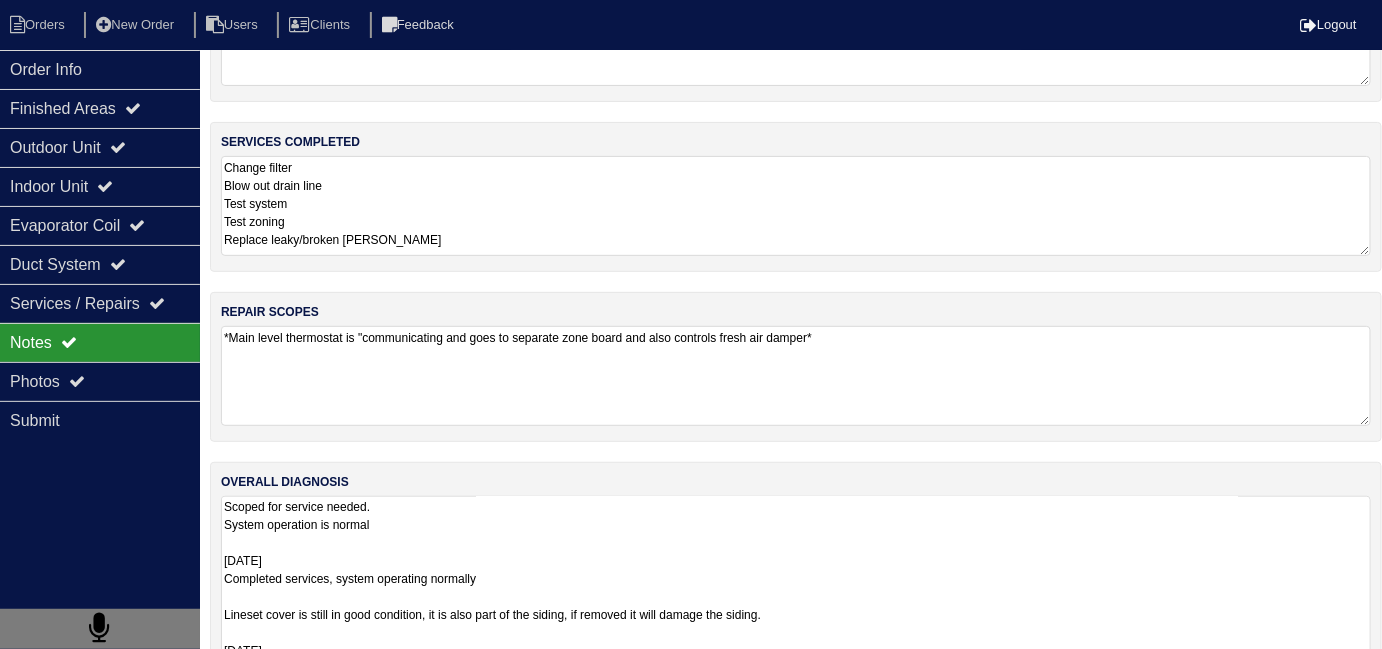 scroll, scrollTop: 0, scrollLeft: 0, axis: both 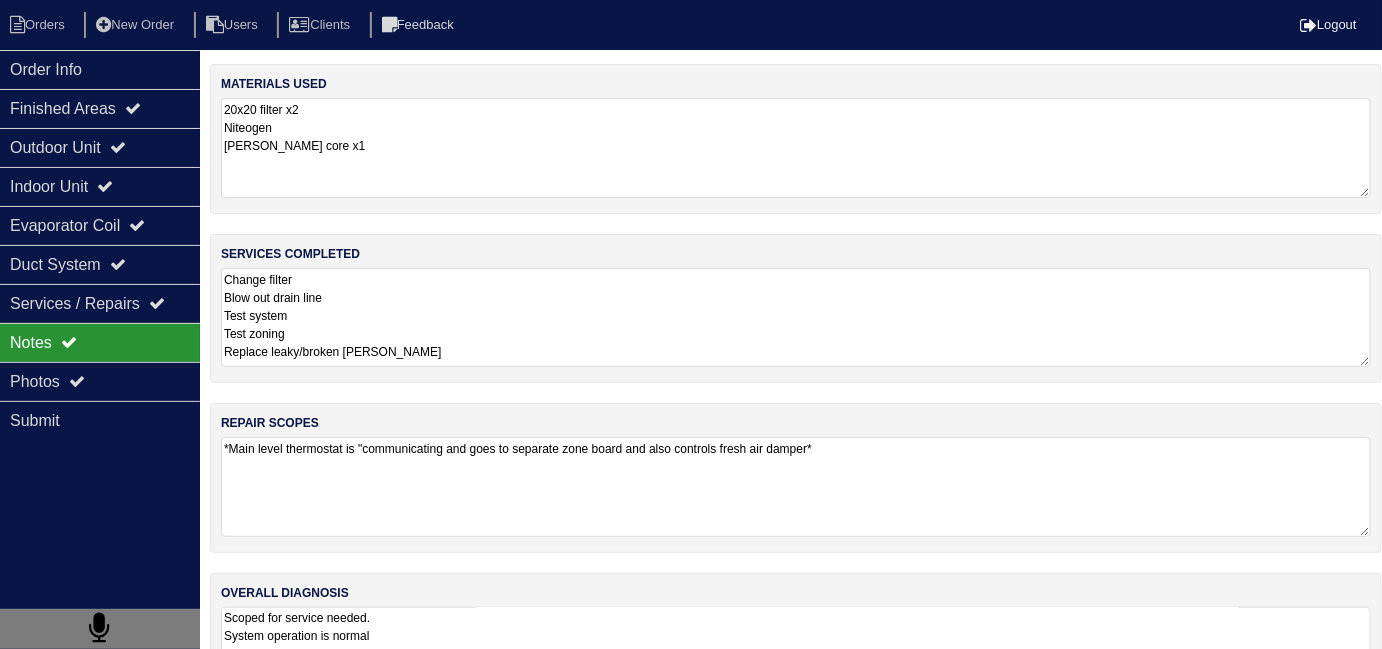 click on "Change filter
Blow out drain line
Test system
Test zoning
Replace leaky/broken schrader" at bounding box center (796, 317) 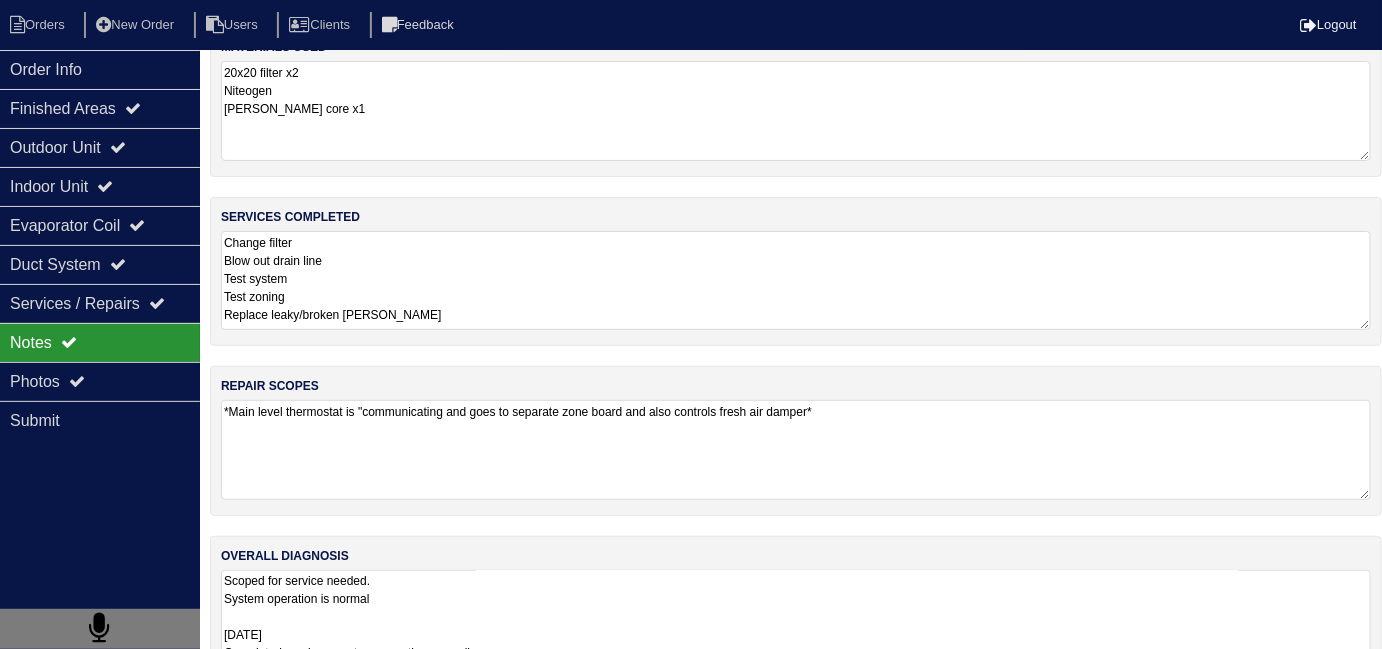 scroll, scrollTop: 88, scrollLeft: 0, axis: vertical 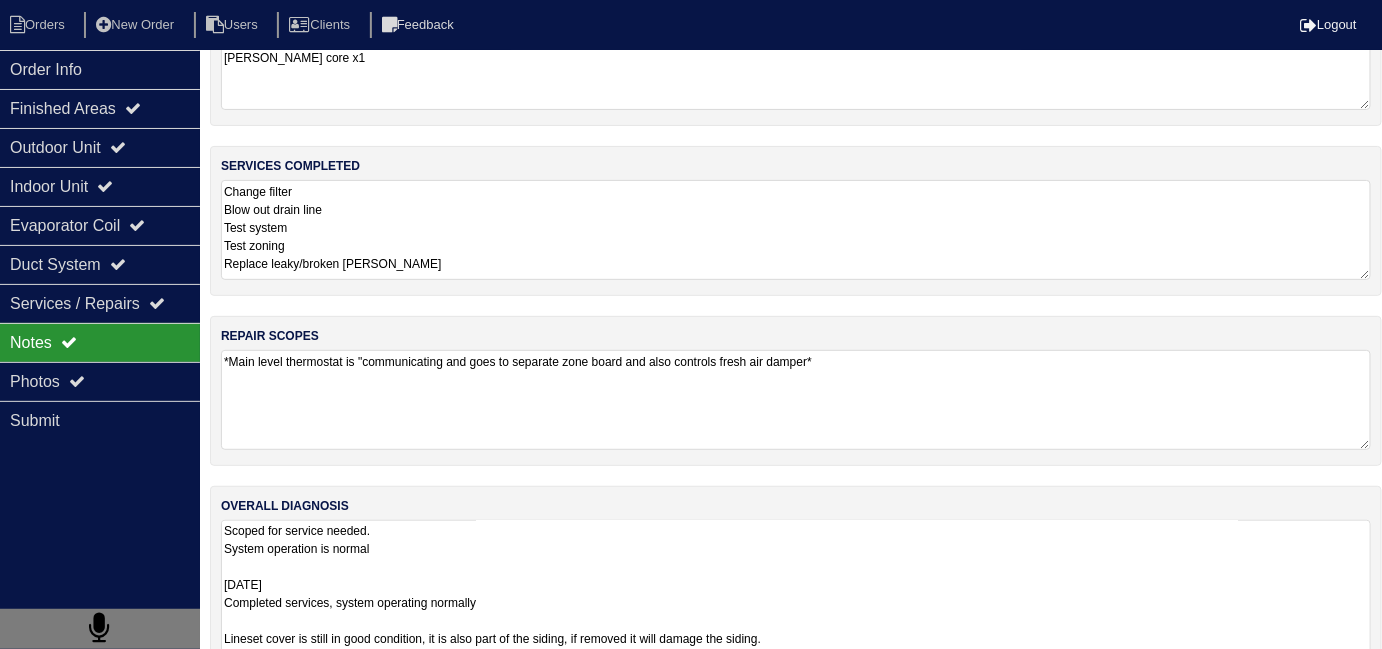 click on "Scoped for service needed.
System operation is normal
10-21-2024
Completed services, system operating normally
Lineset cover is still in good condition, it is also part of the siding, if removed it will damage the siding.
7/1/25
Thermostats satisfied upon arrival.
Test system heat and cool, operating normally
Test zoning, operating normally.
High side schrader leaking due to bent/broken schrader, replaced schrader core.
Outdoor capacitor is newer." at bounding box center [796, 648] 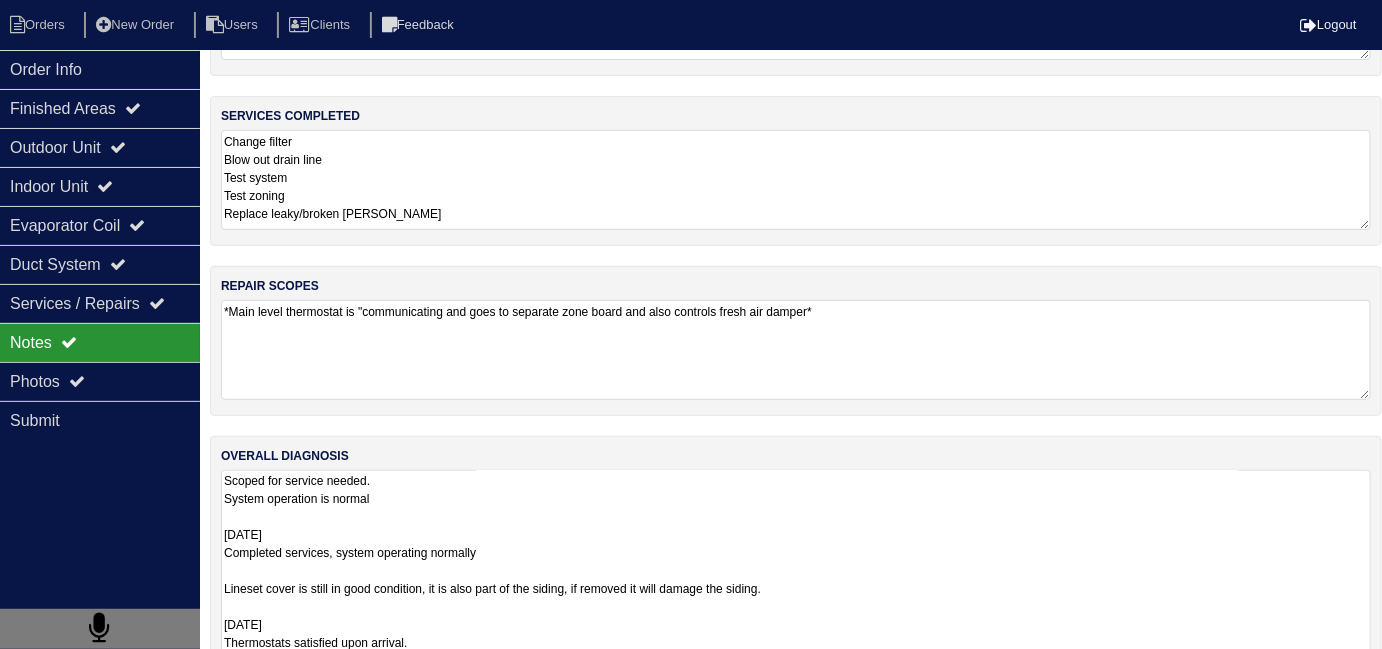 scroll, scrollTop: 245, scrollLeft: 0, axis: vertical 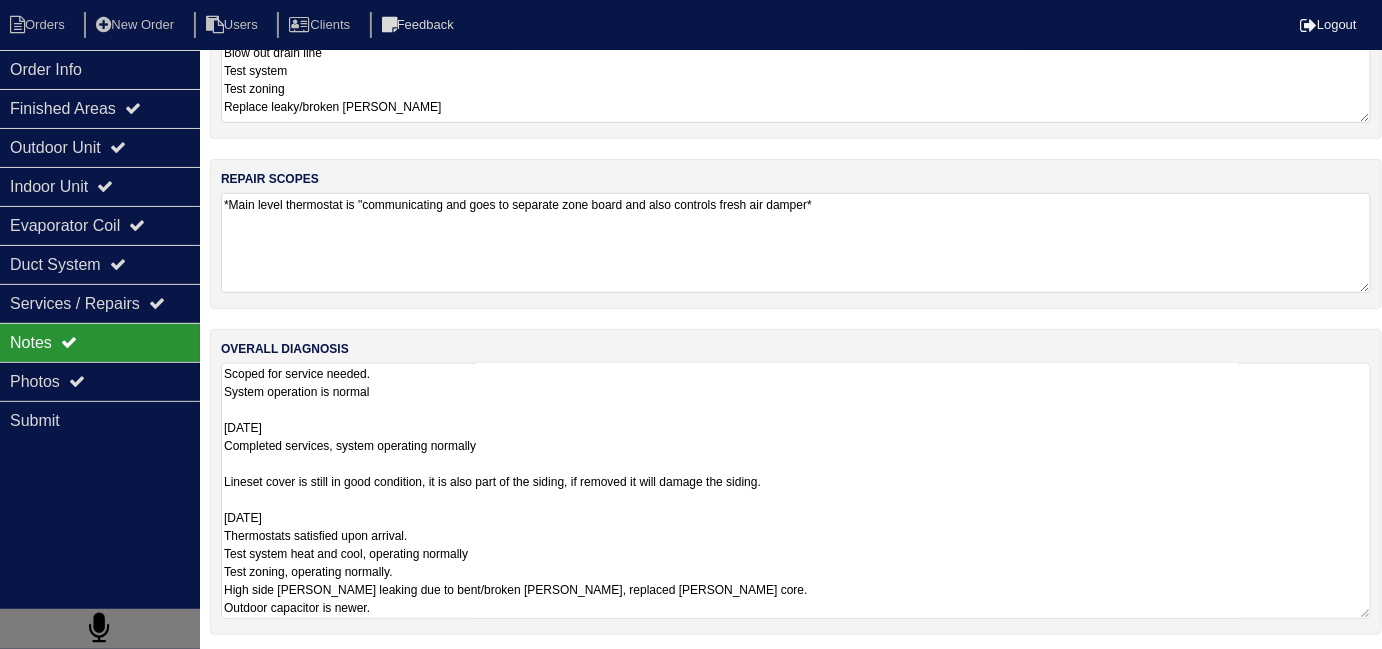 click on "Scoped for service needed.
System operation is normal
10-21-2024
Completed services, system operating normally
Lineset cover is still in good condition, it is also part of the siding, if removed it will damage the siding.
7/1/25
Thermostats satisfied upon arrival.
Test system heat and cool, operating normally
Test zoning, operating normally.
High side schrader leaking due to bent/broken schrader, replaced schrader core.
Outdoor capacitor is newer." at bounding box center (796, 491) 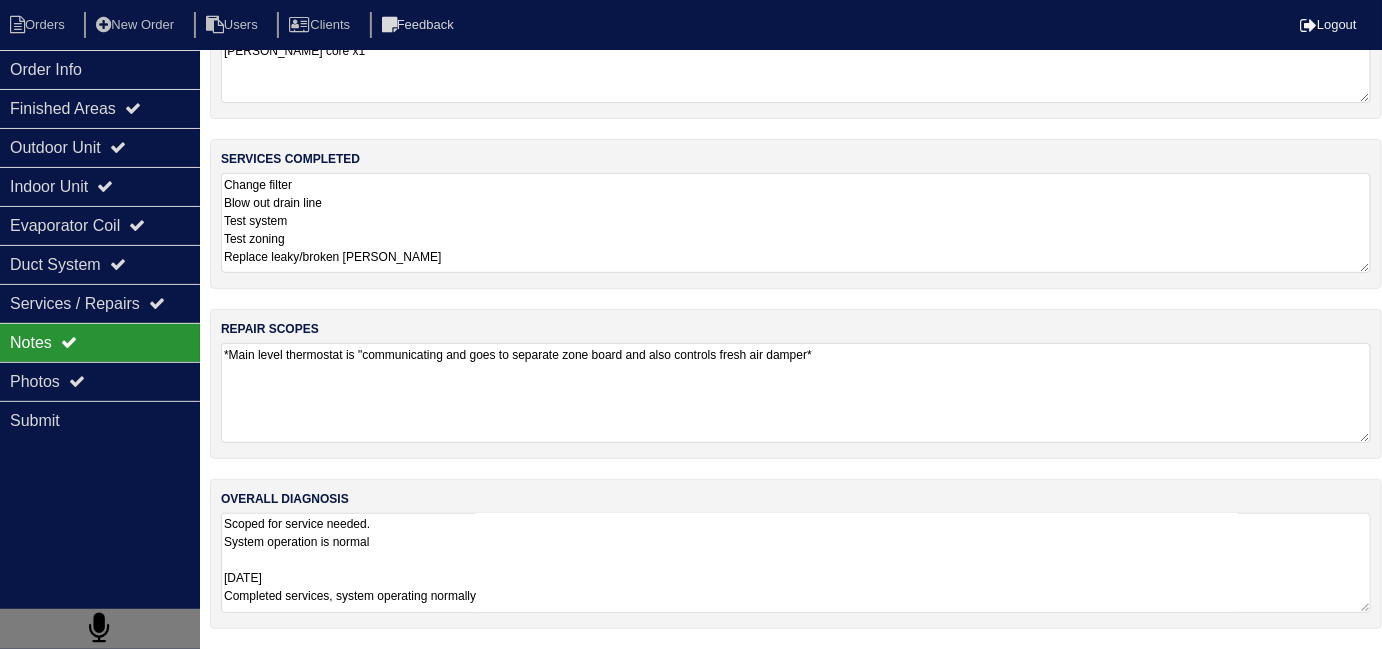 scroll, scrollTop: 89, scrollLeft: 0, axis: vertical 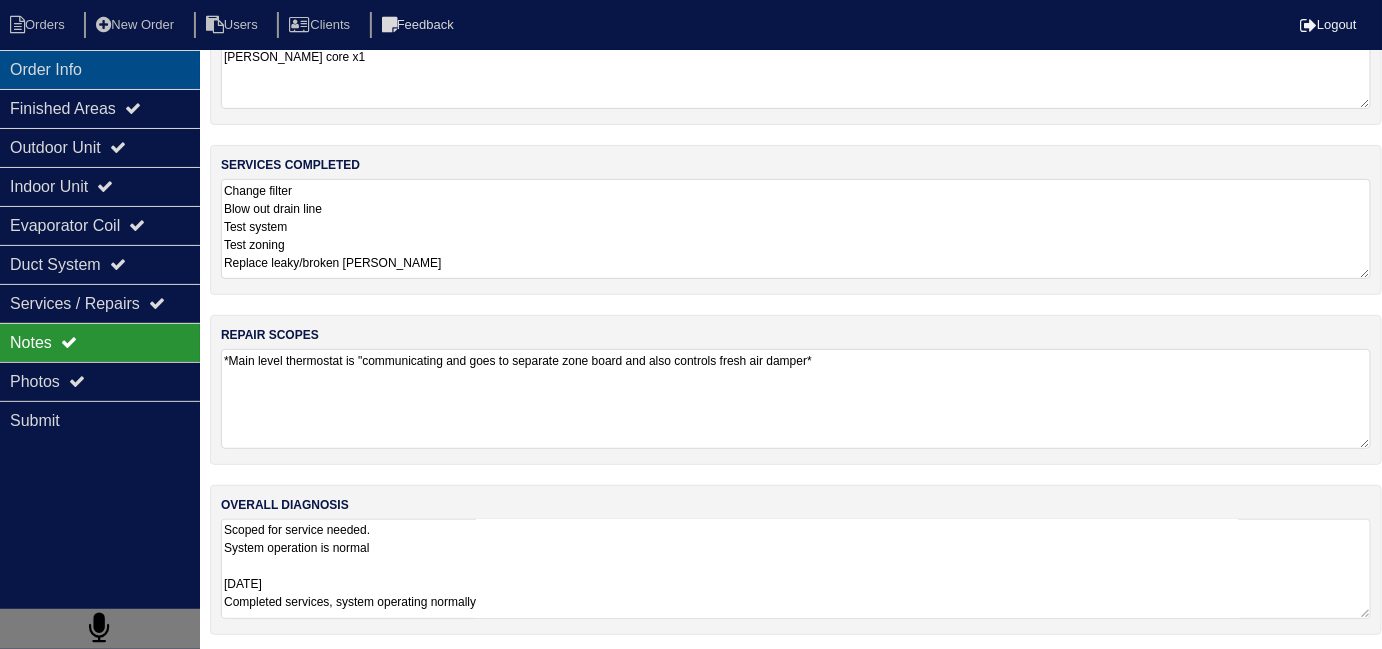 click on "Order Info" at bounding box center [100, 69] 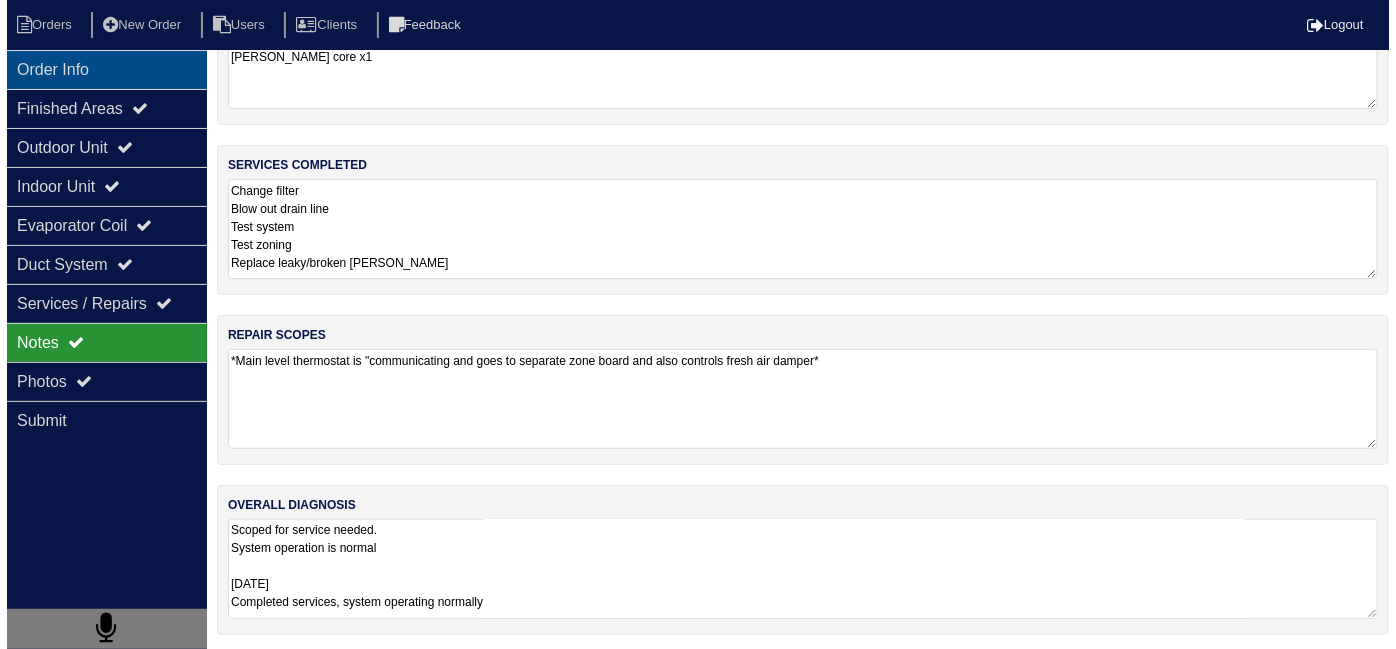 scroll, scrollTop: 0, scrollLeft: 0, axis: both 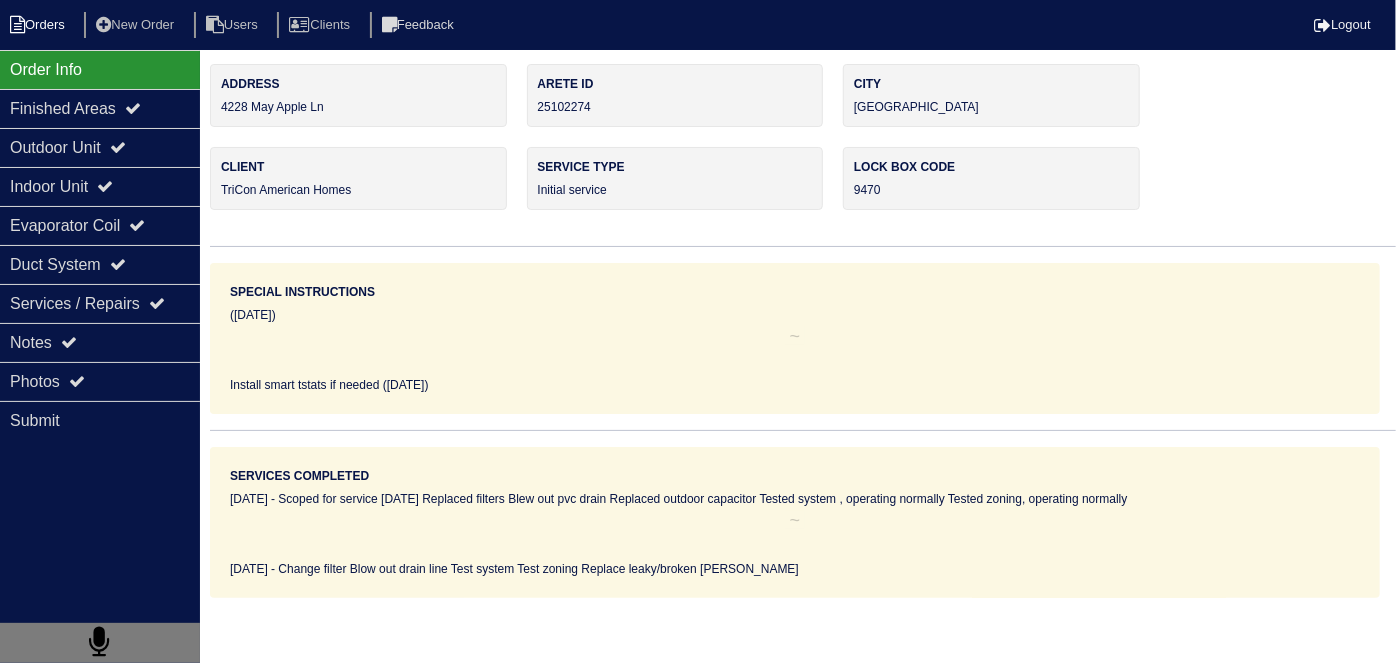 click on "Orders" at bounding box center (40, 25) 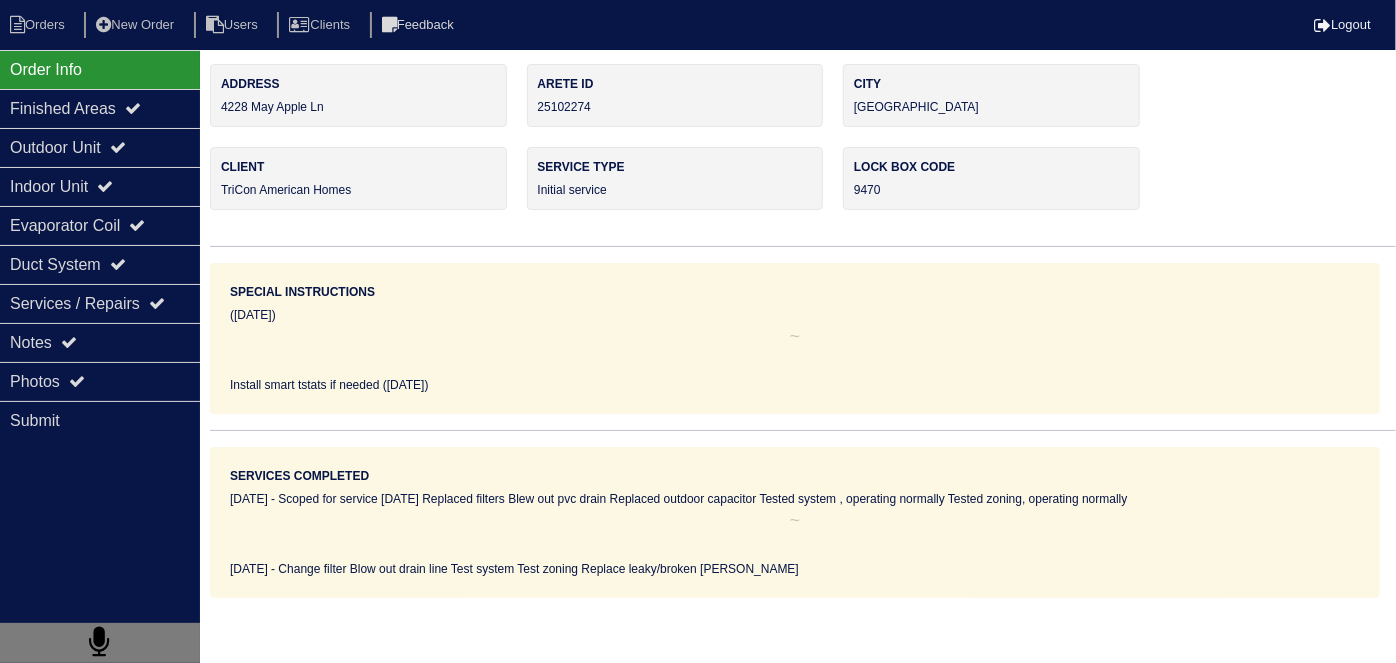select on "15" 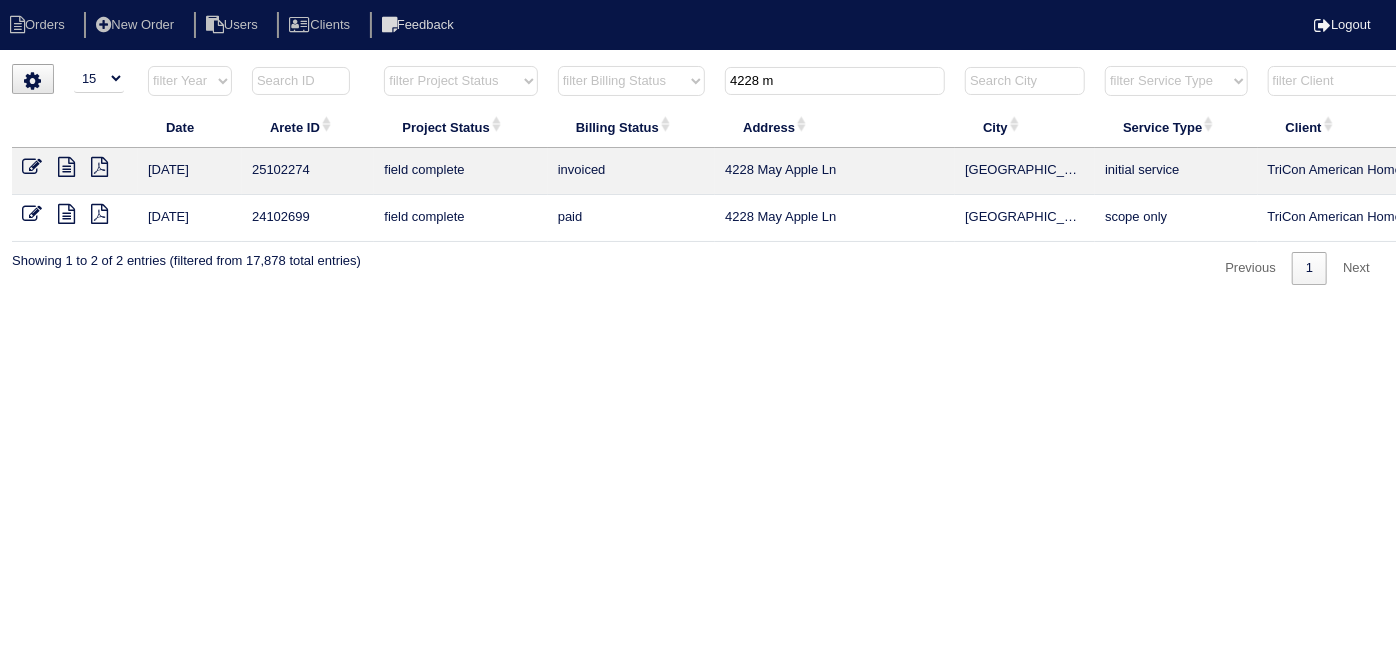 drag, startPoint x: 789, startPoint y: 85, endPoint x: 562, endPoint y: 44, distance: 230.67293 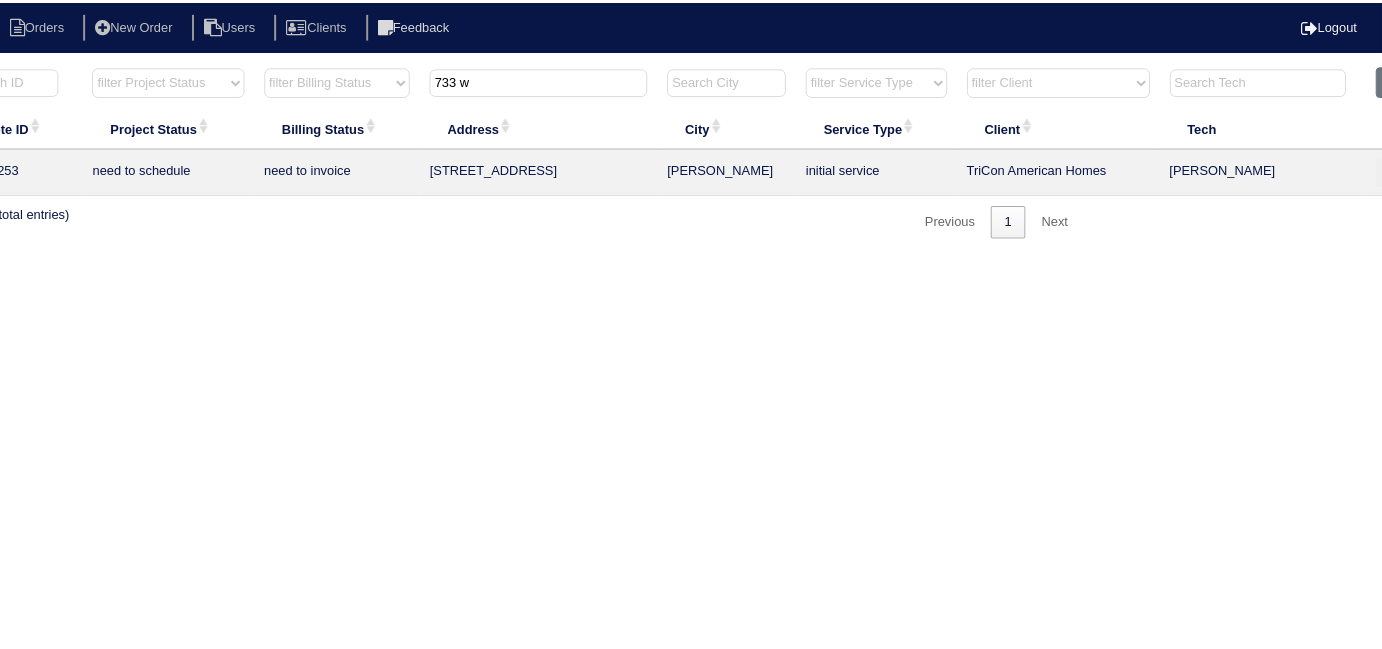 scroll, scrollTop: 0, scrollLeft: 348, axis: horizontal 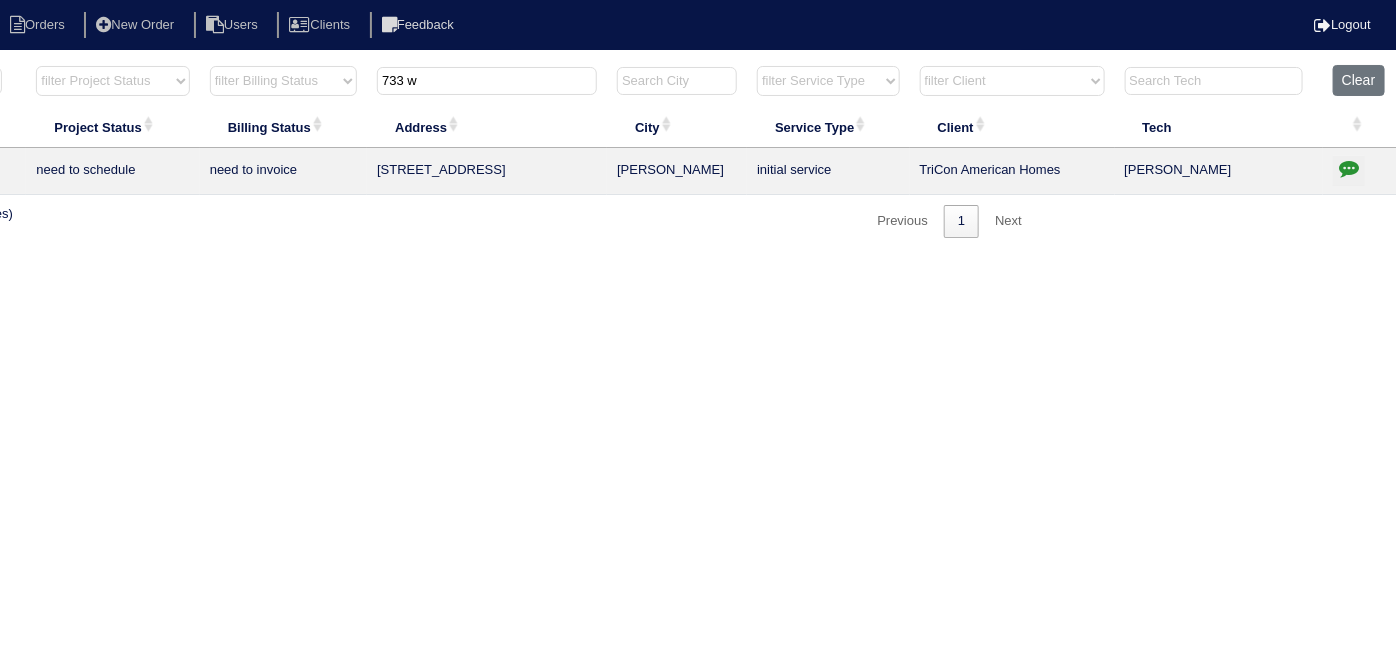 type on "733 w" 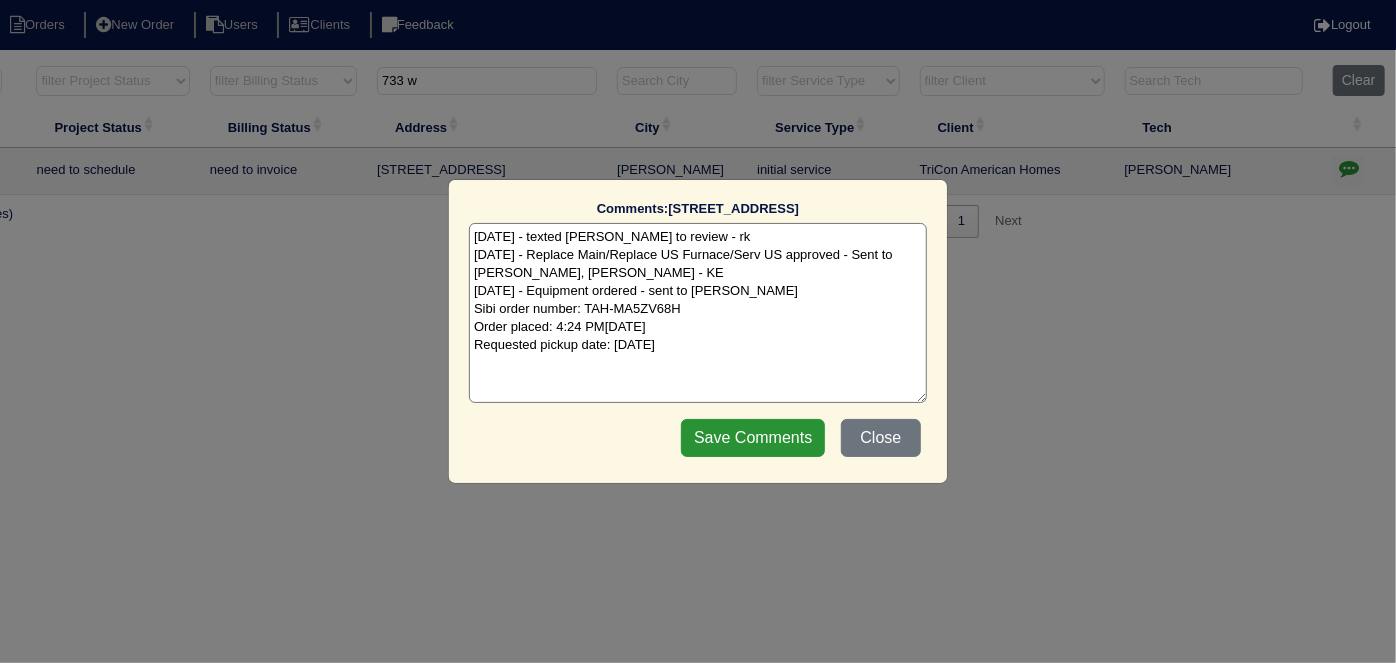 click on "6/30/25 - texted Dan to review - rk
6/30/25 - Replace Main/Replace US Furnace/Serv US approved - Sent to Dan, Payton, Reeca - KE
6/30/25 - Equipment ordered - sent to Goldie - rk
Sibi order number: TAH-MA5ZV68H
Order placed: 4:24 PM, June 30, 2025
Requested pickup date: June 30, 2025" at bounding box center [698, 313] 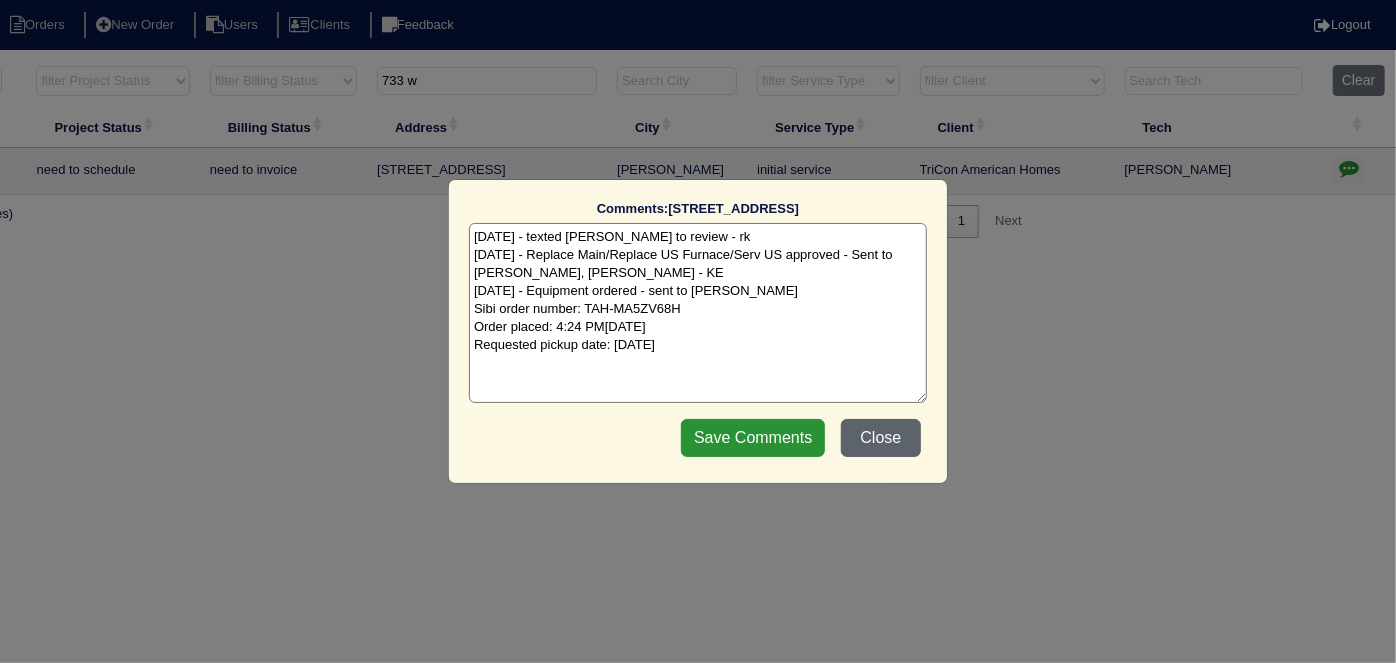 click on "Close" at bounding box center [881, 438] 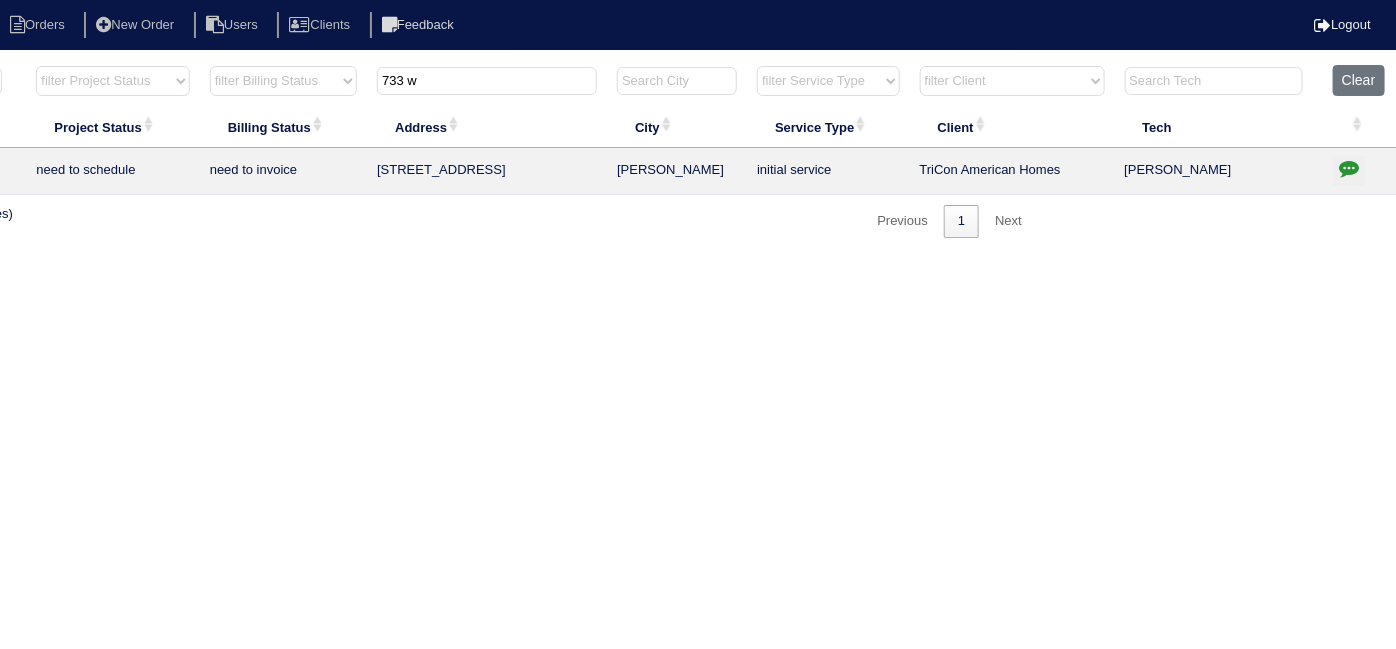 click at bounding box center (1349, 168) 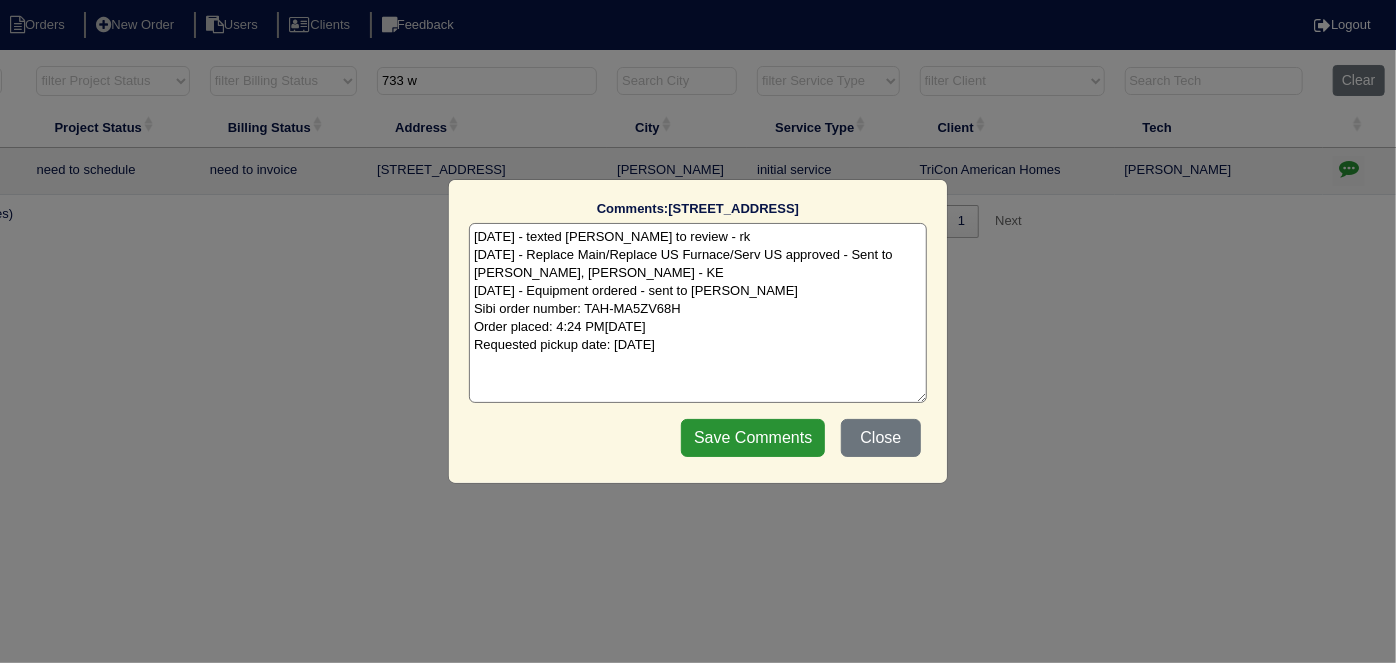 click on "6/30/25 - texted Dan to review - rk
6/30/25 - Replace Main/Replace US Furnace/Serv US approved - Sent to Dan, Payton, Reeca - KE
6/30/25 - Equipment ordered - sent to Goldie - rk
Sibi order number: TAH-MA5ZV68H
Order placed: 4:24 PM, June 30, 2025
Requested pickup date: June 30, 2025" at bounding box center (698, 313) 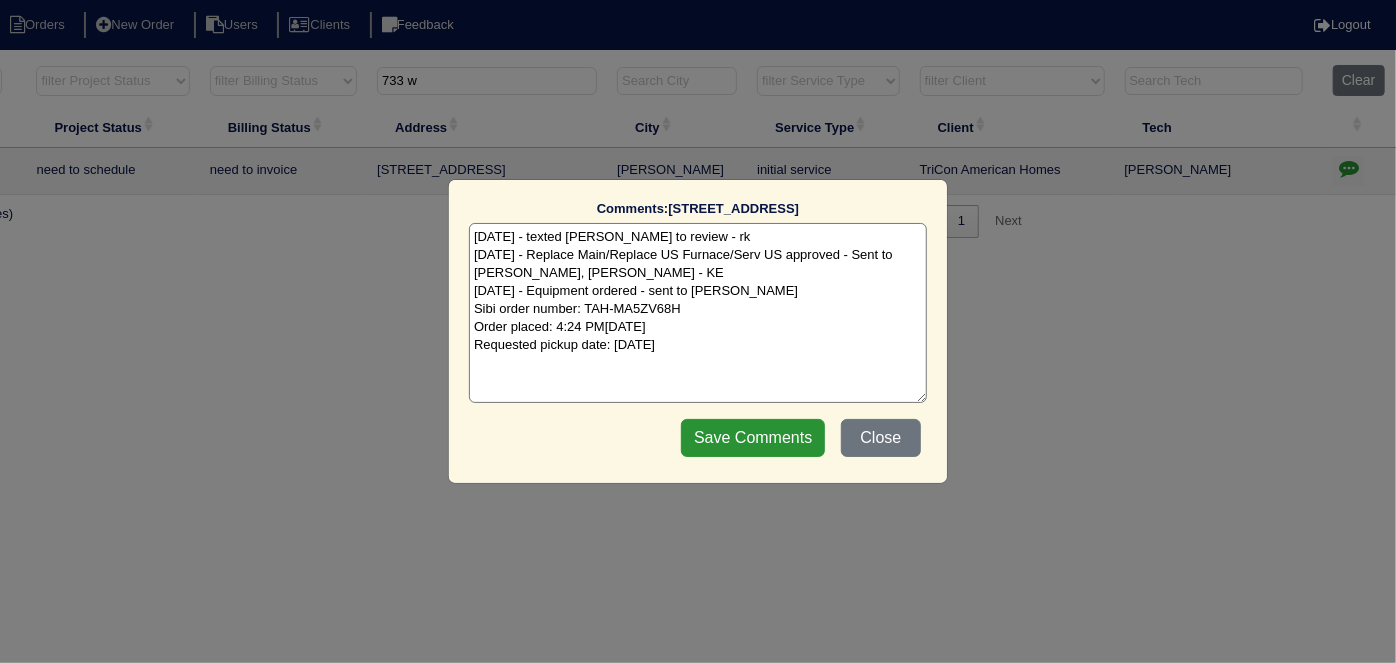 click on "6/30/25 - texted Dan to review - rk
6/30/25 - Replace Main/Replace US Furnace/Serv US approved - Sent to Dan, Payton, Reeca - KE
6/30/25 - Equipment ordered - sent to Goldie - rk
Sibi order number: TAH-MA5ZV68H
Order placed: 4:24 PM, June 30, 2025
Requested pickup date: June 30, 2025" at bounding box center [698, 313] 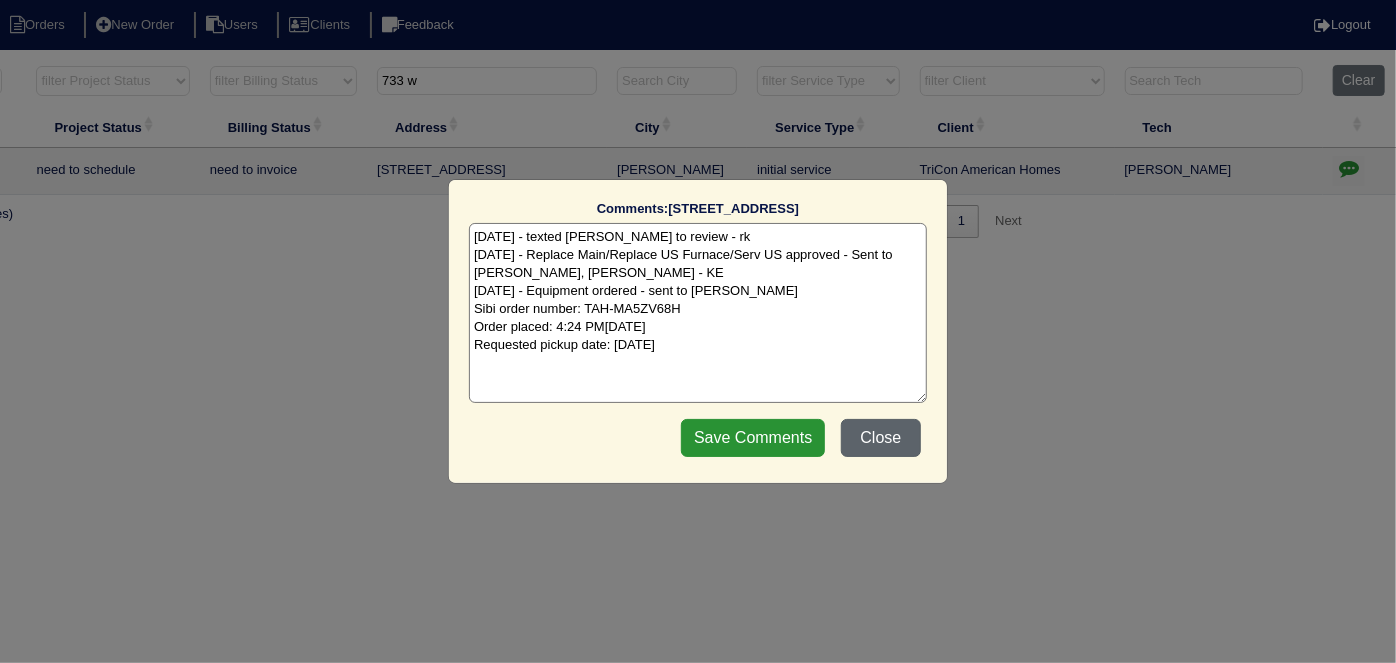 click on "Close" at bounding box center (881, 438) 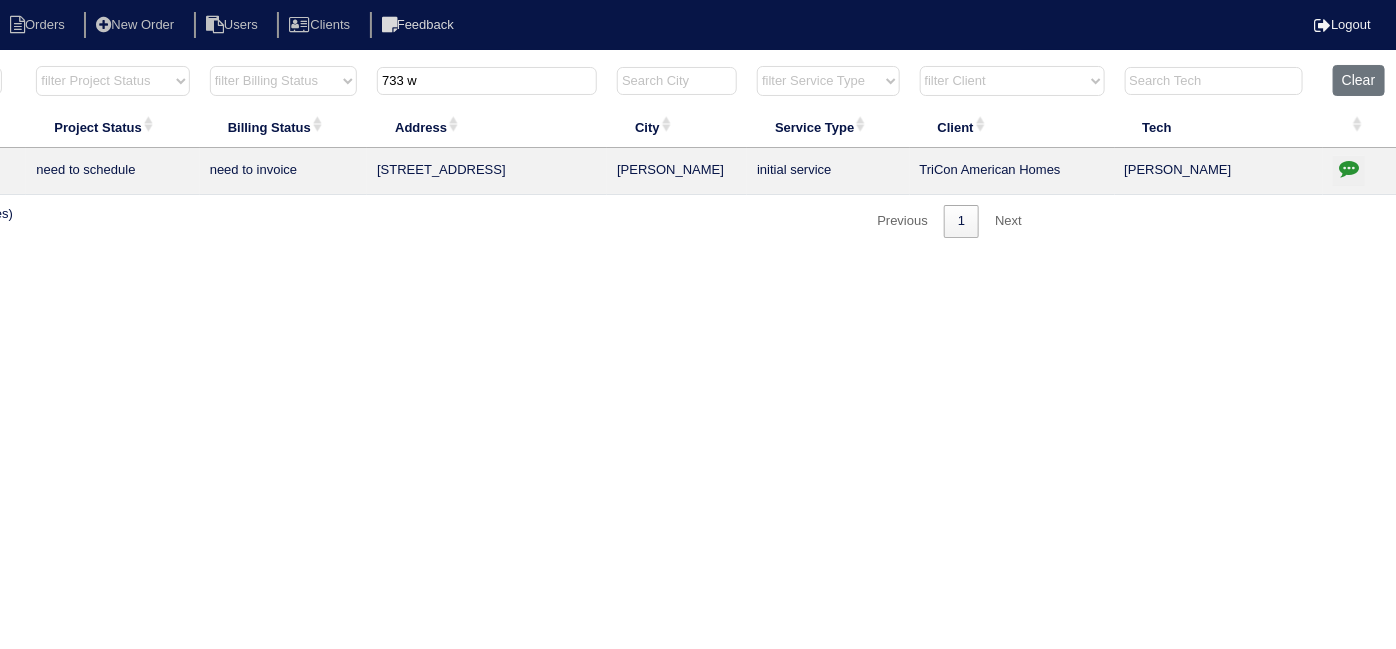 drag, startPoint x: 493, startPoint y: 74, endPoint x: 136, endPoint y: -3, distance: 365.20953 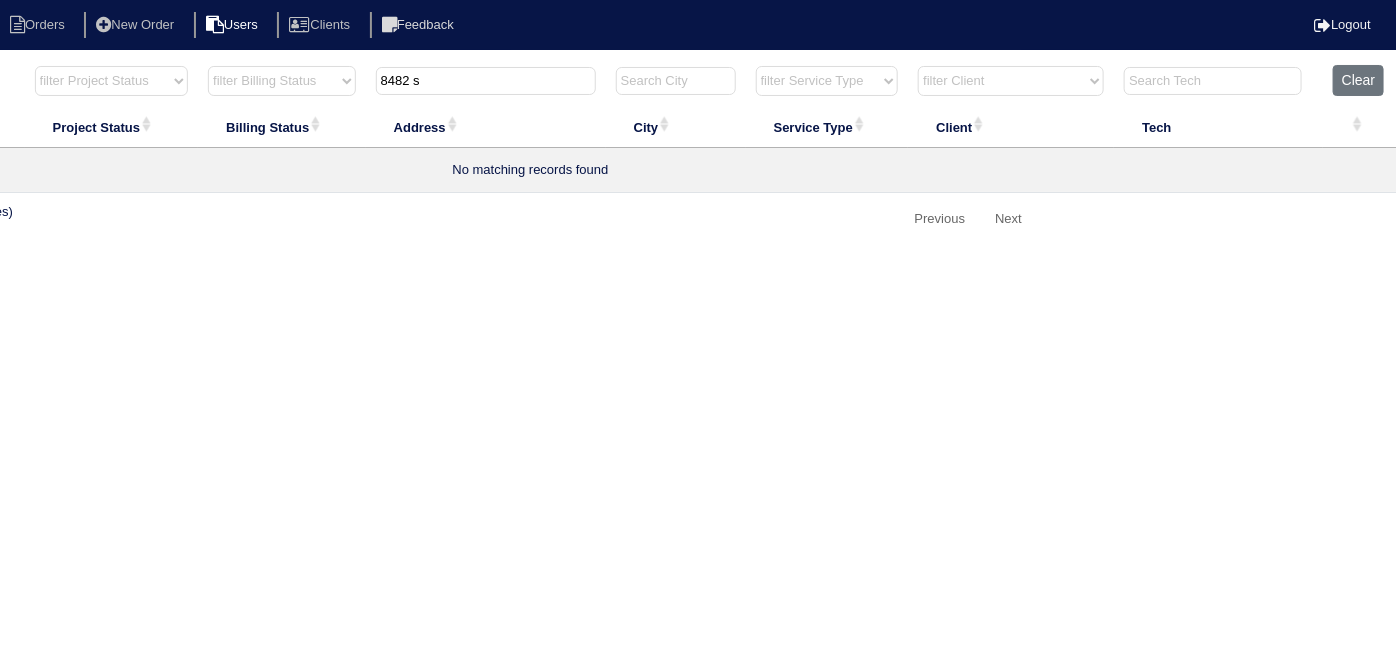 drag, startPoint x: 431, startPoint y: 82, endPoint x: 218, endPoint y: 25, distance: 220.4949 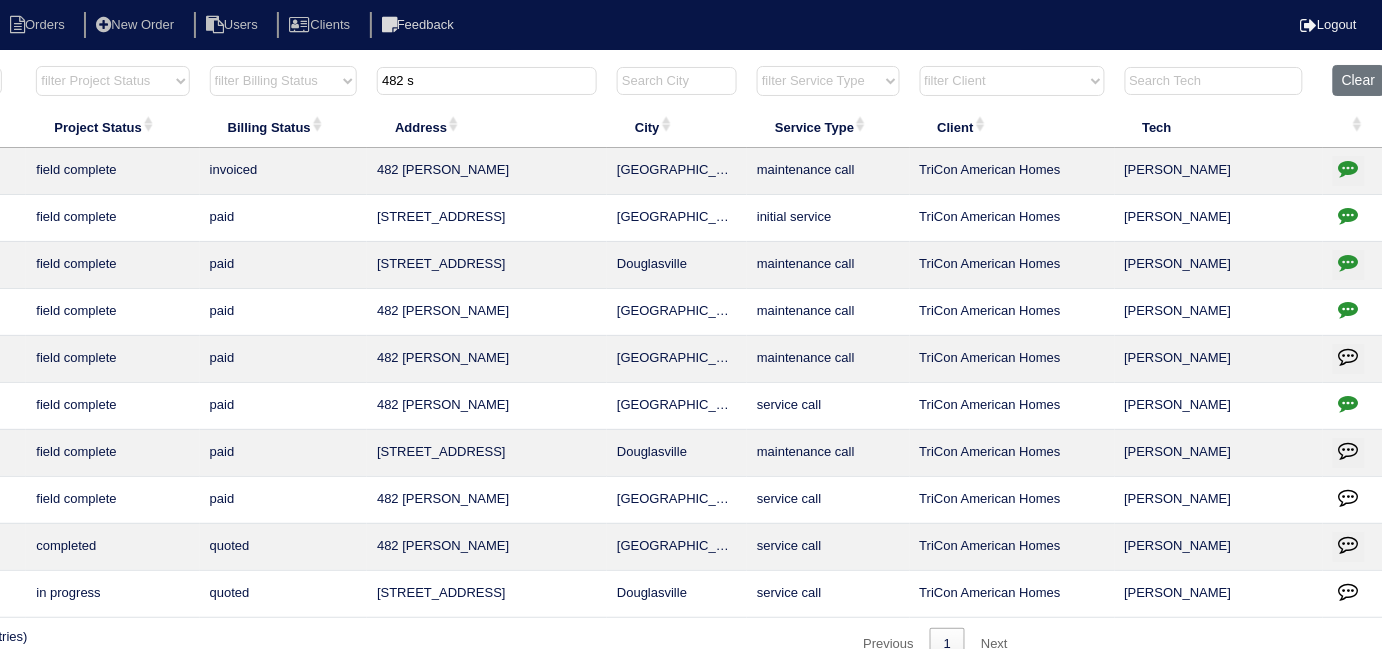 scroll, scrollTop: 0, scrollLeft: 0, axis: both 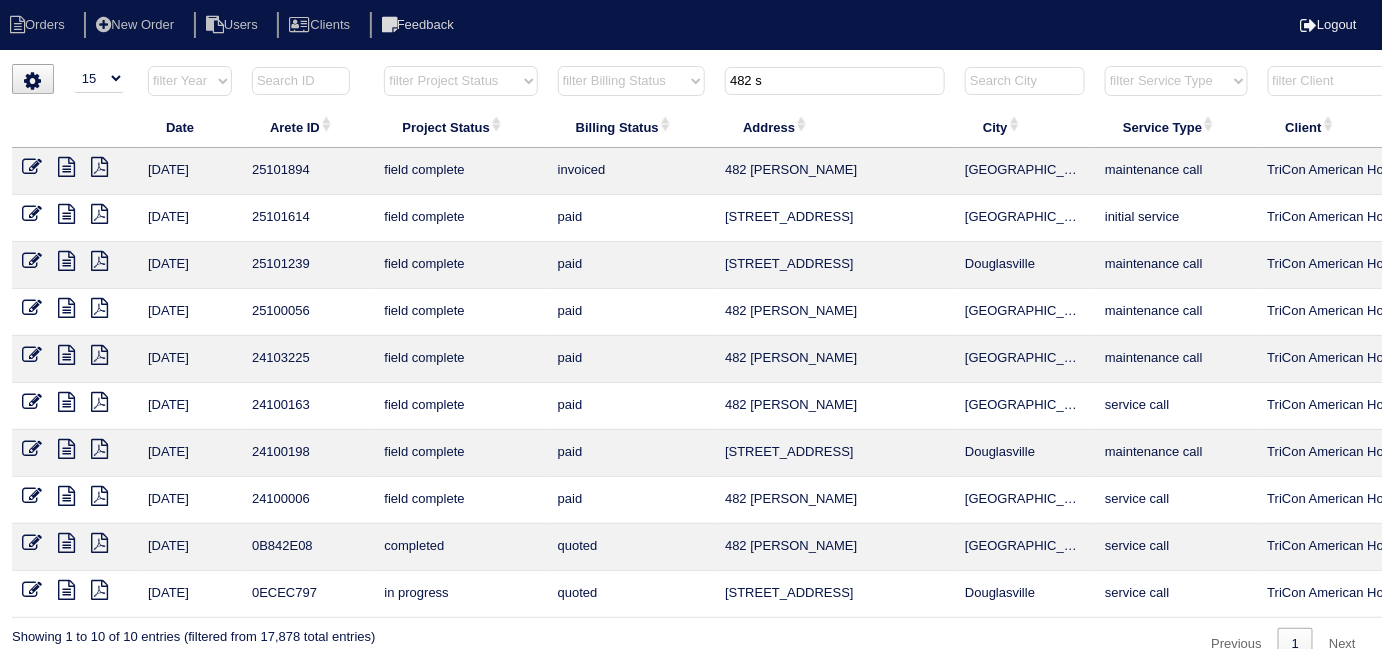 type on "482 s" 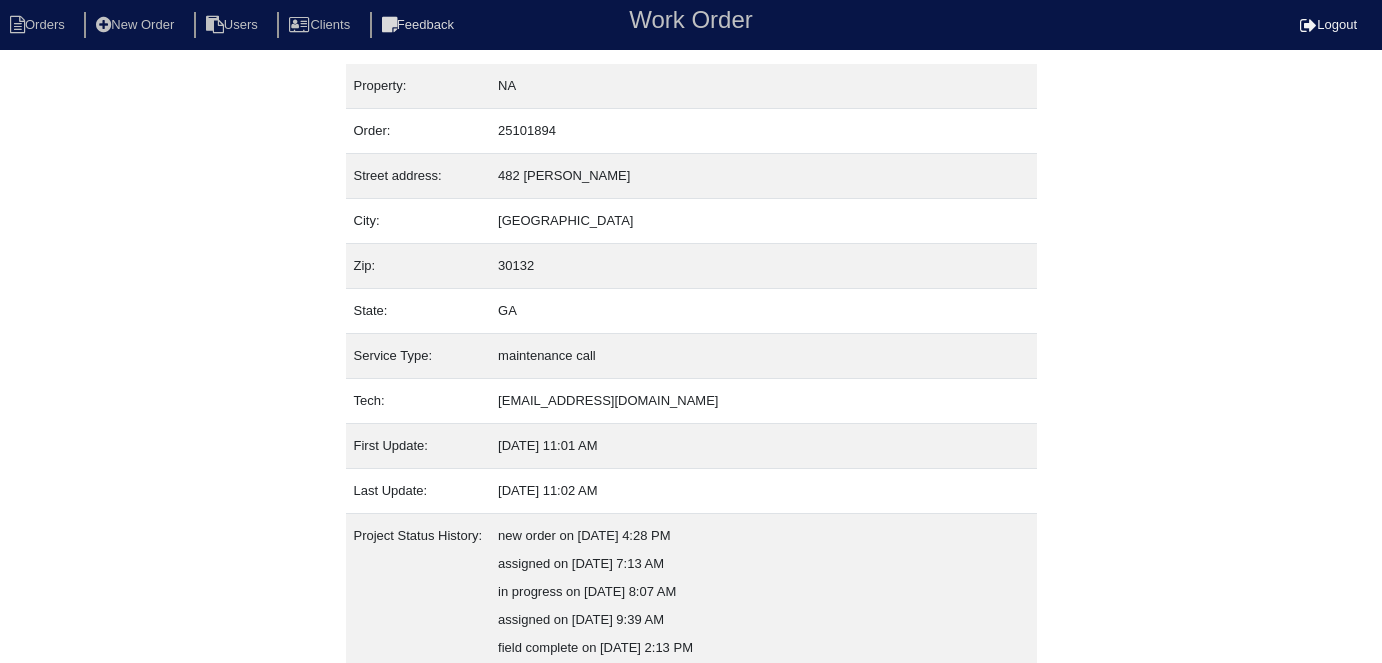 scroll, scrollTop: 0, scrollLeft: 0, axis: both 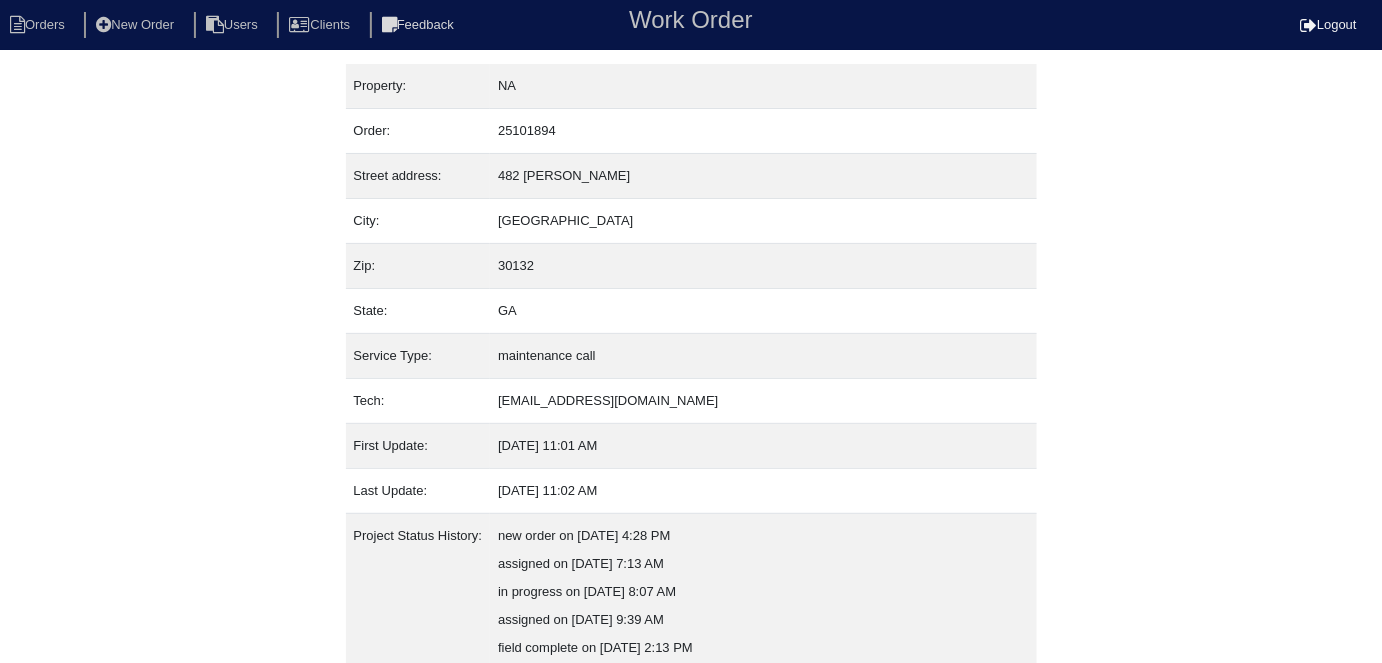 click on "Property:
NA
Order:
25101894
Street address:
[STREET_ADDRESS][PERSON_NAME]
City:
[GEOGRAPHIC_DATA]
Zip:
30132
State:
GA
Service Type:
maintenance call
Tech:
[EMAIL_ADDRESS][DOMAIN_NAME]
First Update:
[DATE] 11:01 AM
Last Update:
[DATE] 11:02 AM
Project Status History:
new order on [DATE]  4:28 PM assigned on [DATE]  7:13 AM in progress on [DATE]  8:07 AM assigned on [DATE]  9:39 AM field complete on [DATE]  2:13 PM
Billing Status History:
invoiced on [DATE]  2:13 PM
Comments:
[DATE] - [PERSON_NAME] to follow up w/ [PERSON_NAME] re: low voltage wiring issue - emailed [PERSON_NAME] reminder - rk [DATE] - Per [PERSON_NAME] hold off on quoting for now - rk" at bounding box center (691, 474) 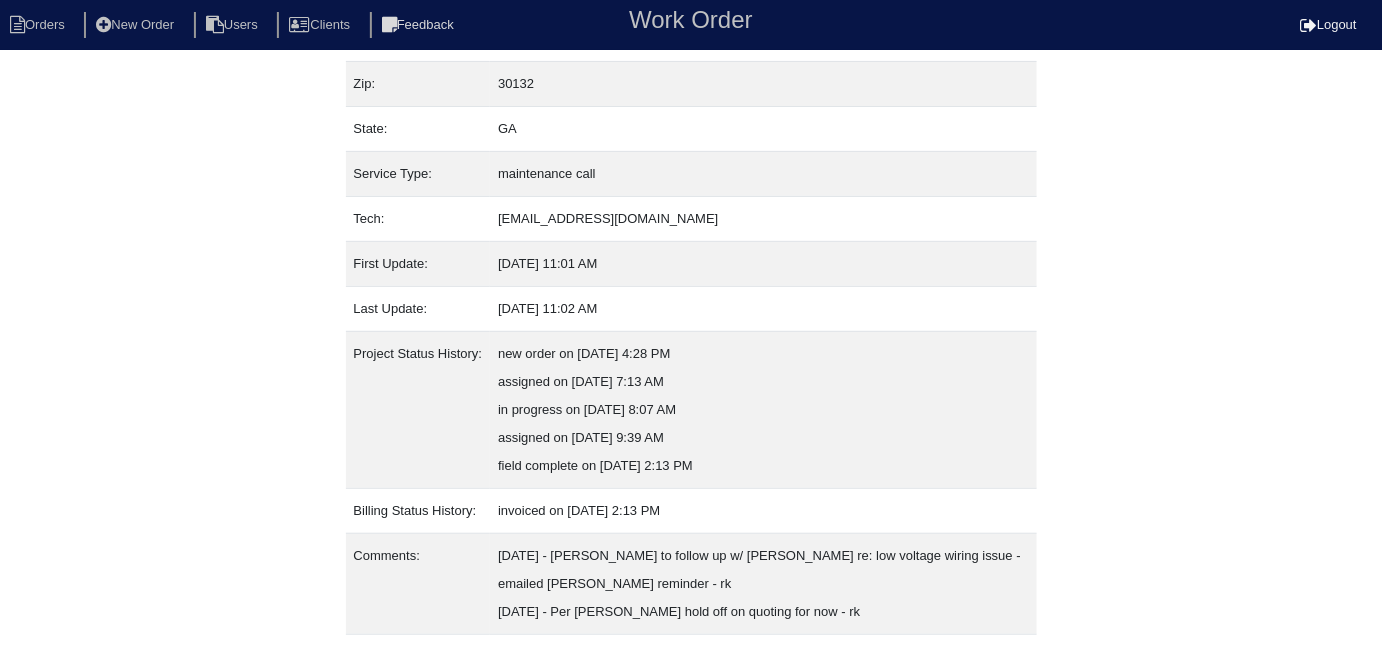 scroll, scrollTop: 217, scrollLeft: 0, axis: vertical 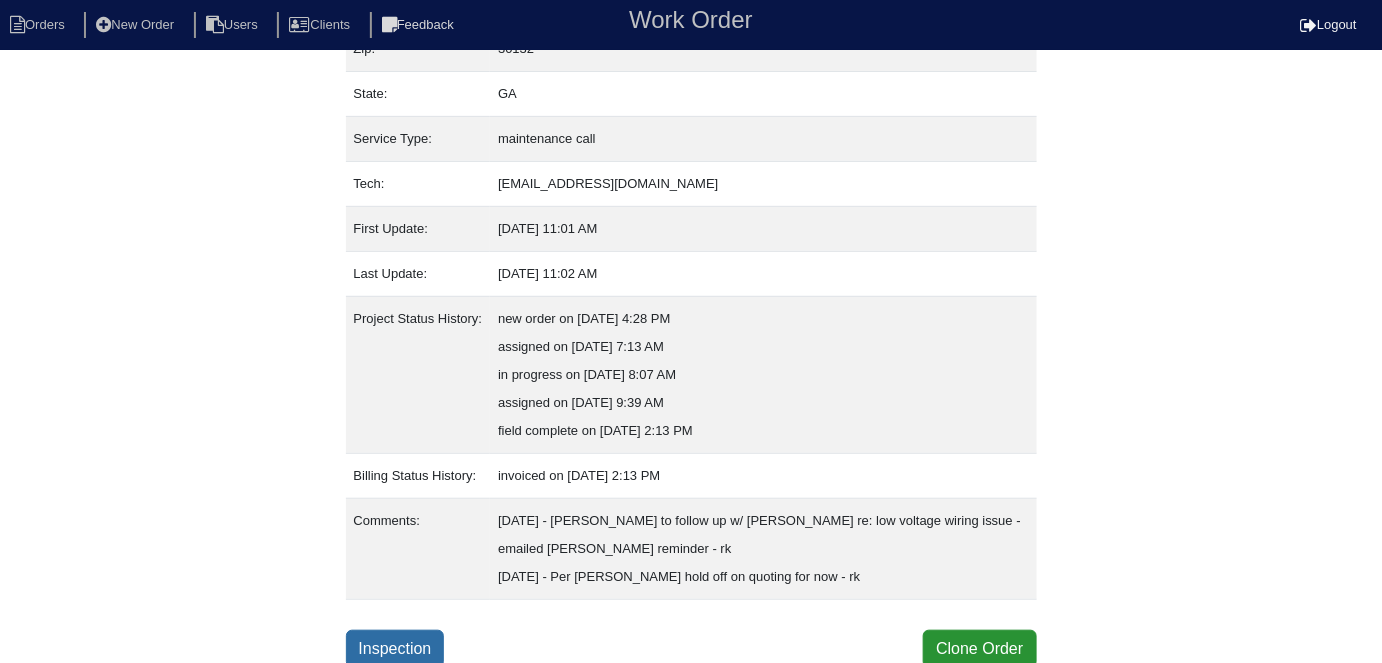 click on "Inspection" at bounding box center [395, 649] 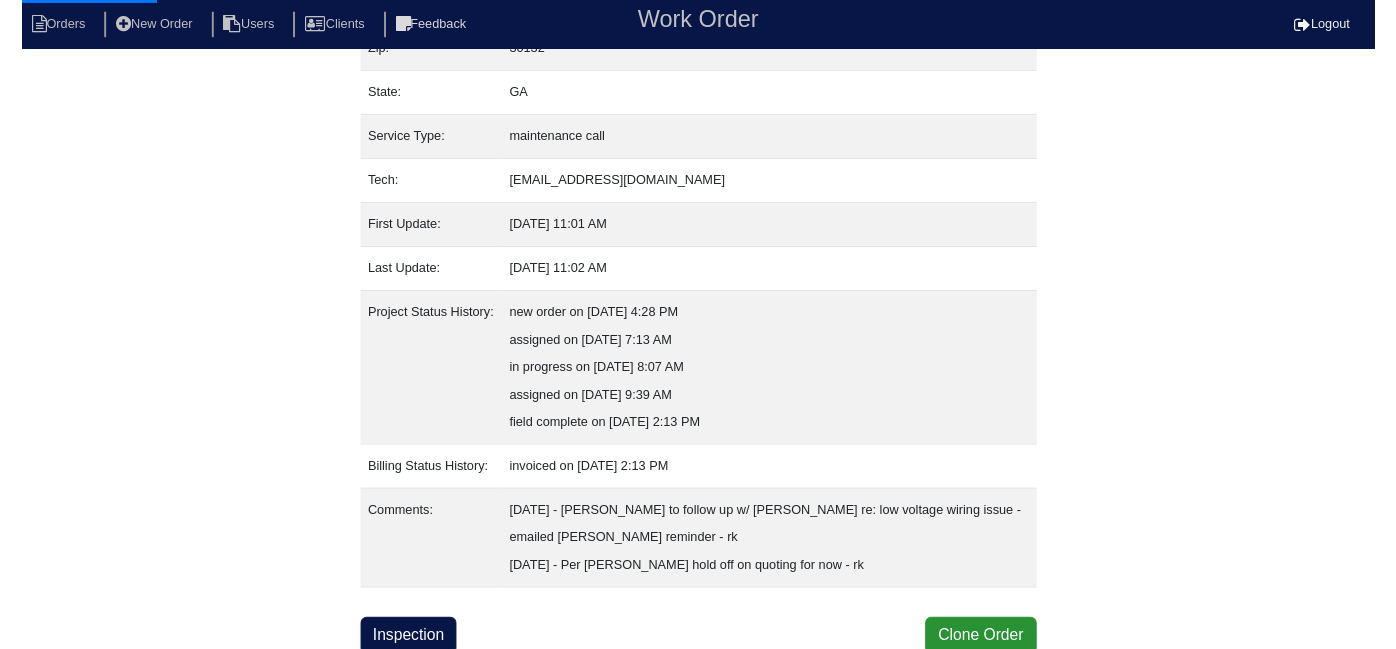scroll, scrollTop: 0, scrollLeft: 0, axis: both 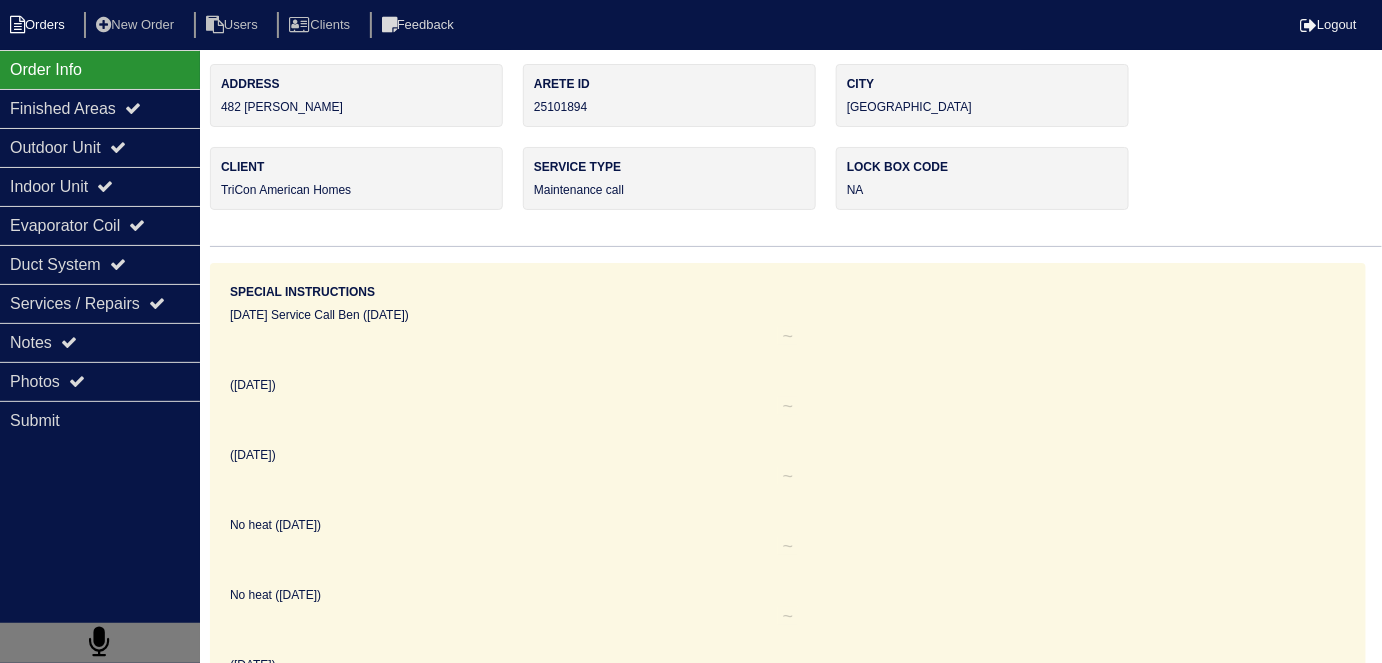 click on "Orders" at bounding box center (40, 25) 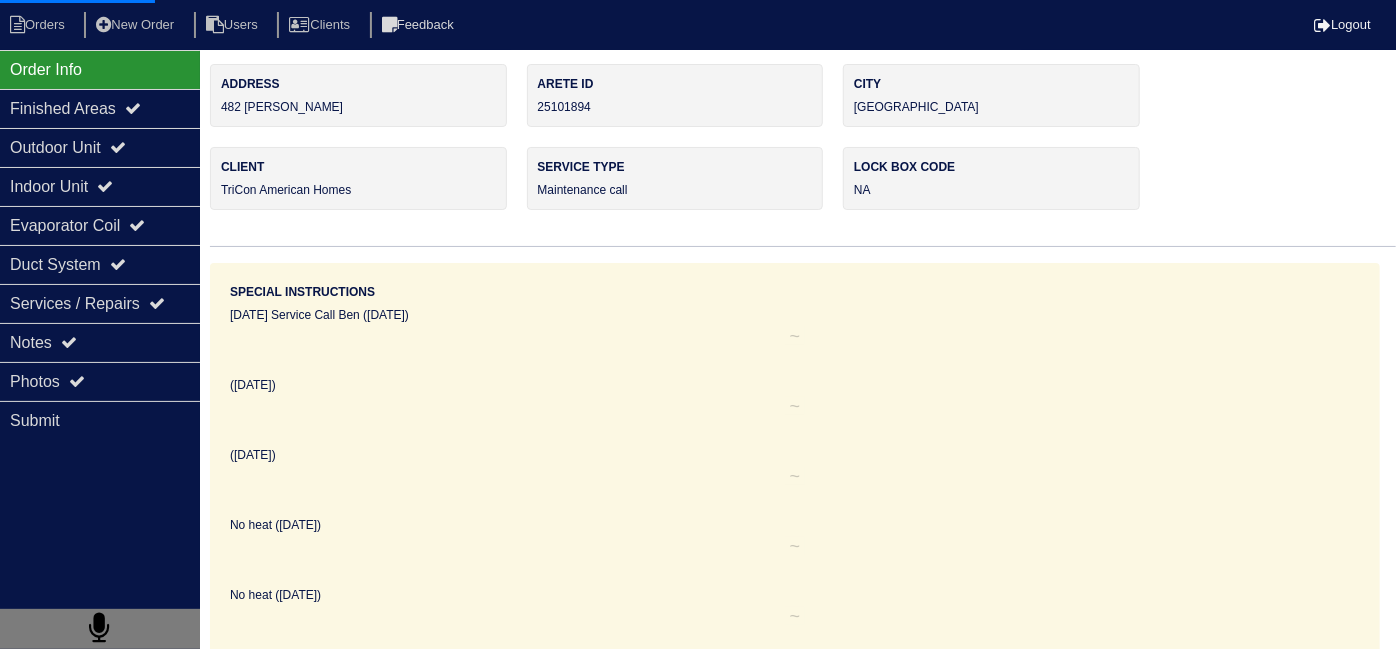 select on "15" 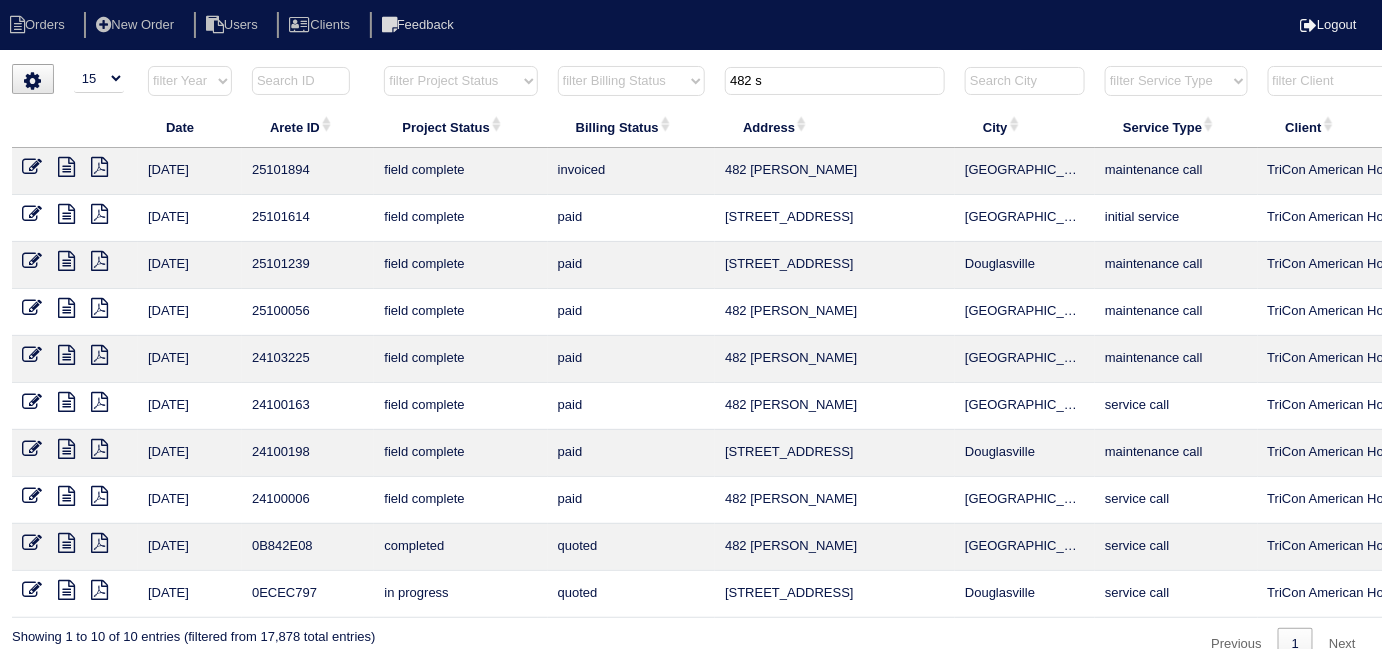 drag, startPoint x: 805, startPoint y: 67, endPoint x: 579, endPoint y: 83, distance: 226.56566 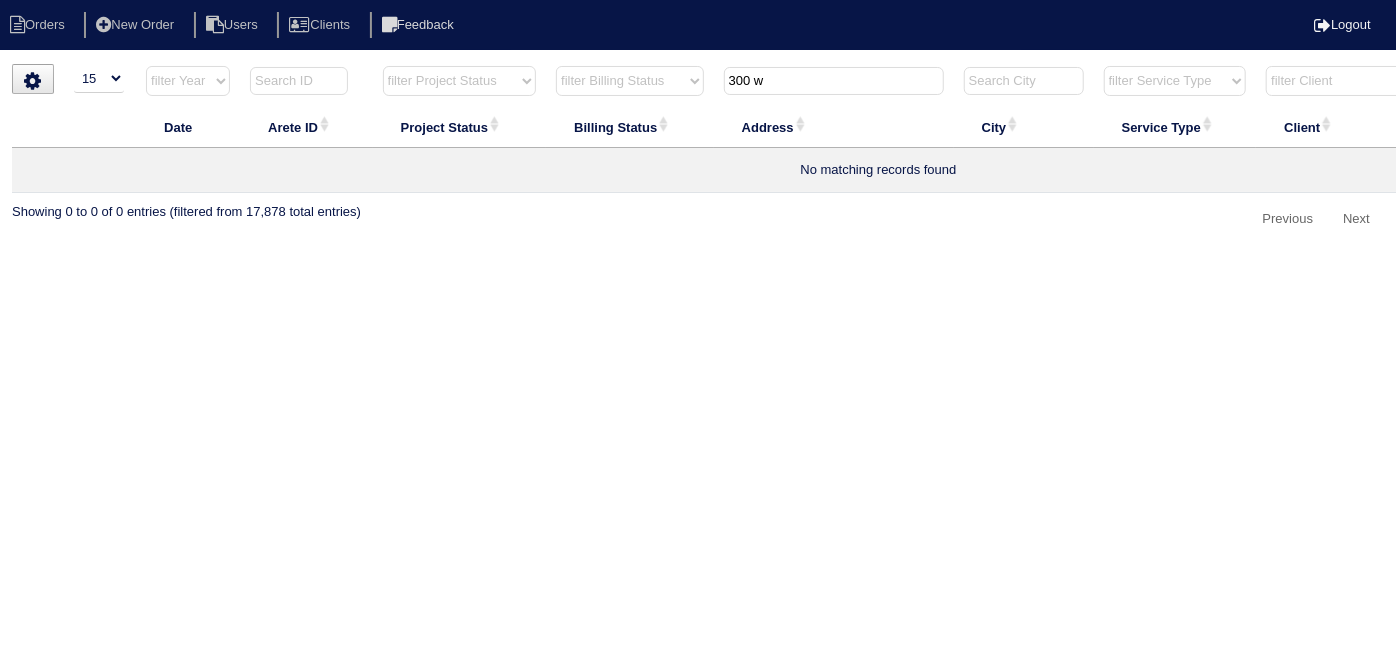 drag, startPoint x: 792, startPoint y: 82, endPoint x: 429, endPoint y: 49, distance: 364.49692 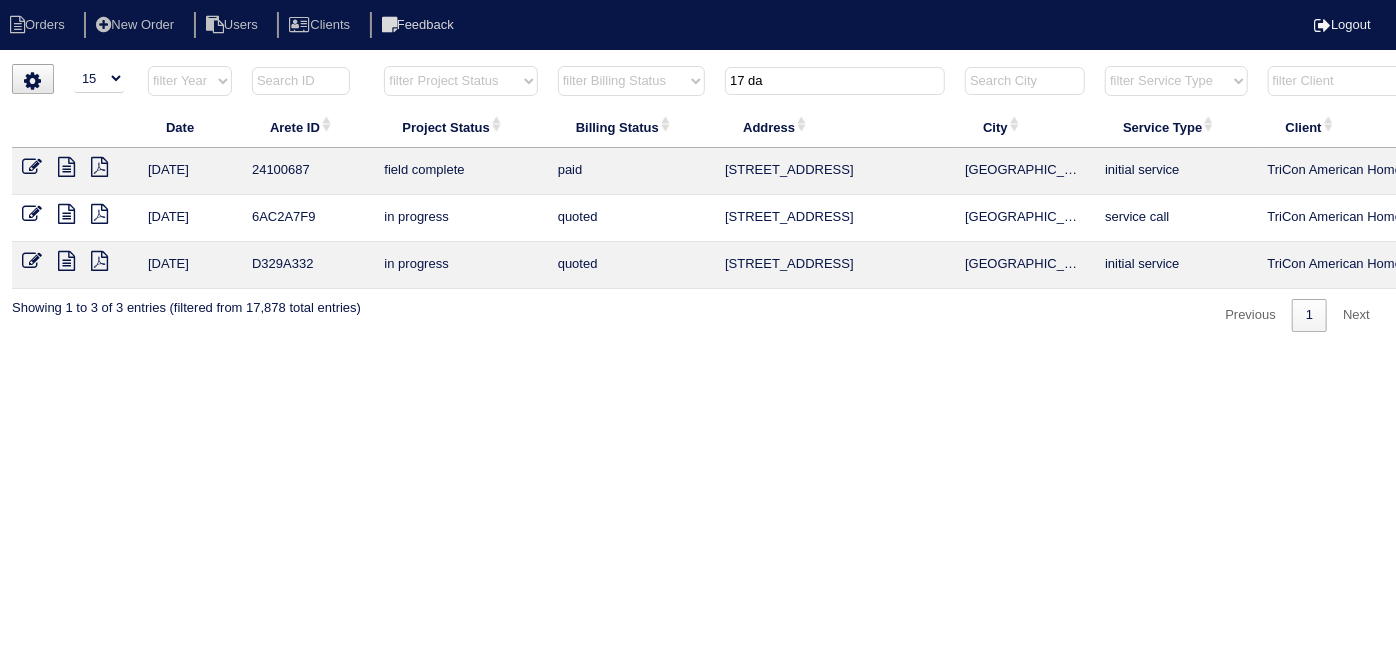 type on "17 da" 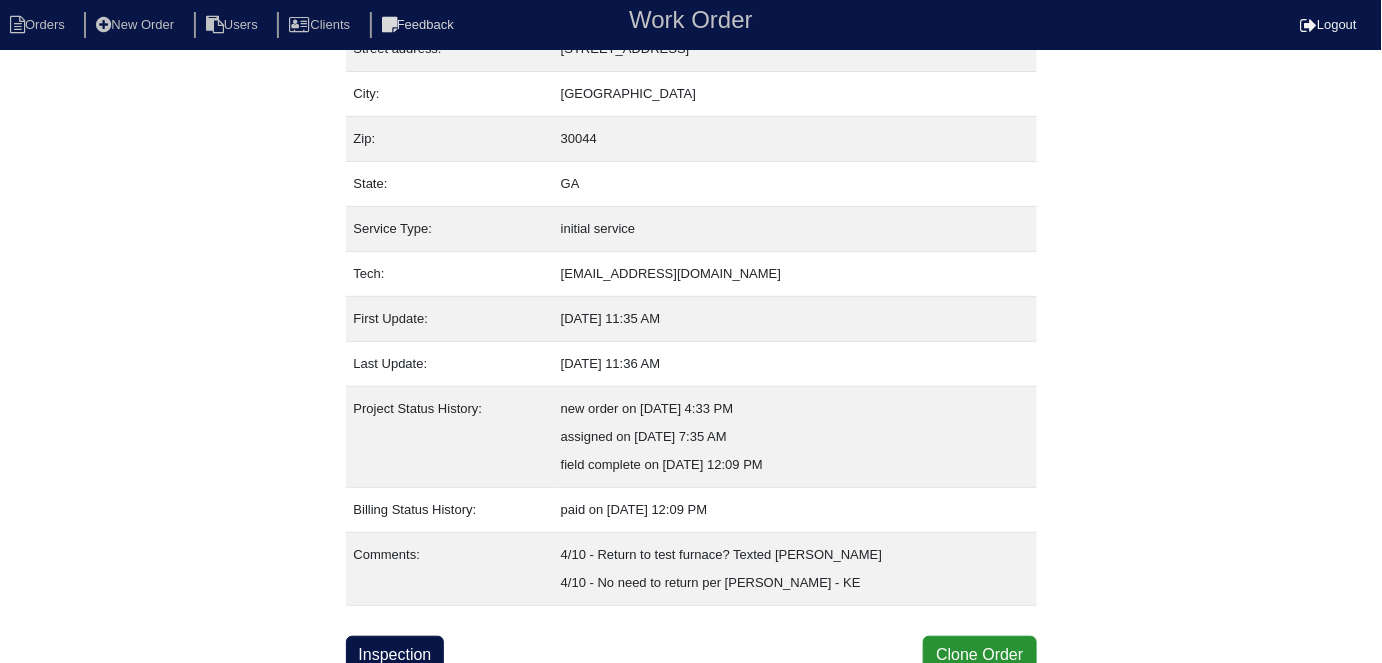 scroll, scrollTop: 133, scrollLeft: 0, axis: vertical 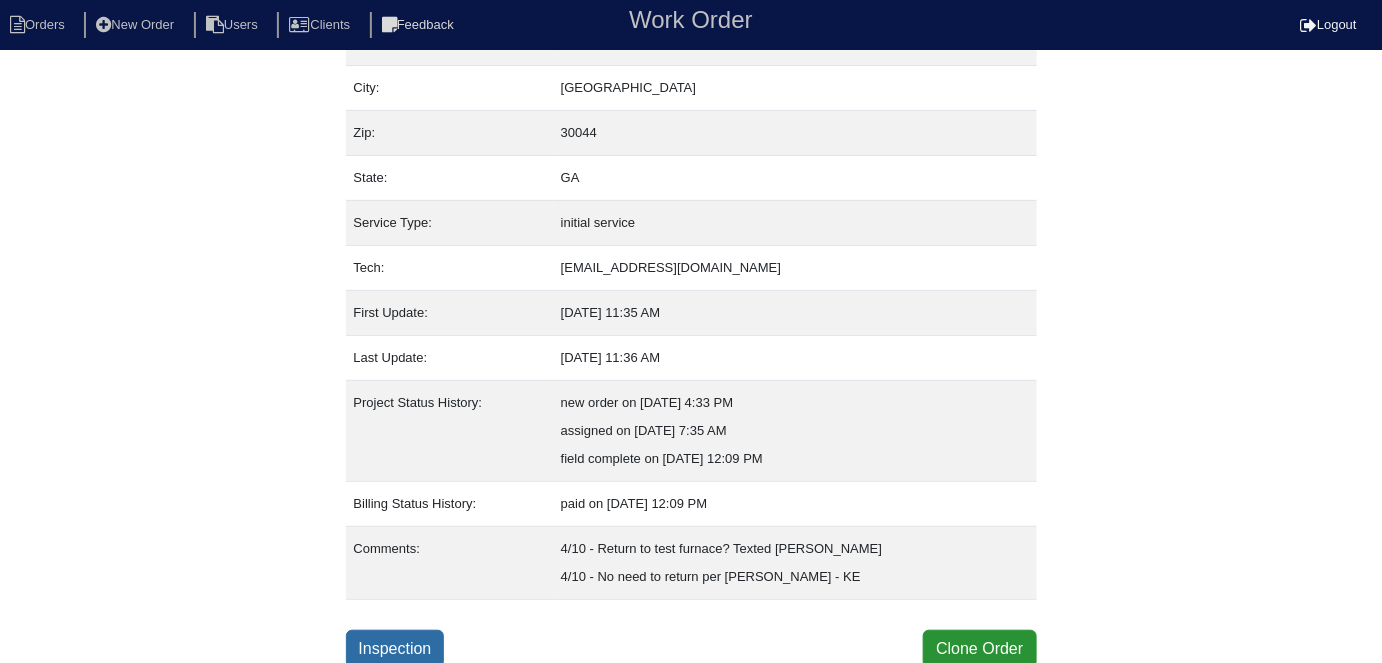 click on "Inspection" at bounding box center (395, 649) 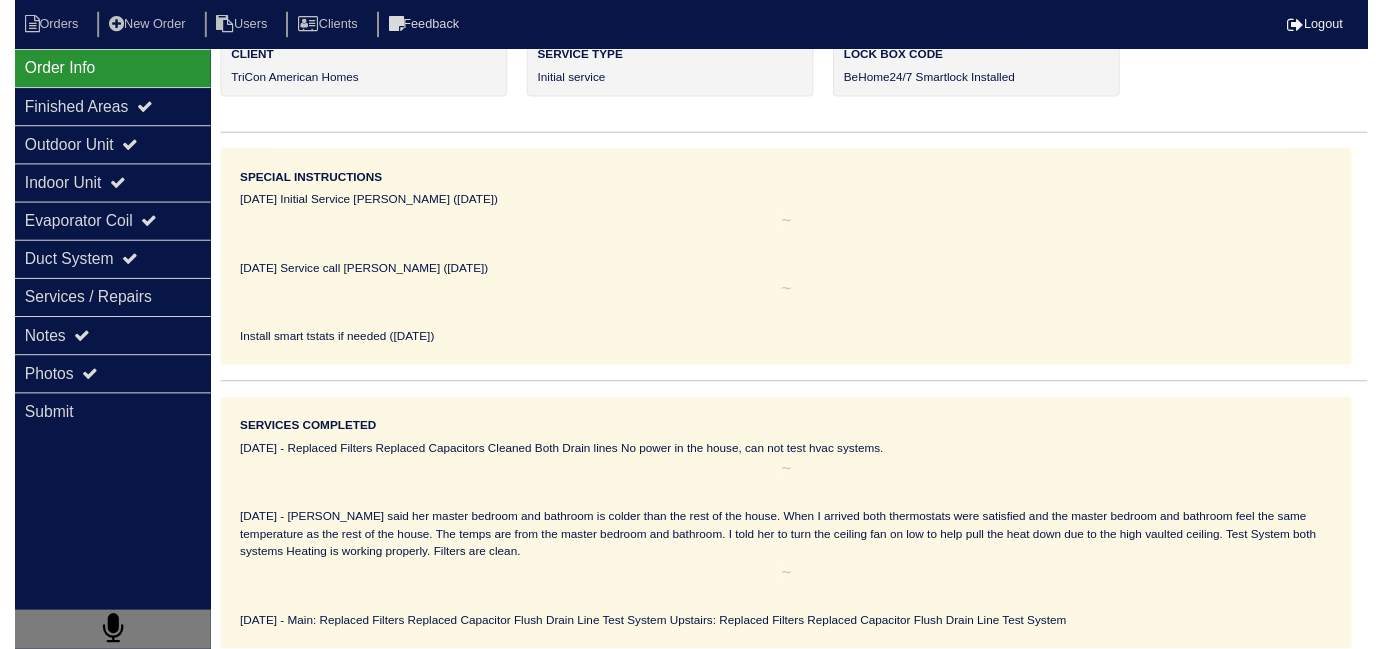 scroll, scrollTop: 0, scrollLeft: 0, axis: both 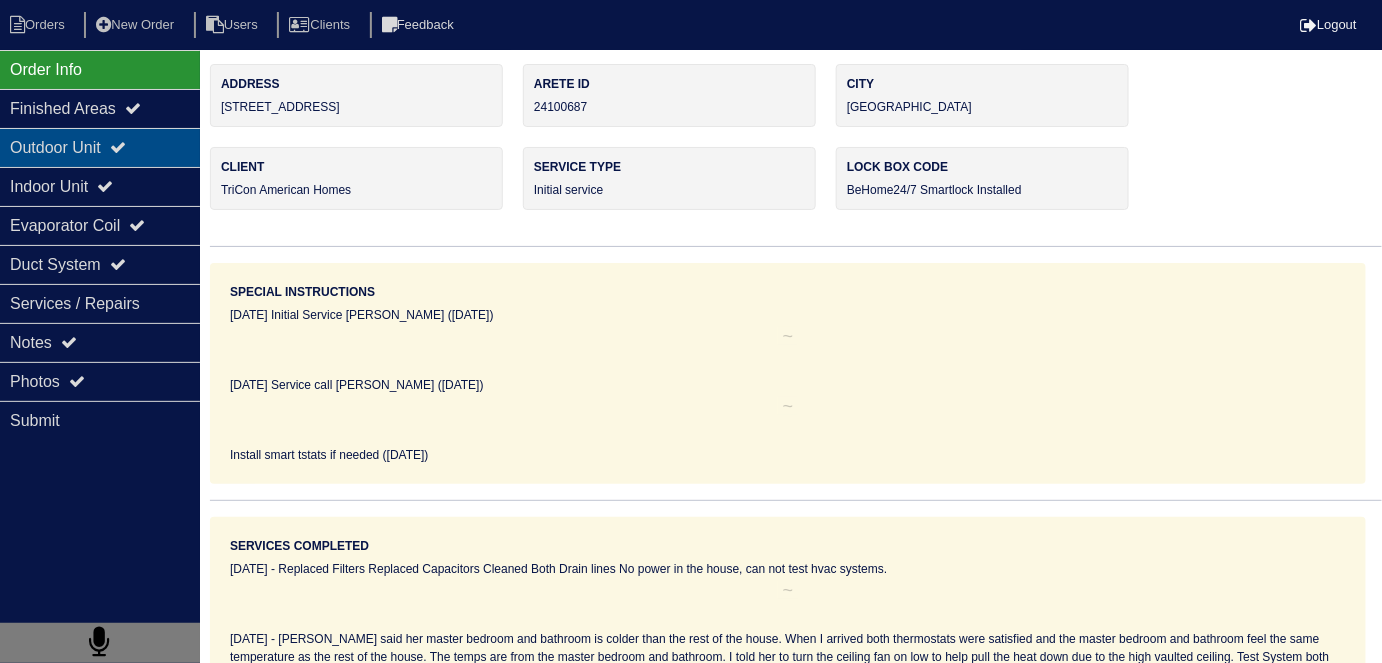 click on "Outdoor Unit" at bounding box center [100, 147] 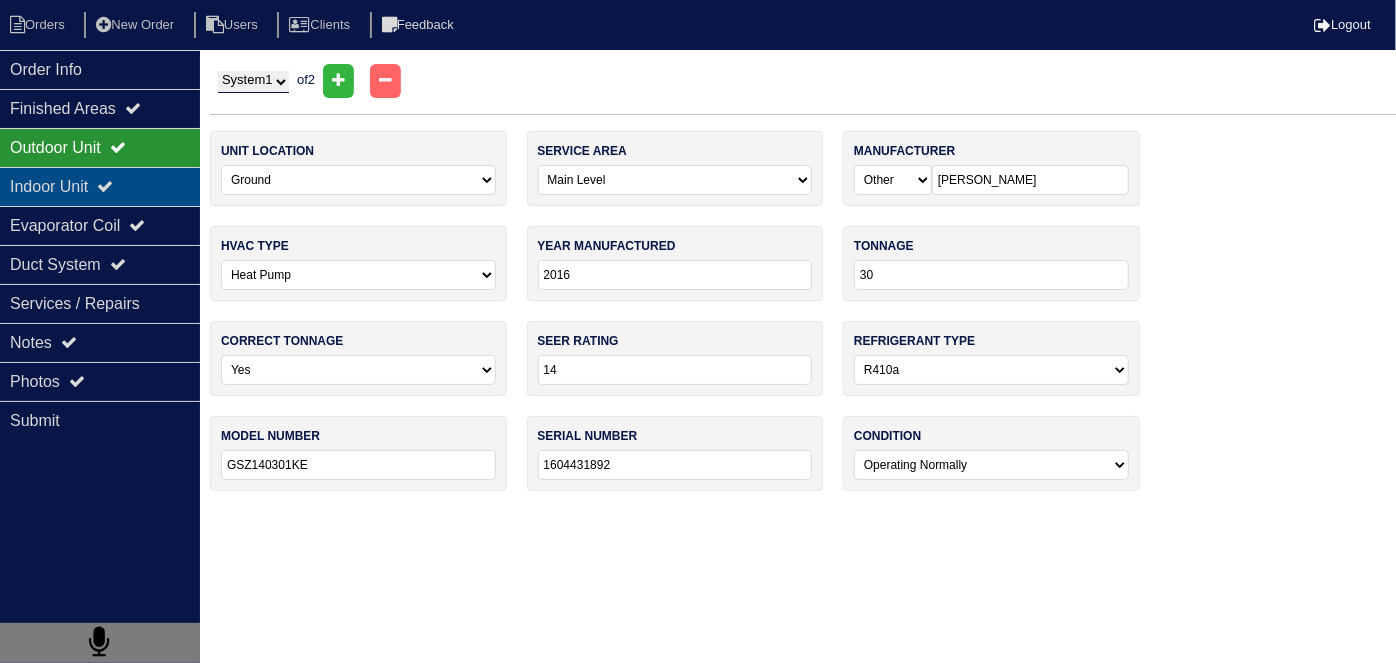 click on "Indoor Unit" at bounding box center [100, 186] 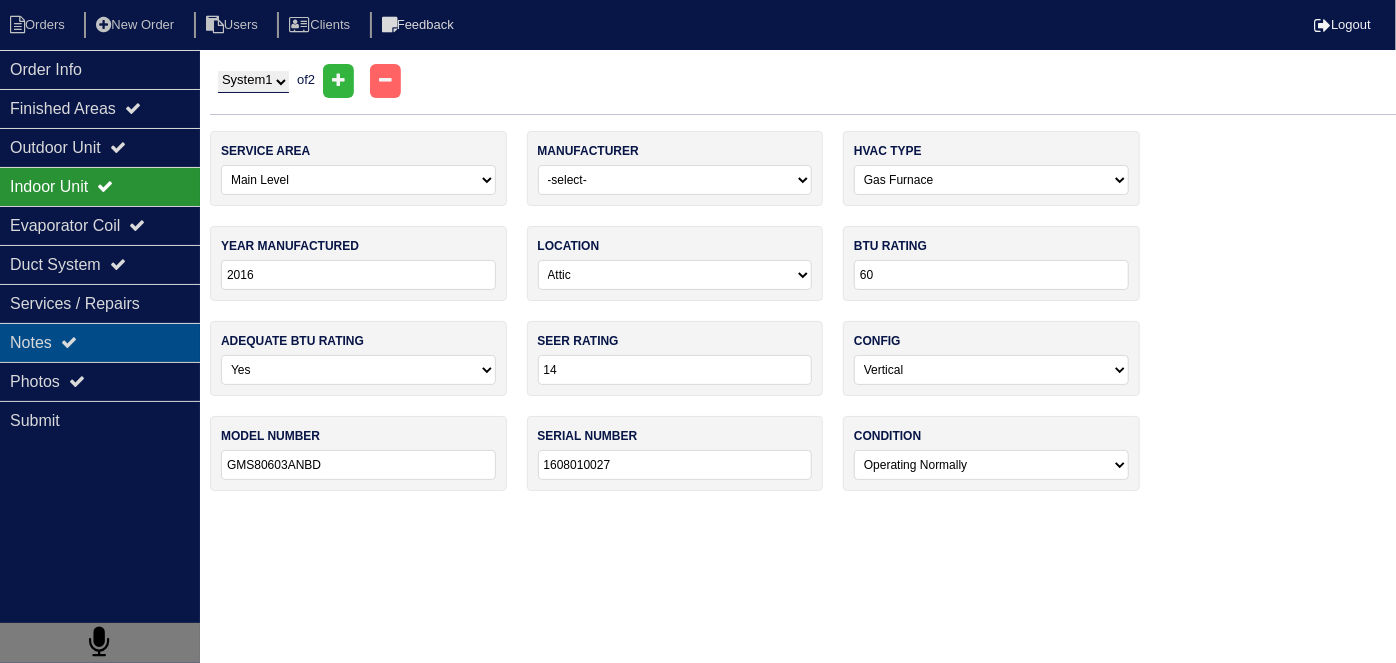 click on "Notes" at bounding box center (100, 342) 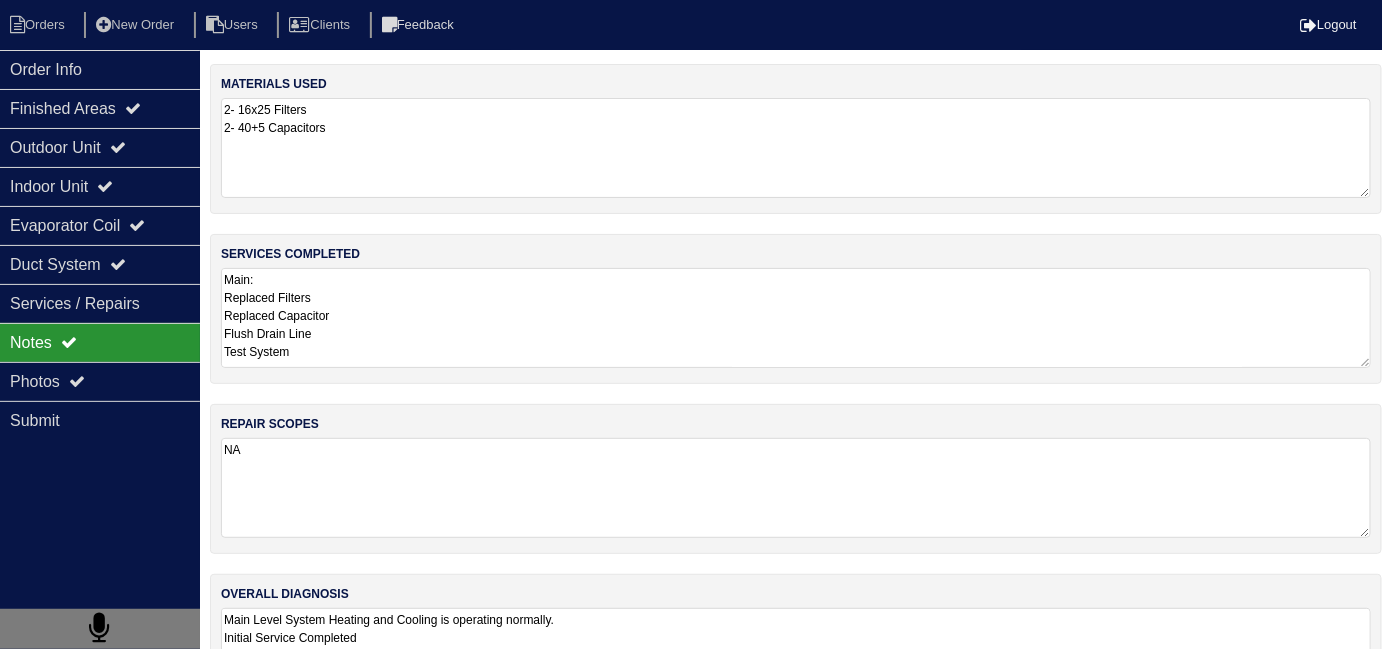 click on "Main:
Replaced Filters
Replaced Capacitor
Flush Drain Line
Test System
Upstairs:
Replaced Filters
Replaced Capacitor
Flush Drain Line
Test System" at bounding box center (796, 318) 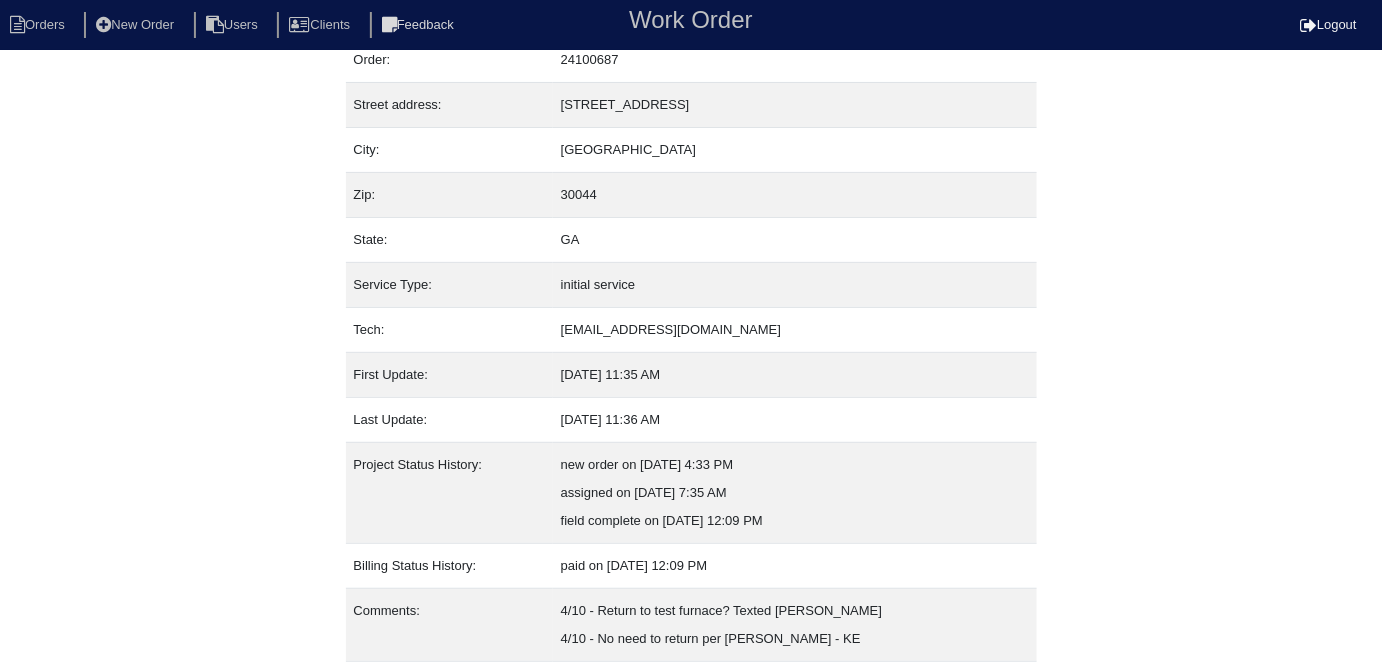 scroll, scrollTop: 133, scrollLeft: 0, axis: vertical 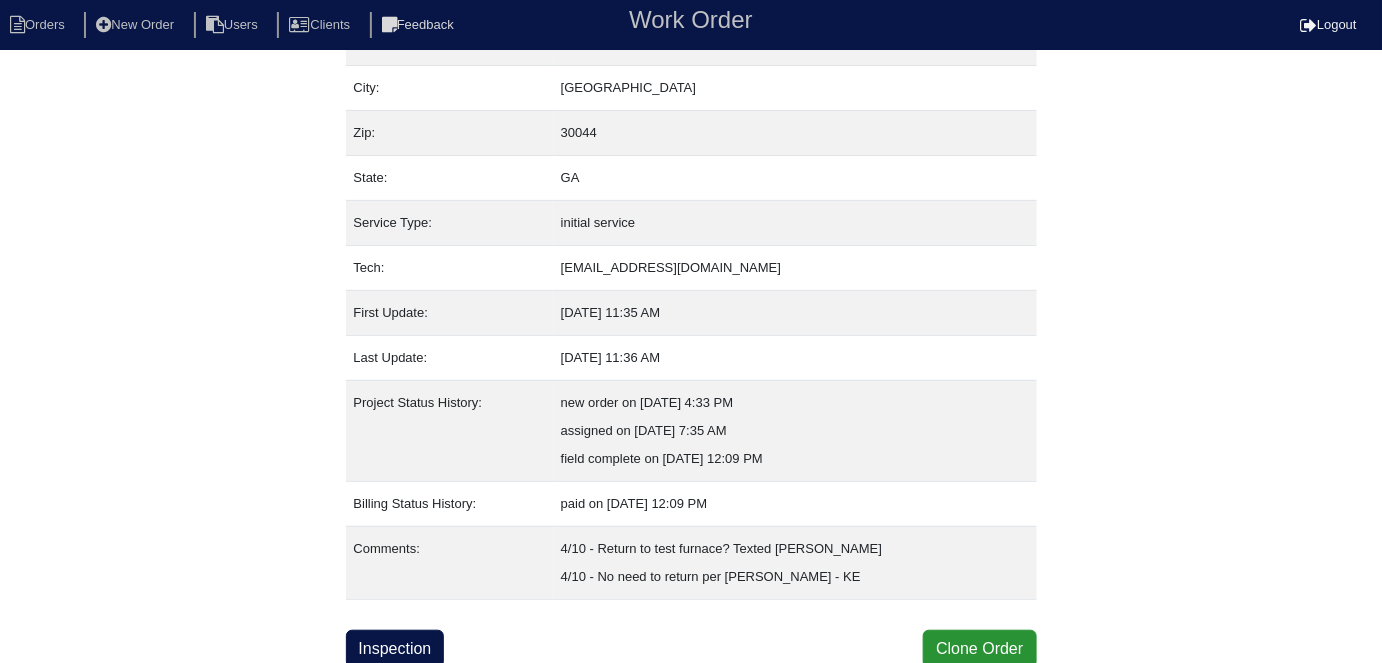 click on "Property:
NA
Order:
24100687
Street address:
17 Daisy Meadow Trail
City:
Lawrenceville
Zip:
30044
State:
GA
Service Type:
initial service
Tech:
justincasereese@gmail.com
First Update:
4/9/24 11:35 AM
Last Update:
4/9/24 11:36 AM
Project Status History:
new order on 4/8/24 at  4:33 PM assigned on 4/9/24 at  7:35 AM field complete on 4/17/24 at 12:09 PM
Billing Status History:
paid on 4/17/24 at 12:09 PM
Comments:
4/10 - Return to test furnace? Texted Payton - RK 4/10 - No need to return per Payton - KE
Inspection
Clone Order" at bounding box center [691, 299] 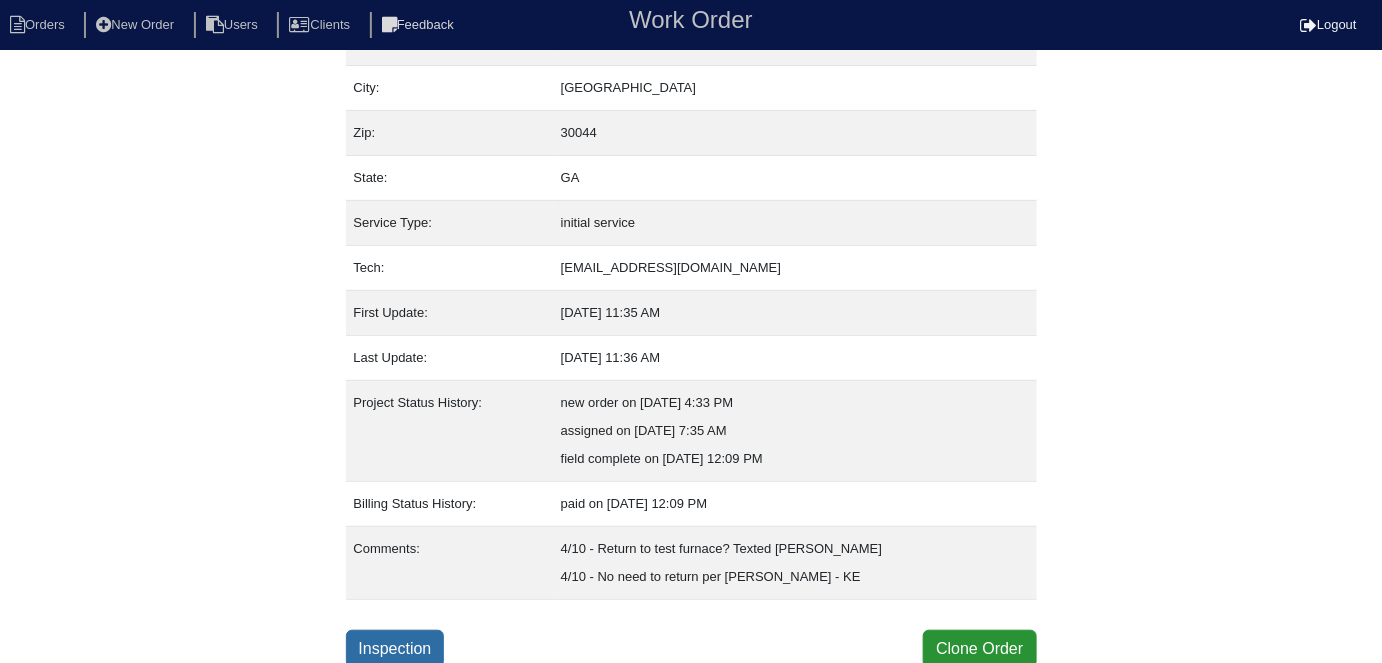 click on "Inspection" at bounding box center (395, 649) 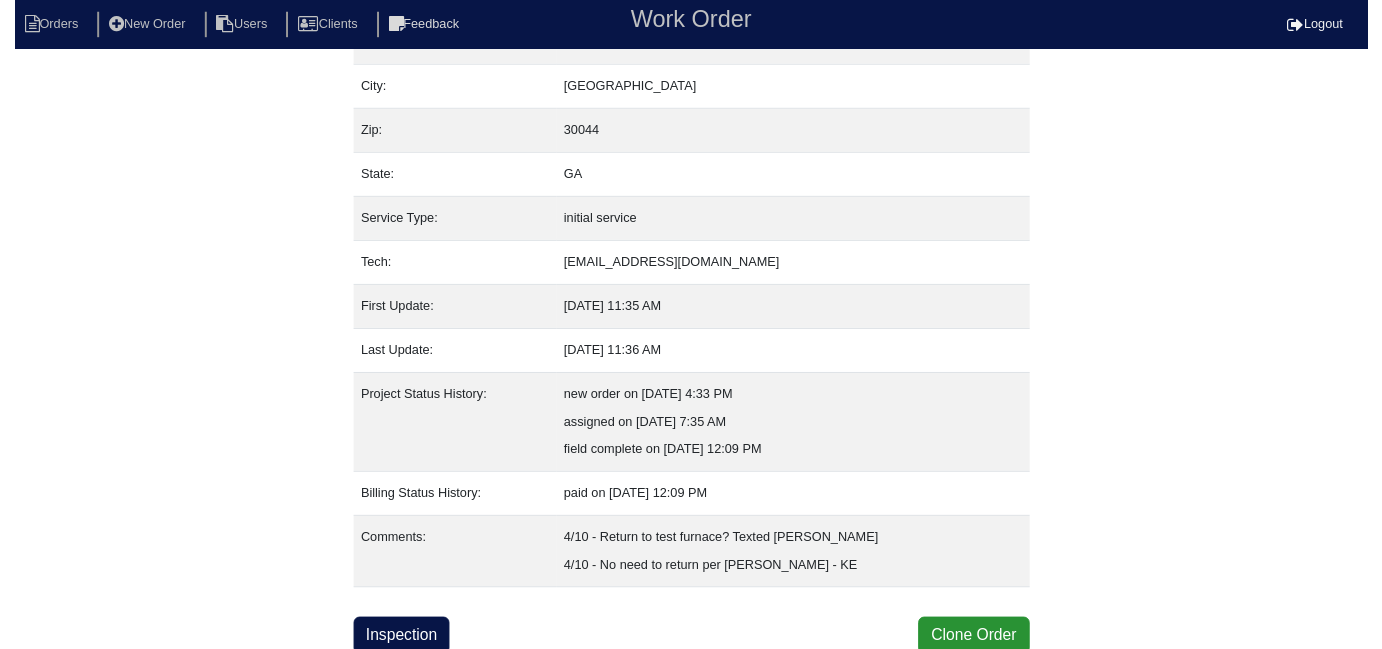 scroll, scrollTop: 0, scrollLeft: 0, axis: both 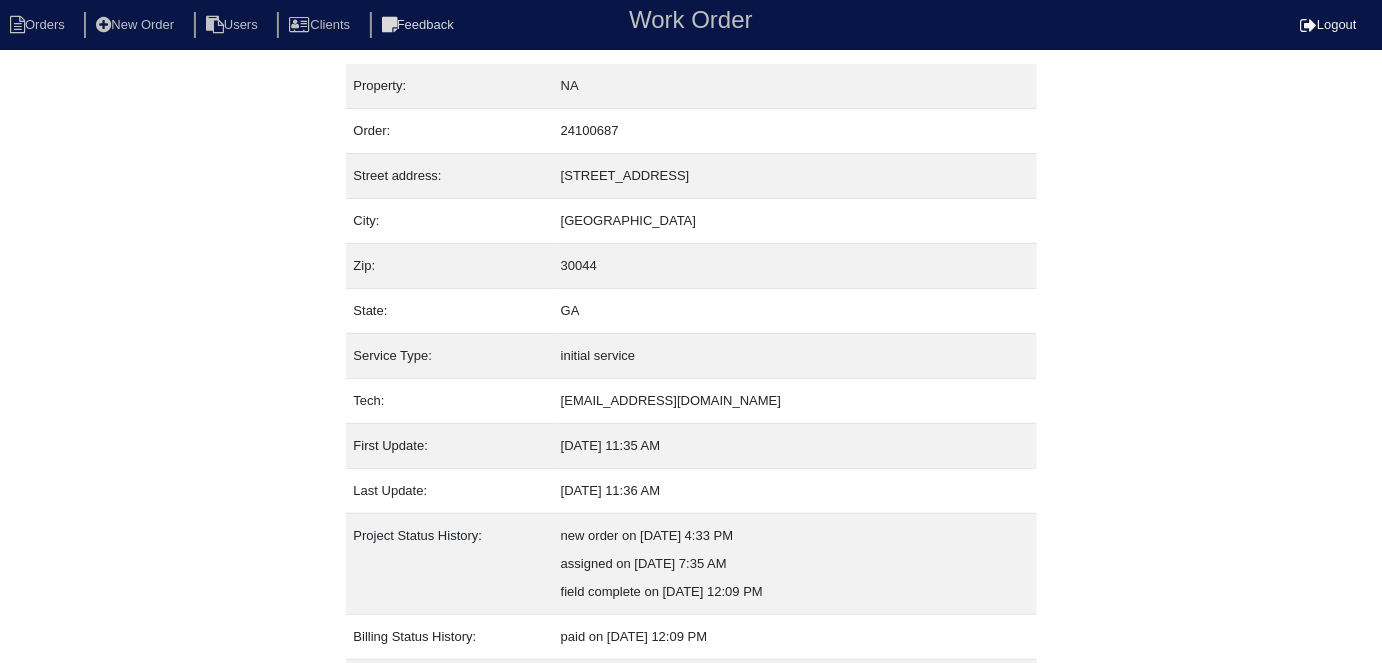 select on "0" 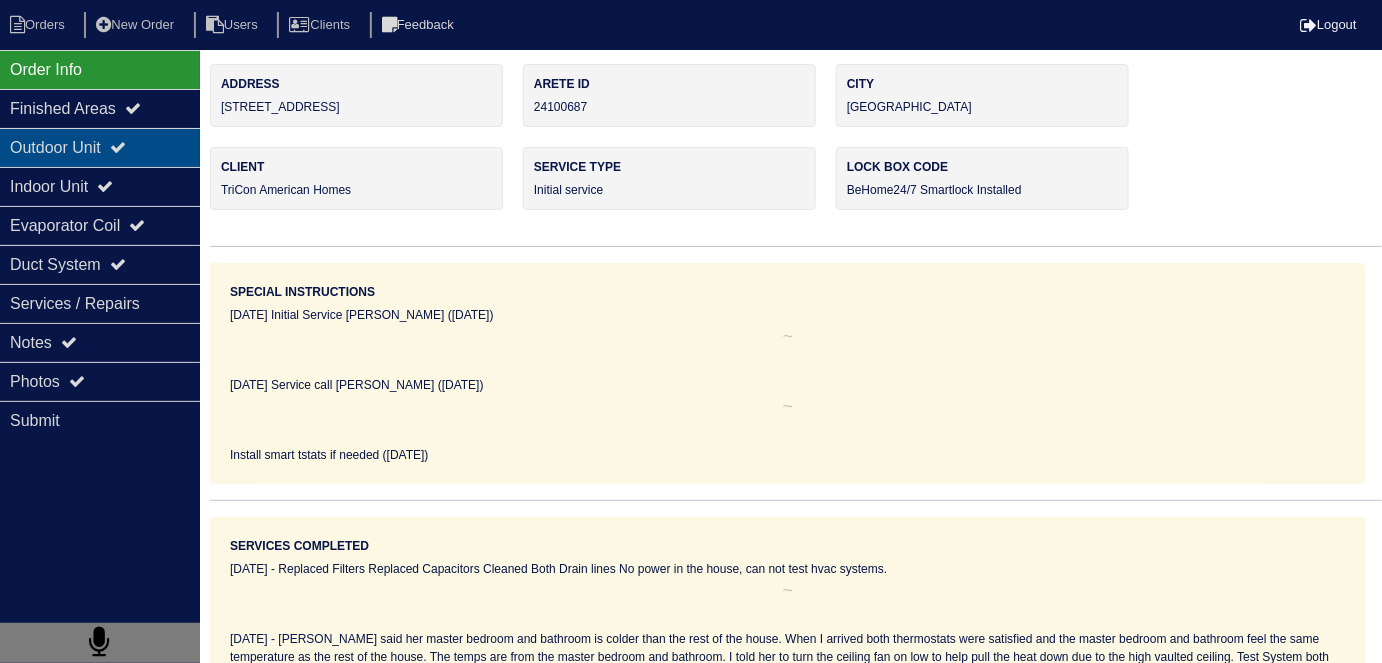 click on "Outdoor Unit" at bounding box center [100, 147] 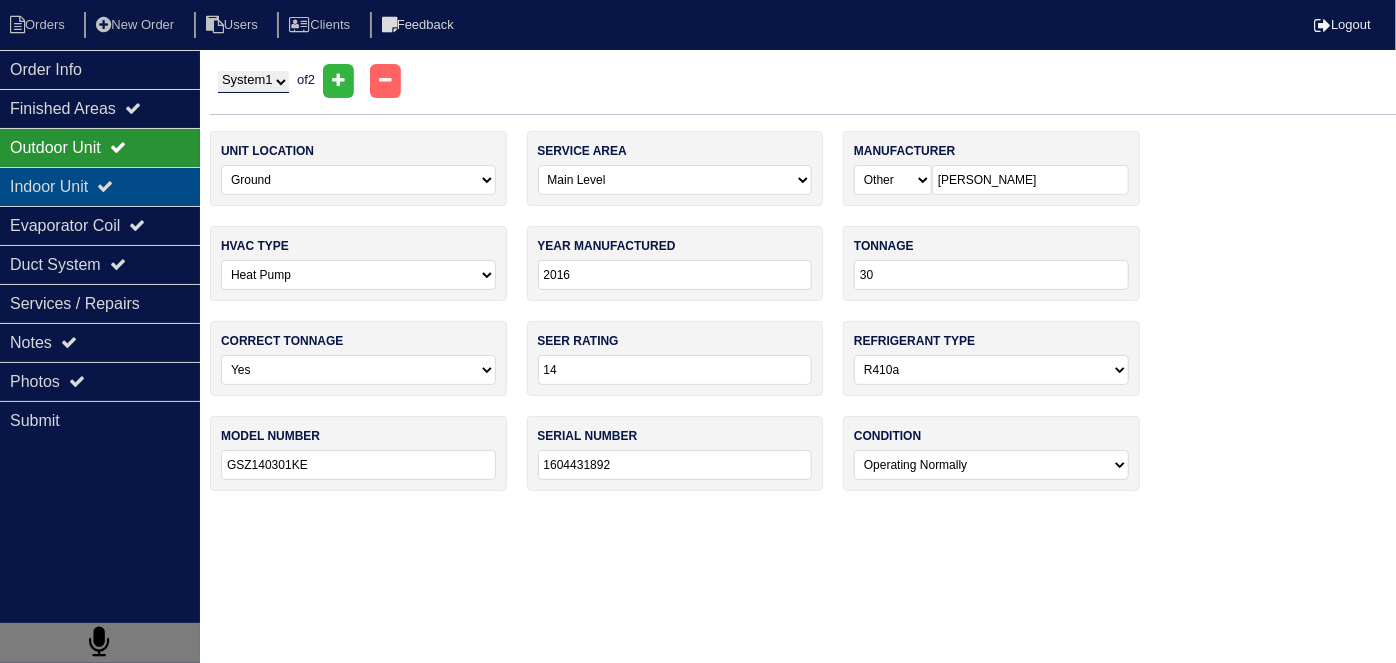 click on "Indoor Unit" at bounding box center [100, 186] 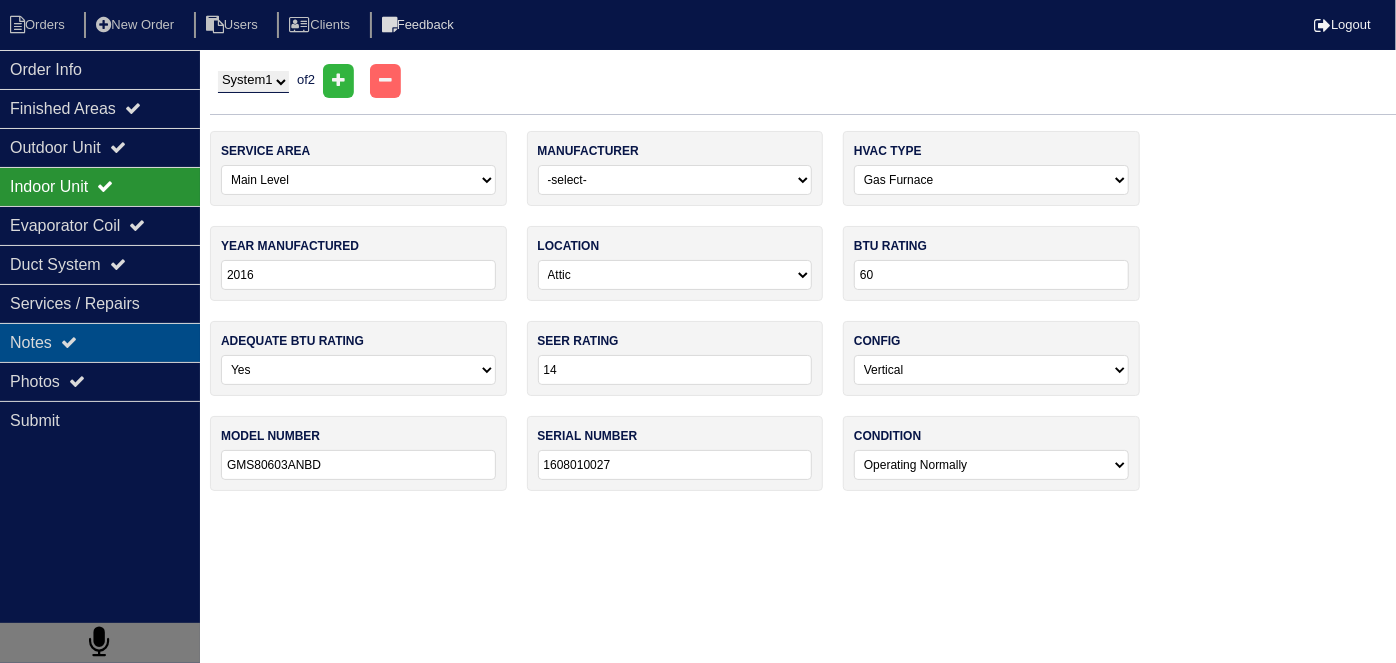 click on "Notes" at bounding box center (100, 342) 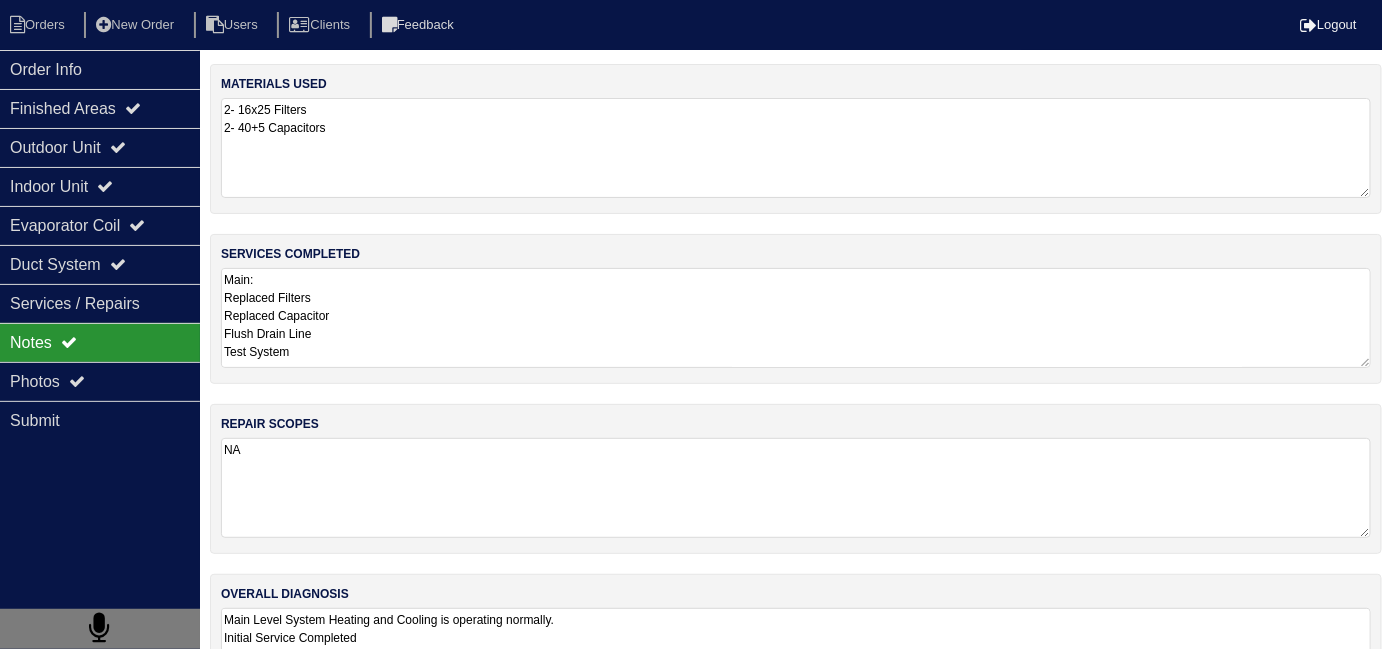 click on "Main:
Replaced Filters
Replaced Capacitor
Flush Drain Line
Test System
Upstairs:
Replaced Filters
Replaced Capacitor
Flush Drain Line
Test System" at bounding box center [796, 318] 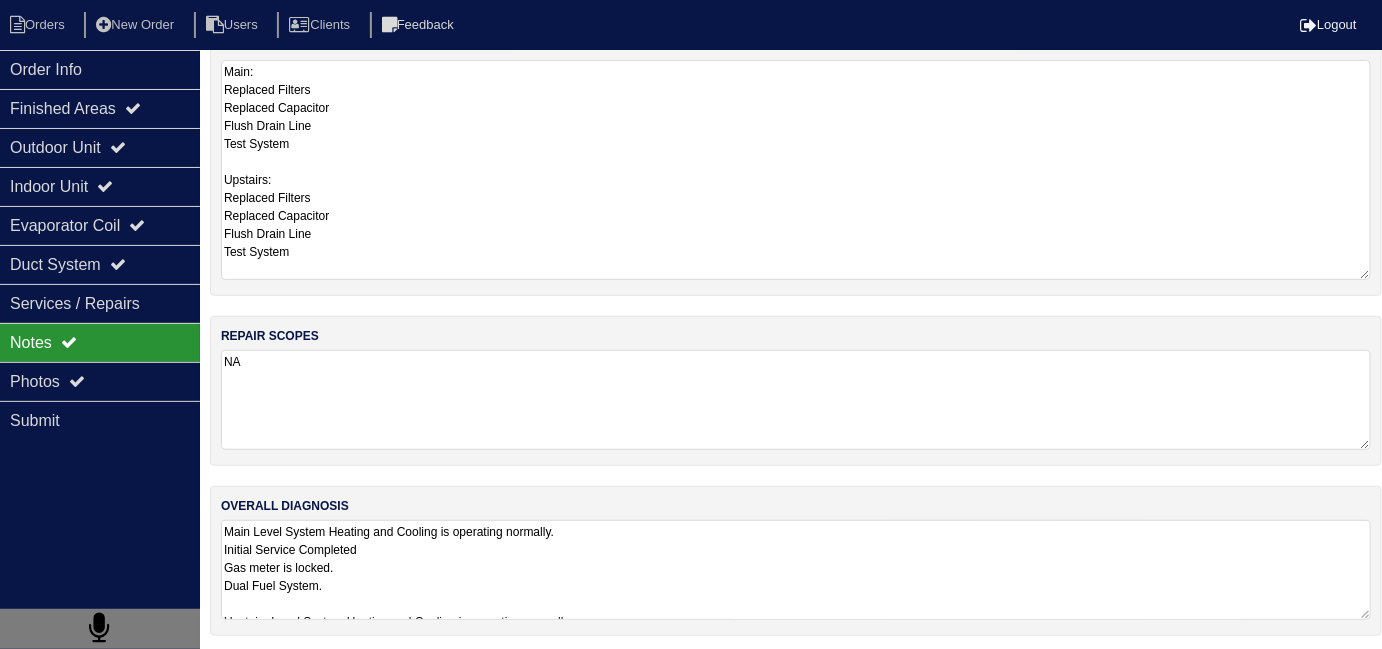 scroll, scrollTop: 209, scrollLeft: 0, axis: vertical 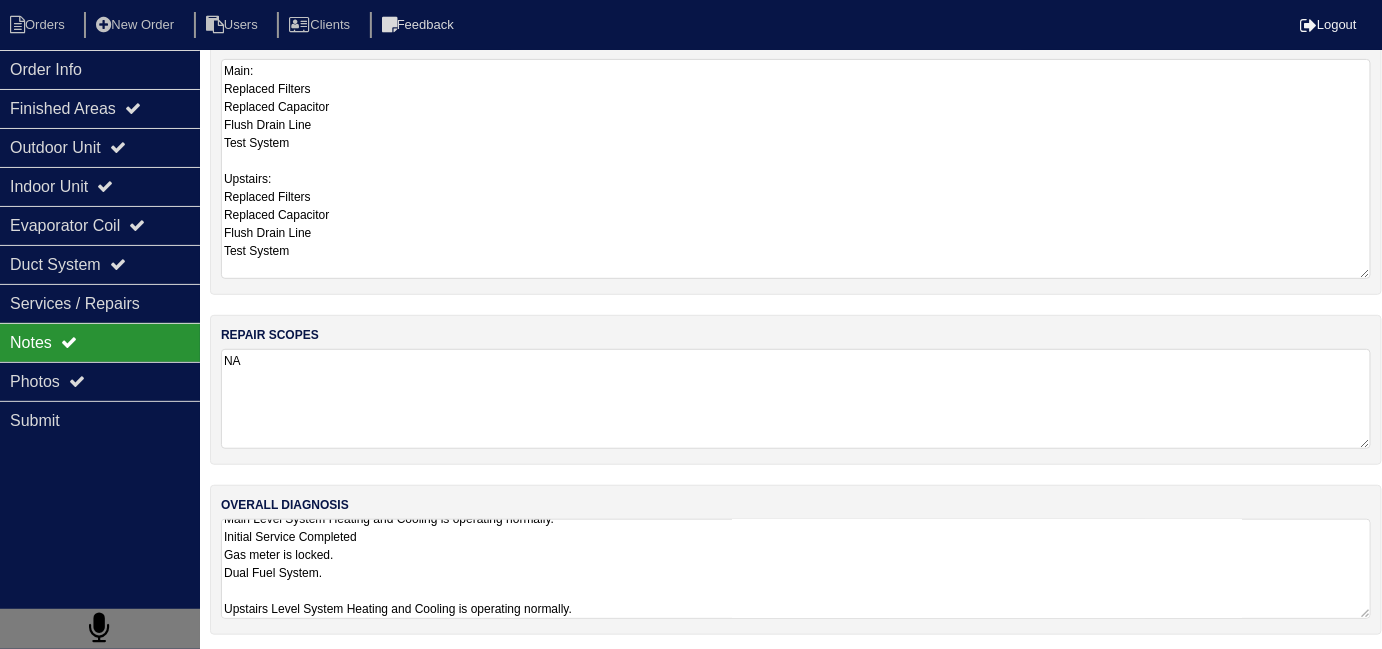 click on "Main Level System Heating and Cooling is operating normally.
Initial Service Completed
Gas meter is locked.
Dual Fuel System.
Upstairs Level System Heating and Cooling is operating normally.
Initial Service Completed.
Gas meter is locked.
Dual Fuel System." at bounding box center [796, 569] 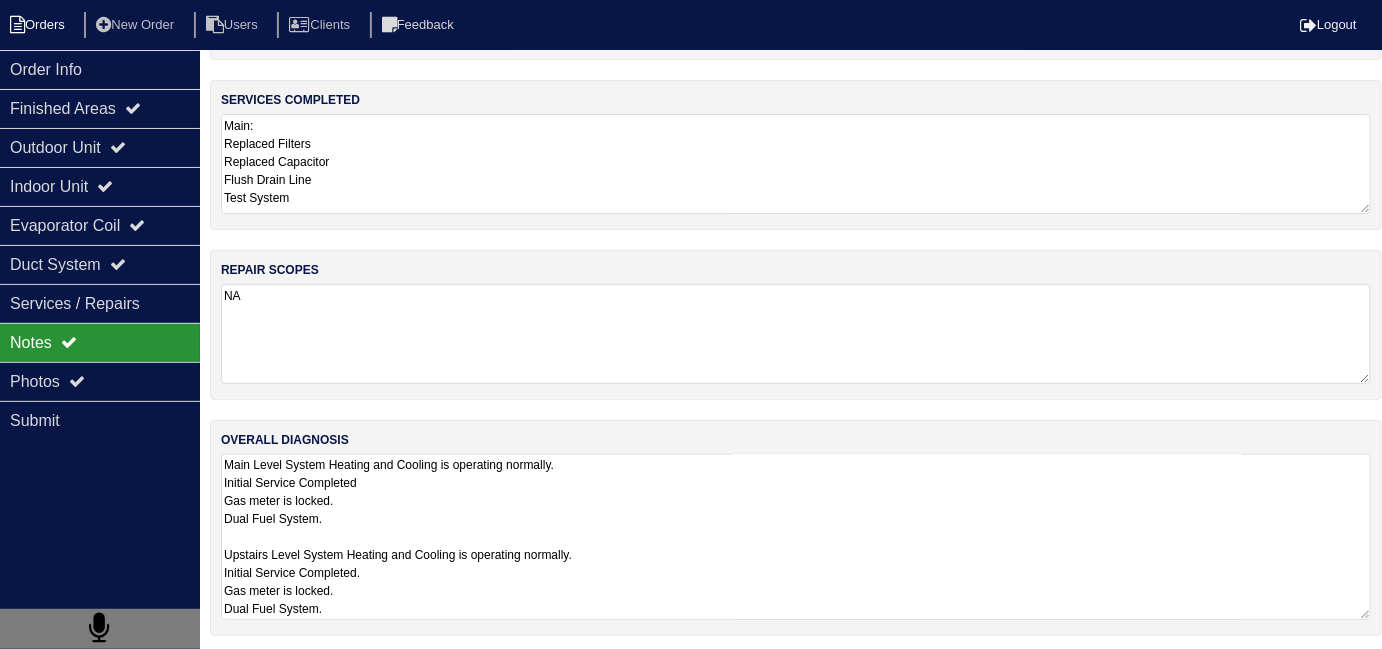 click on "Orders" at bounding box center [40, 25] 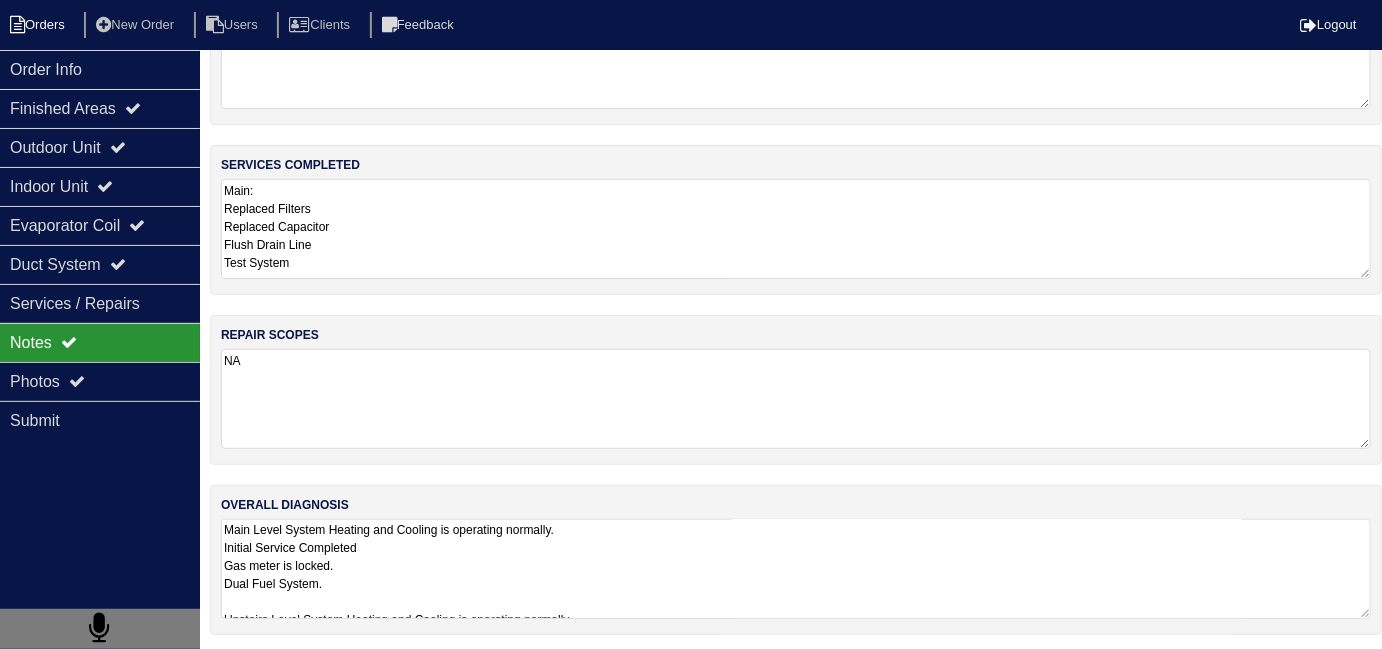 scroll, scrollTop: 0, scrollLeft: 0, axis: both 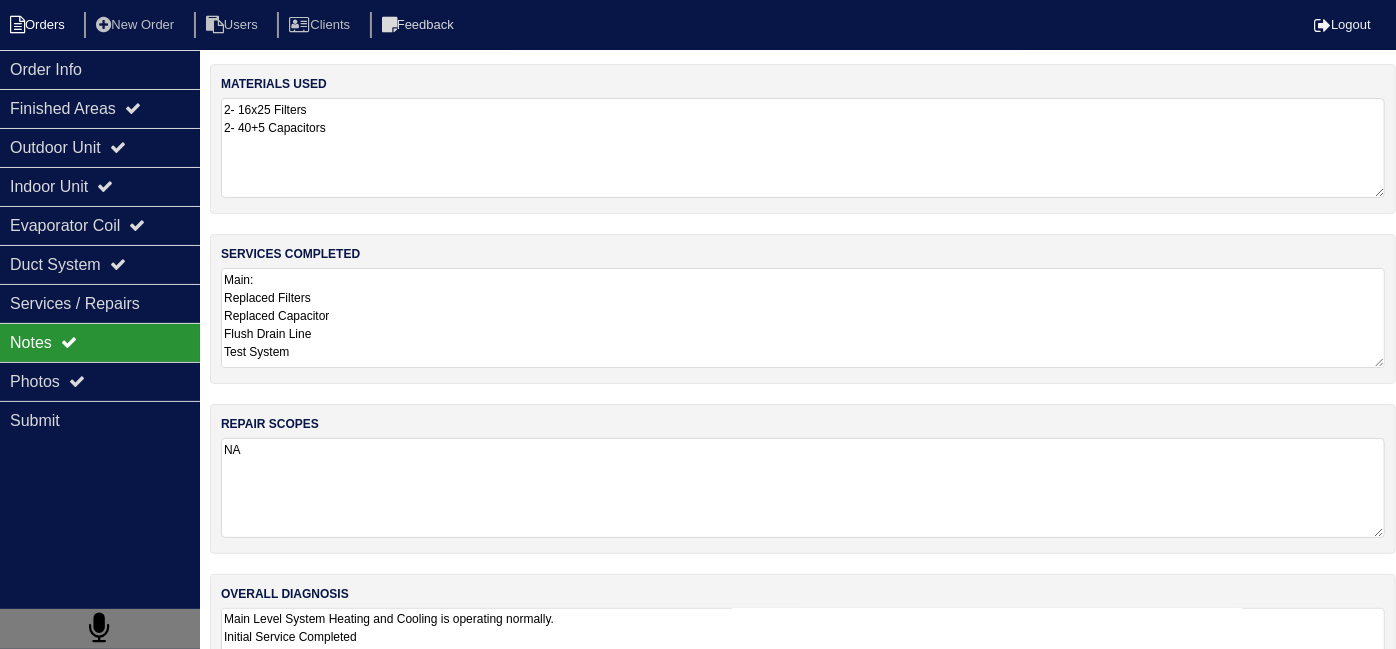 select on "15" 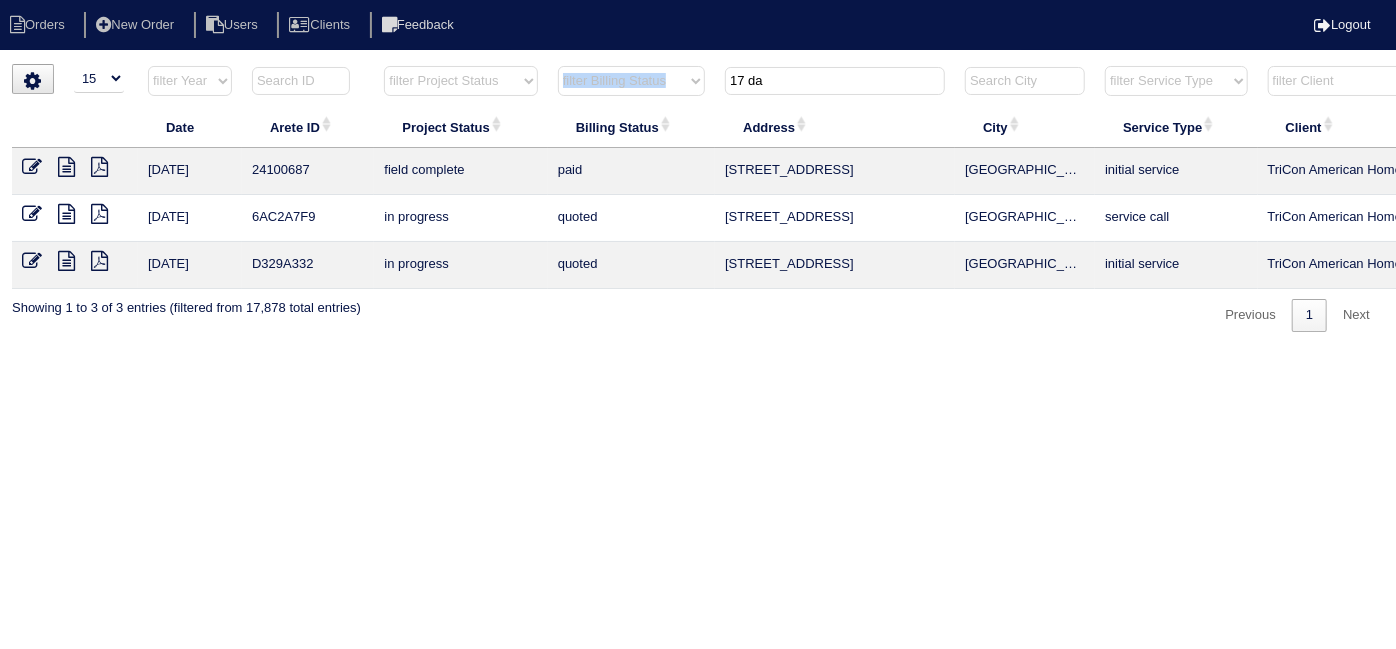 drag, startPoint x: 797, startPoint y: 94, endPoint x: 649, endPoint y: 62, distance: 151.41995 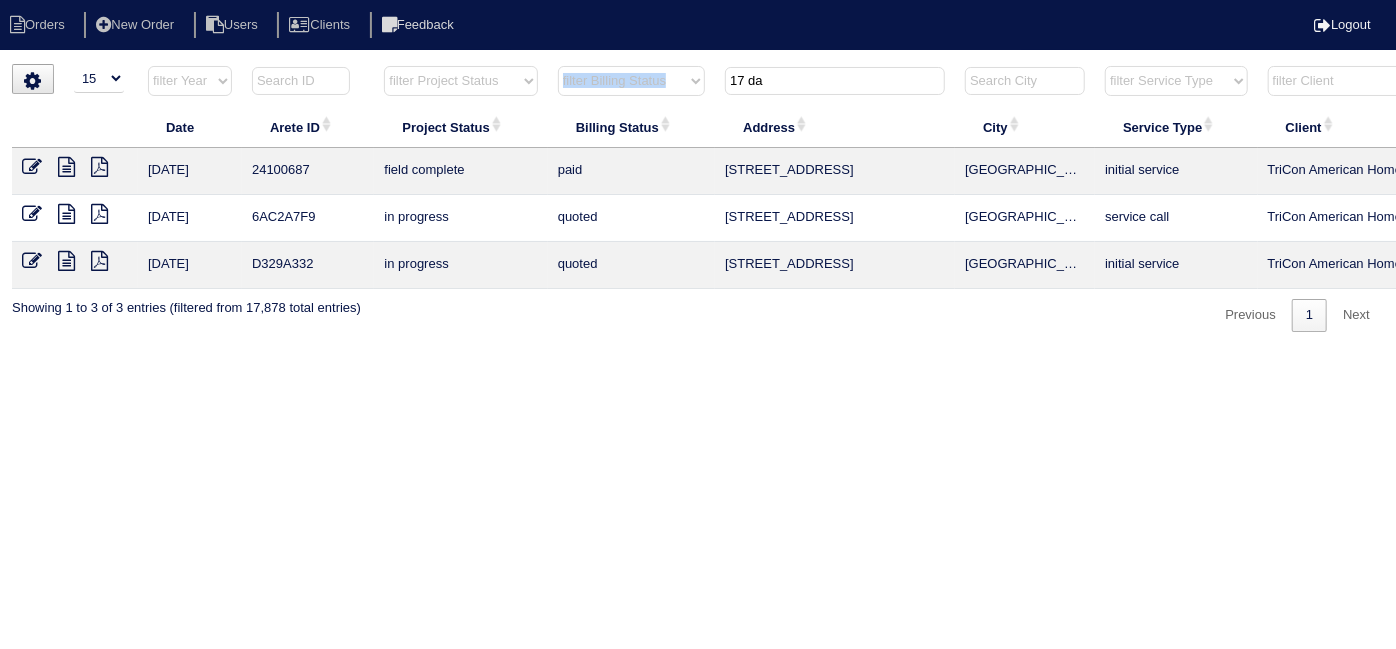 click on "filter Year -- Any Year -- 2025 2024 2023 2022 2021 2020 2019 filter Project Status -- Any Project Status -- new order assigned in progress field complete need to schedule admin review archived completed need to approve in quickbooks unknown repairs needed canceled manager review filter Billing Status -- Any Billing Status --  need to quote  quoted  need to invoice  invoiced  paid  warranty  purchase order needed  unknown  in quickbooks 17 da filter Service Type -- Any Service Type -- initial service basic service maintenance call replacement scope service call scope only filter Client -- Any Client -- Alan Luther American Homes 4 Rent Arete Personal Arete SMG Buffalo Homes Divvy First Key Homes HomeRiver Group Maymont Homes On The Level Development Group Padly Pathway Construction Phillip Brothers Rasmus Real Estate Rave Shepard Exposition Group Stine Construction Sylvan Homes Test Client The Renovation Company Tiber Capital  Tiber Realty TriCon American Homes Zillow Clear" at bounding box center (878, 85) 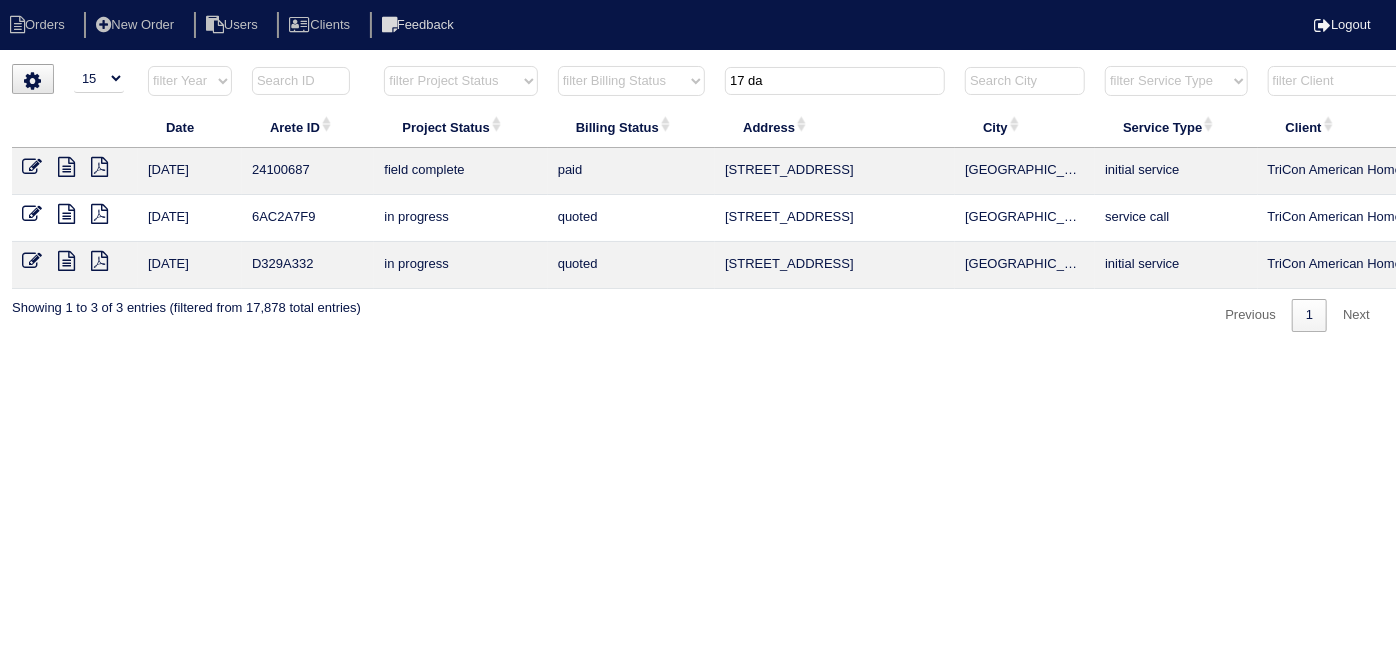 drag, startPoint x: 822, startPoint y: 81, endPoint x: 698, endPoint y: 73, distance: 124.2578 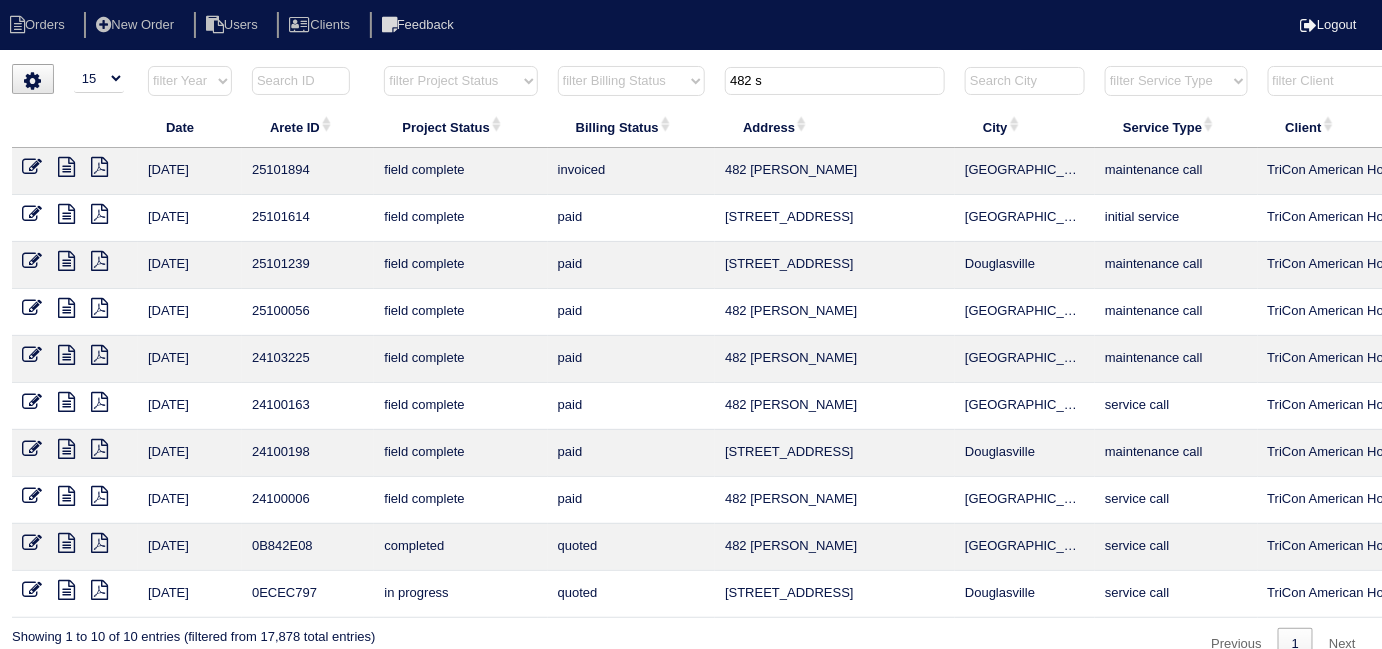 type on "482 s" 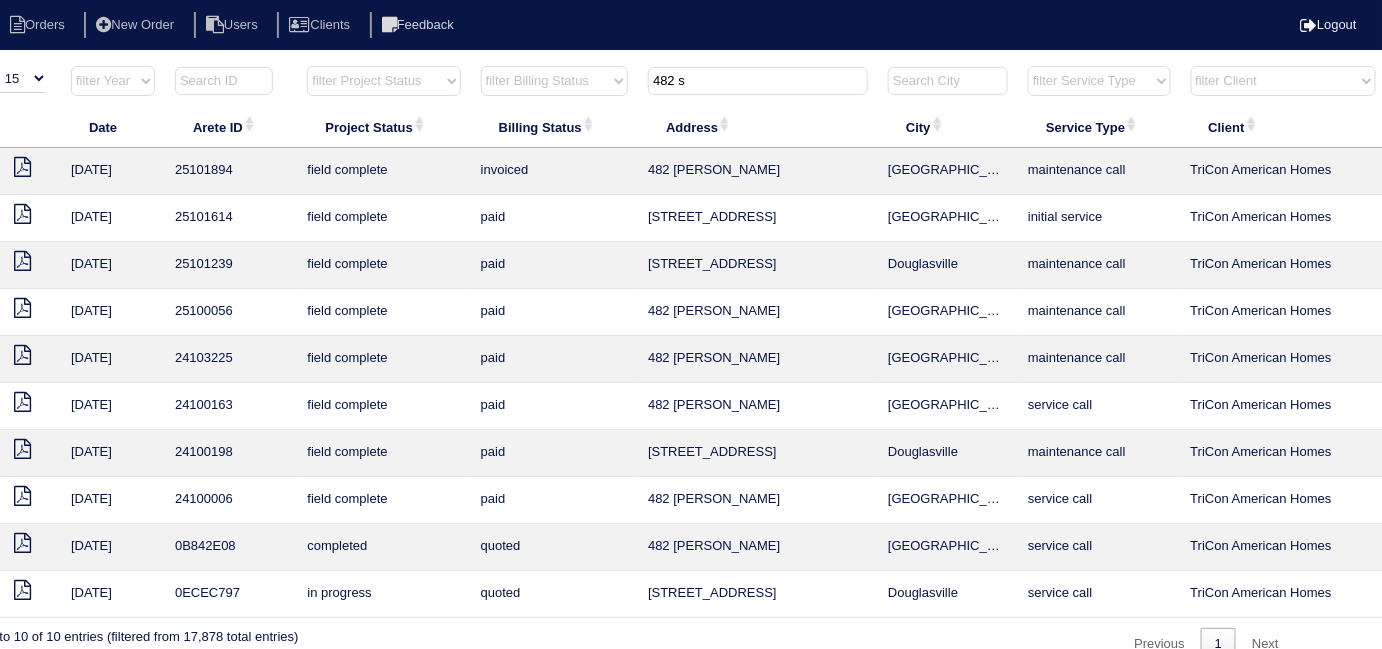 scroll, scrollTop: 0, scrollLeft: 362, axis: horizontal 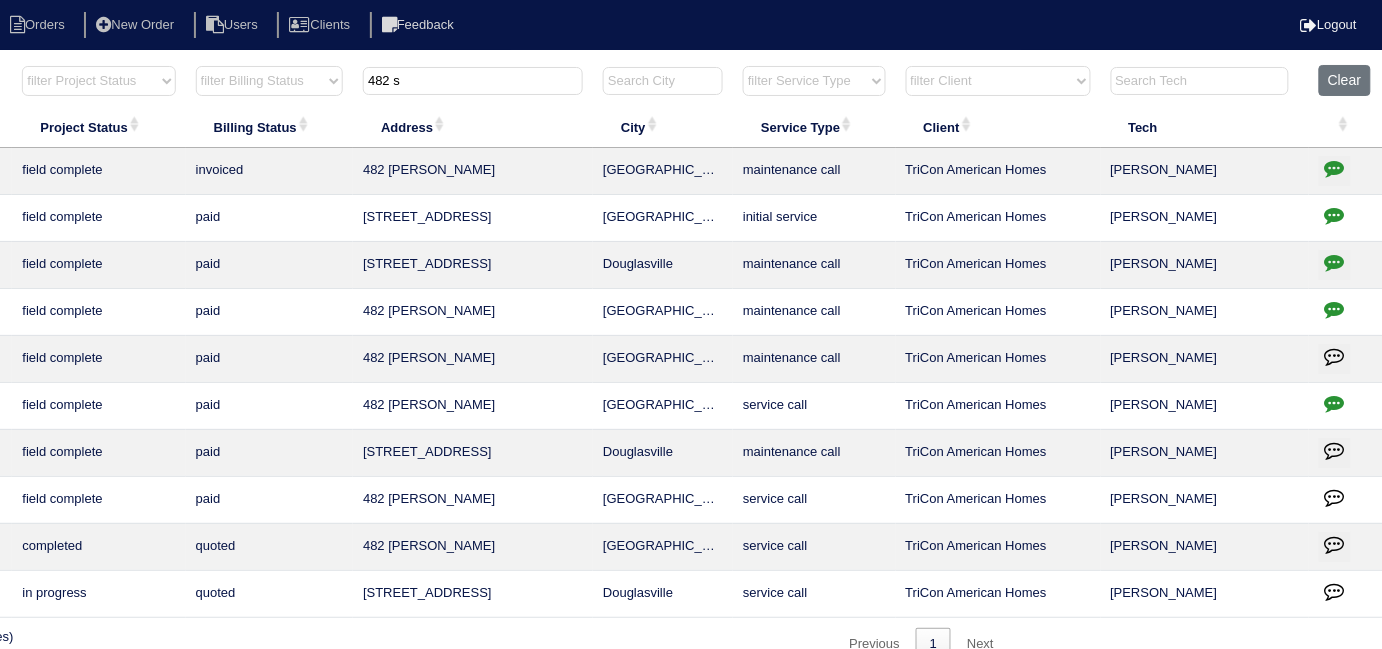 click at bounding box center (1335, 168) 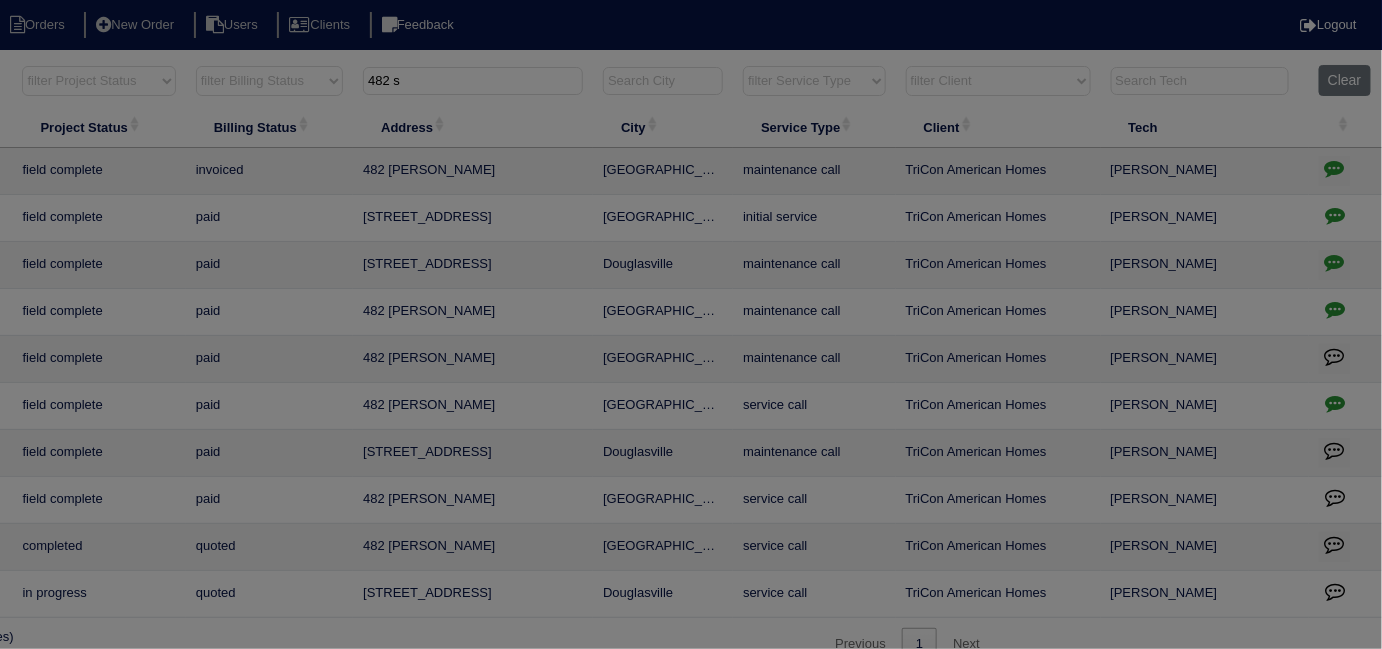 scroll, scrollTop: 0, scrollLeft: 348, axis: horizontal 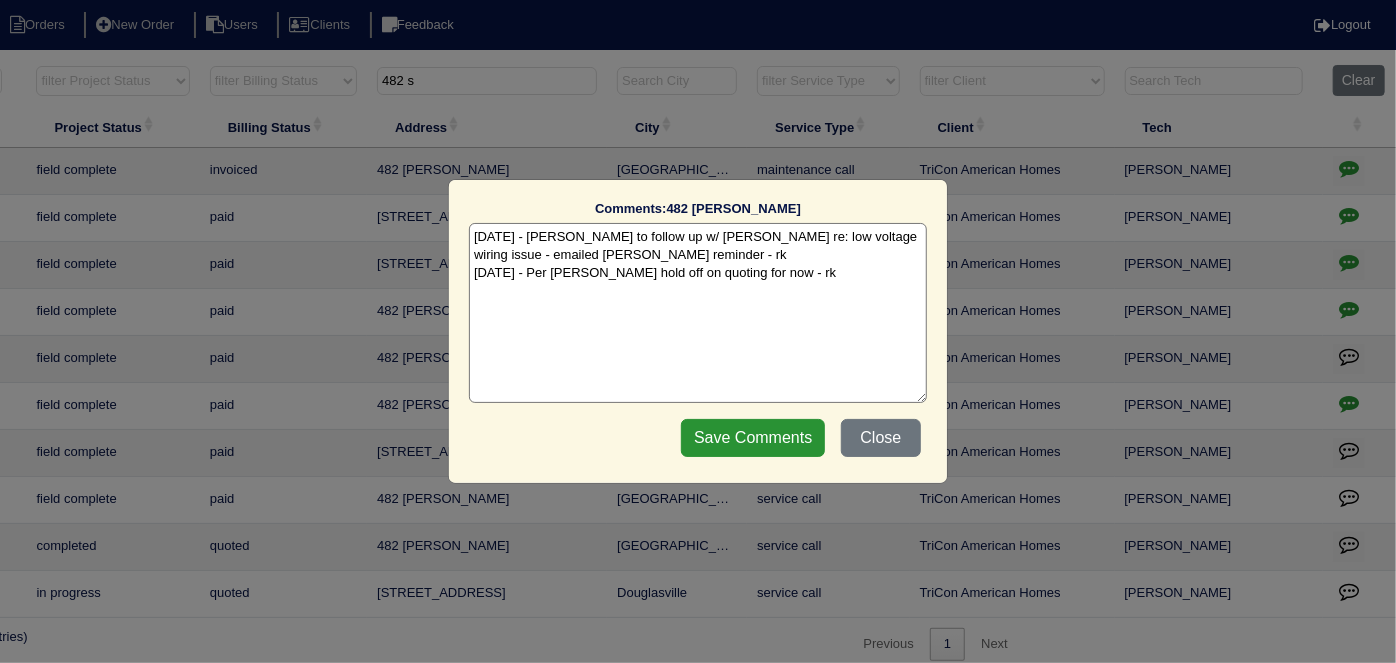 click on "6/9/25 - Payton to follow up w/ Dan re: low voltage wiring issue - emailed Payton reminder - rk
6/11/25 - Per Payton hold off on quoting for now - rk" at bounding box center (698, 313) 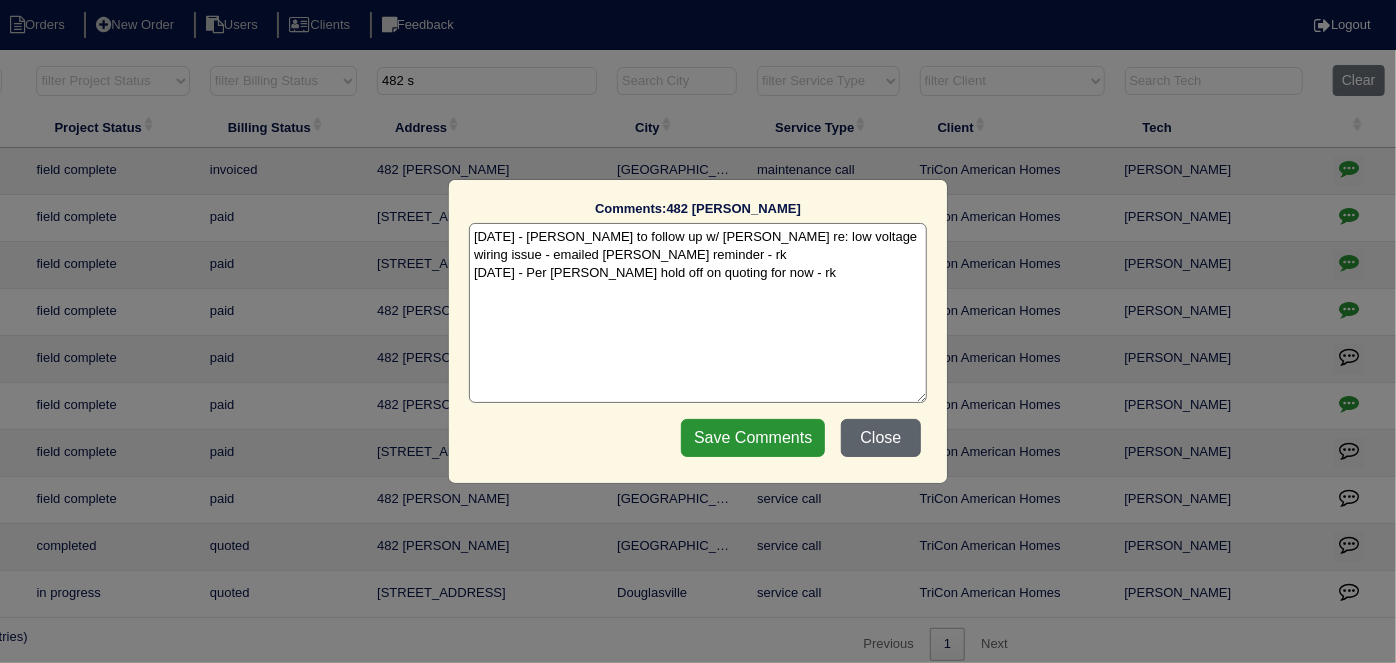 click on "Close" at bounding box center [881, 438] 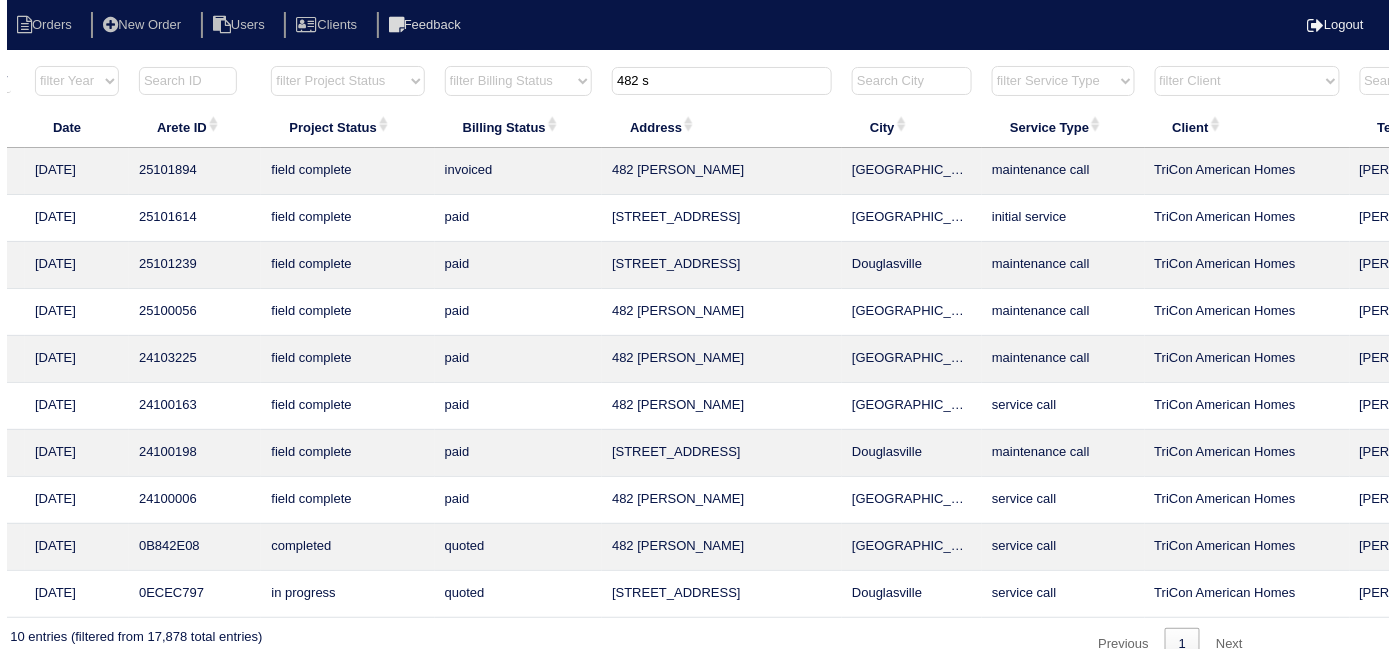 scroll, scrollTop: 0, scrollLeft: 0, axis: both 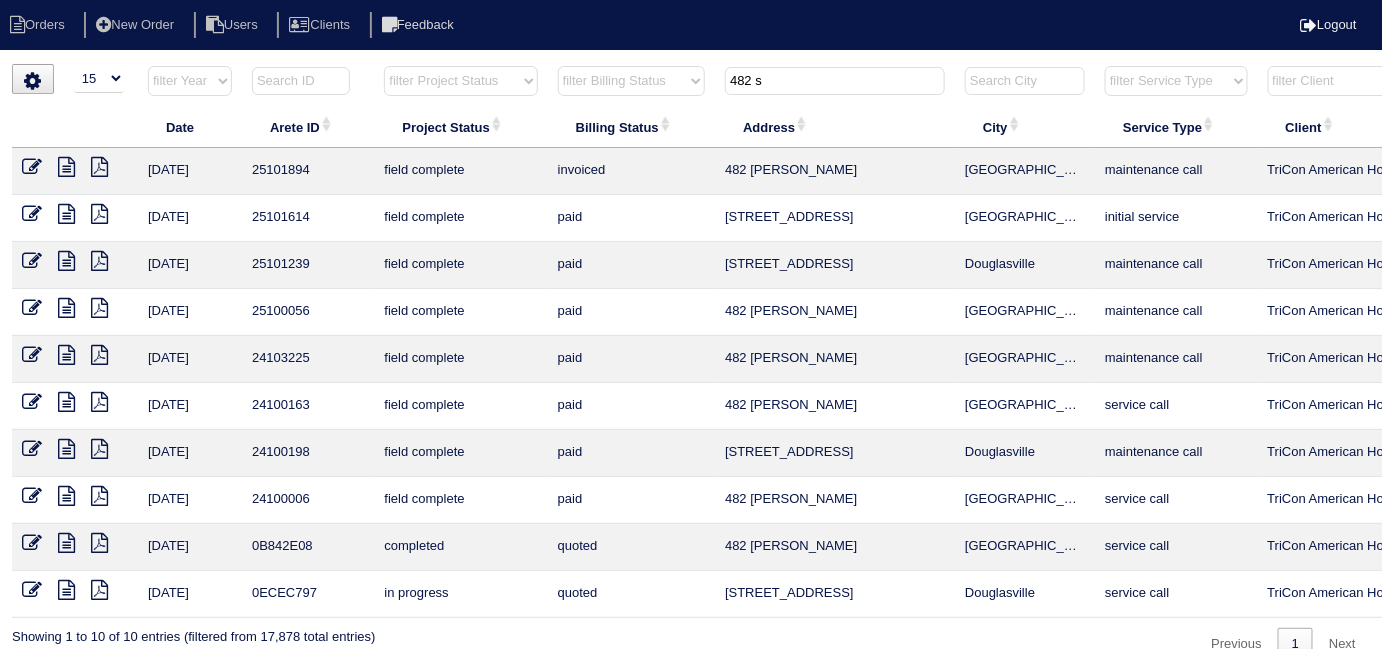 click at bounding box center [66, 167] 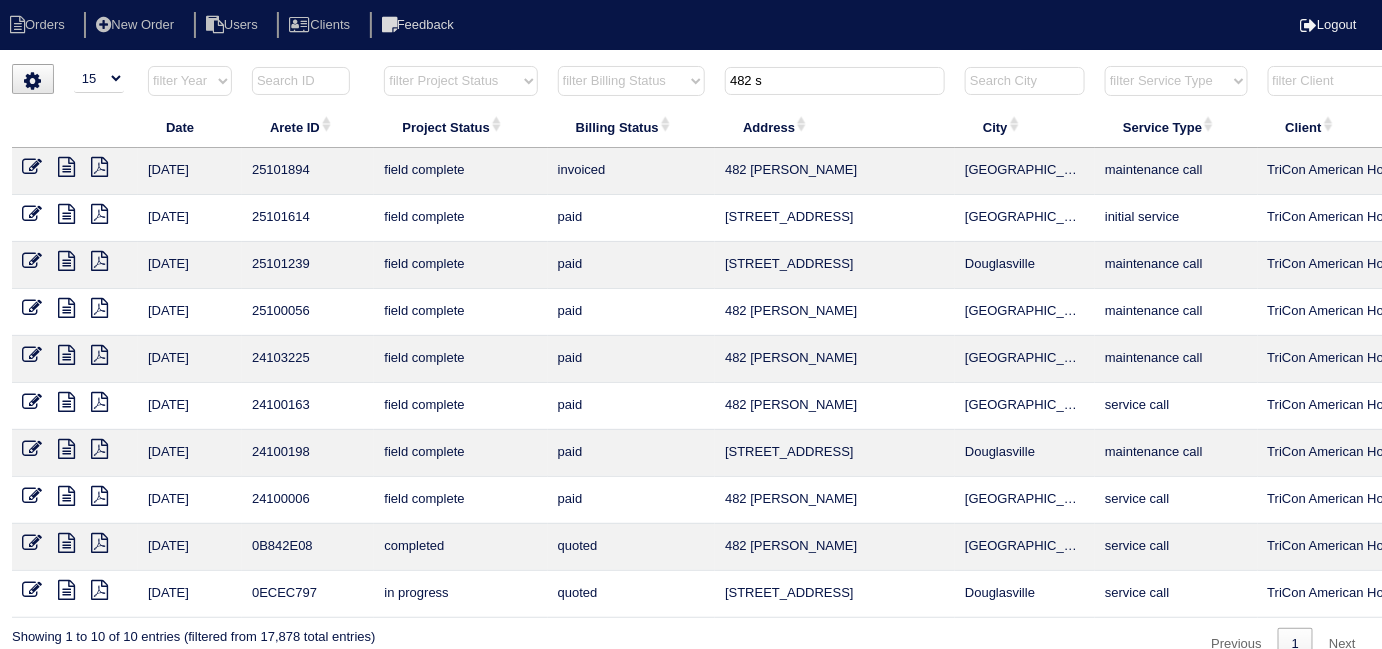 drag, startPoint x: 806, startPoint y: 86, endPoint x: 459, endPoint y: 0, distance: 357.49826 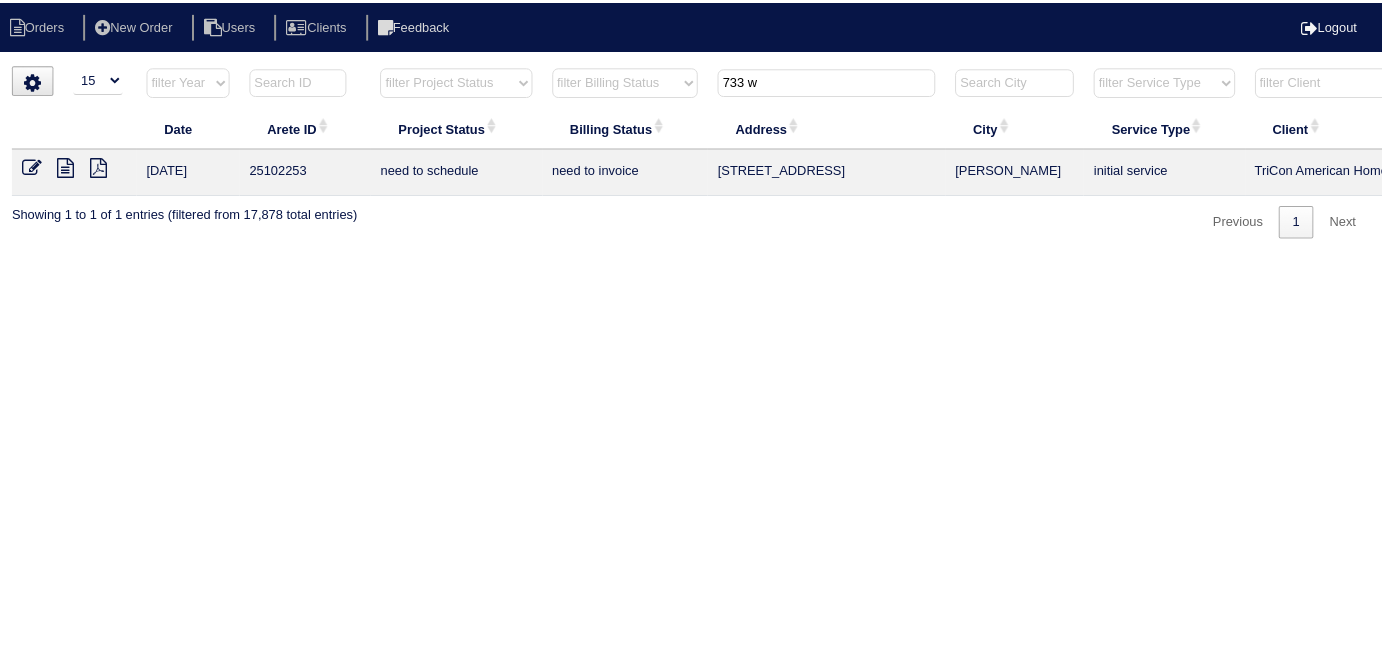 scroll, scrollTop: 0, scrollLeft: 348, axis: horizontal 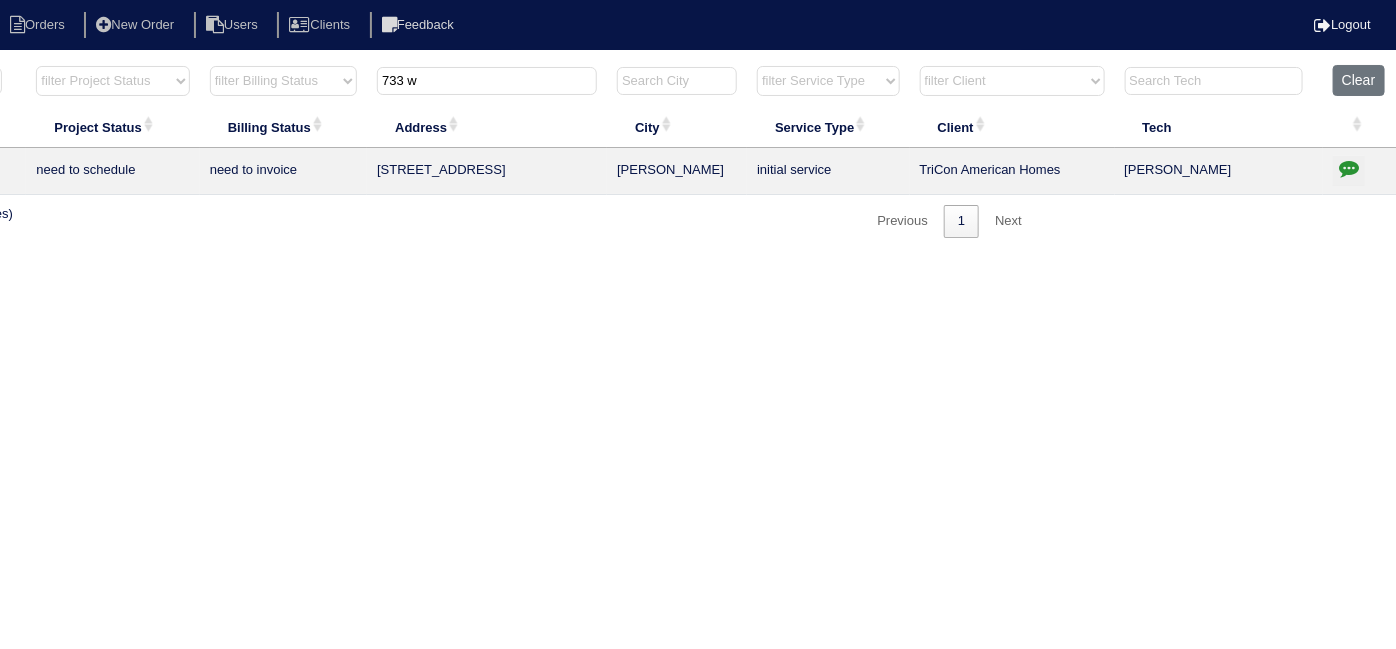 type on "733 w" 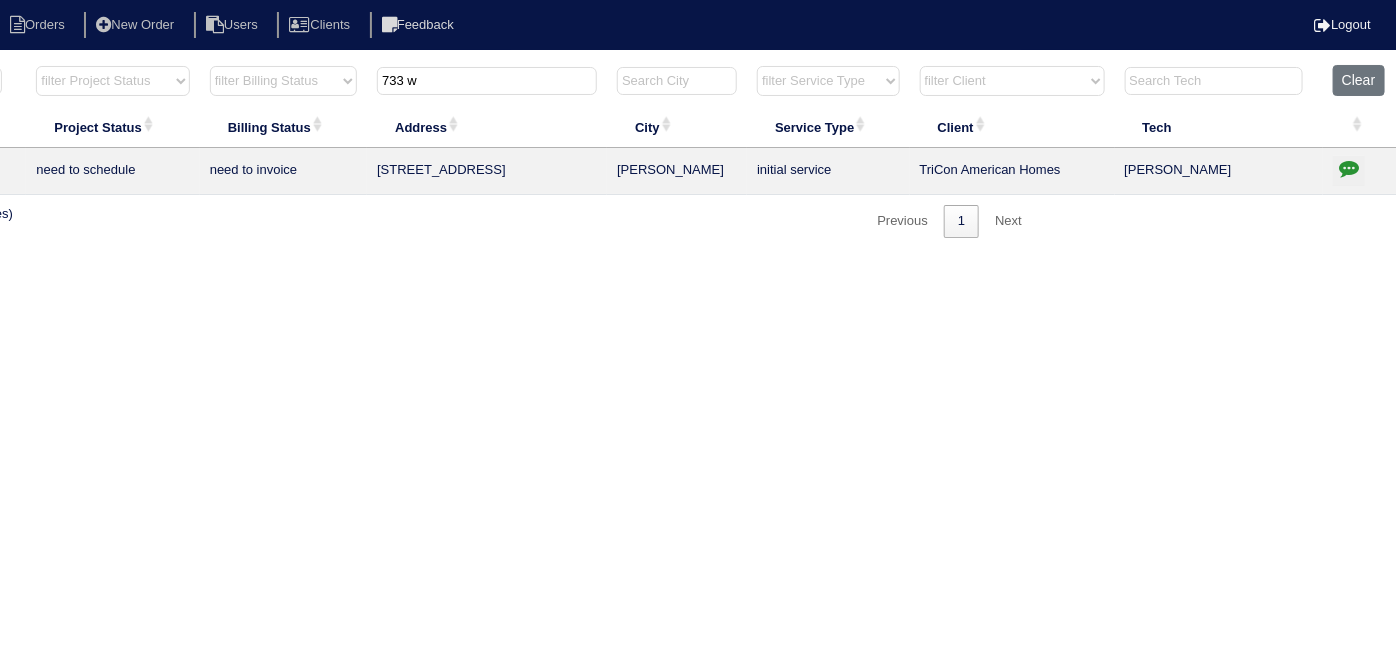 drag, startPoint x: 446, startPoint y: 79, endPoint x: 96, endPoint y: 10, distance: 356.7366 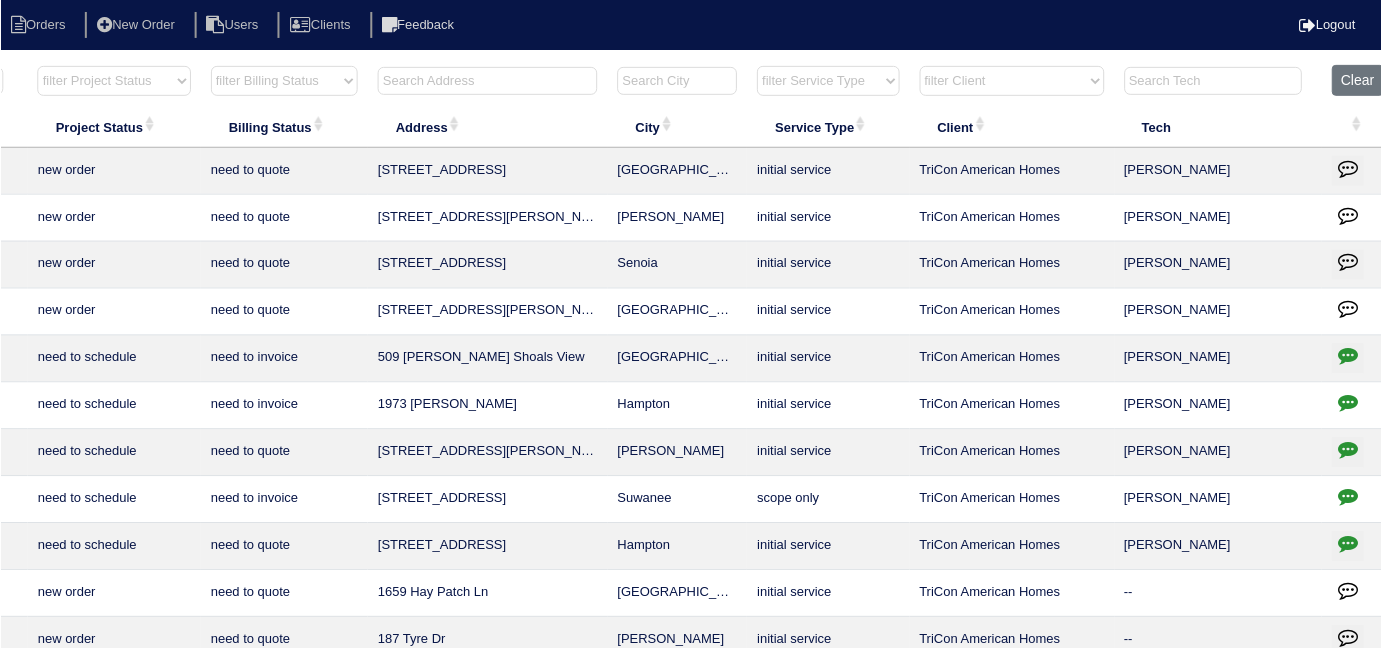 scroll, scrollTop: 0, scrollLeft: 0, axis: both 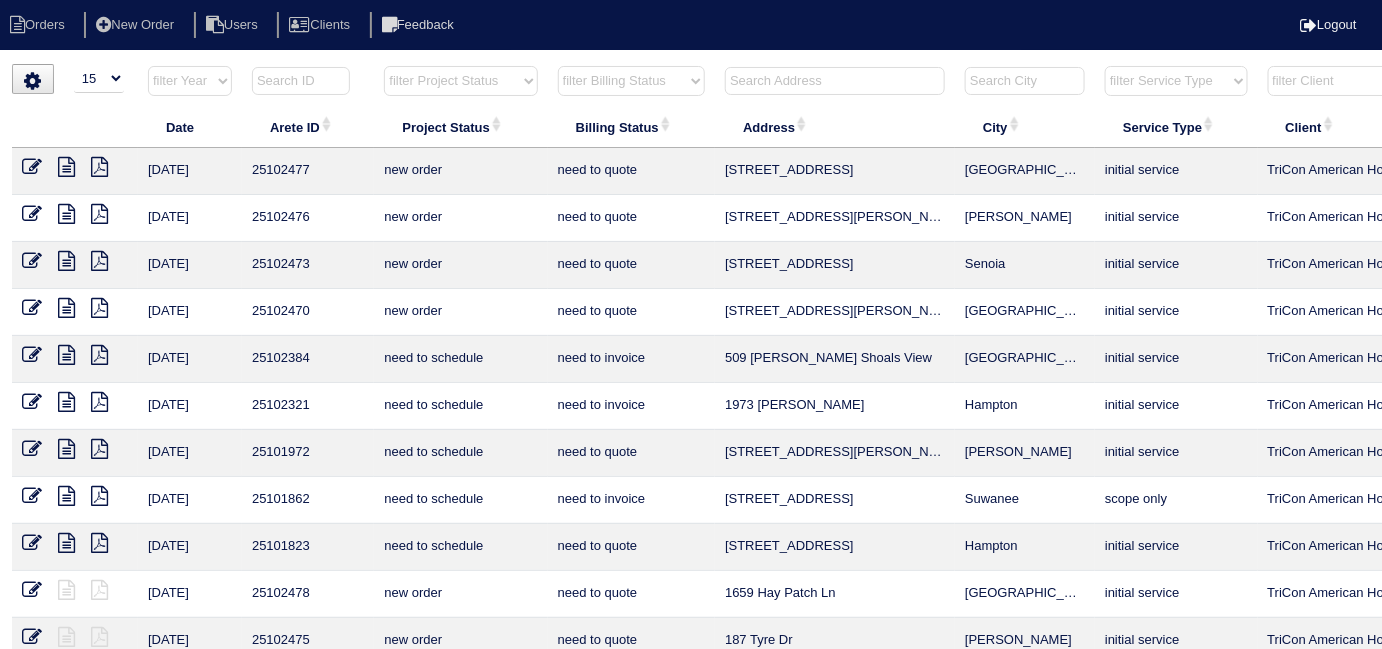 click at bounding box center [835, 81] 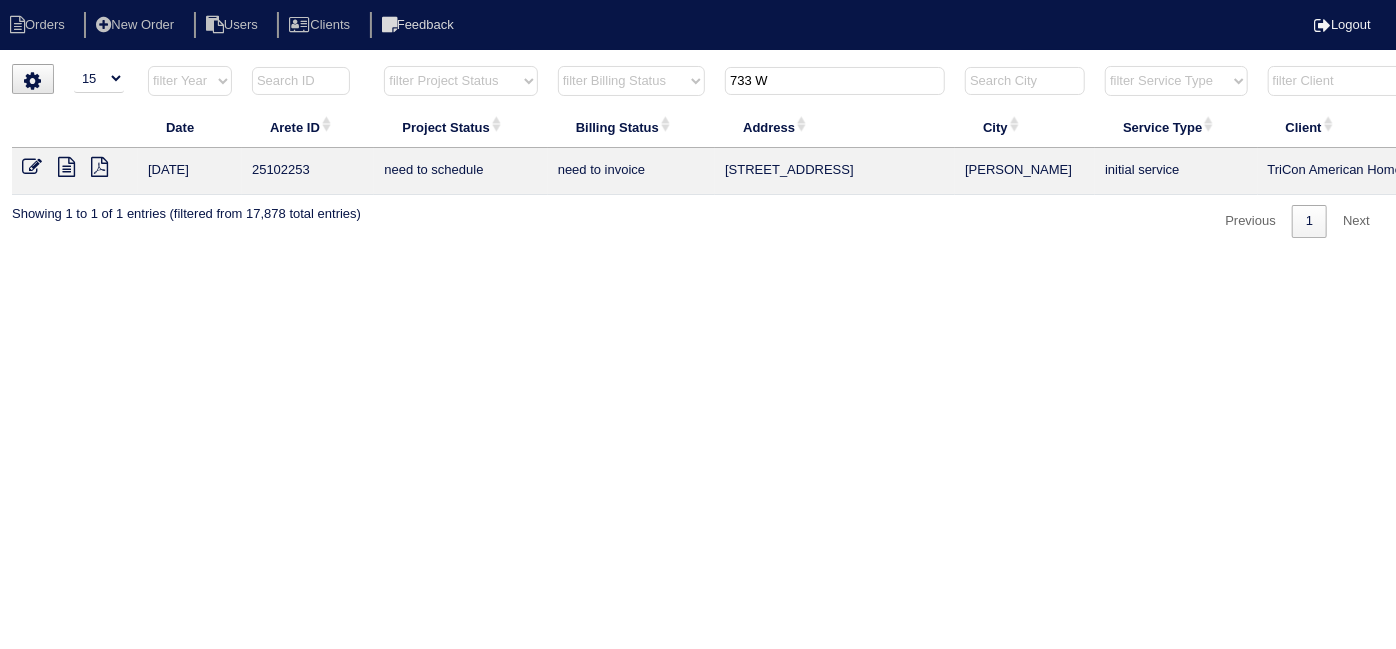 drag, startPoint x: 840, startPoint y: 85, endPoint x: 746, endPoint y: 86, distance: 94.00532 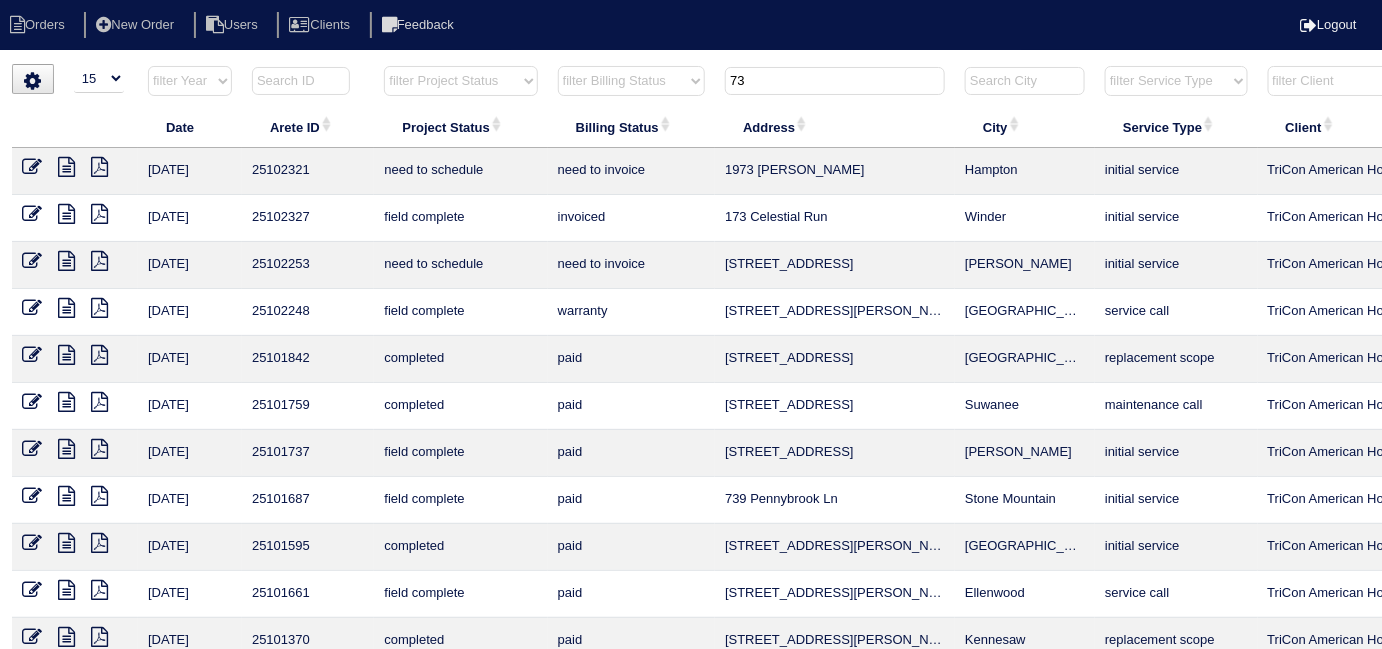 type on "7" 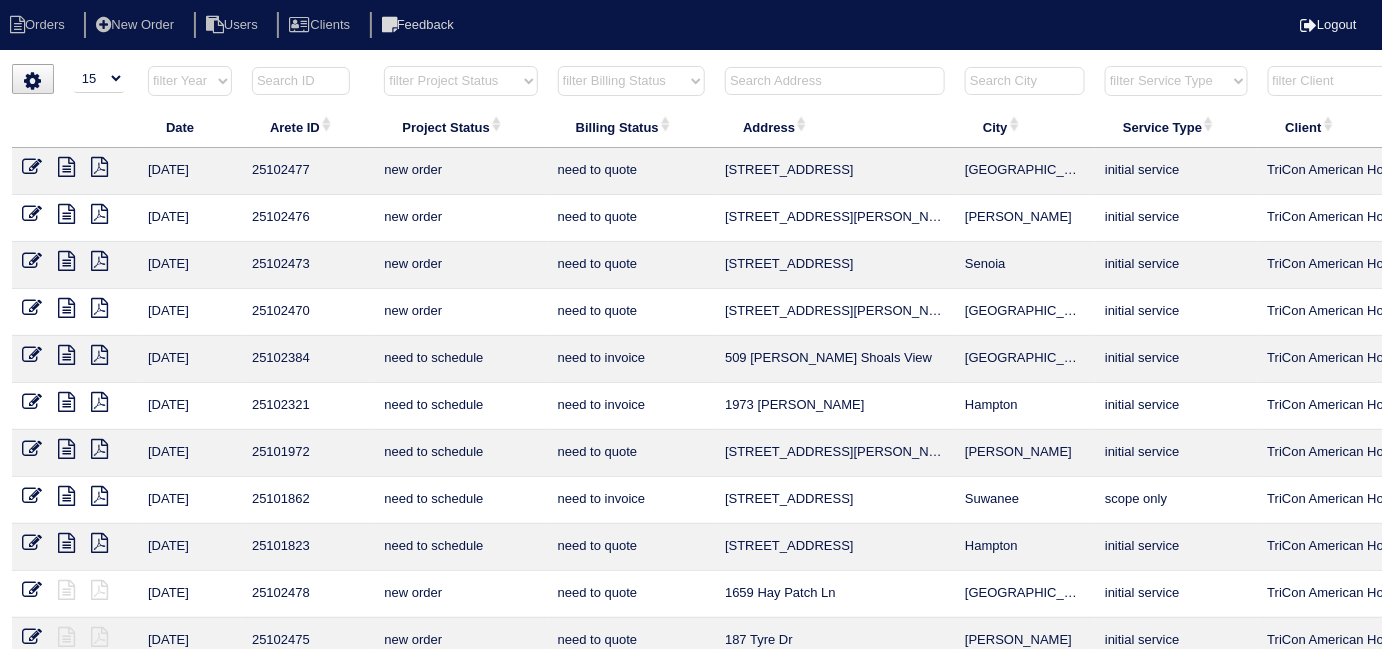 type 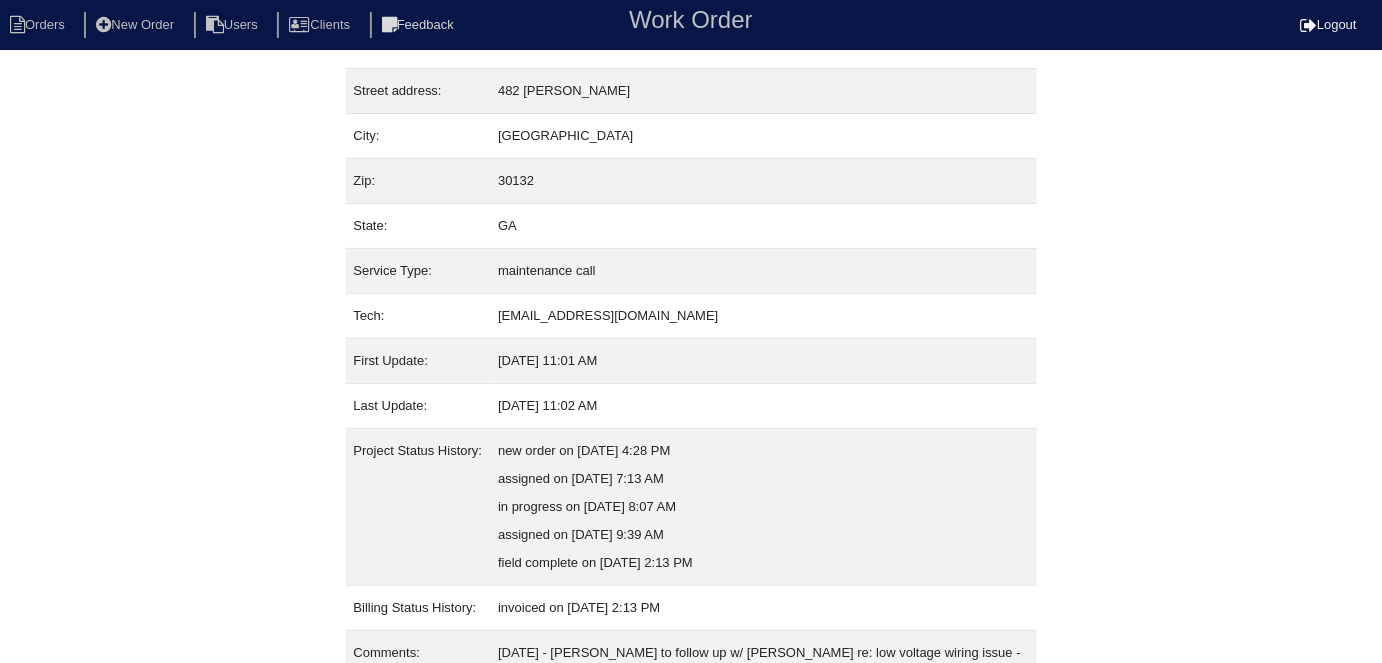 scroll, scrollTop: 217, scrollLeft: 0, axis: vertical 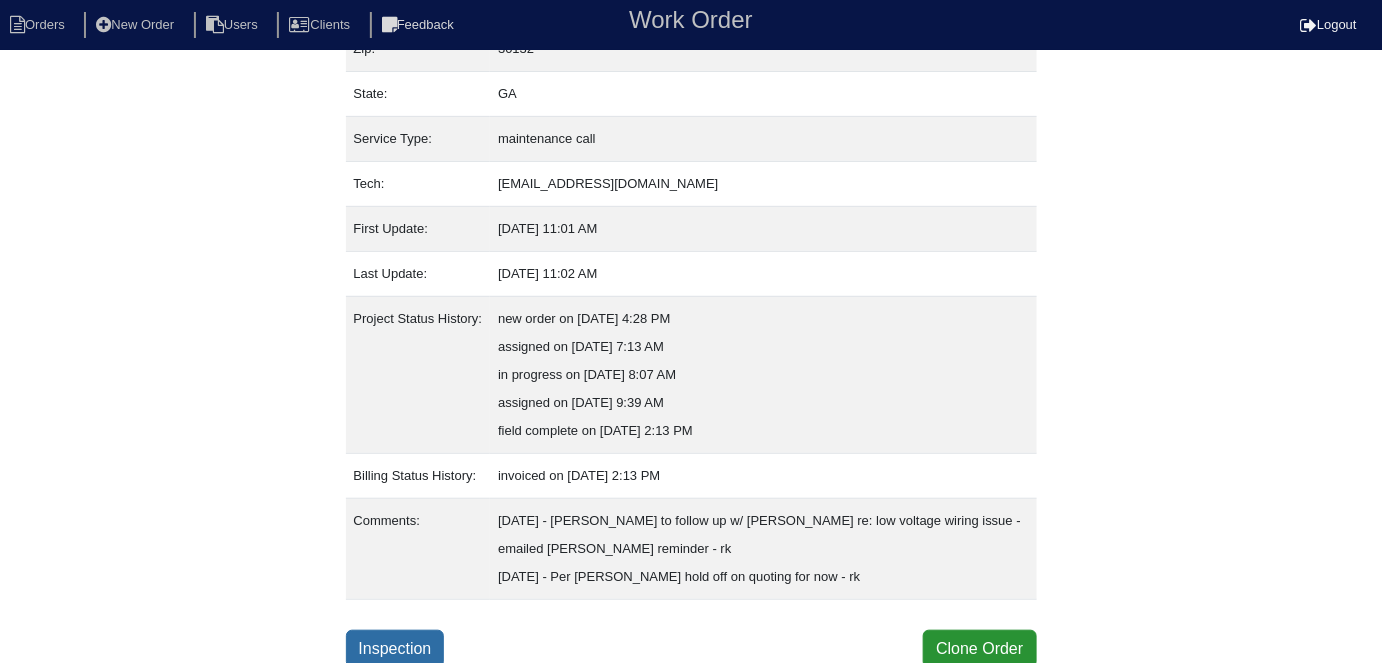 click on "Inspection" at bounding box center (395, 649) 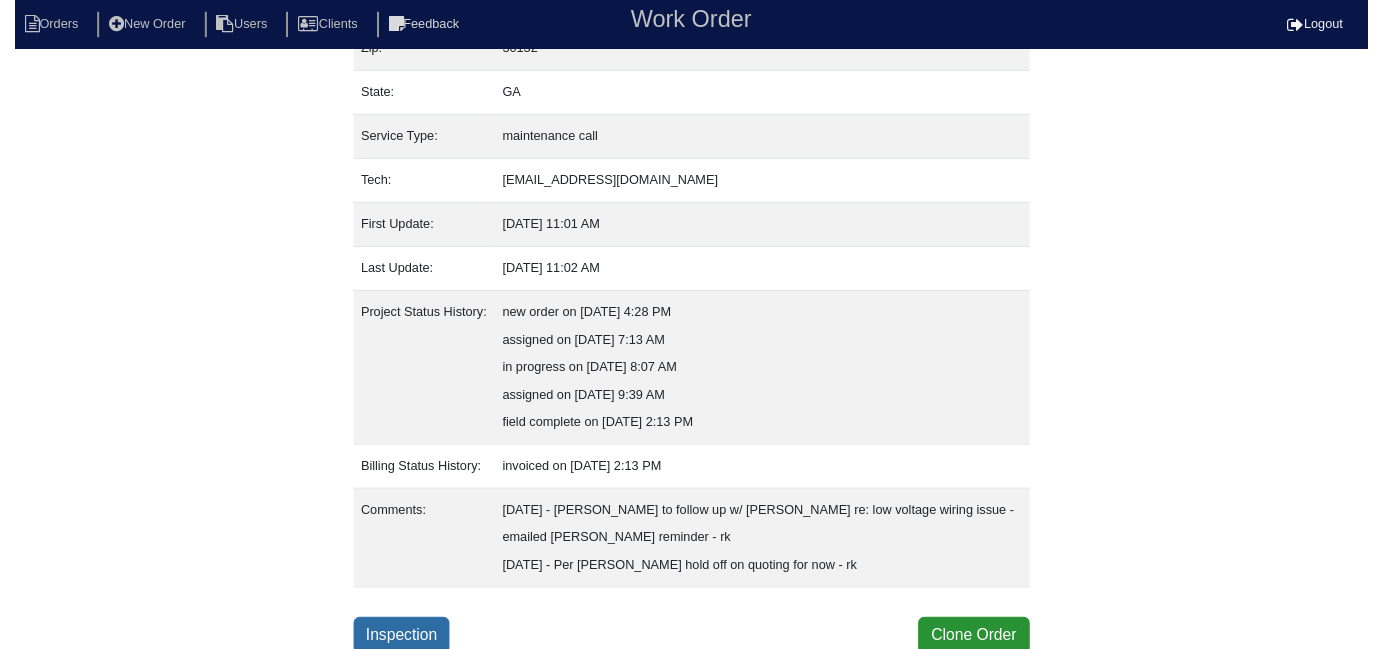 scroll, scrollTop: 0, scrollLeft: 0, axis: both 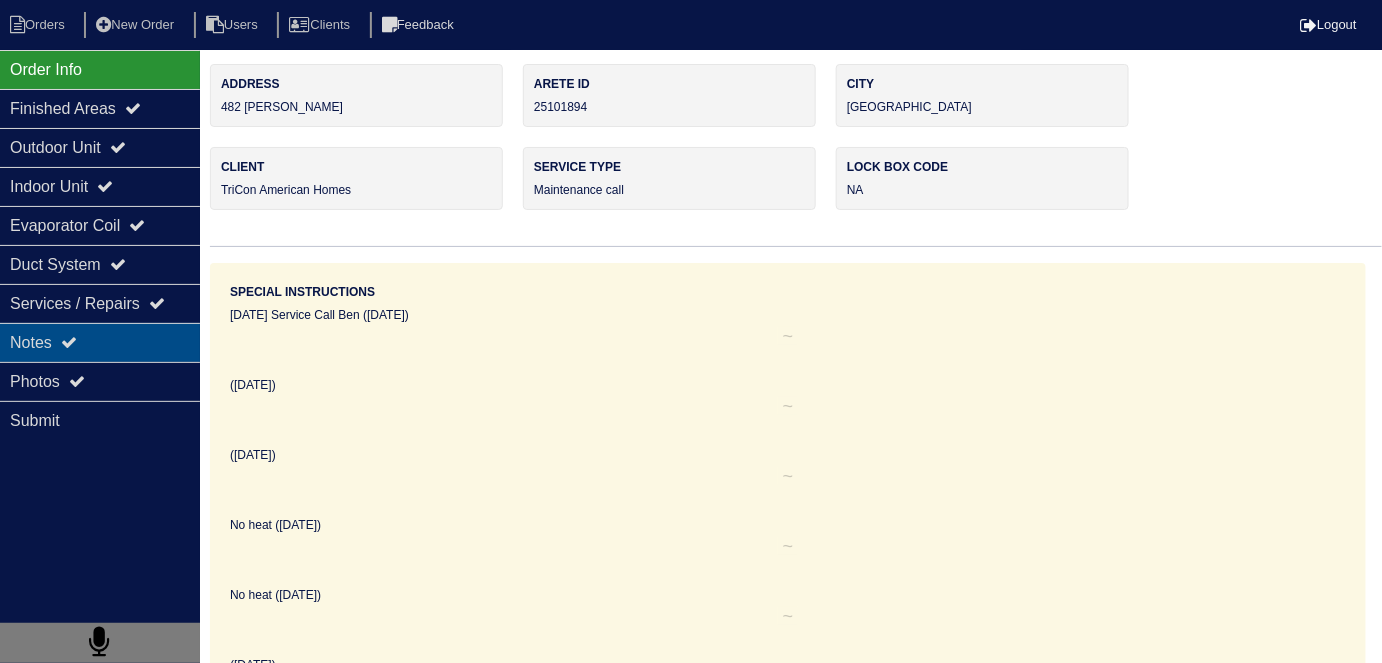 click on "Notes" at bounding box center [100, 342] 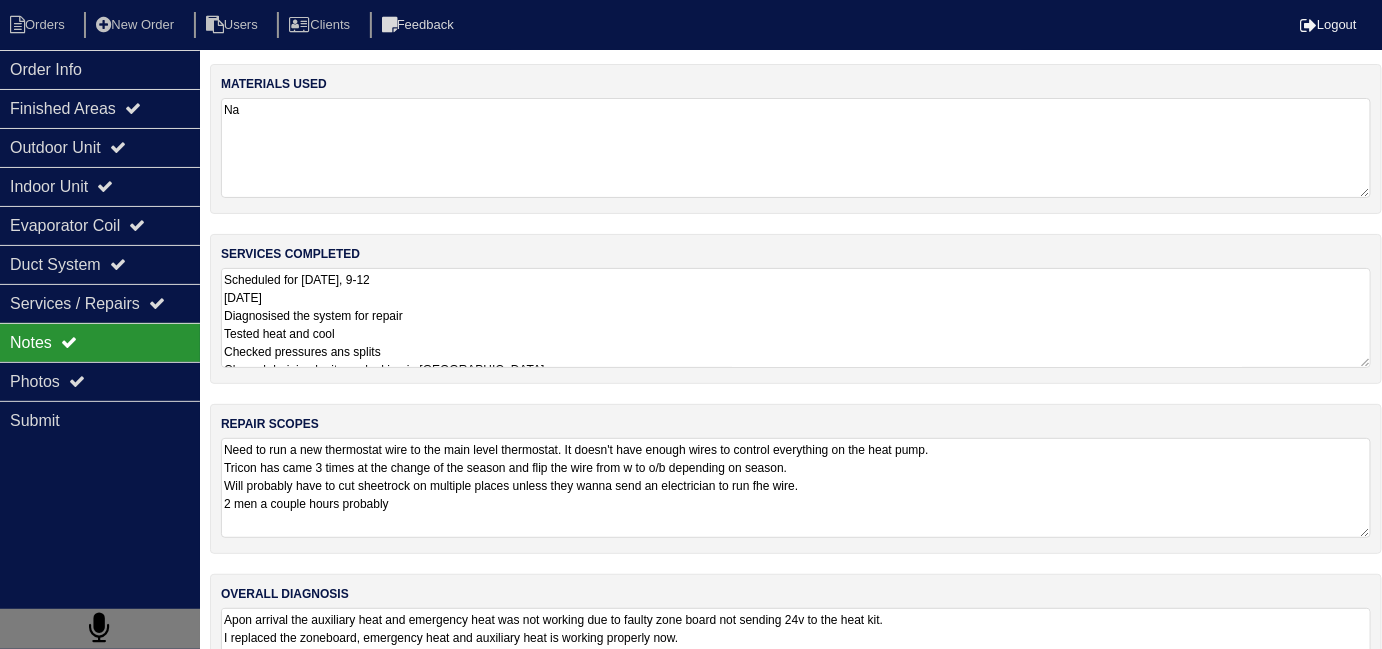 click on "Need to run a new thermostat wire to the main level thermostat. It doesn't have enough wires to control everything on the heat pump.
Tricon has came 3 times at the change of the season and flip the wire from w to o/b depending on season.
Will probably have to cut sheetrock on multiple places unless they wanna send an electrician to run fhe wire.
2 men a couple hours probably" at bounding box center [796, 488] 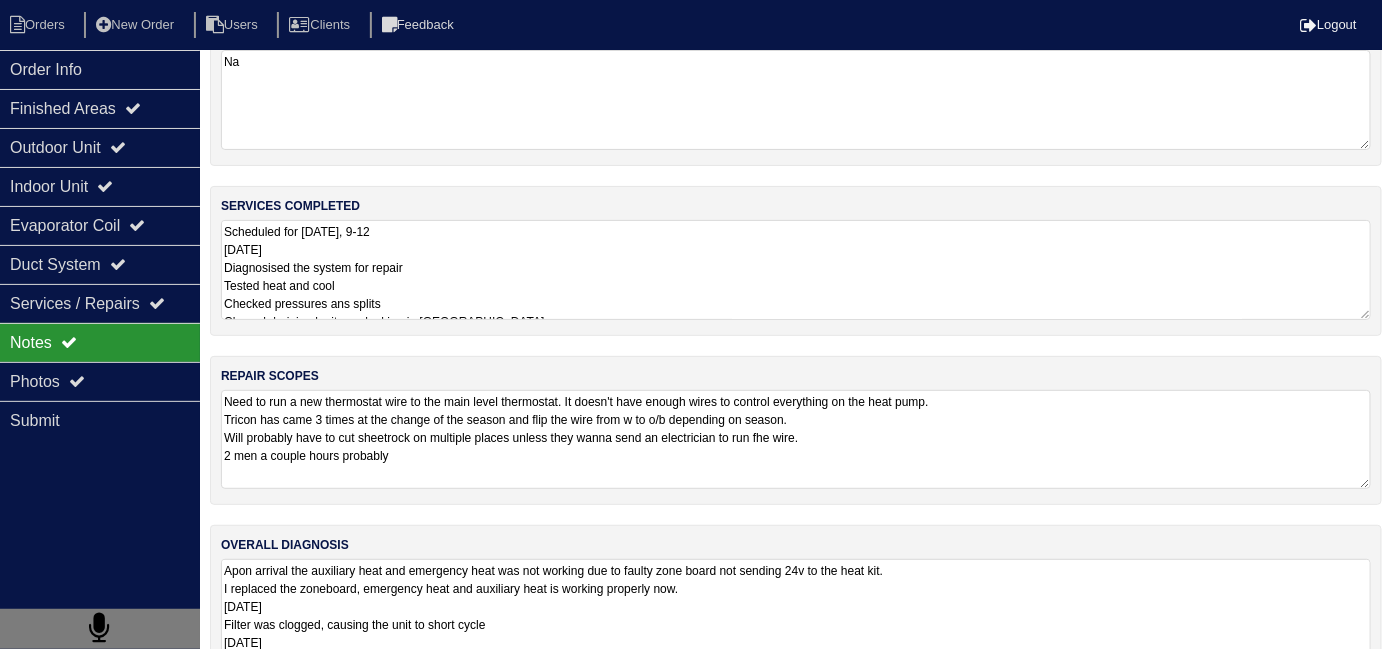 scroll, scrollTop: 88, scrollLeft: 0, axis: vertical 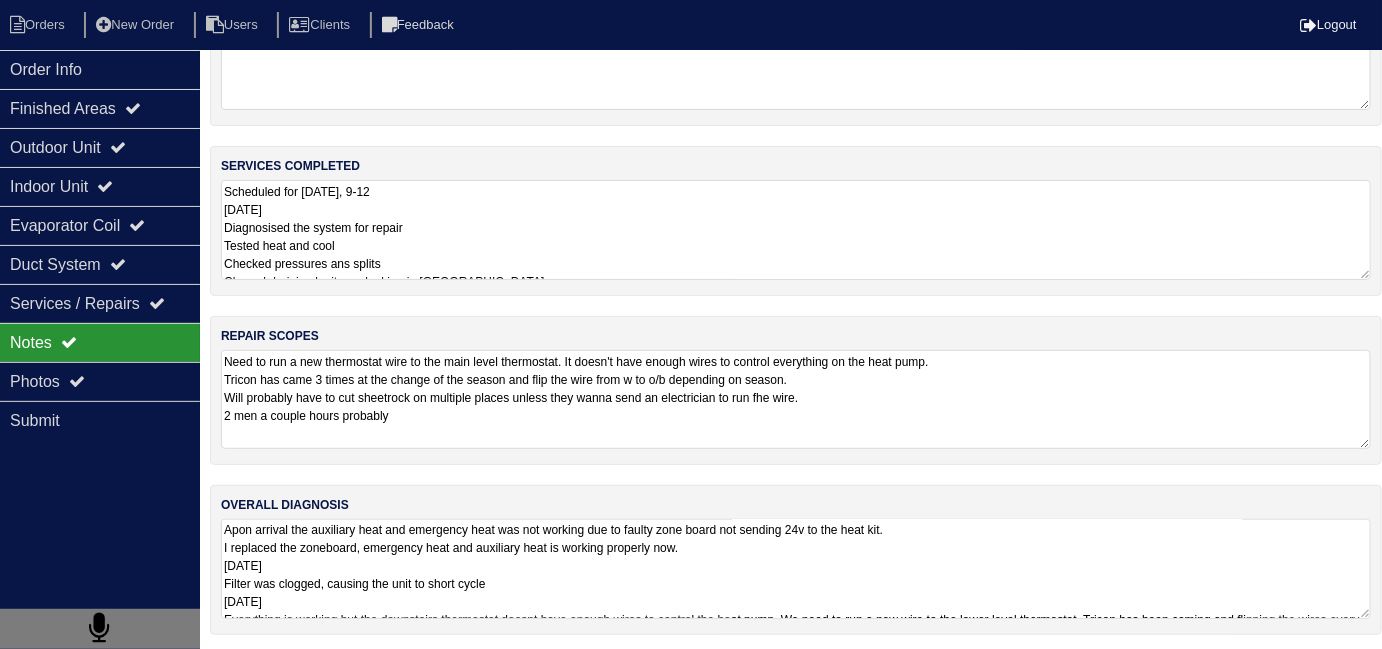 drag, startPoint x: 902, startPoint y: 601, endPoint x: 896, endPoint y: 589, distance: 13.416408 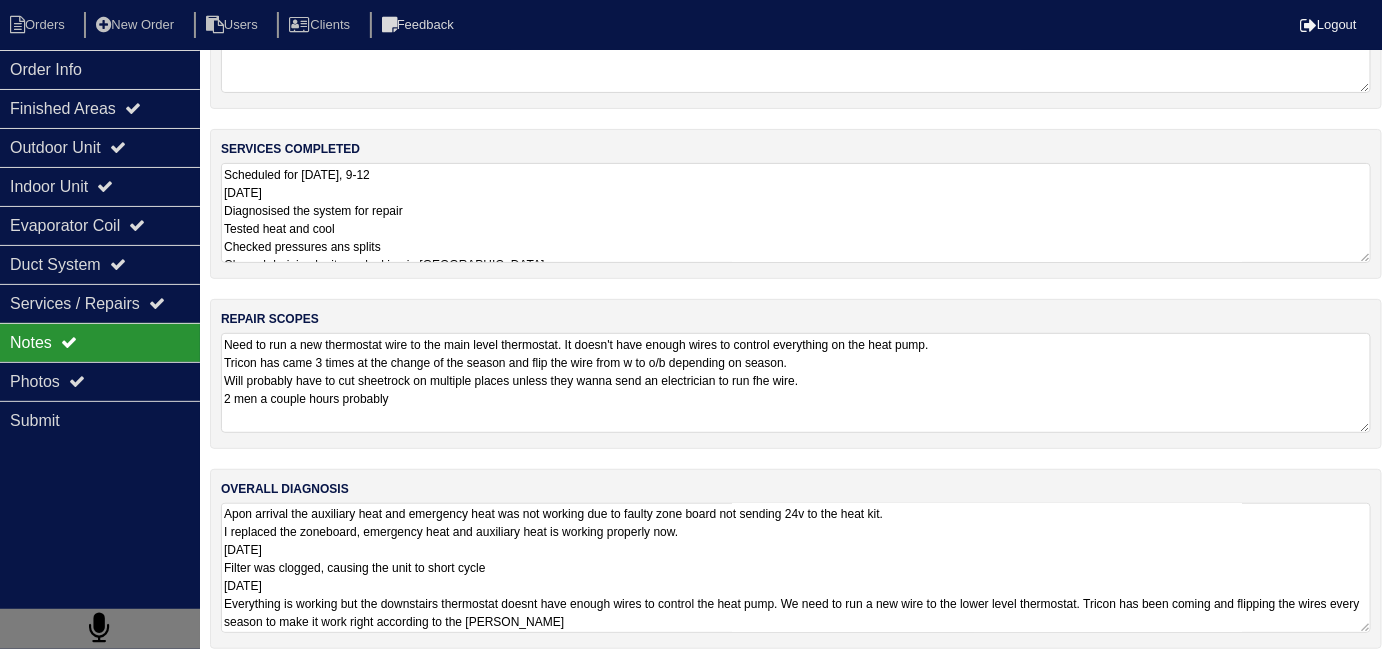 scroll, scrollTop: 119, scrollLeft: 0, axis: vertical 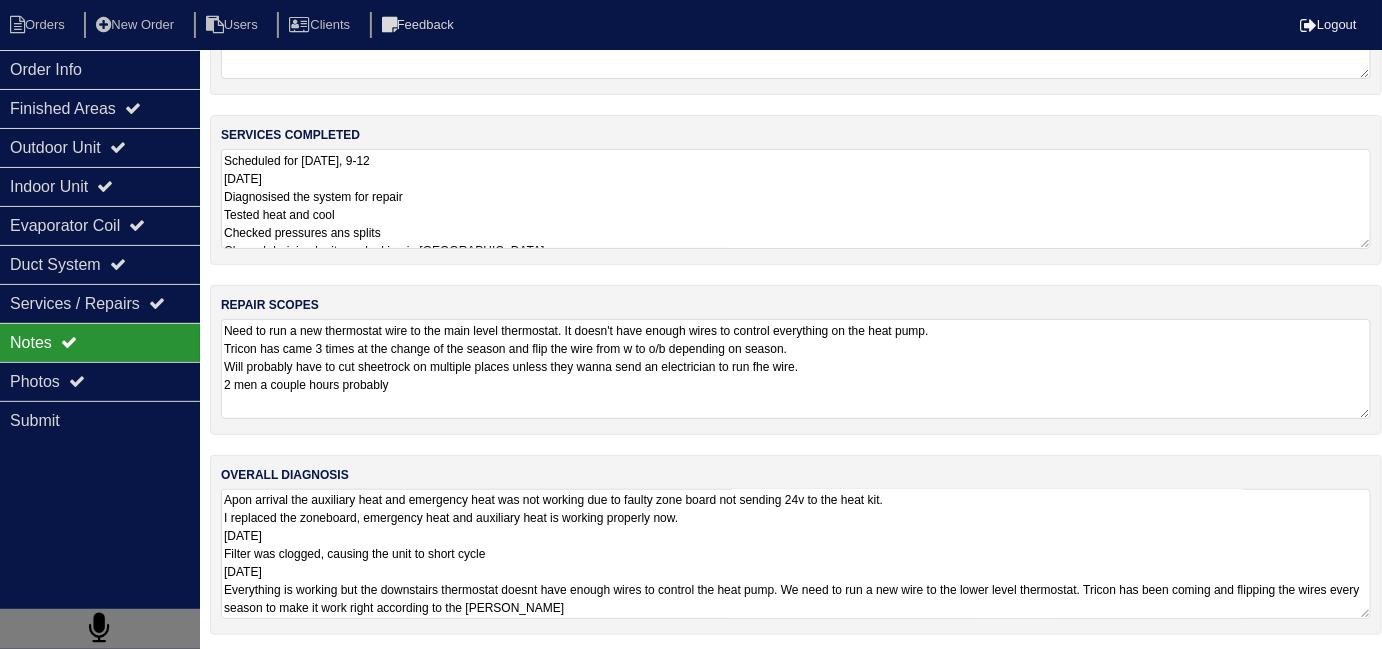 click on "Apon arrival the auxiliary heat and emergency heat was not working due to faulty zone board not sending 24v to the heat kit.
I replaced the zoneboard, emergency heat and auxiliary heat is working properly now.
[DATE]
Filter was clogged, causing the unit to short cycle
[DATE]
Everything is working but the downstairs thermostat doesnt have enough wires to control the heat pump. We need to run a new wire to the lower level thermostat. Tricon has been coming and flipping the wires every season to make it work right according to the [PERSON_NAME]" at bounding box center [796, 554] 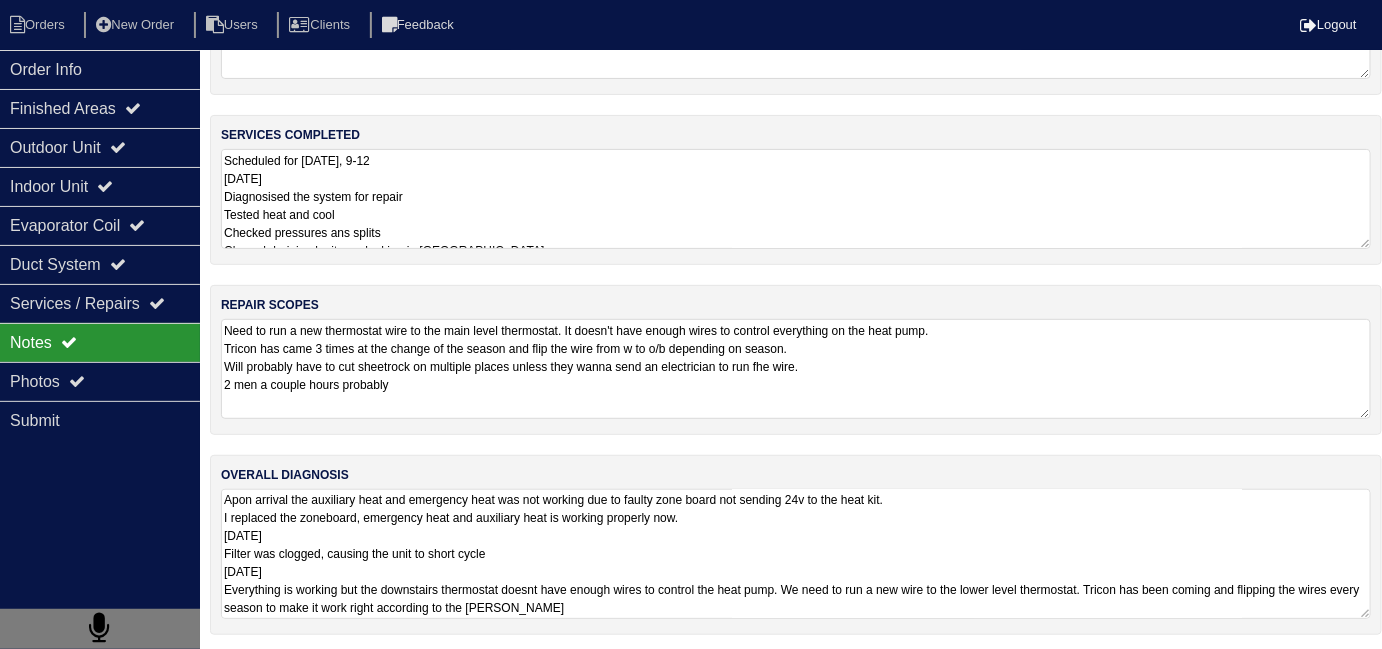 scroll, scrollTop: 89, scrollLeft: 0, axis: vertical 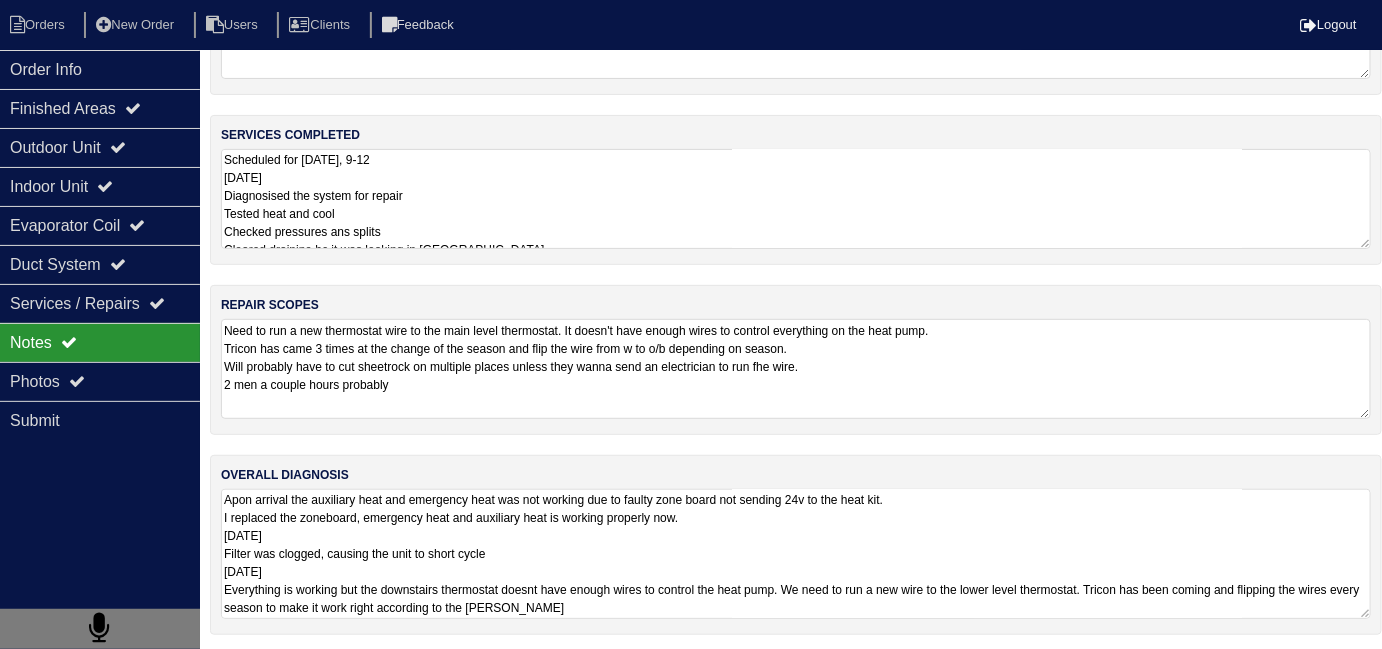click on "Scheduled for [DATE], 9-12
[DATE]
Diagnosised the system for repair
Tested heat and cool
Checked pressures ans splits
Cleared drainine bc it was leaking in [GEOGRAPHIC_DATA]." at bounding box center [796, 199] 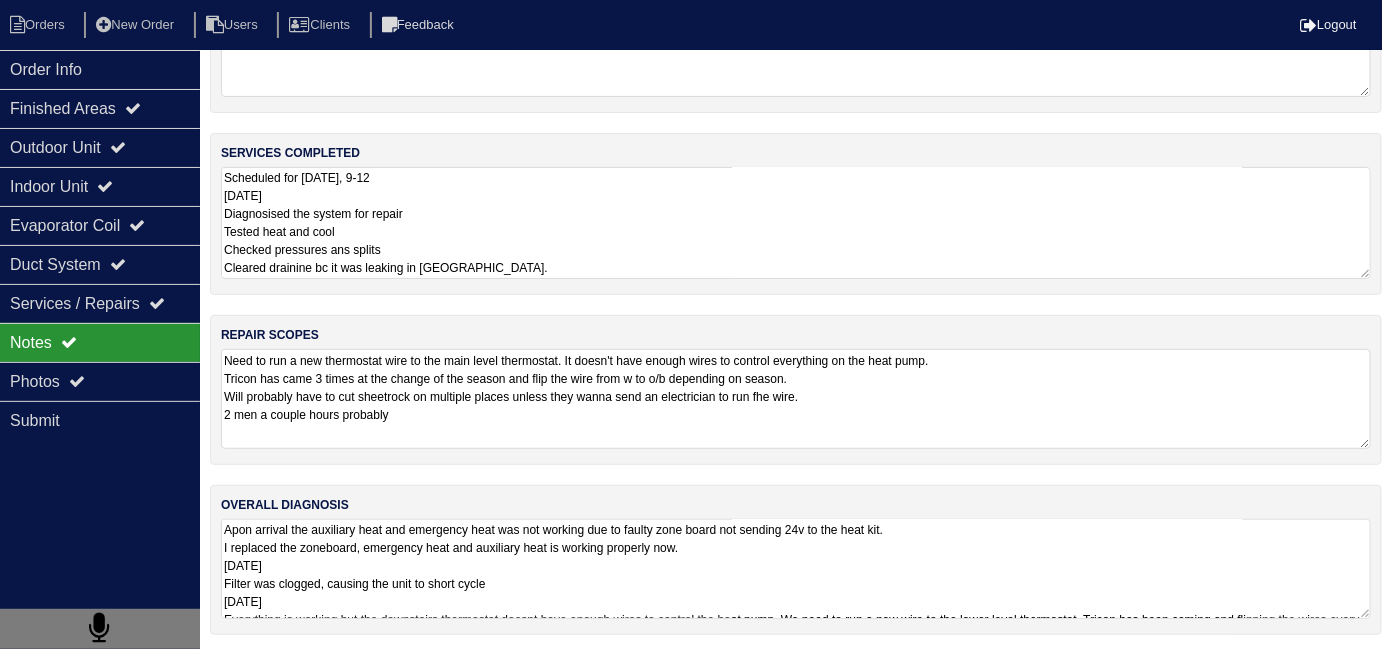 click on "Scheduled for [DATE], 9-12
[DATE]
Diagnosised the system for repair
Tested heat and cool
Checked pressures ans splits
Cleared drainine bc it was leaking in [GEOGRAPHIC_DATA]." at bounding box center [796, 223] 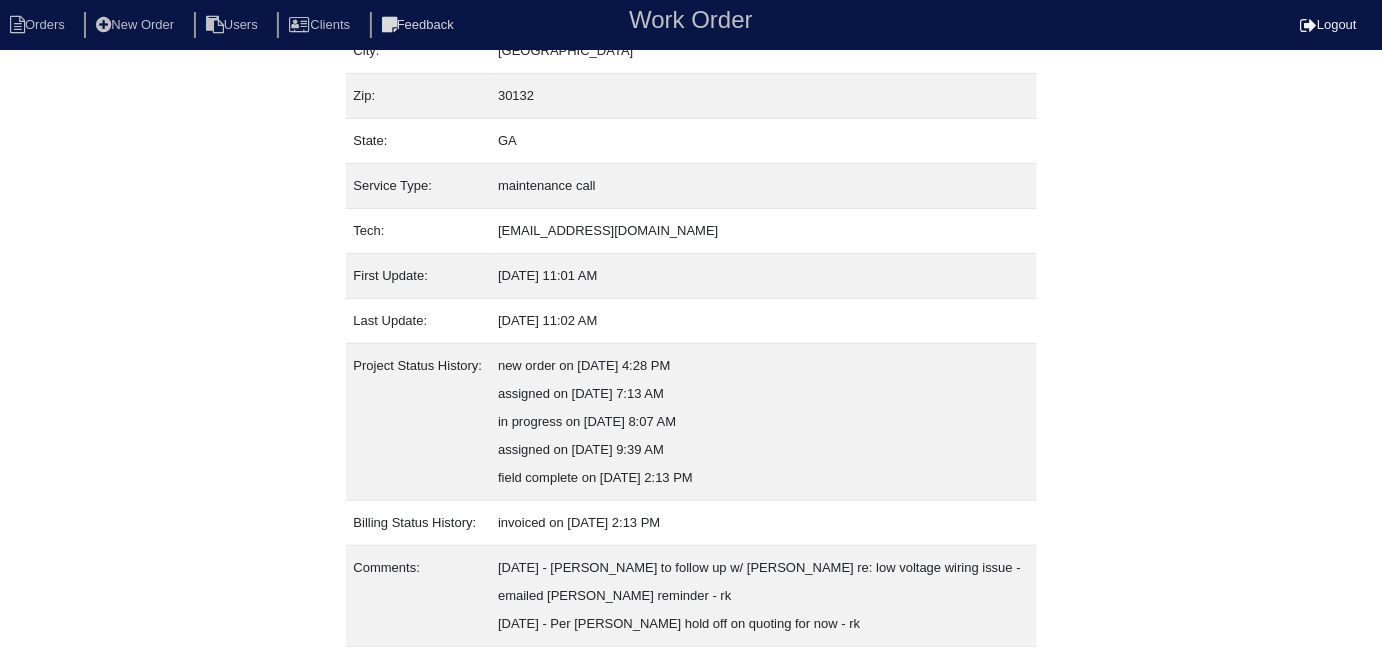 scroll, scrollTop: 217, scrollLeft: 0, axis: vertical 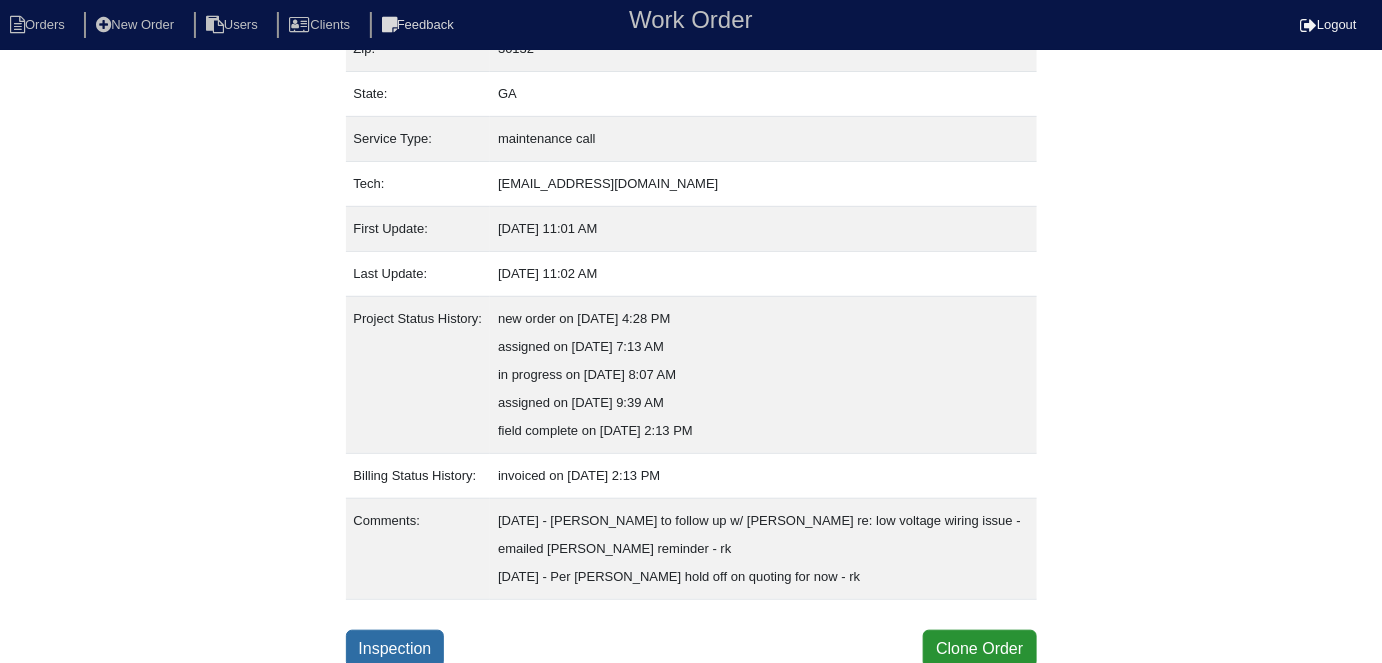 click on "Inspection" at bounding box center (395, 649) 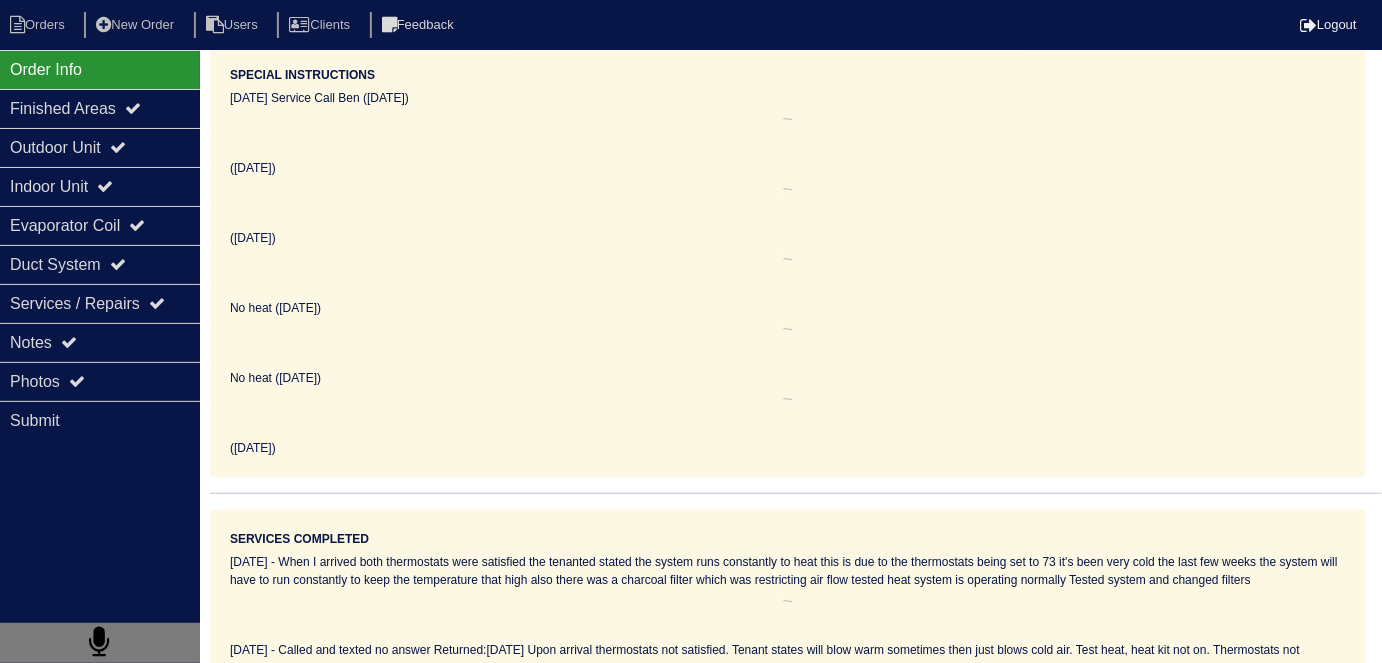 scroll, scrollTop: 0, scrollLeft: 0, axis: both 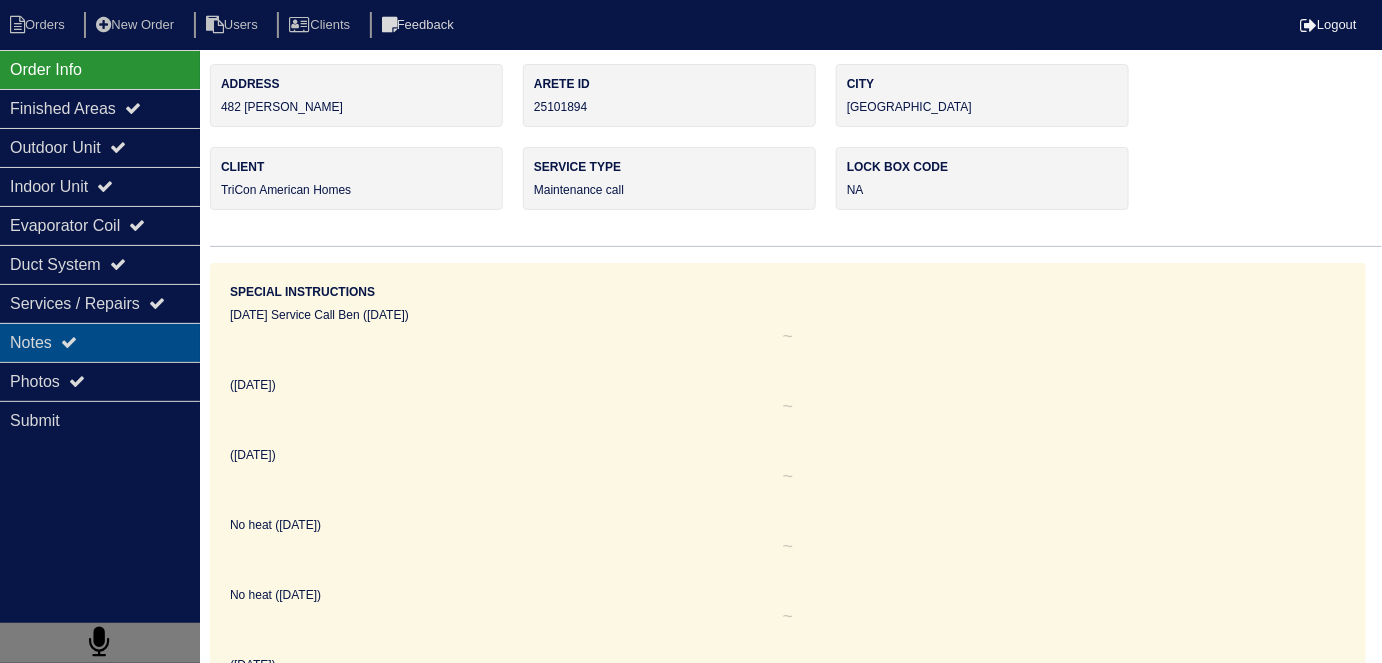 click on "Notes" at bounding box center [100, 342] 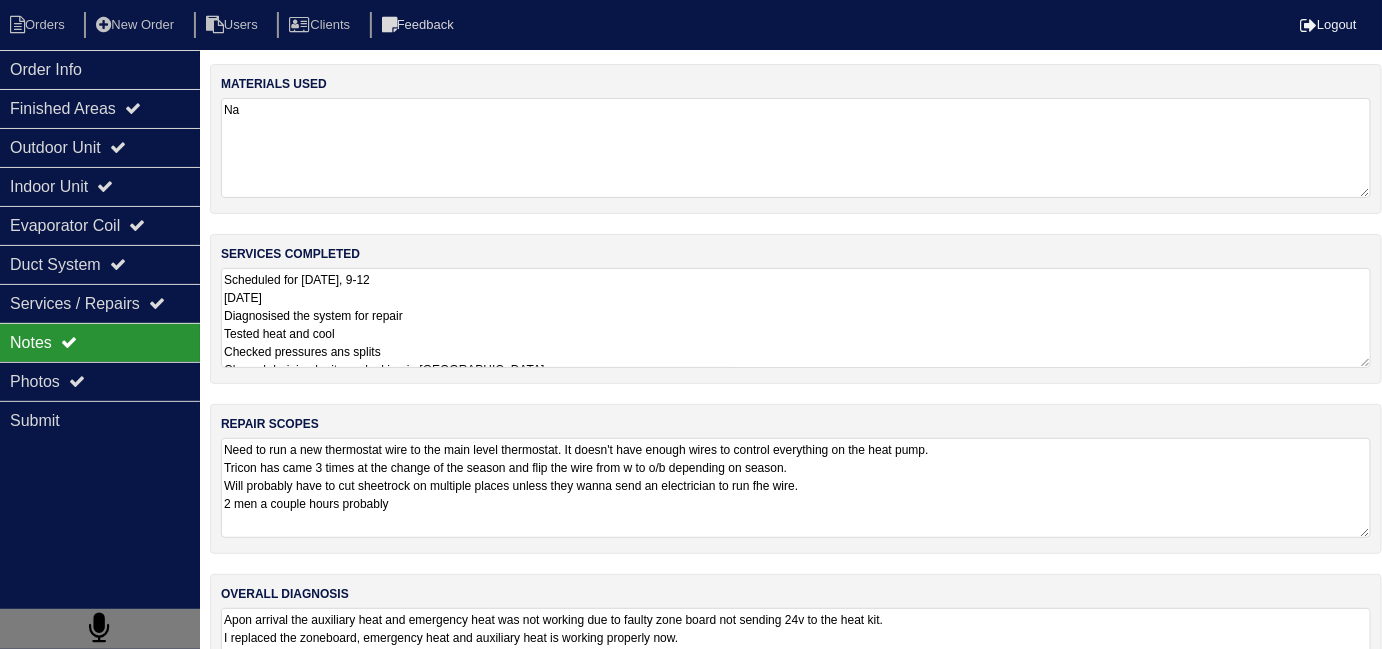 click on "Scheduled for [DATE], 9-12
[DATE]
Diagnosised the system for repair
Tested heat and cool
Checked pressures ans splits
Cleared drainine bc it was leaking in [GEOGRAPHIC_DATA]." at bounding box center (796, 318) 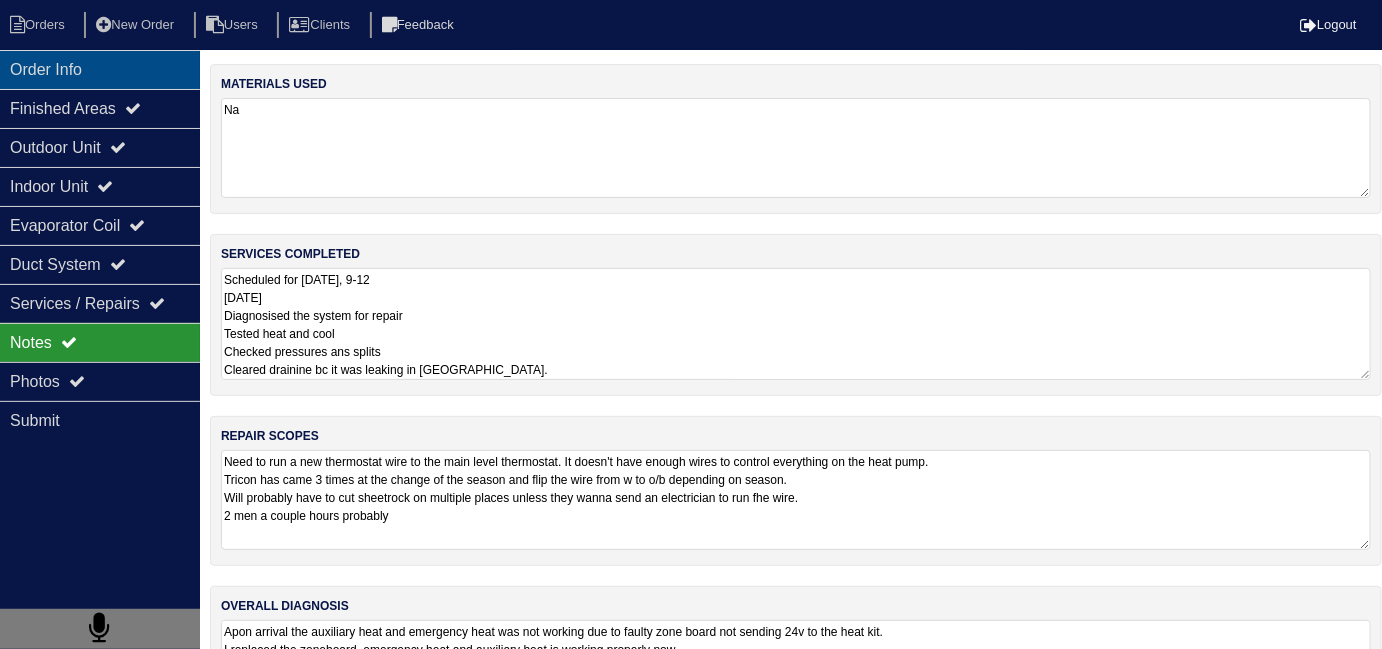 drag, startPoint x: 85, startPoint y: 72, endPoint x: 15, endPoint y: 55, distance: 72.03471 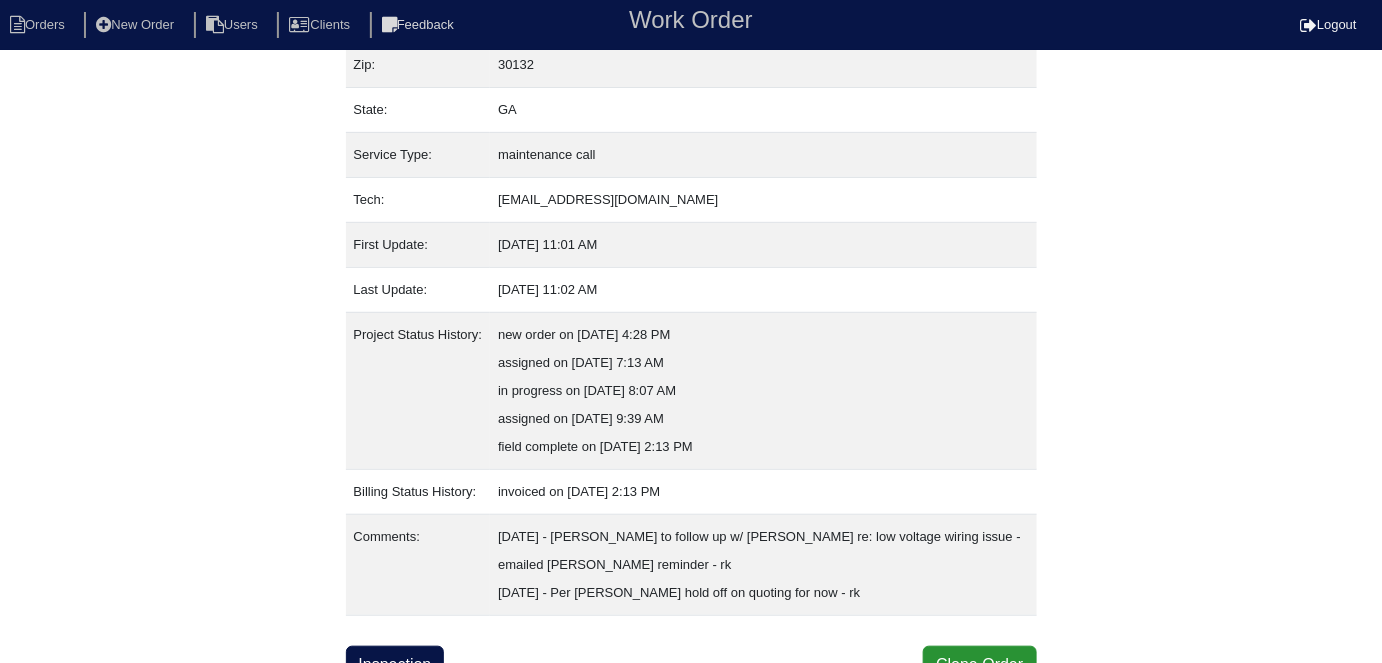 scroll, scrollTop: 217, scrollLeft: 0, axis: vertical 